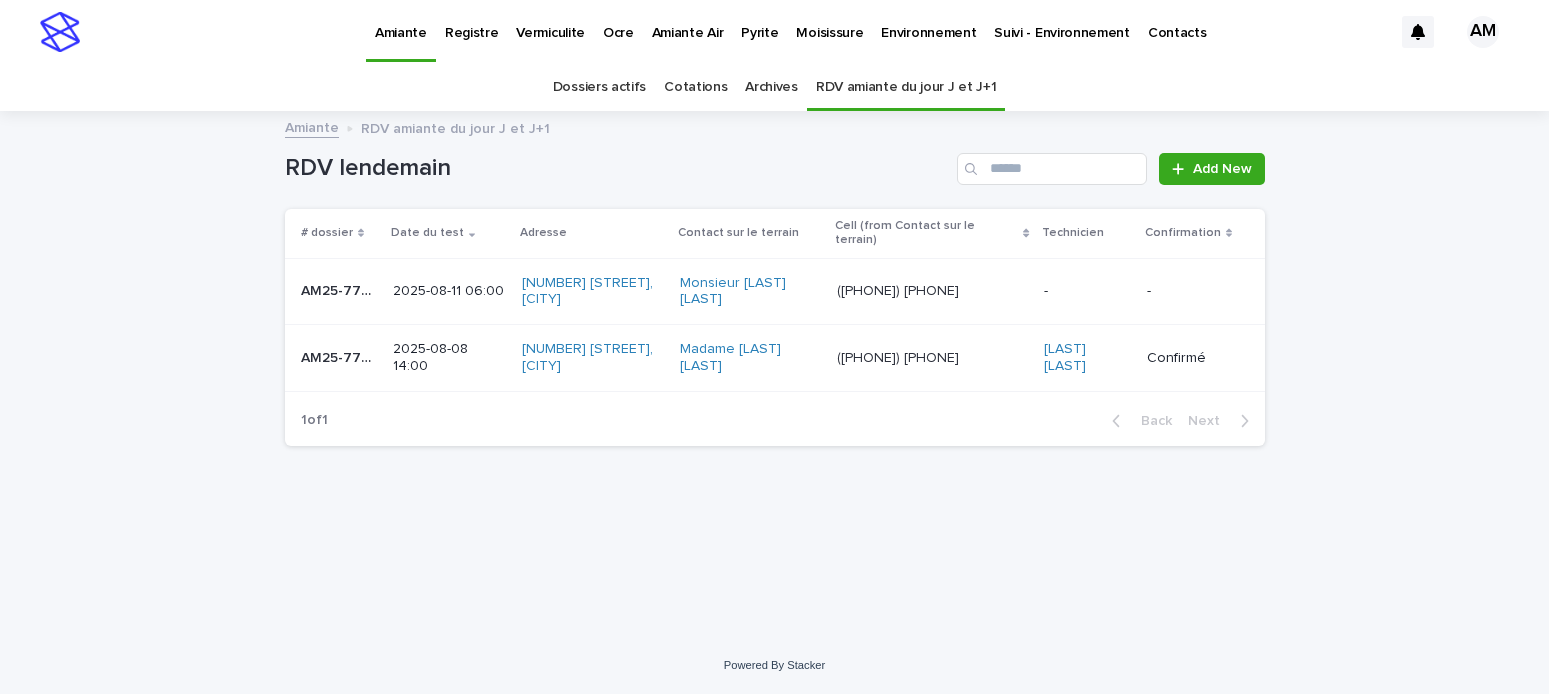 scroll, scrollTop: 0, scrollLeft: 0, axis: both 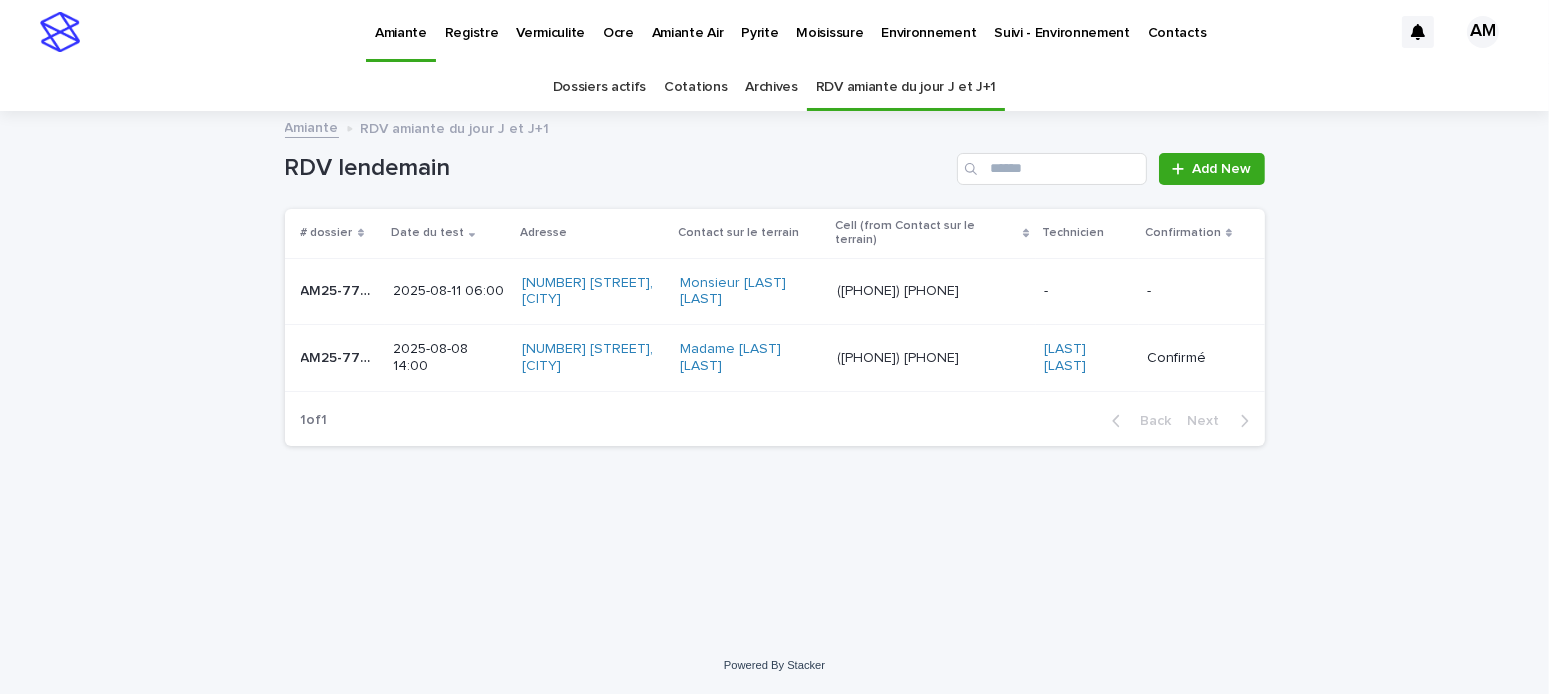 click on "Pyrite" at bounding box center [759, 21] 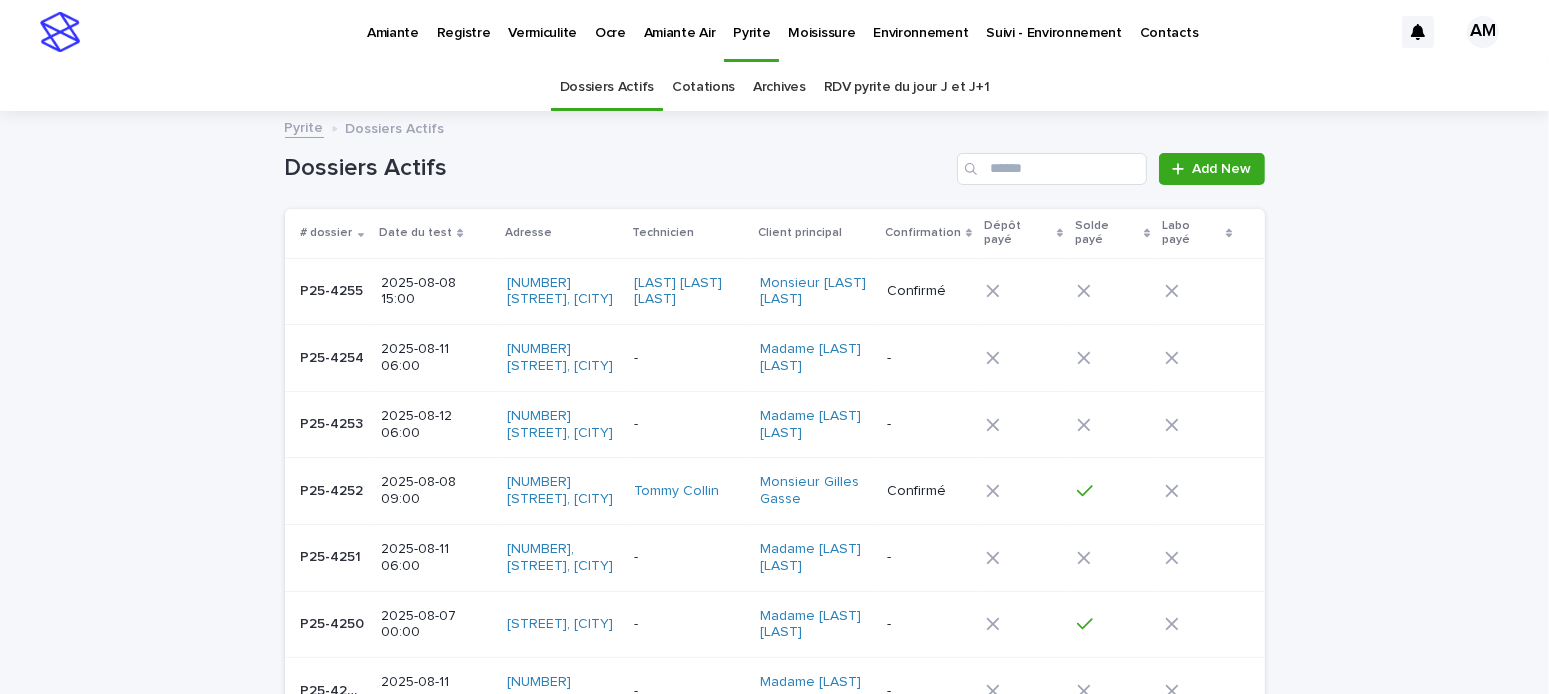 click on "RDV pyrite du jour J et J+1" at bounding box center [907, 87] 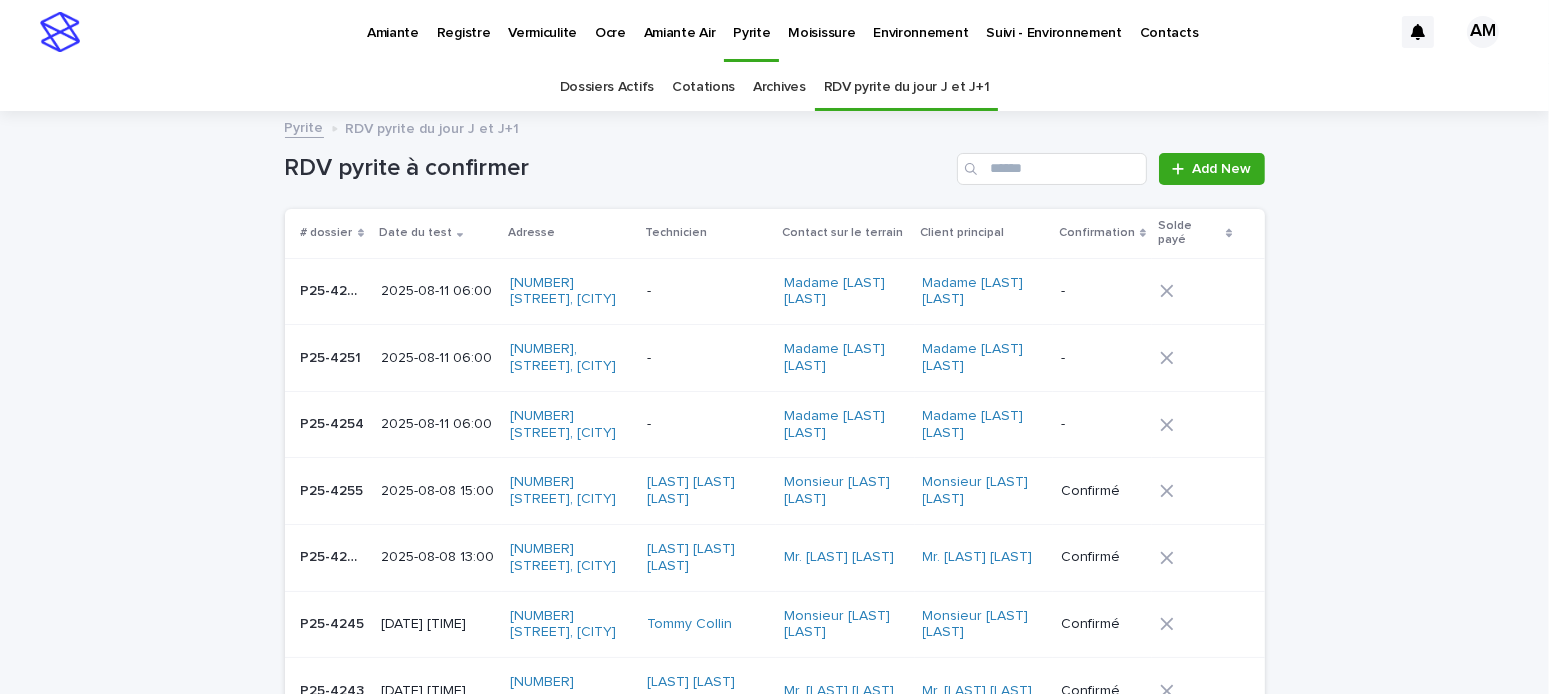 click on "2025-08-11 06:00" at bounding box center (437, 358) 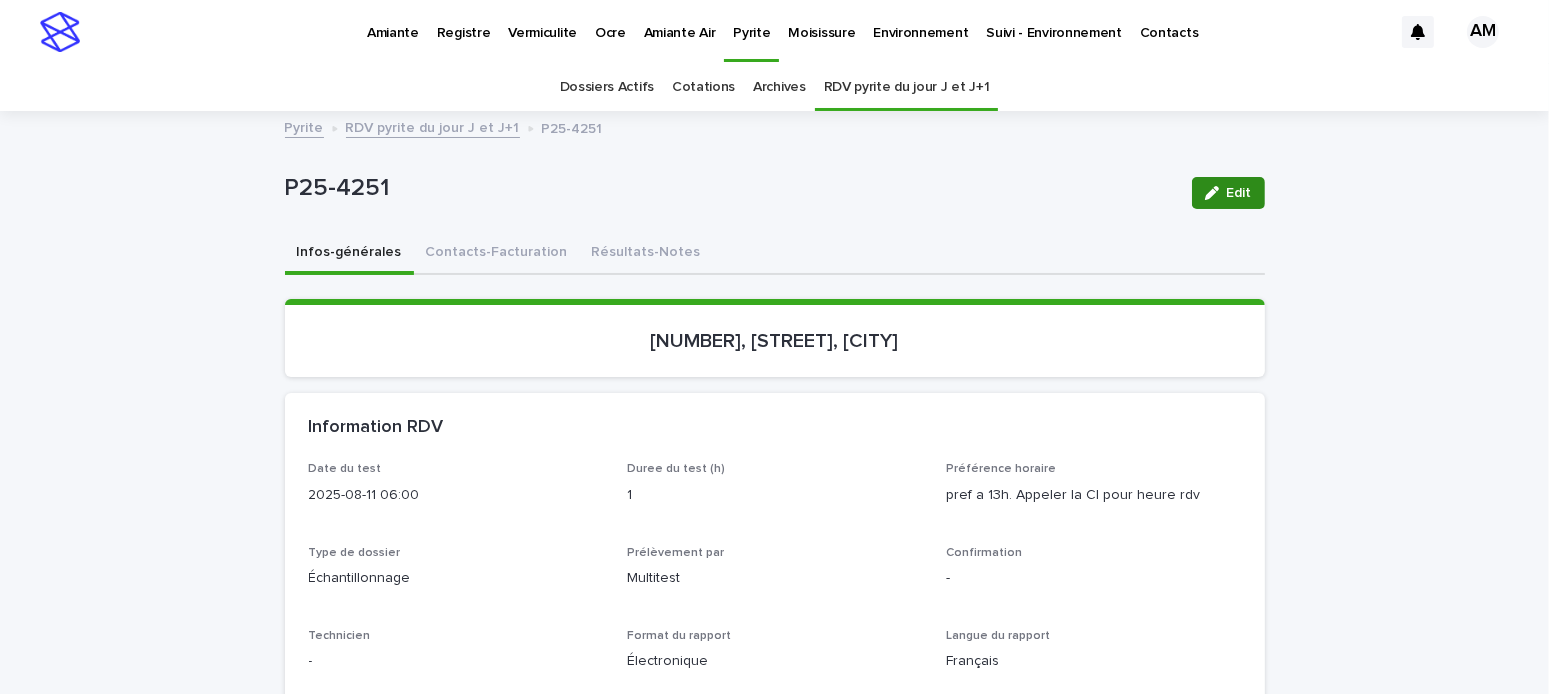 click on "Edit" at bounding box center (1239, 193) 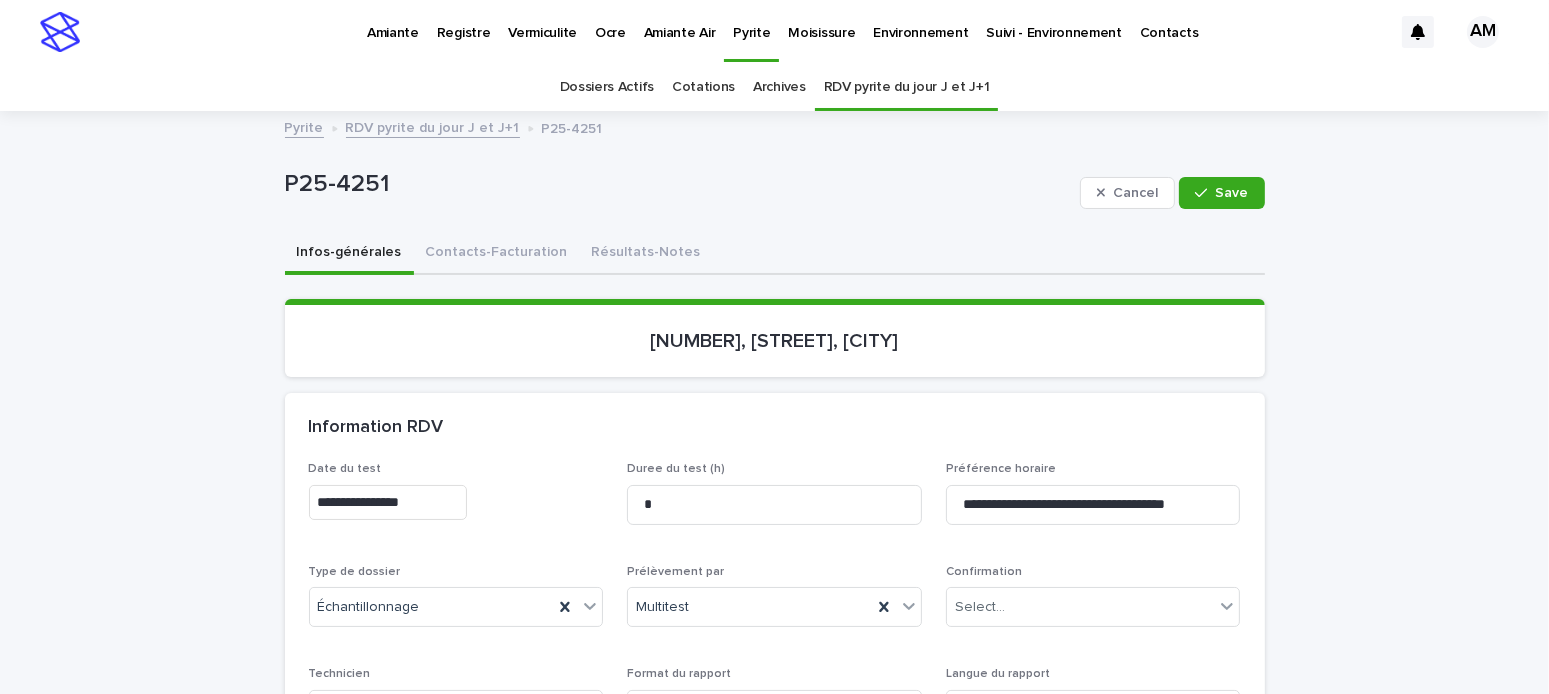click on "**********" at bounding box center [388, 502] 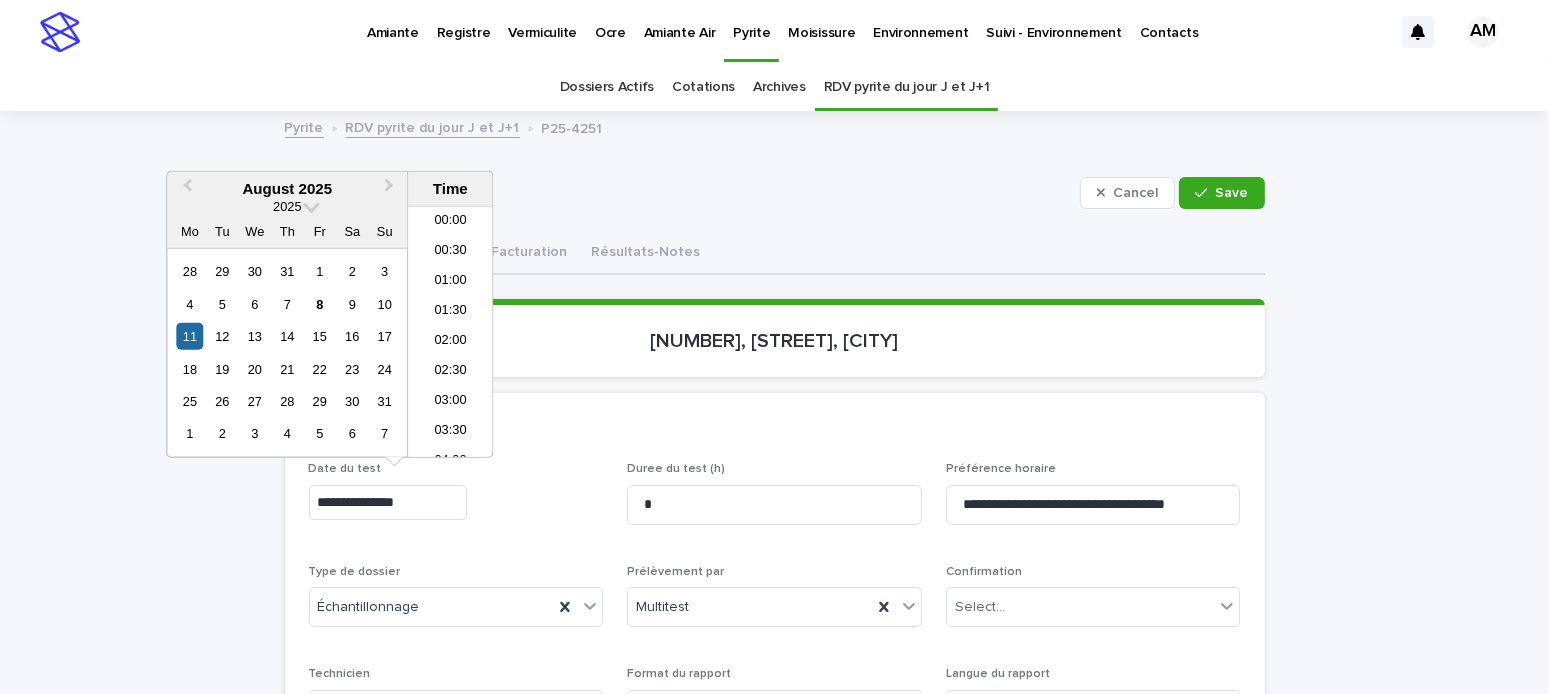 scroll, scrollTop: 250, scrollLeft: 0, axis: vertical 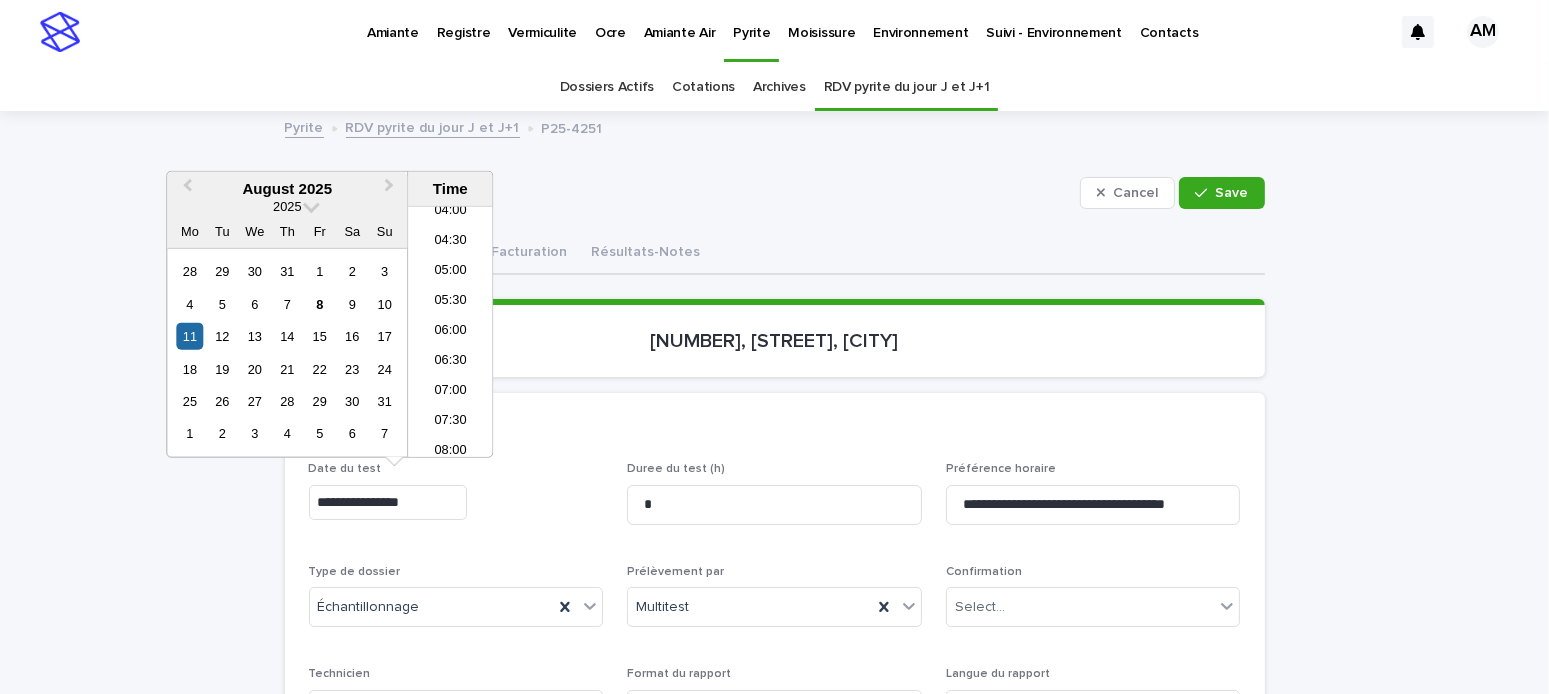 type on "**********" 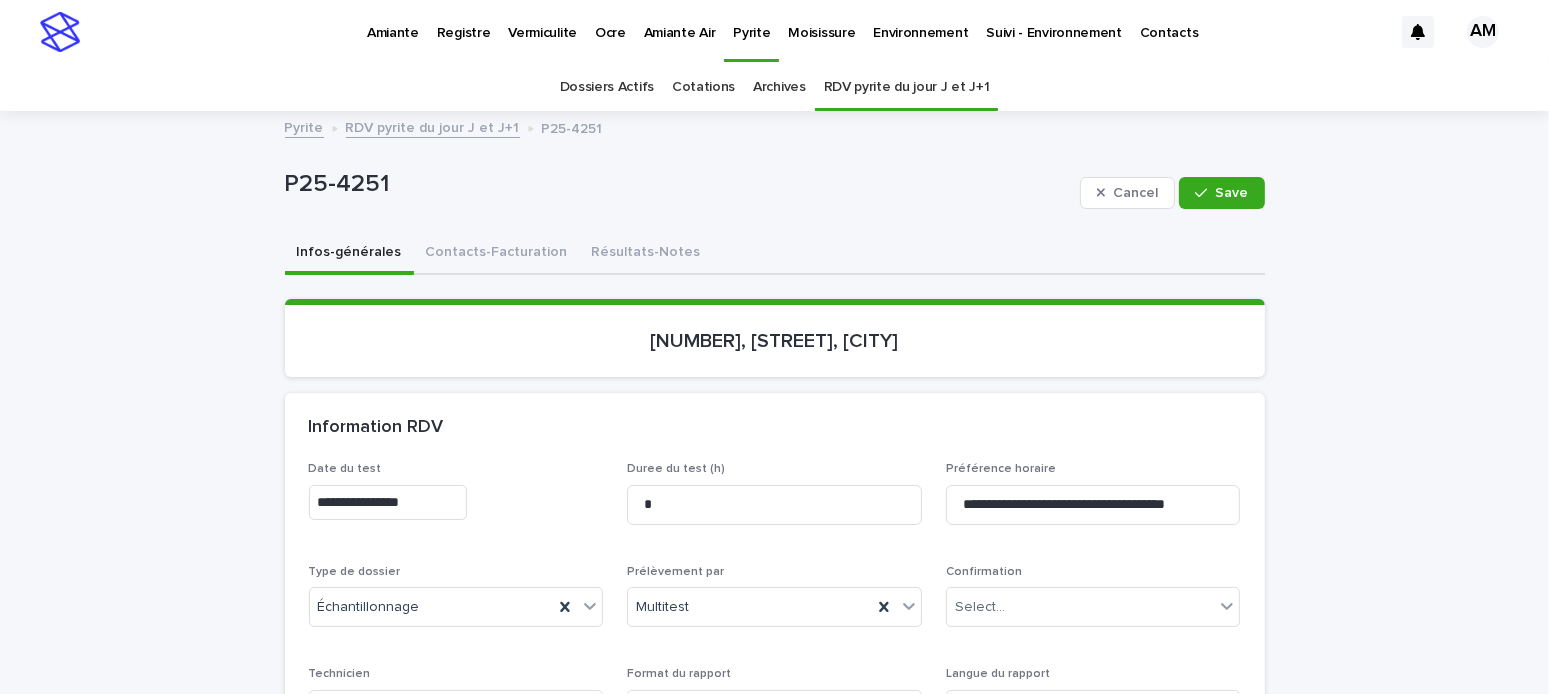 click on "Confirmation Select..." at bounding box center (1093, 604) 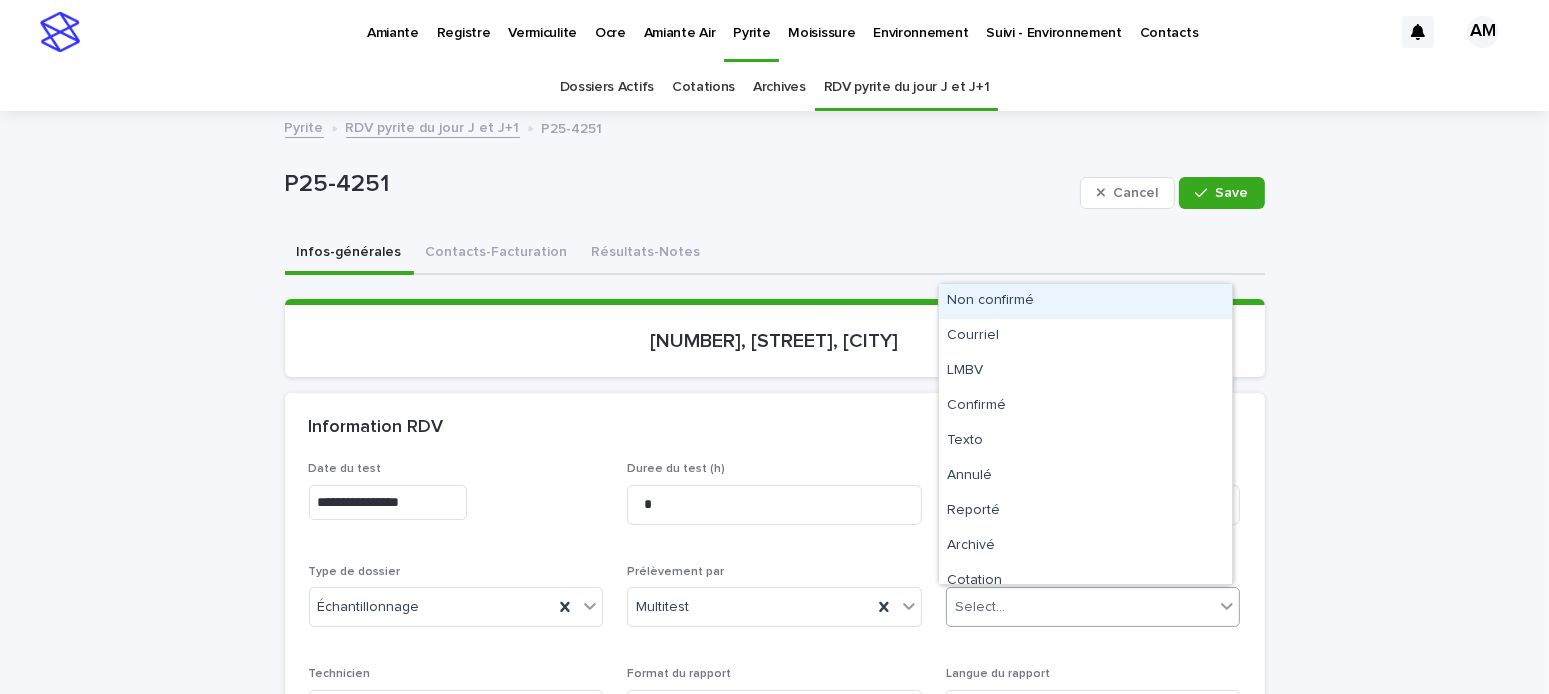 click on "Select..." at bounding box center (1093, 607) 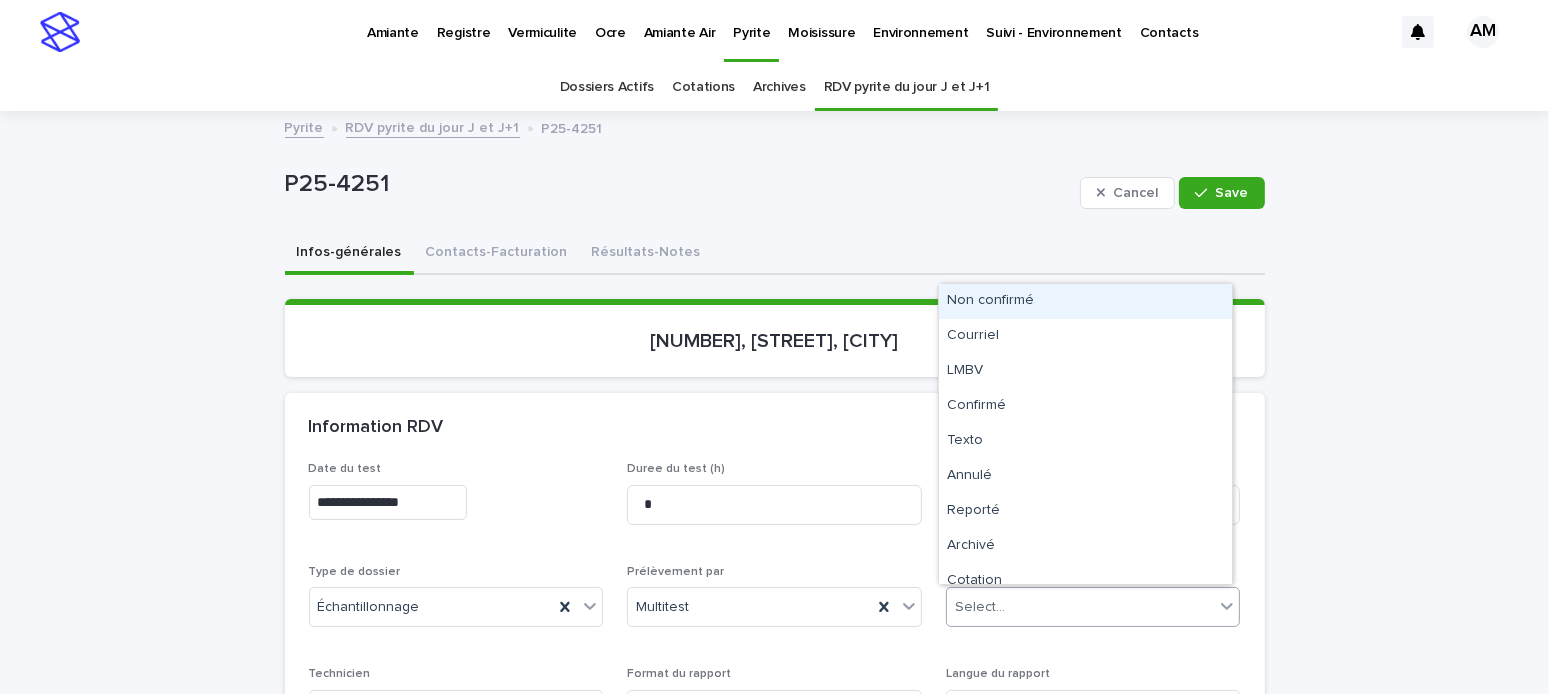 click on "Non confirmé" at bounding box center (1085, 301) 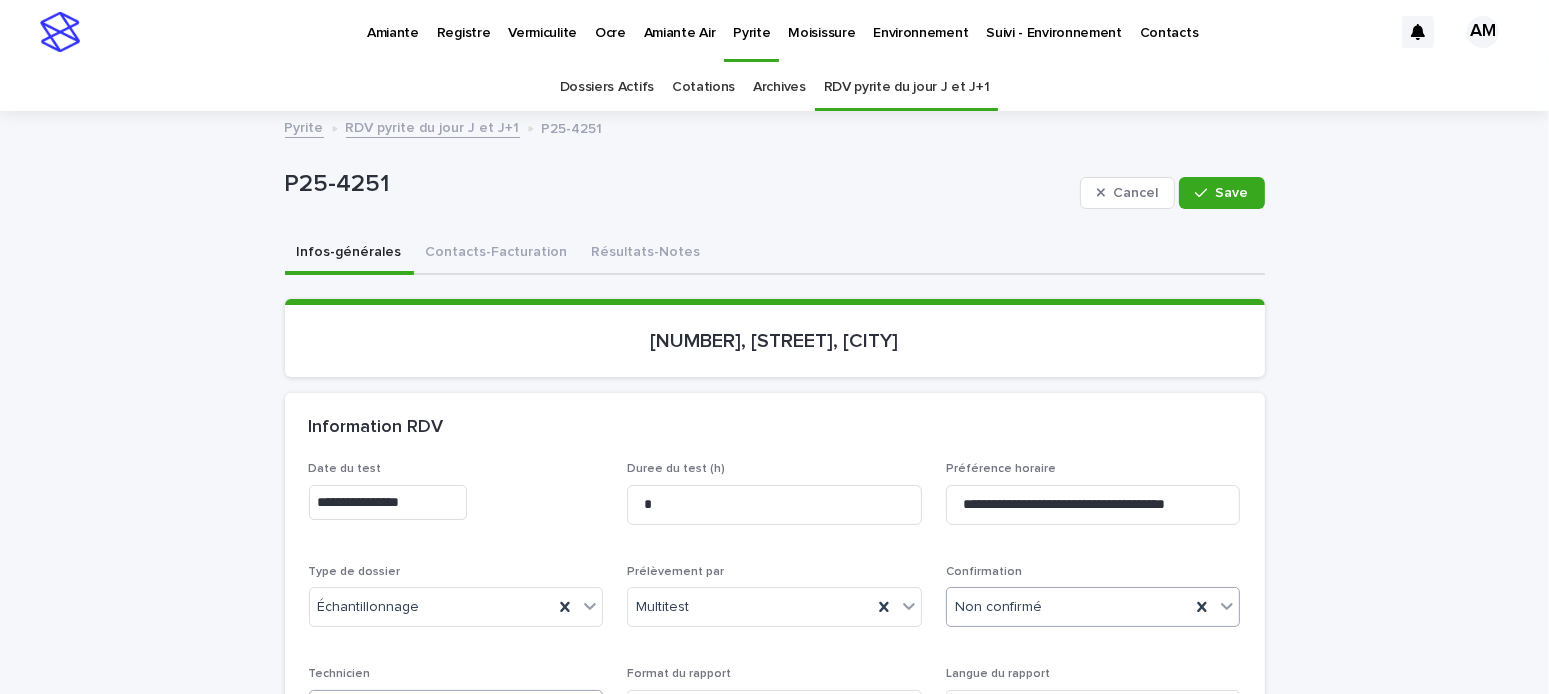 scroll, scrollTop: 200, scrollLeft: 0, axis: vertical 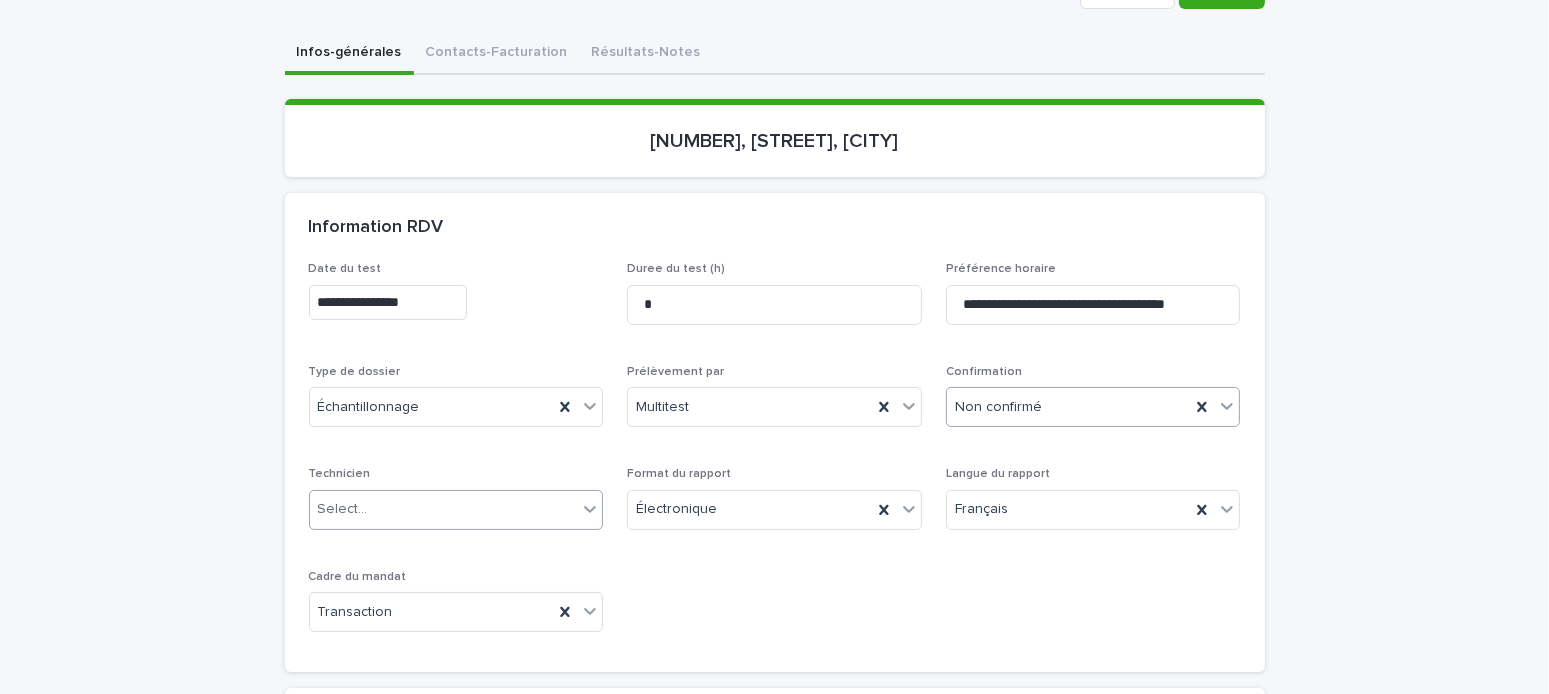 click on "Select..." at bounding box center [444, 509] 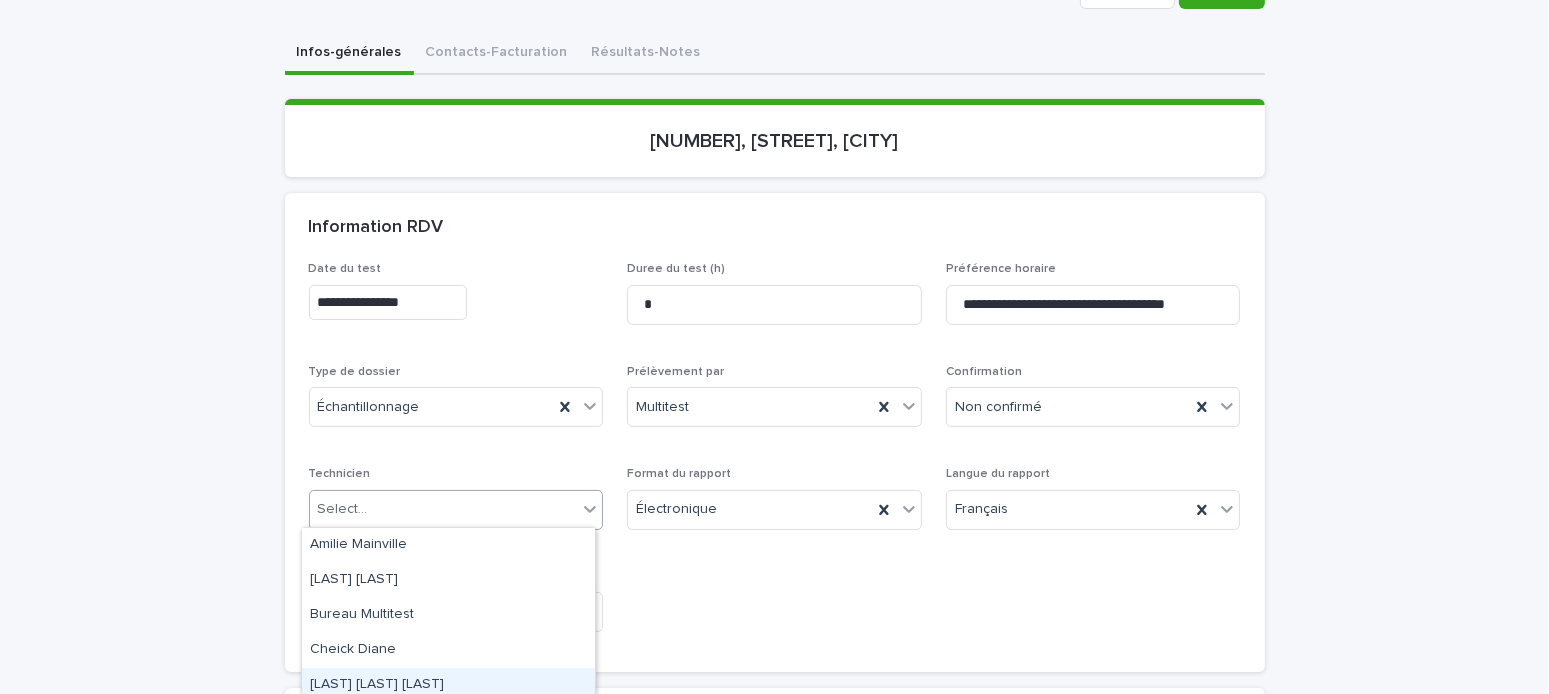 click on "[FIRST] [LAST] [LAST]" at bounding box center [448, 685] 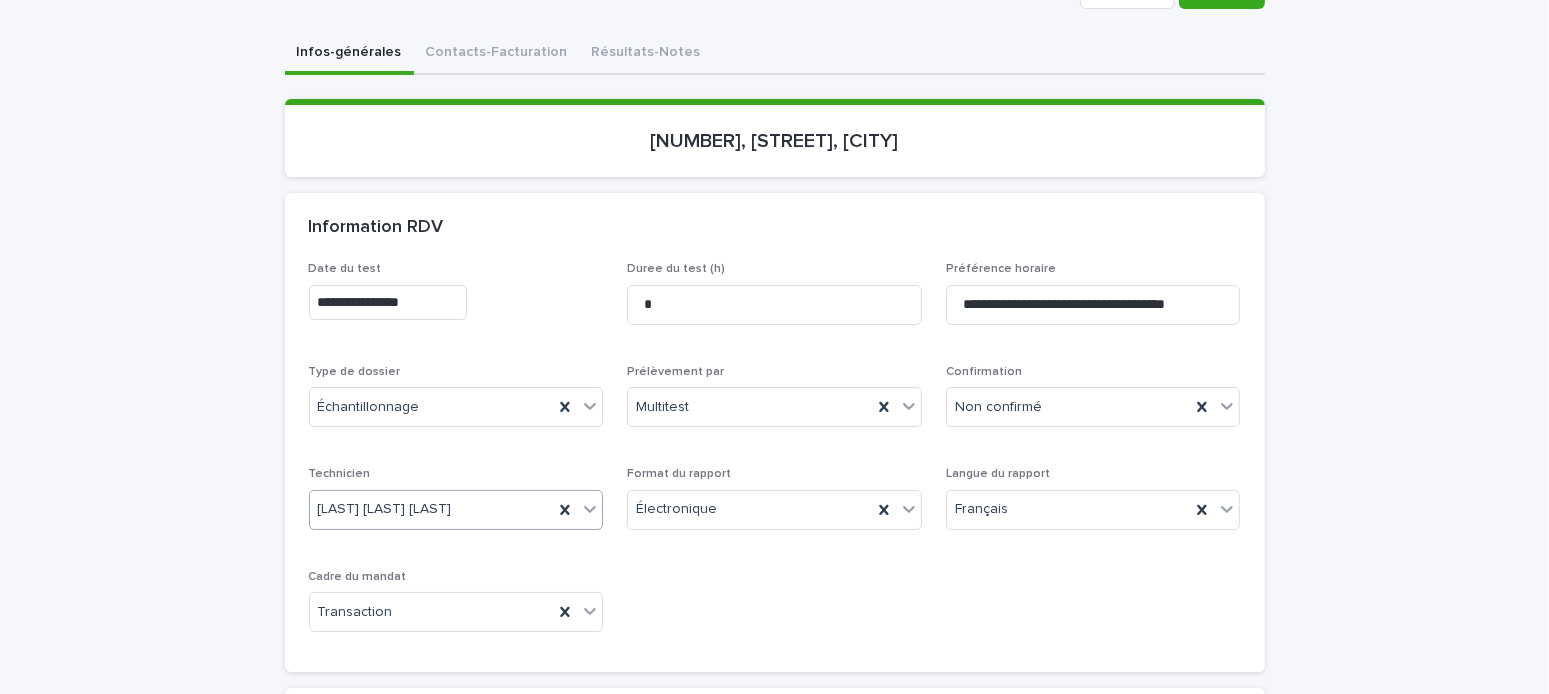 scroll, scrollTop: 0, scrollLeft: 0, axis: both 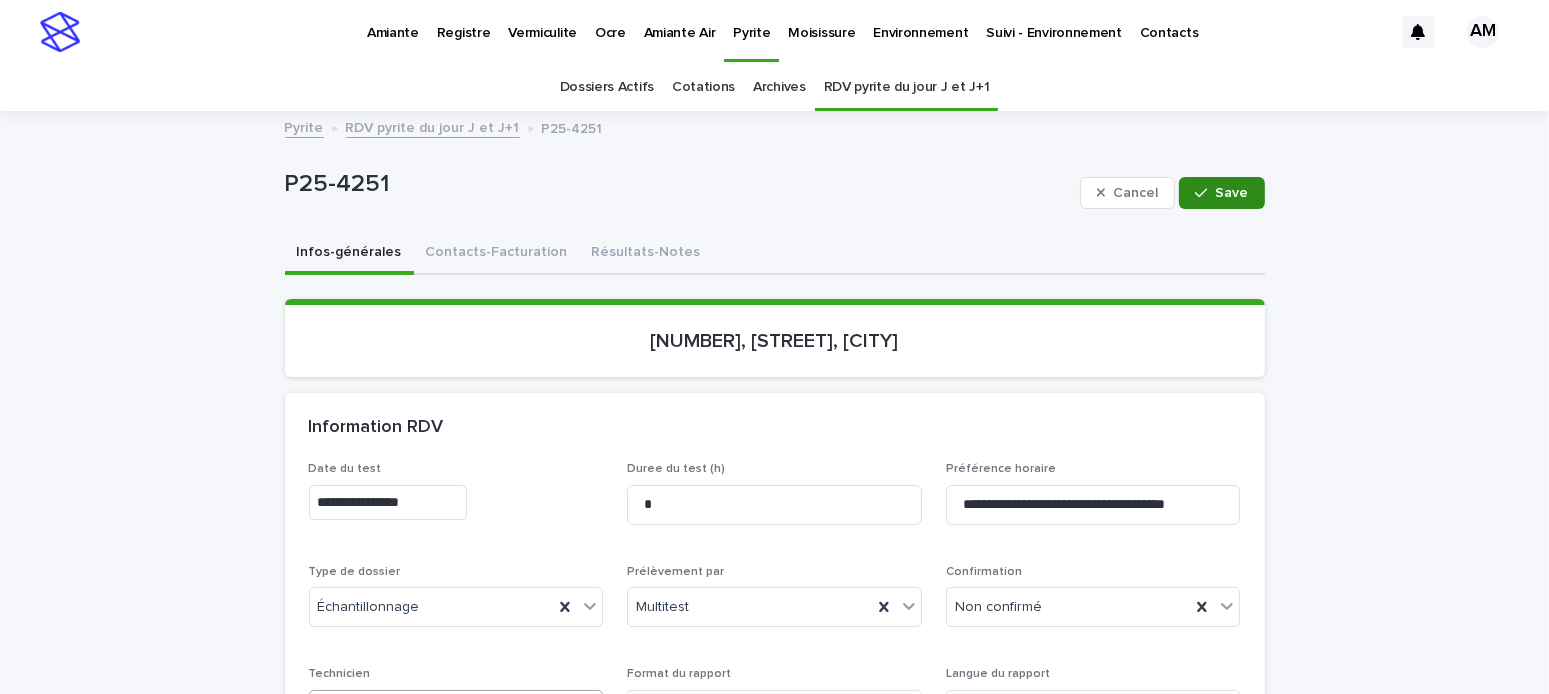 click at bounding box center (1205, 193) 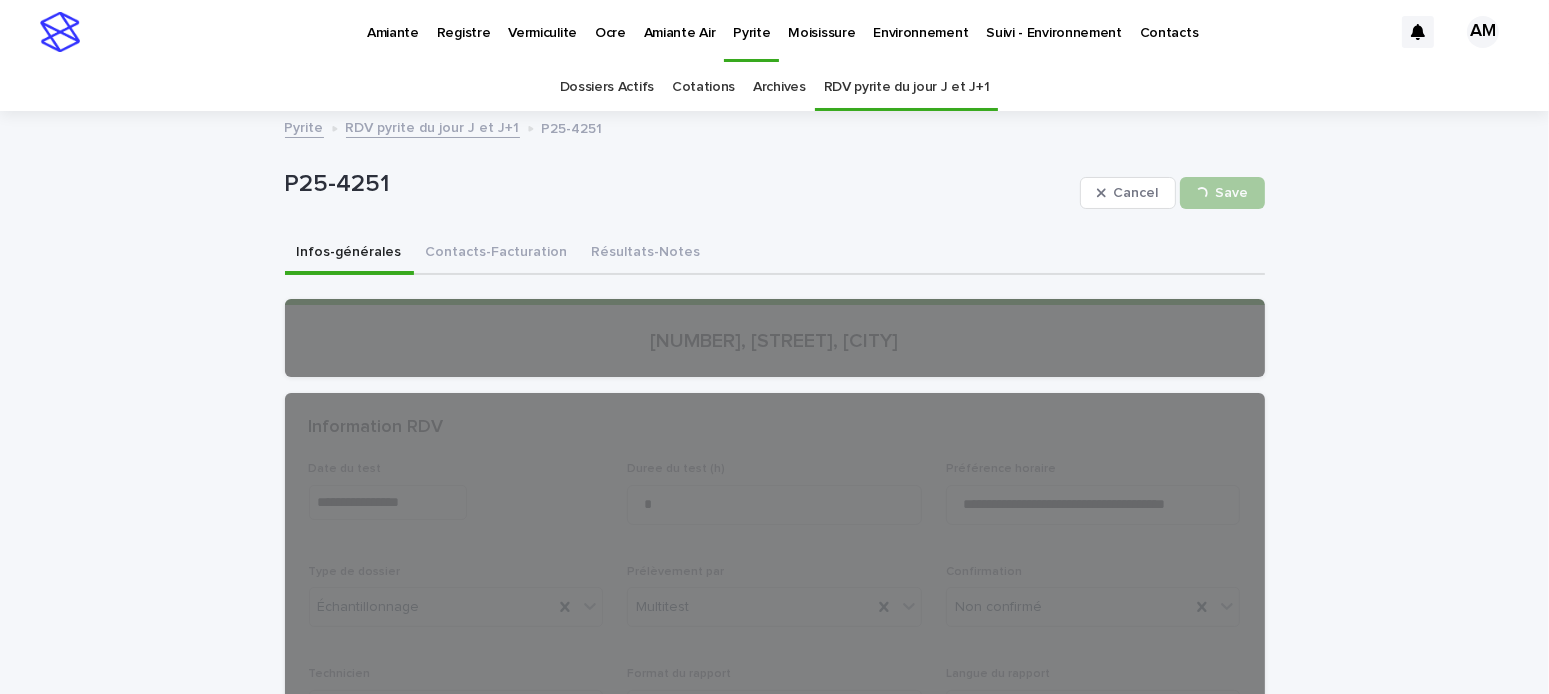 click on "RDV pyrite du jour J et J+1" at bounding box center [433, 126] 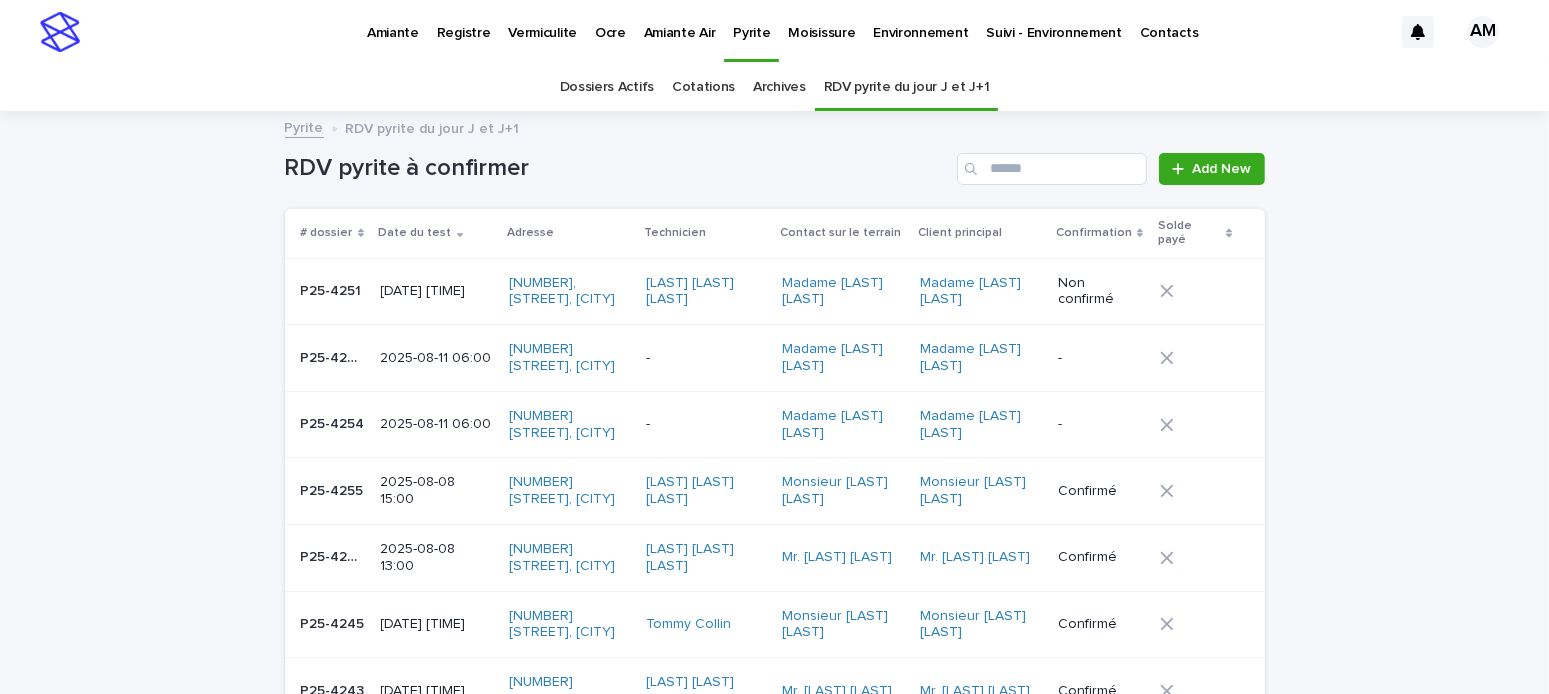 scroll, scrollTop: 63, scrollLeft: 0, axis: vertical 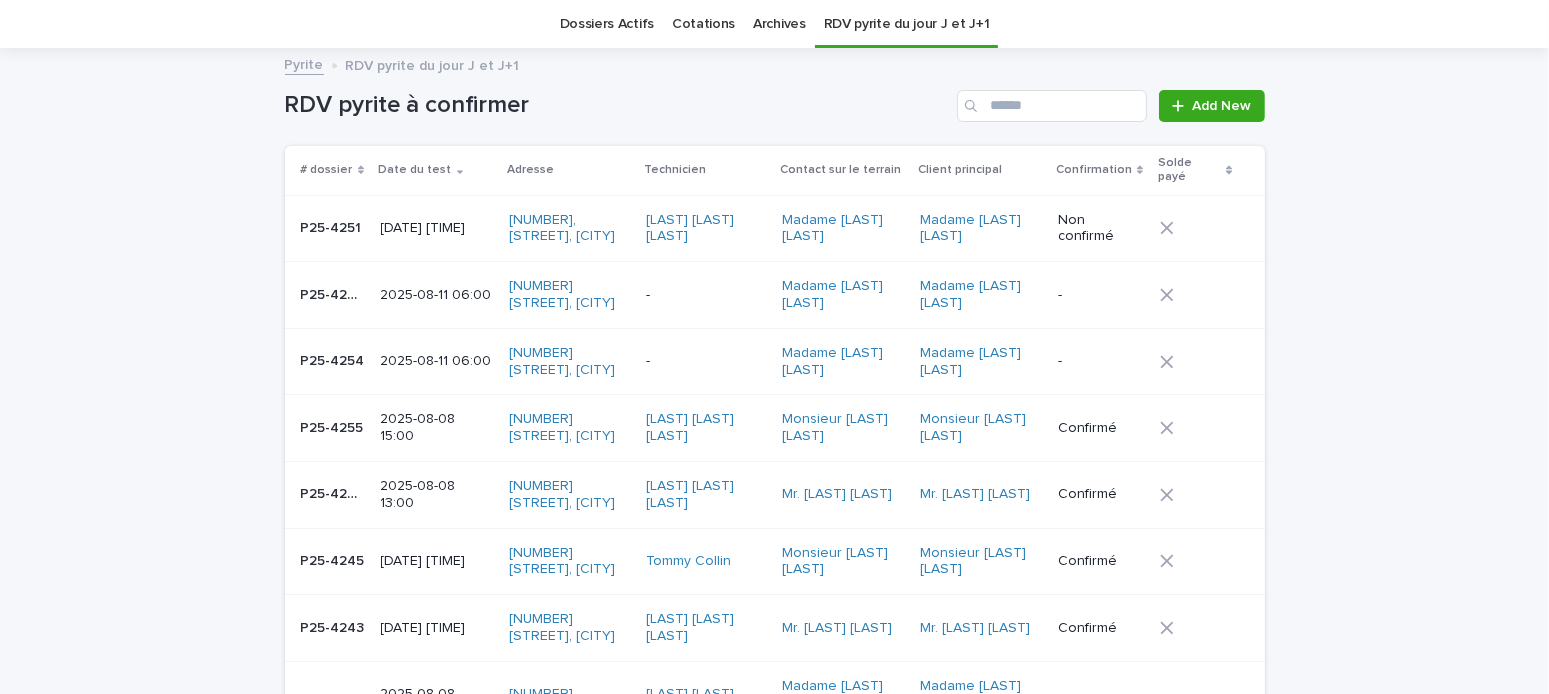 click on "2025-08-11 06:00" at bounding box center (437, 295) 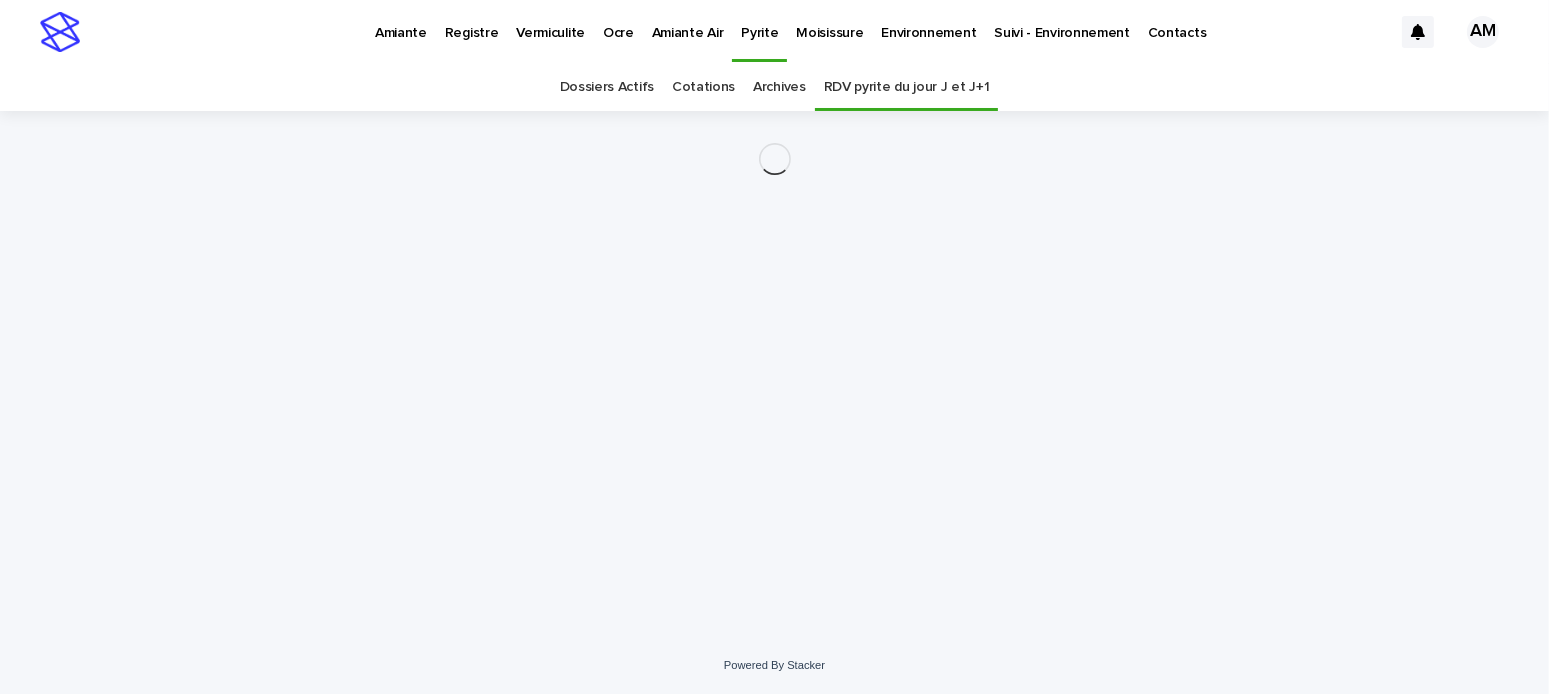 scroll, scrollTop: 0, scrollLeft: 0, axis: both 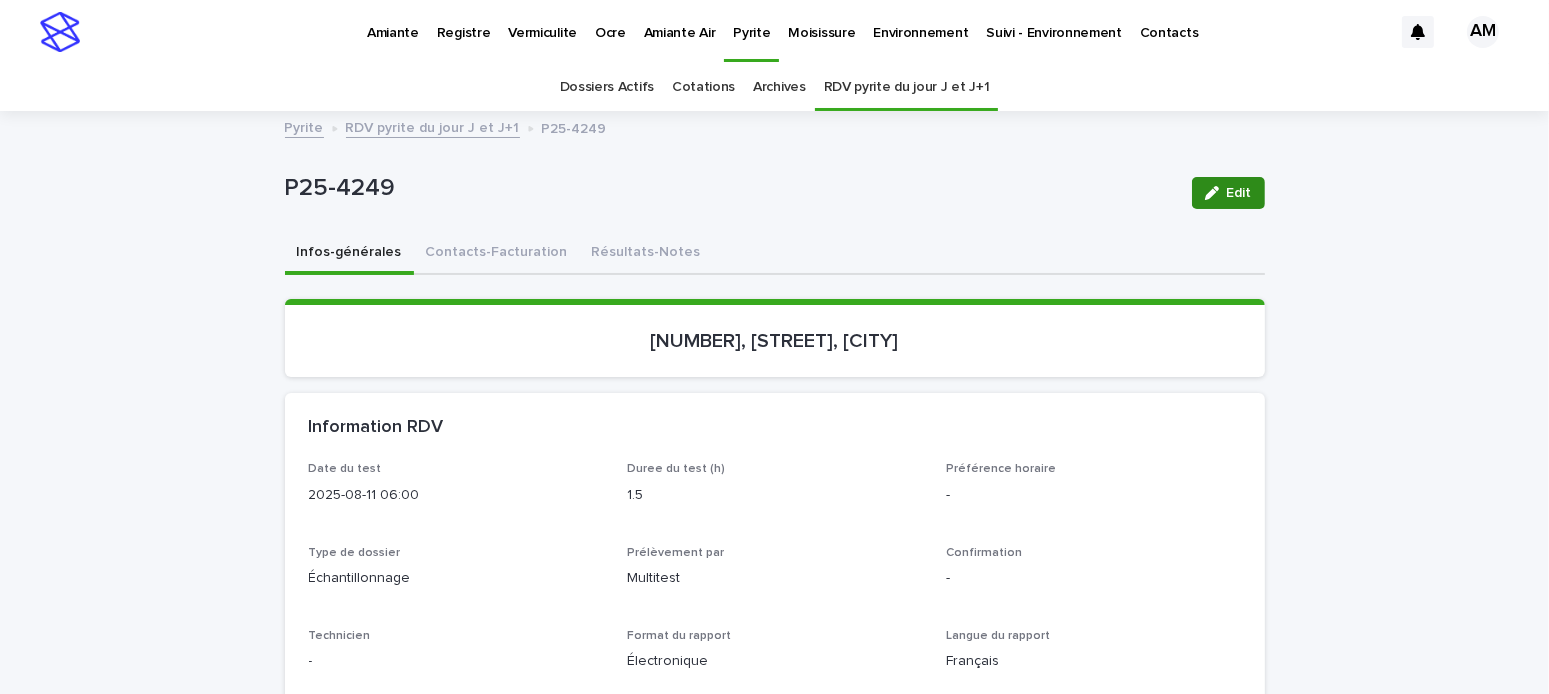 click on "Edit" at bounding box center [1228, 193] 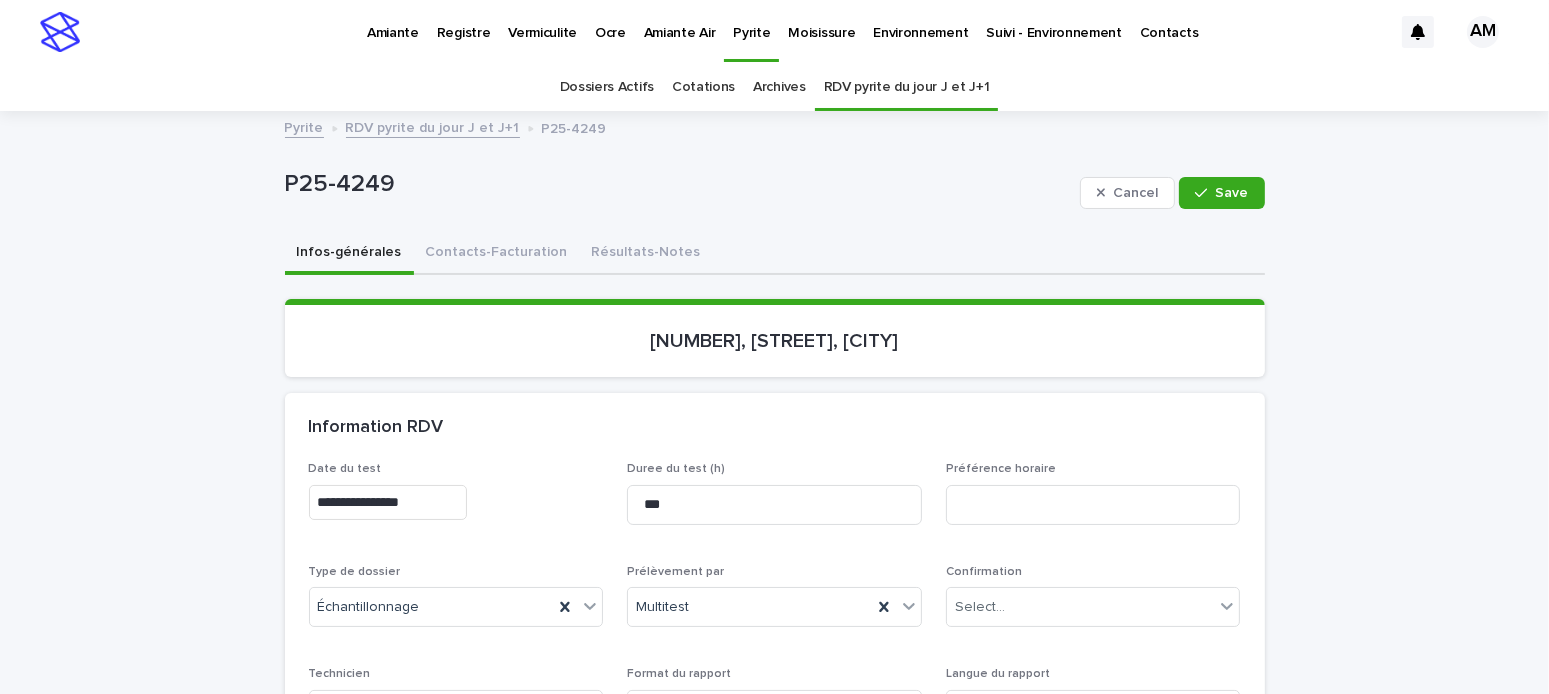 click on "**********" at bounding box center (388, 502) 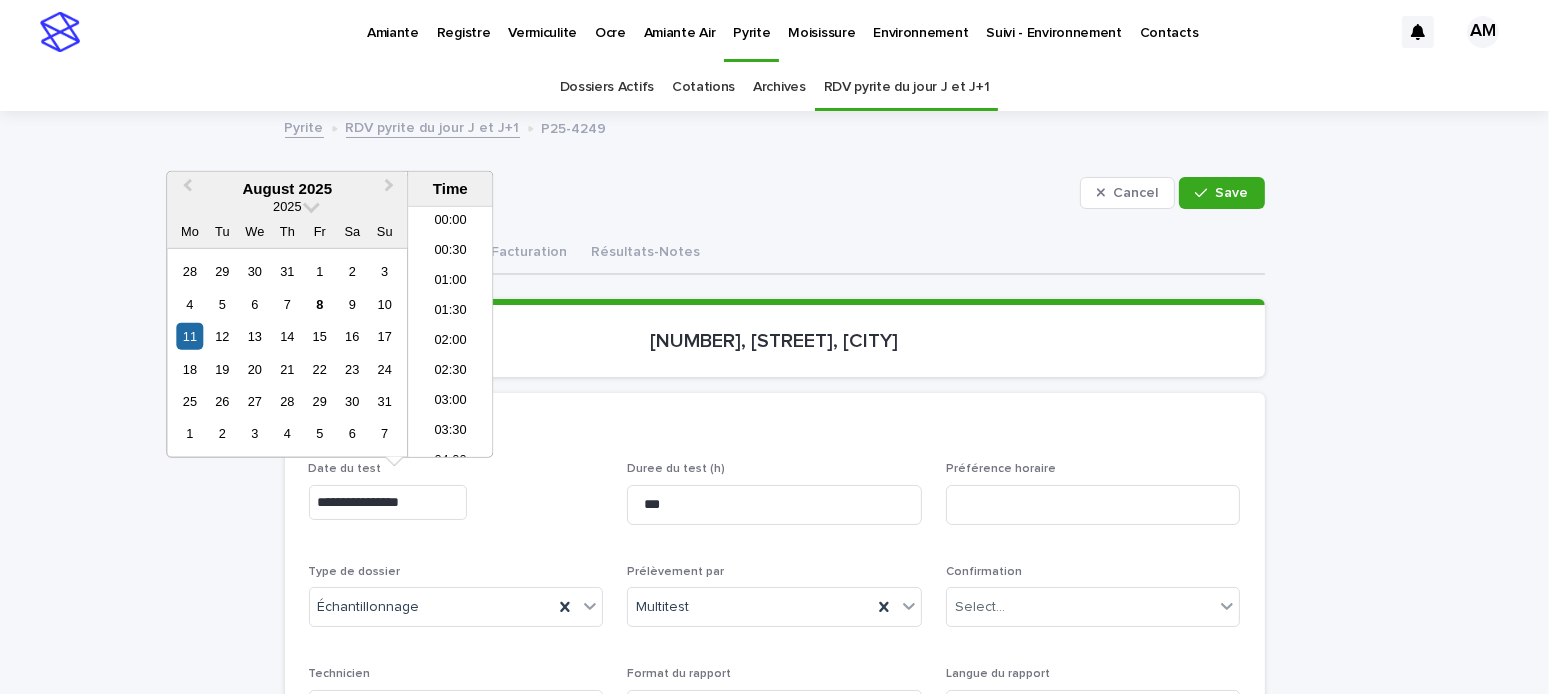 scroll, scrollTop: 250, scrollLeft: 0, axis: vertical 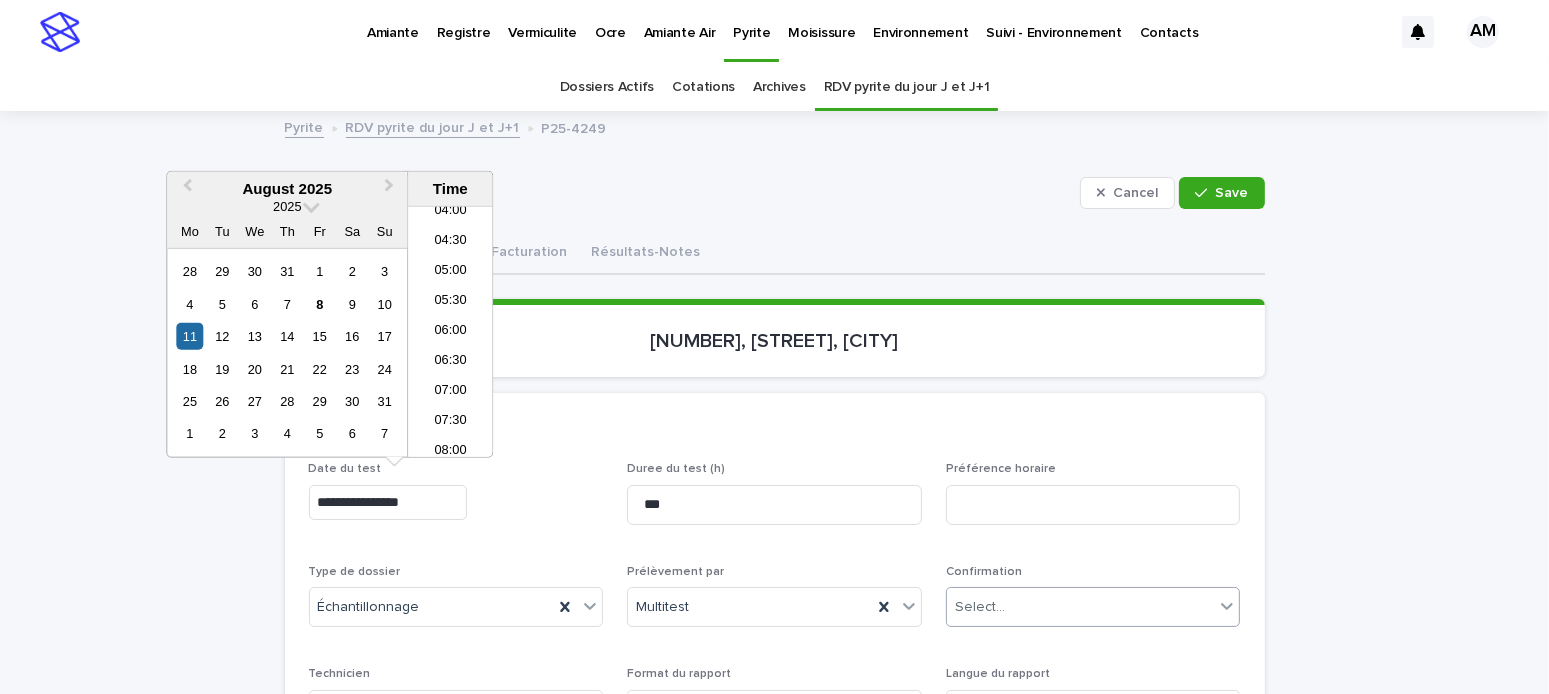 type on "**********" 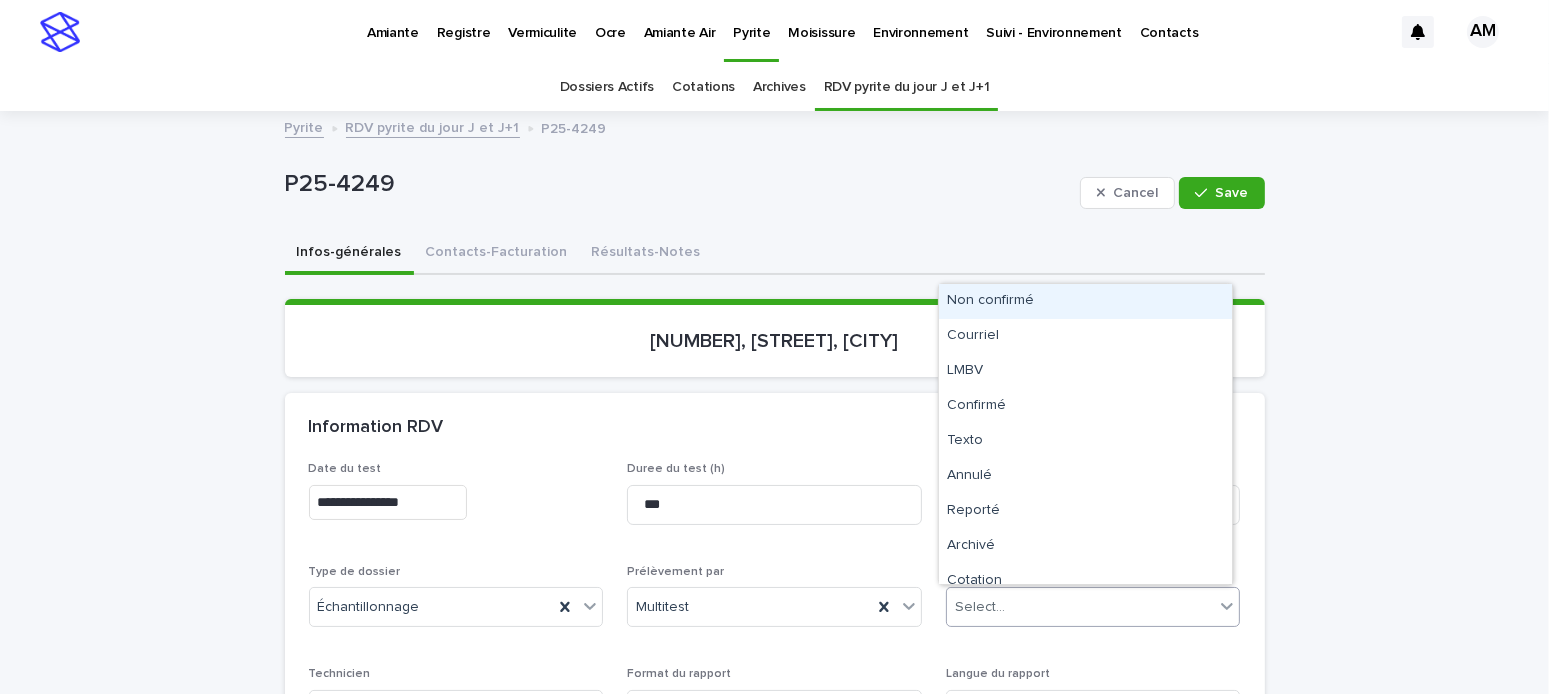 click on "Non confirmé" at bounding box center (1085, 301) 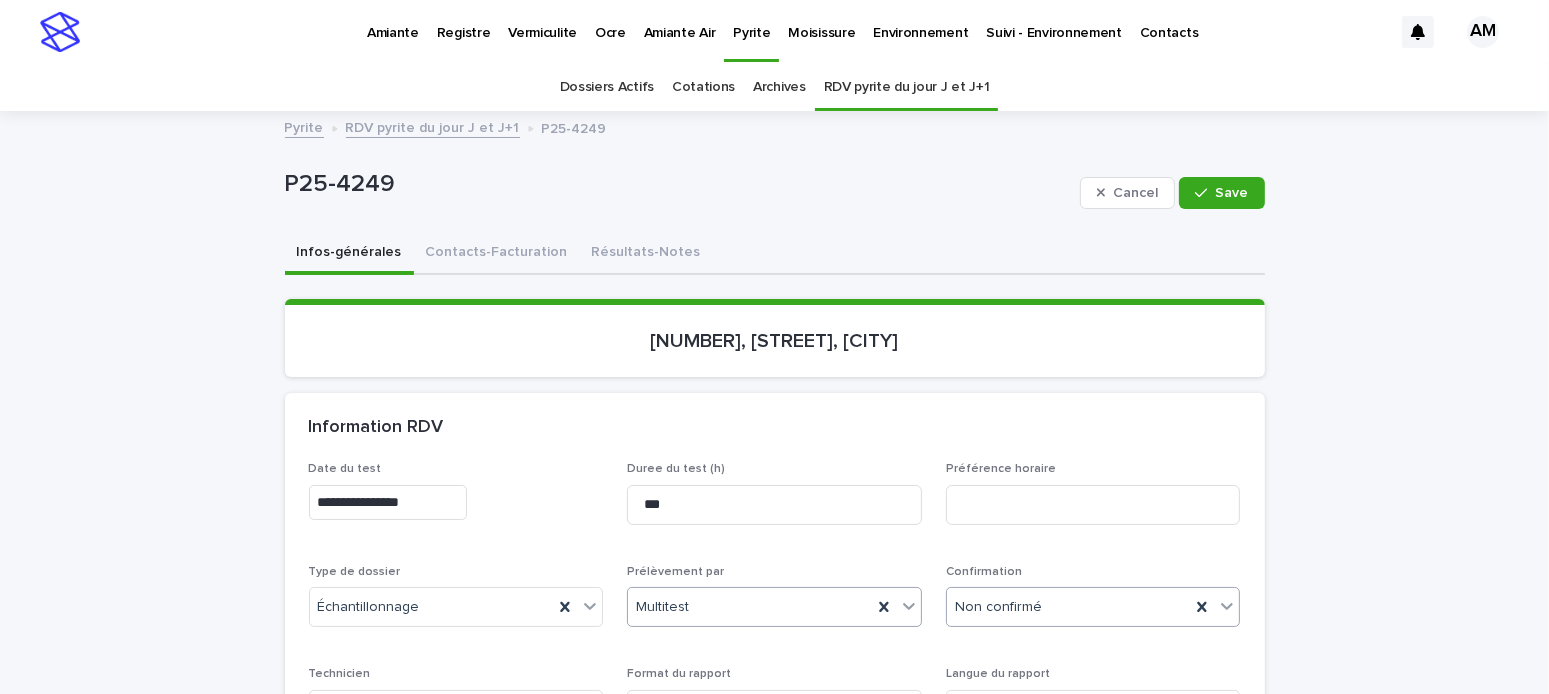 scroll, scrollTop: 200, scrollLeft: 0, axis: vertical 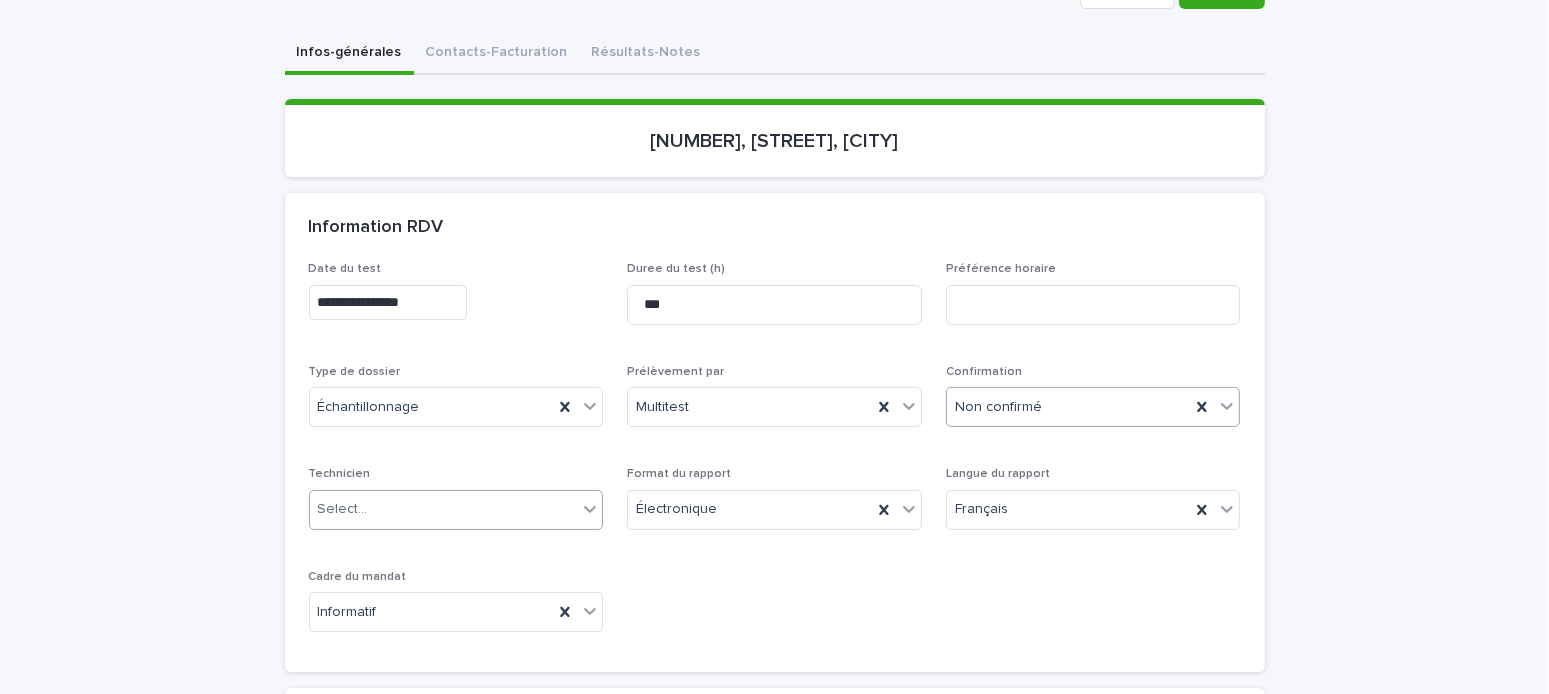 click on "Select..." at bounding box center (444, 509) 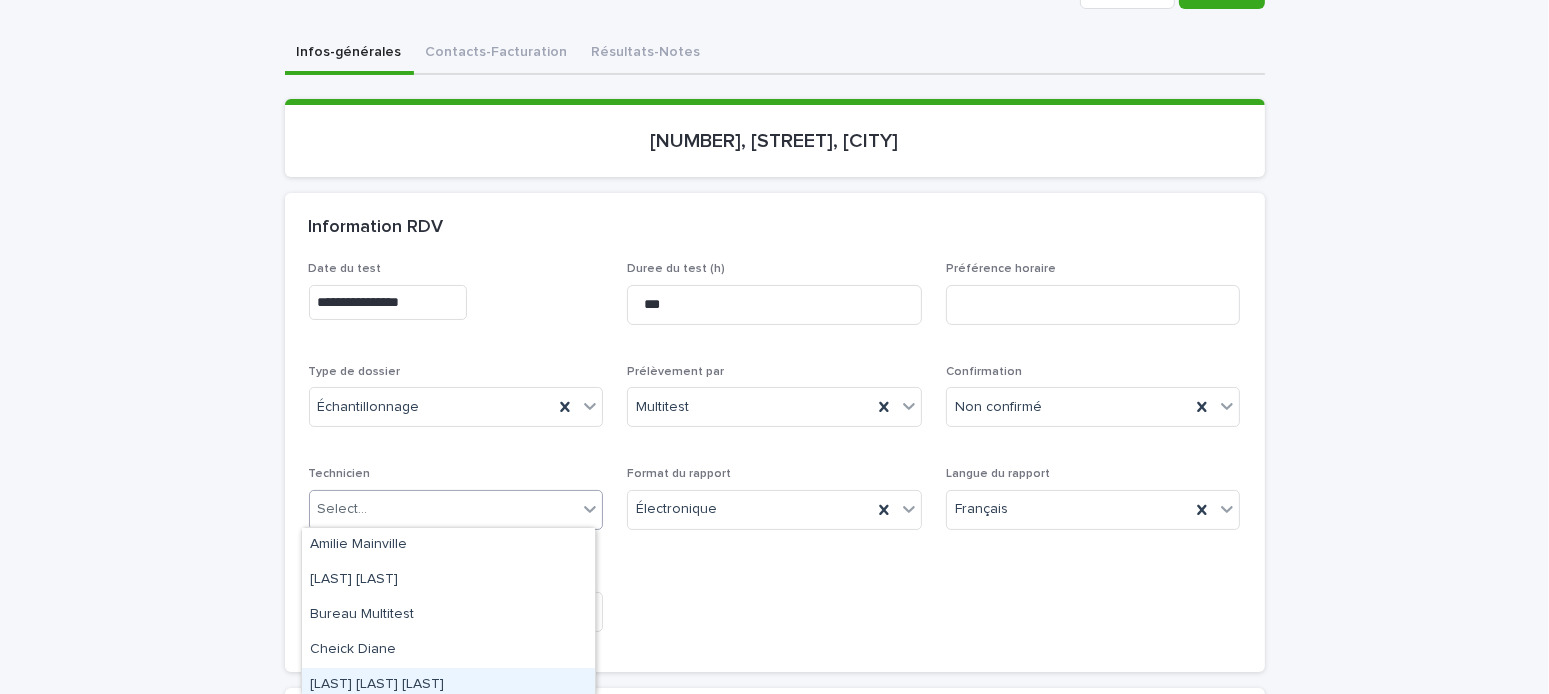 click on "[FIRST] [LAST] [LAST]" at bounding box center (448, 685) 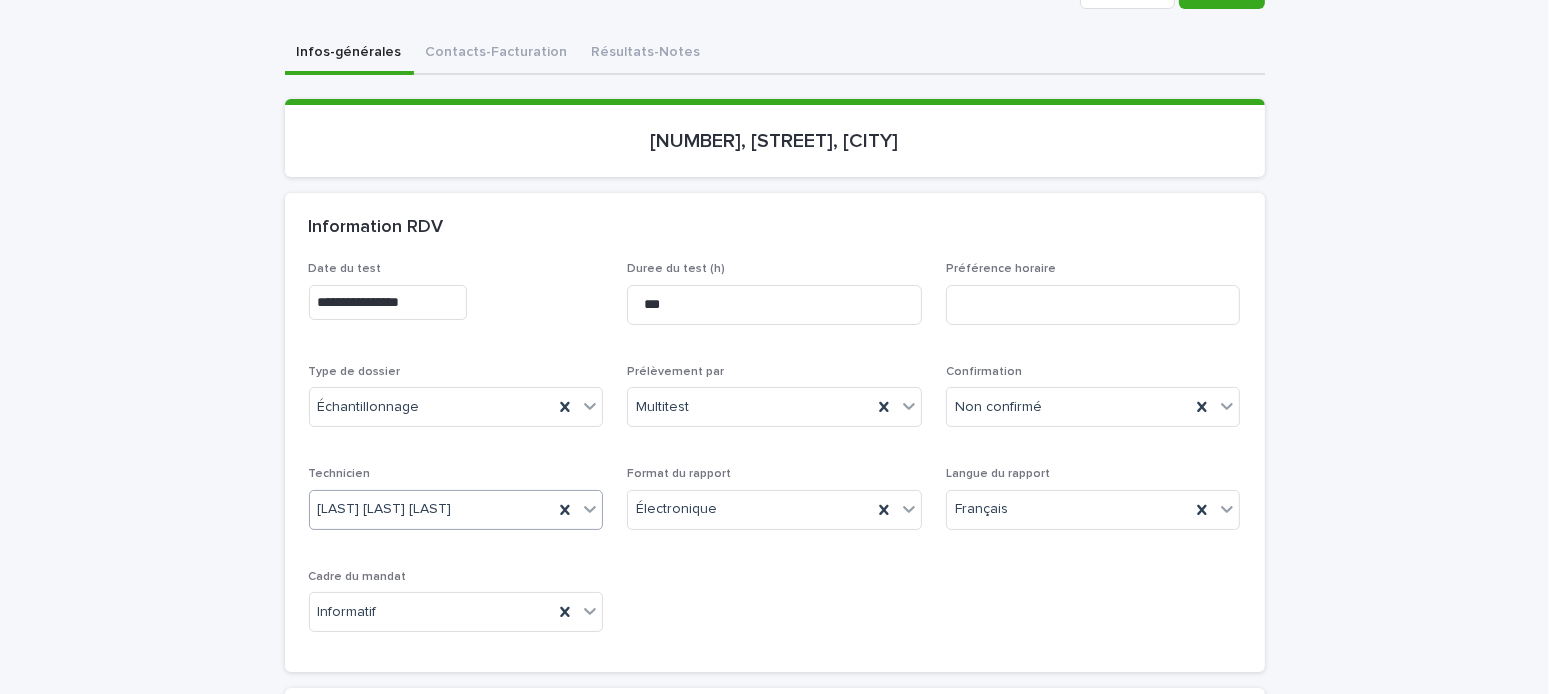 scroll, scrollTop: 0, scrollLeft: 0, axis: both 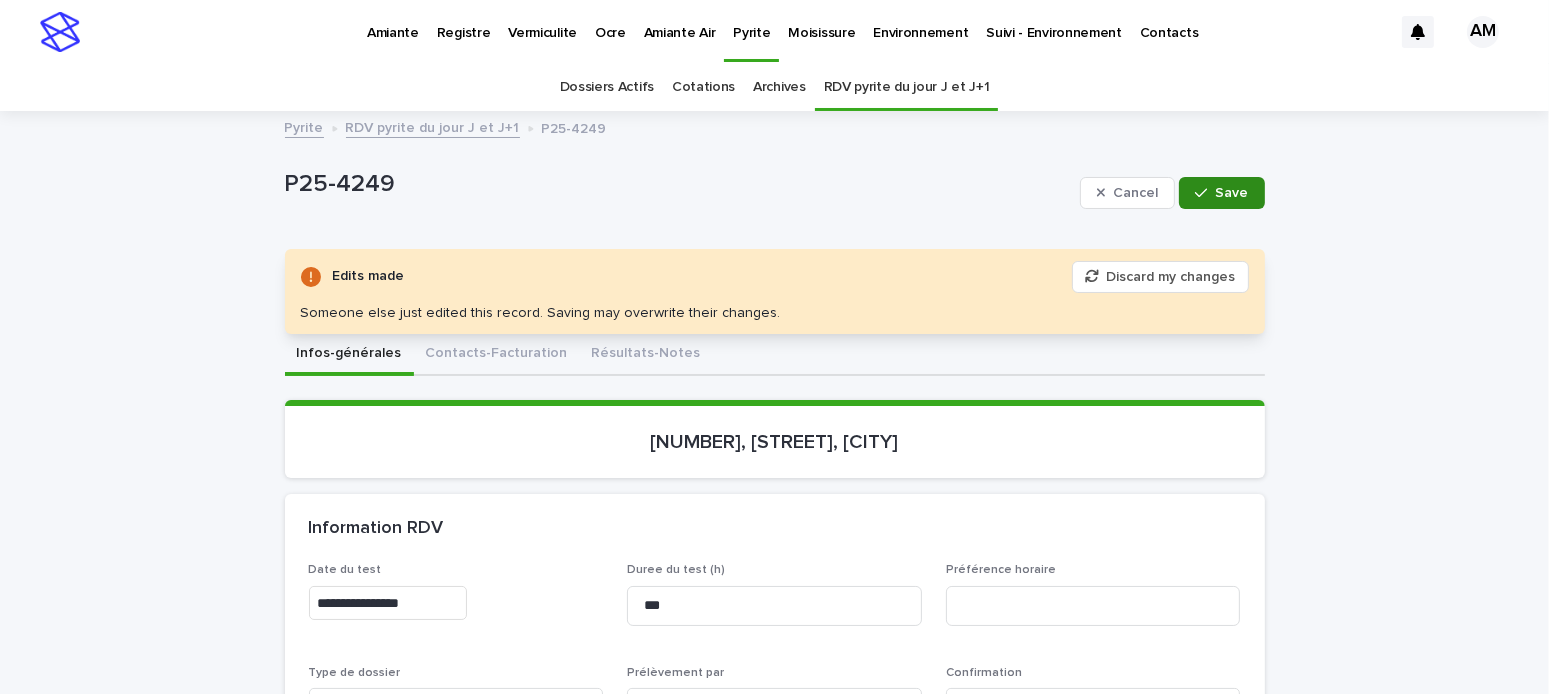 click on "Save" at bounding box center [1221, 193] 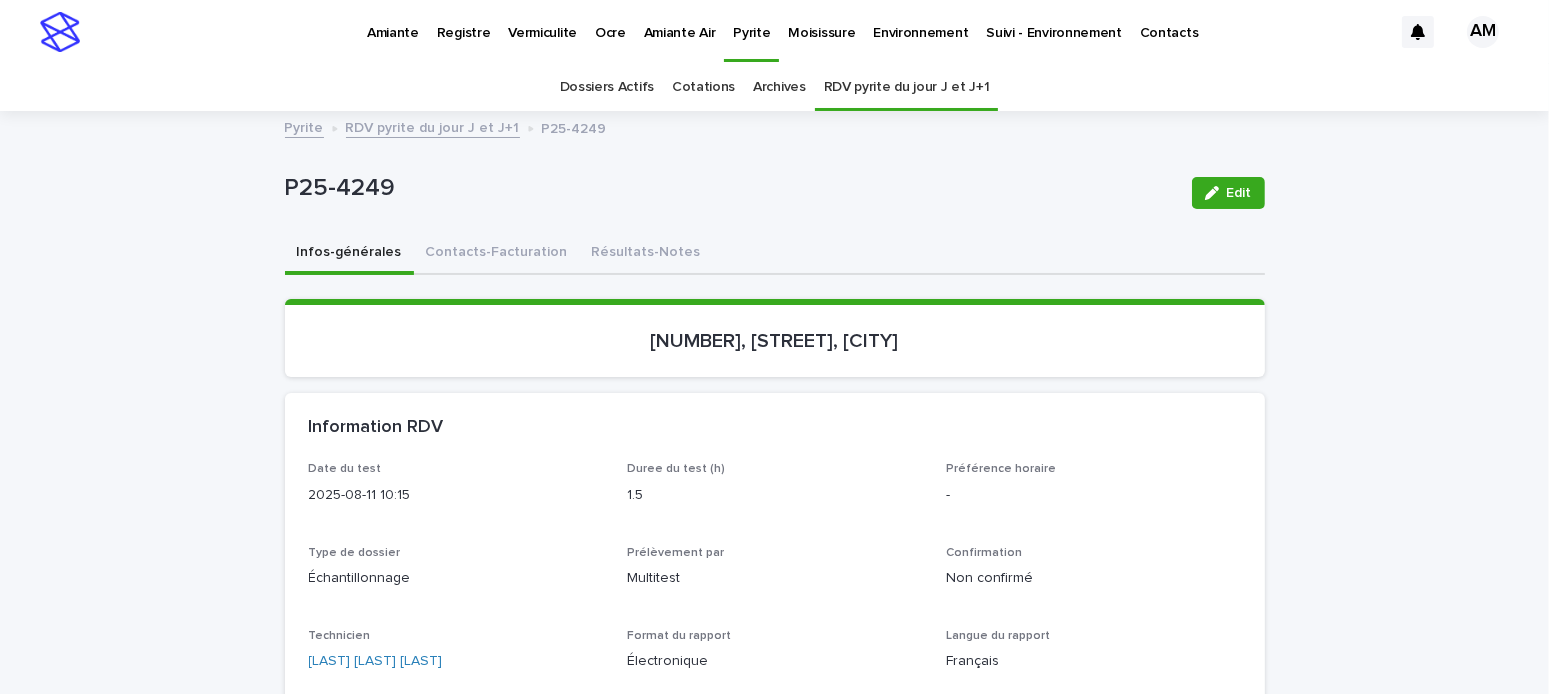 click on "RDV pyrite du jour J et J+1" at bounding box center [433, 126] 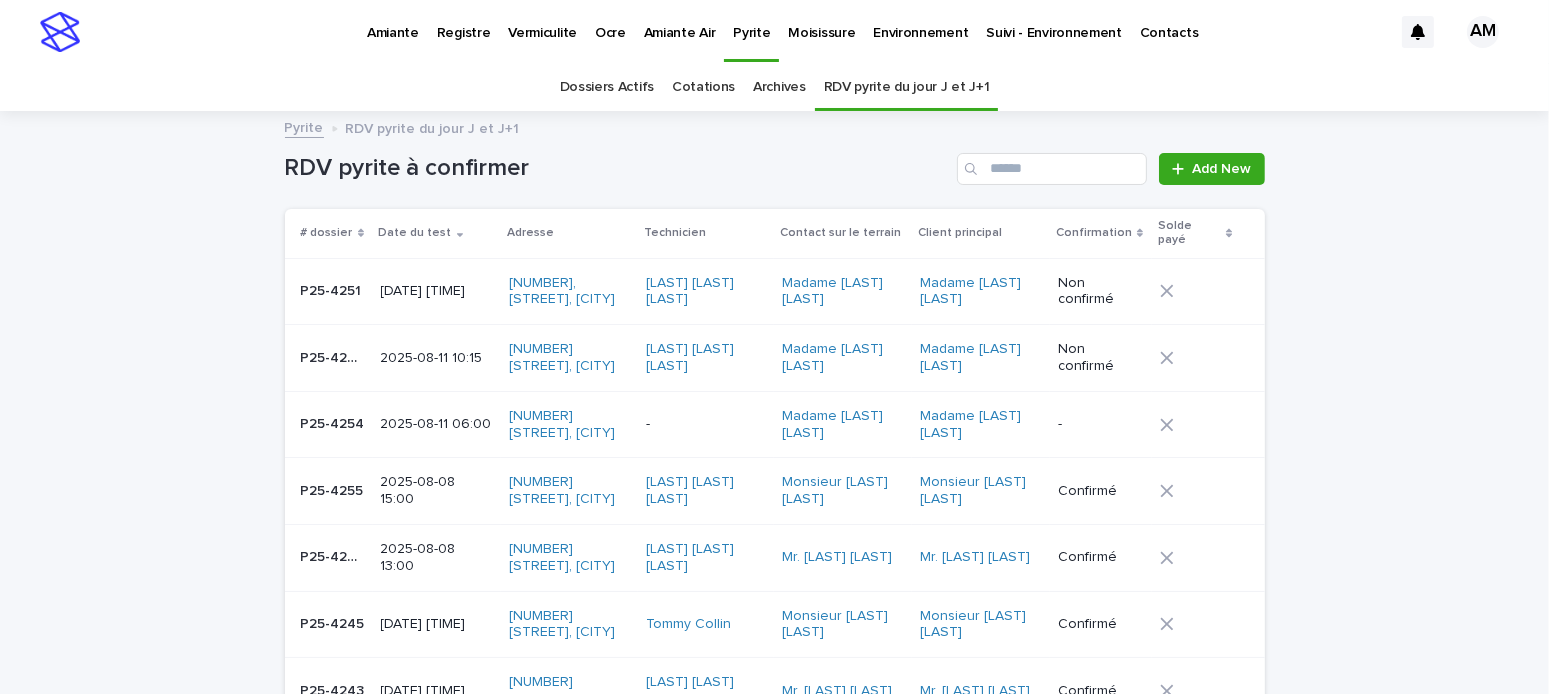 scroll, scrollTop: 63, scrollLeft: 0, axis: vertical 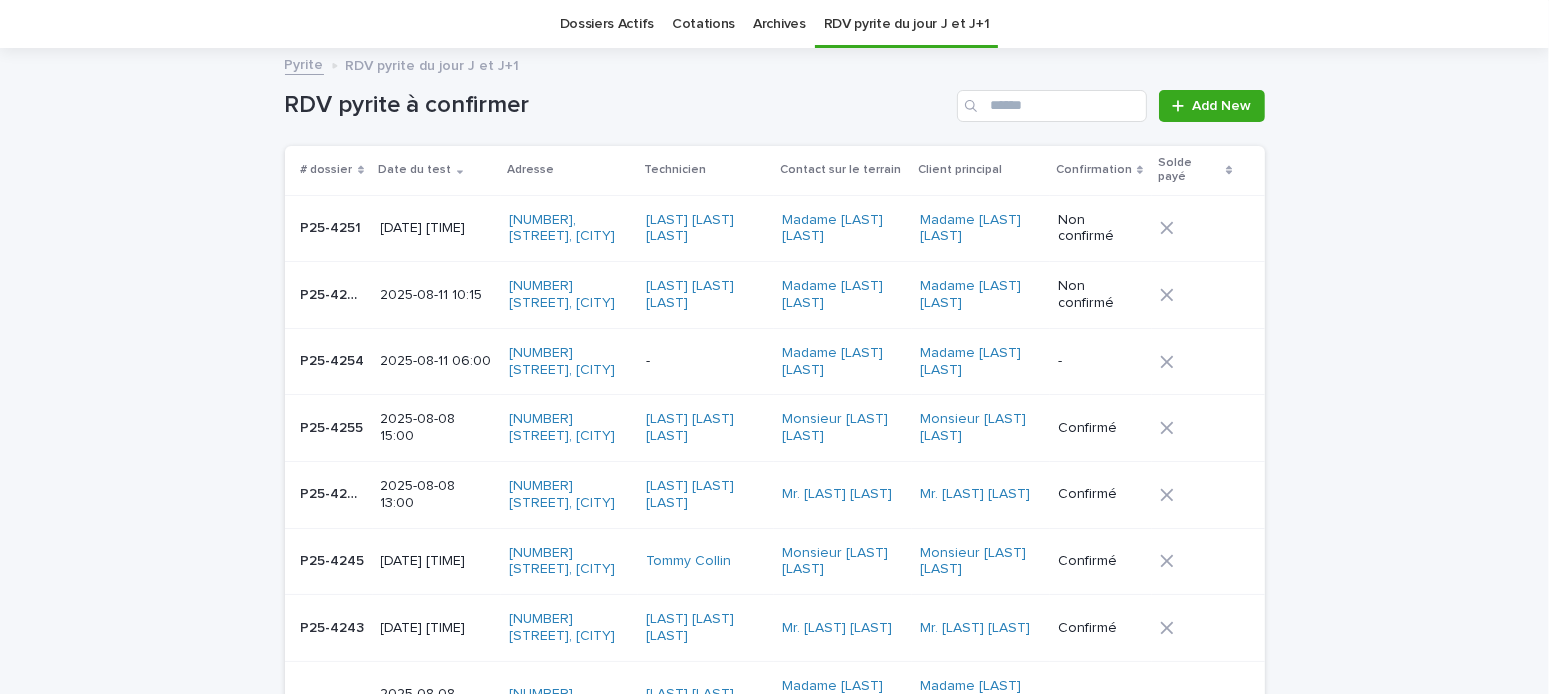 click on "2025-08-11 06:00" at bounding box center [437, 361] 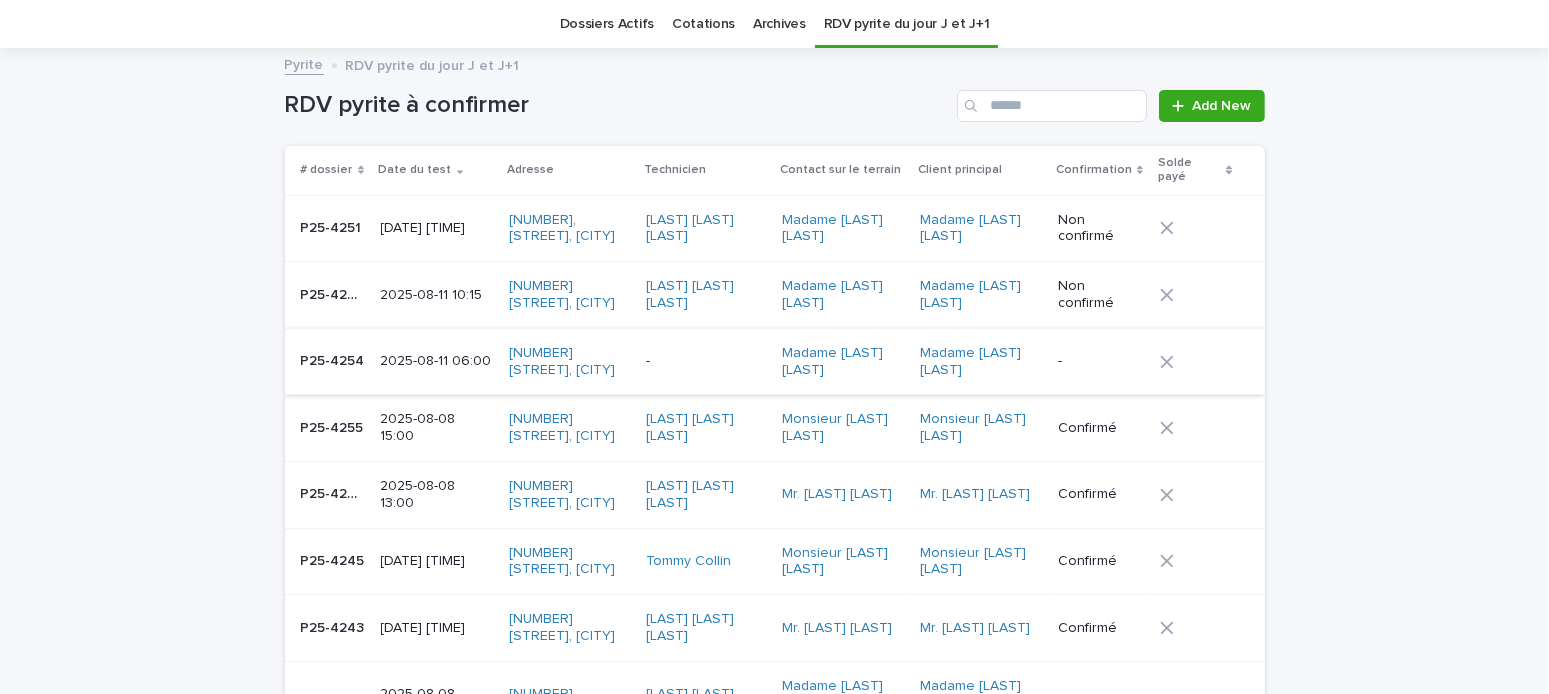 scroll, scrollTop: 0, scrollLeft: 0, axis: both 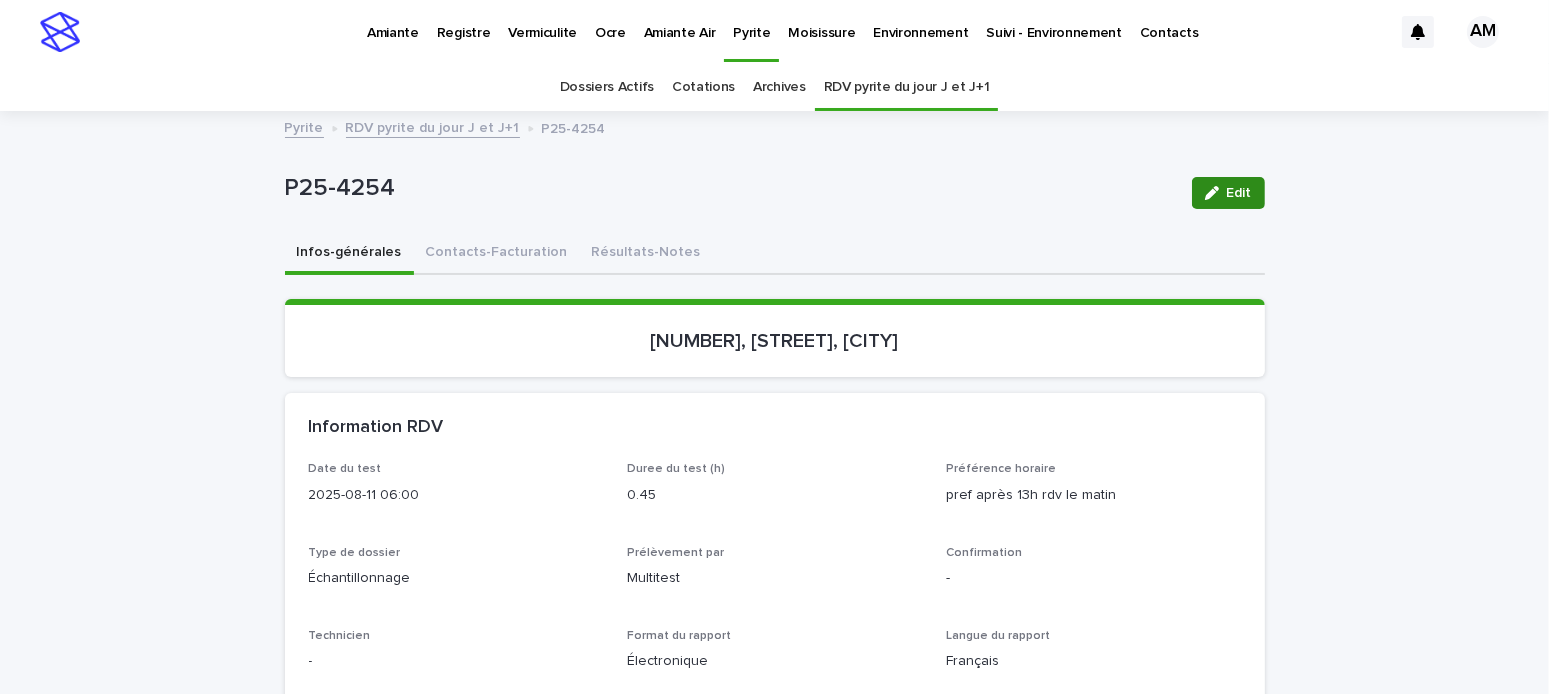 click on "Edit" at bounding box center (1239, 193) 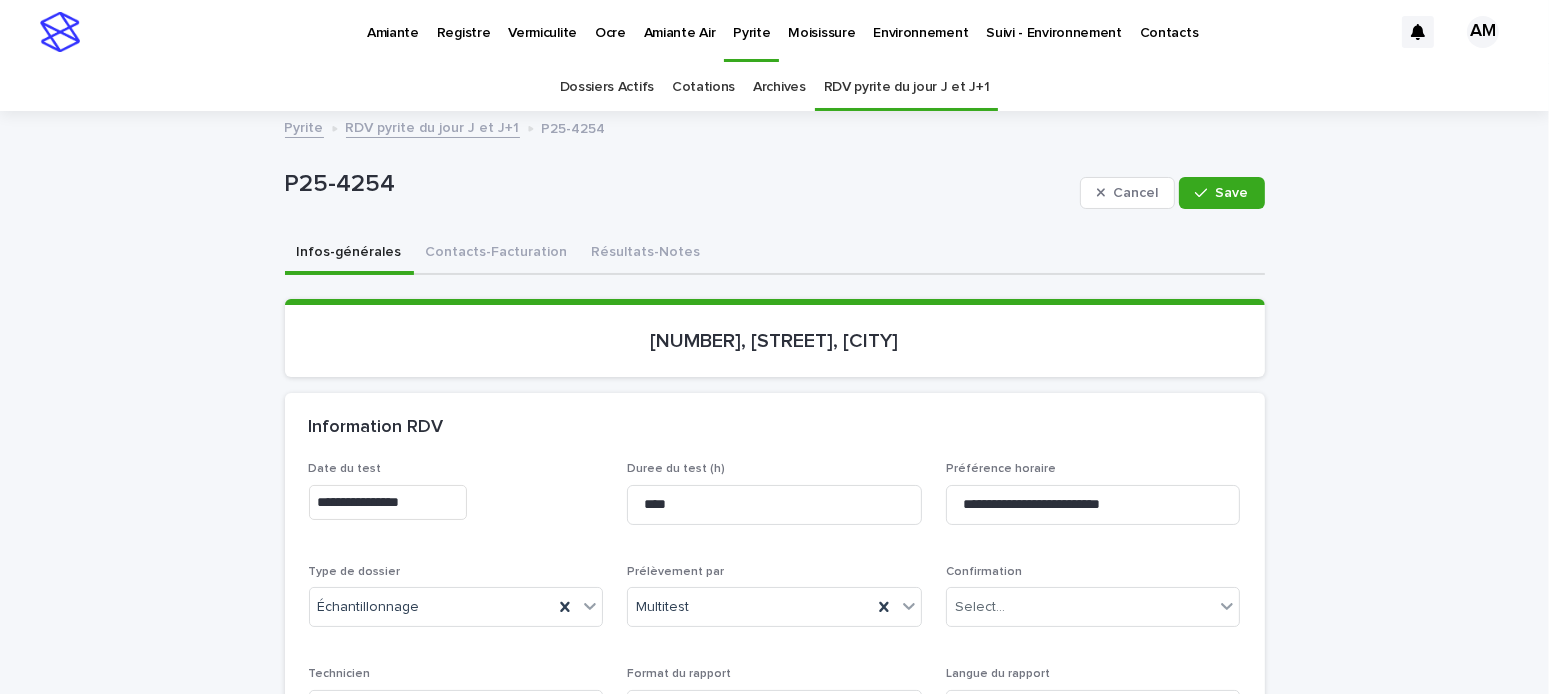 click on "**********" at bounding box center (388, 502) 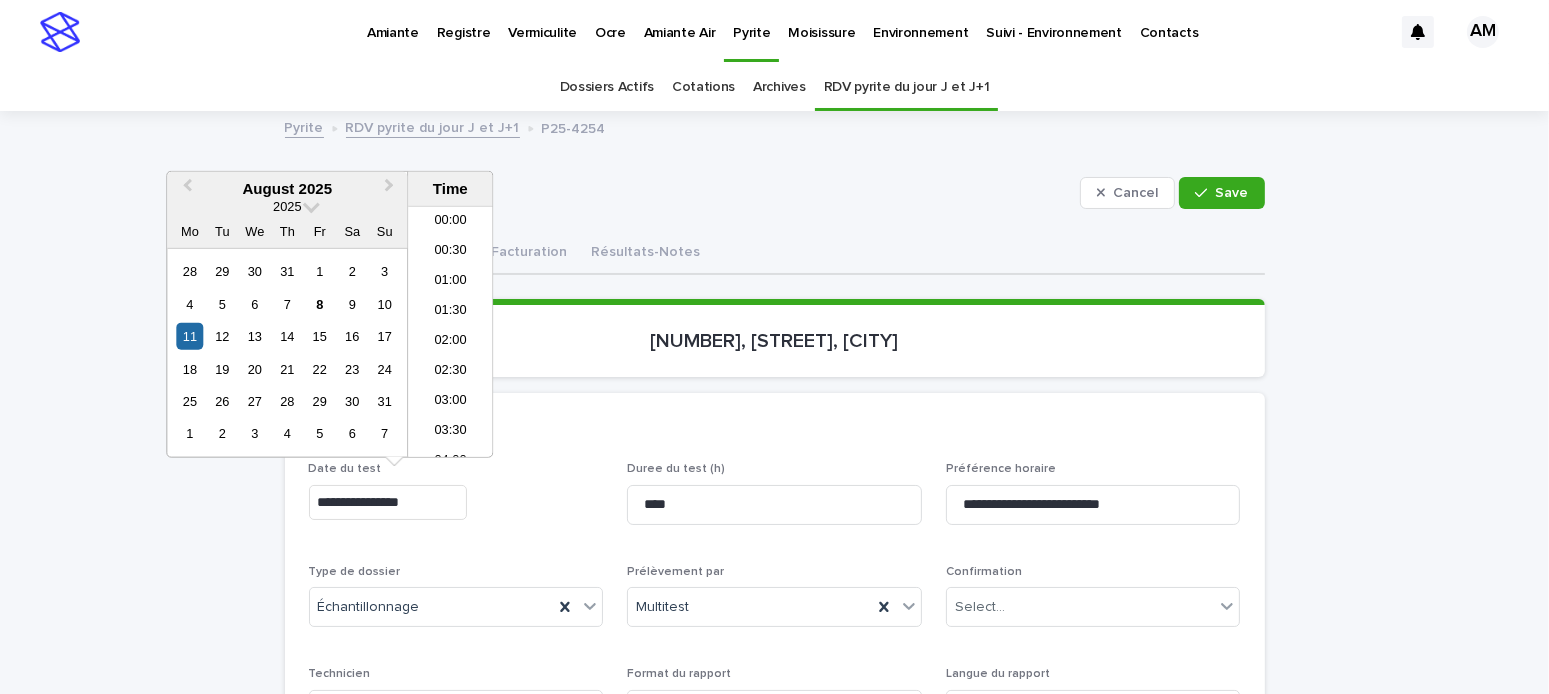 scroll, scrollTop: 250, scrollLeft: 0, axis: vertical 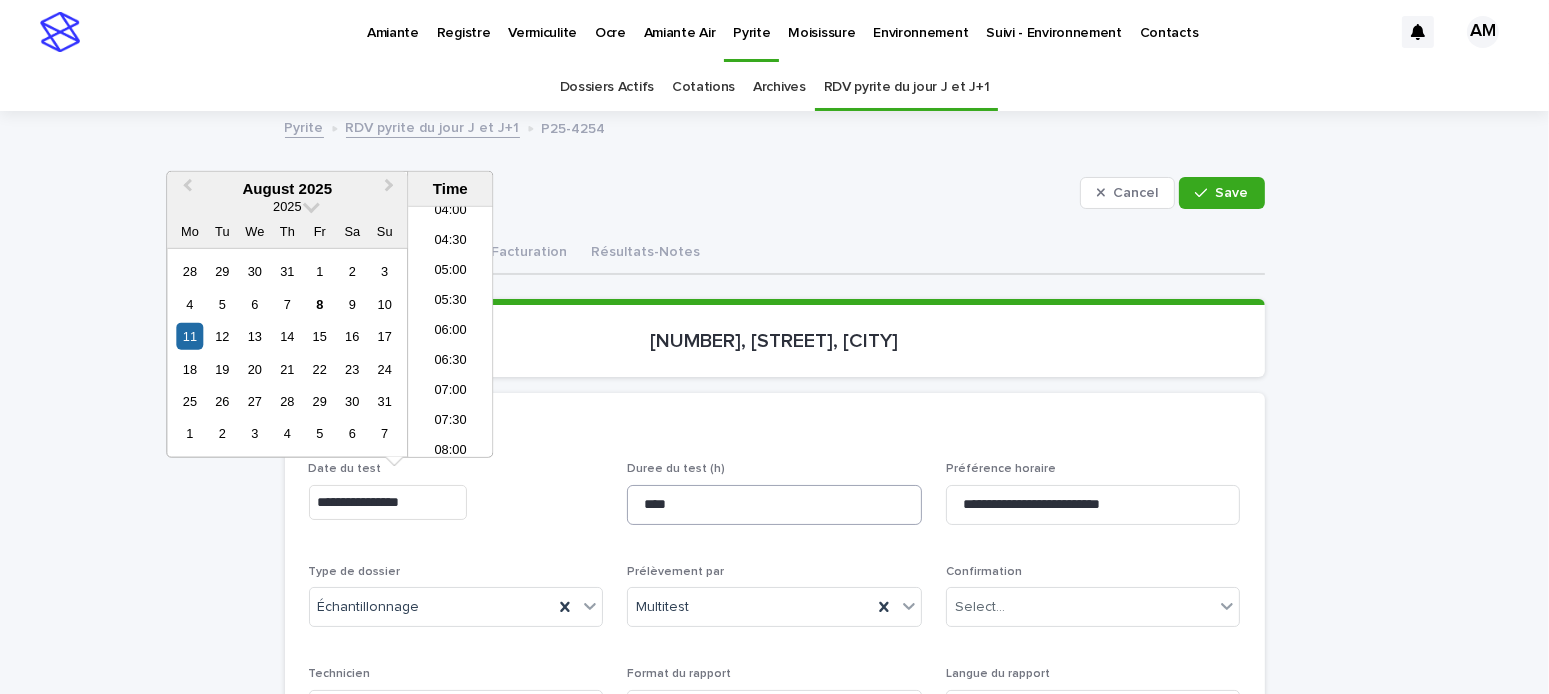 type on "**********" 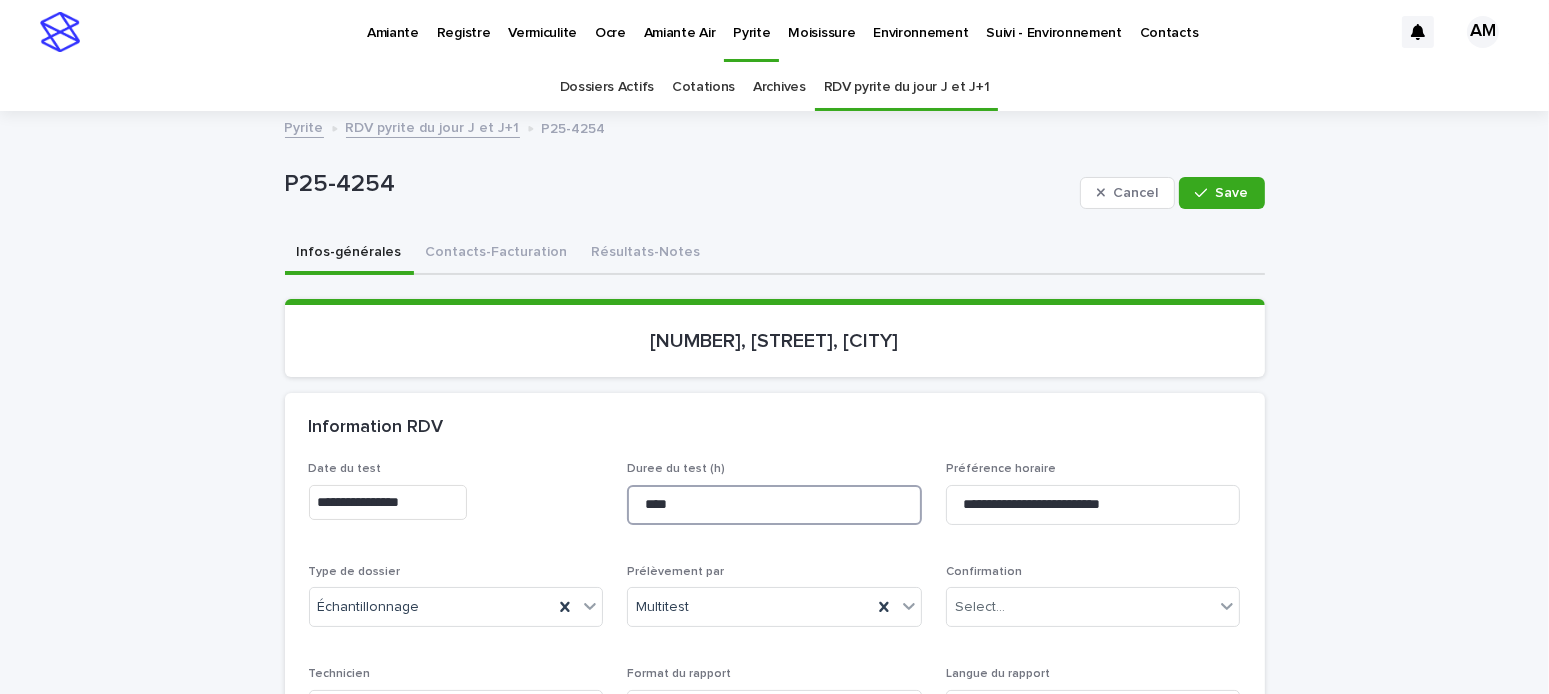 drag, startPoint x: 676, startPoint y: 504, endPoint x: 585, endPoint y: 493, distance: 91.66242 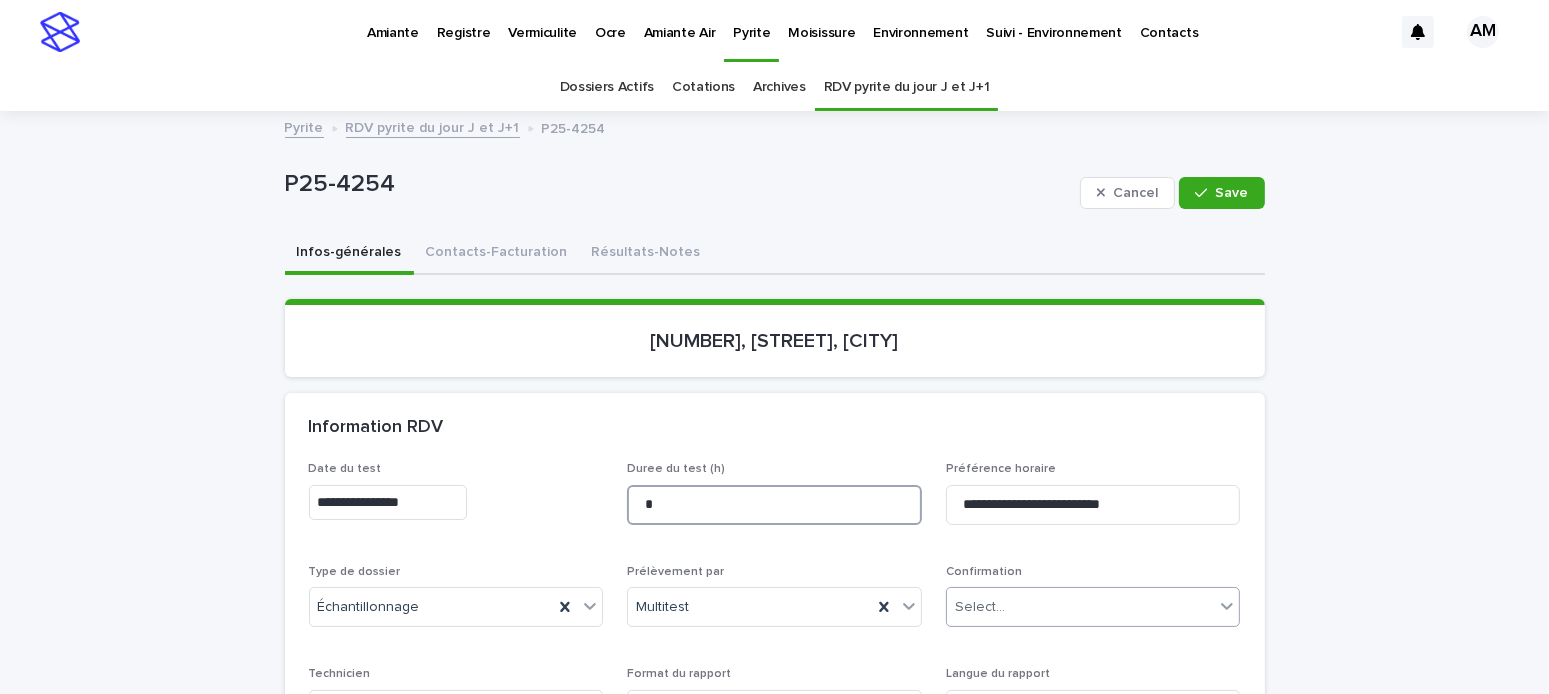 type on "*" 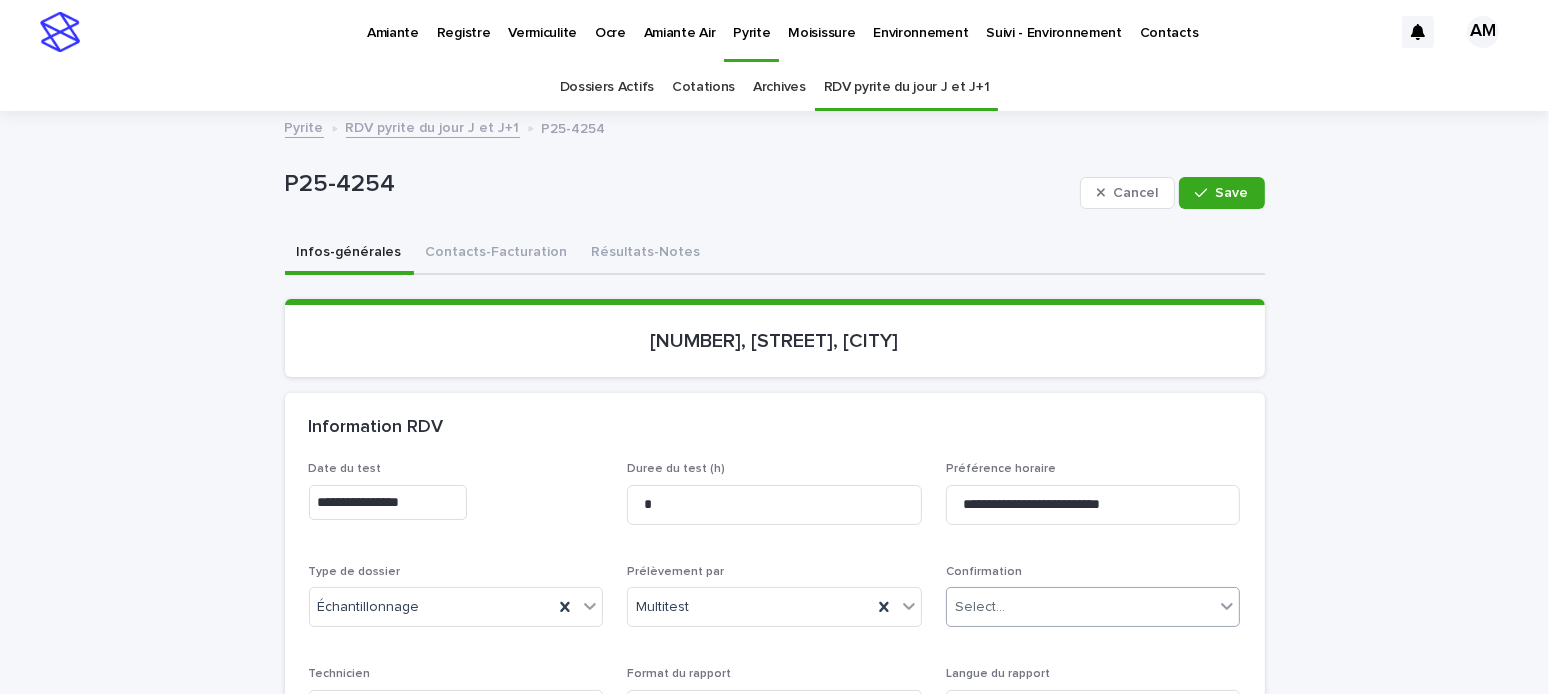 click on "Select..." at bounding box center [1081, 607] 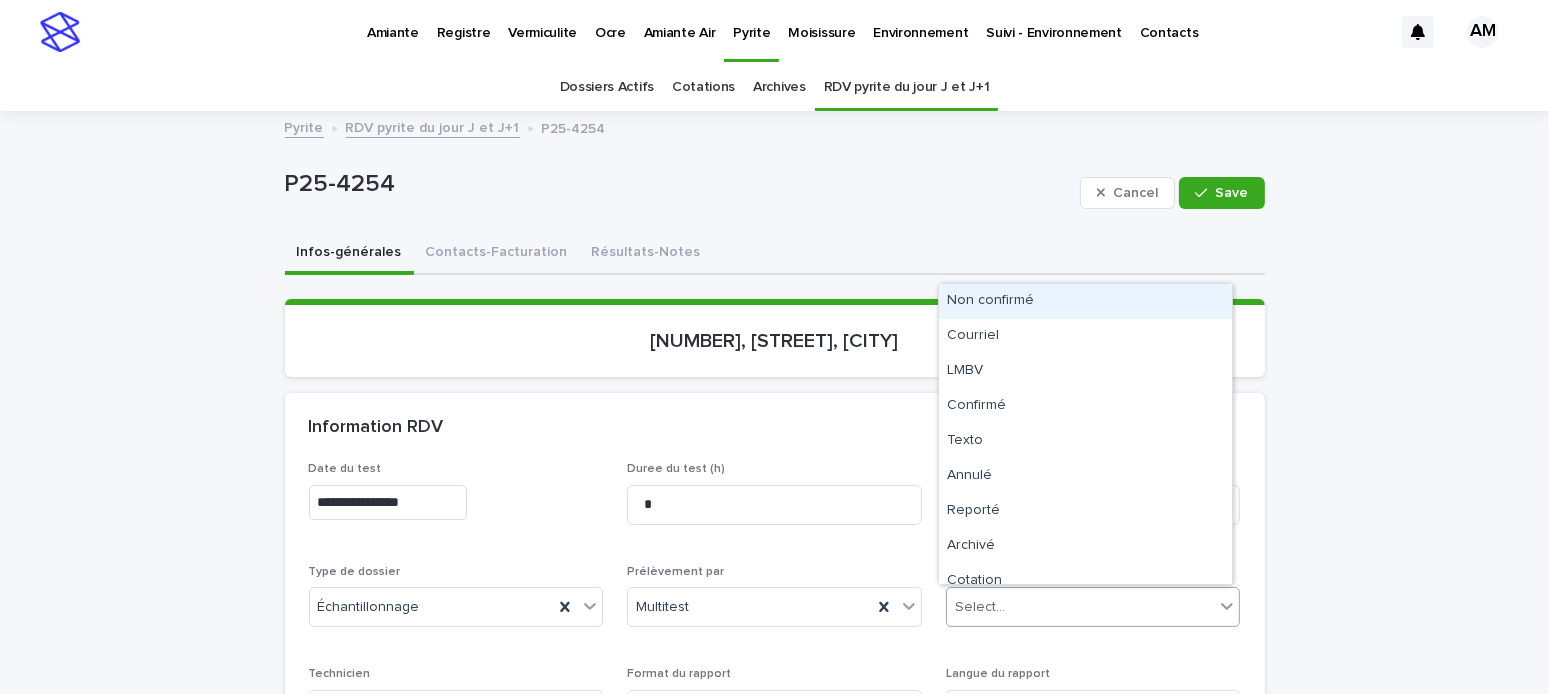 click on "Non confirmé" at bounding box center [1085, 301] 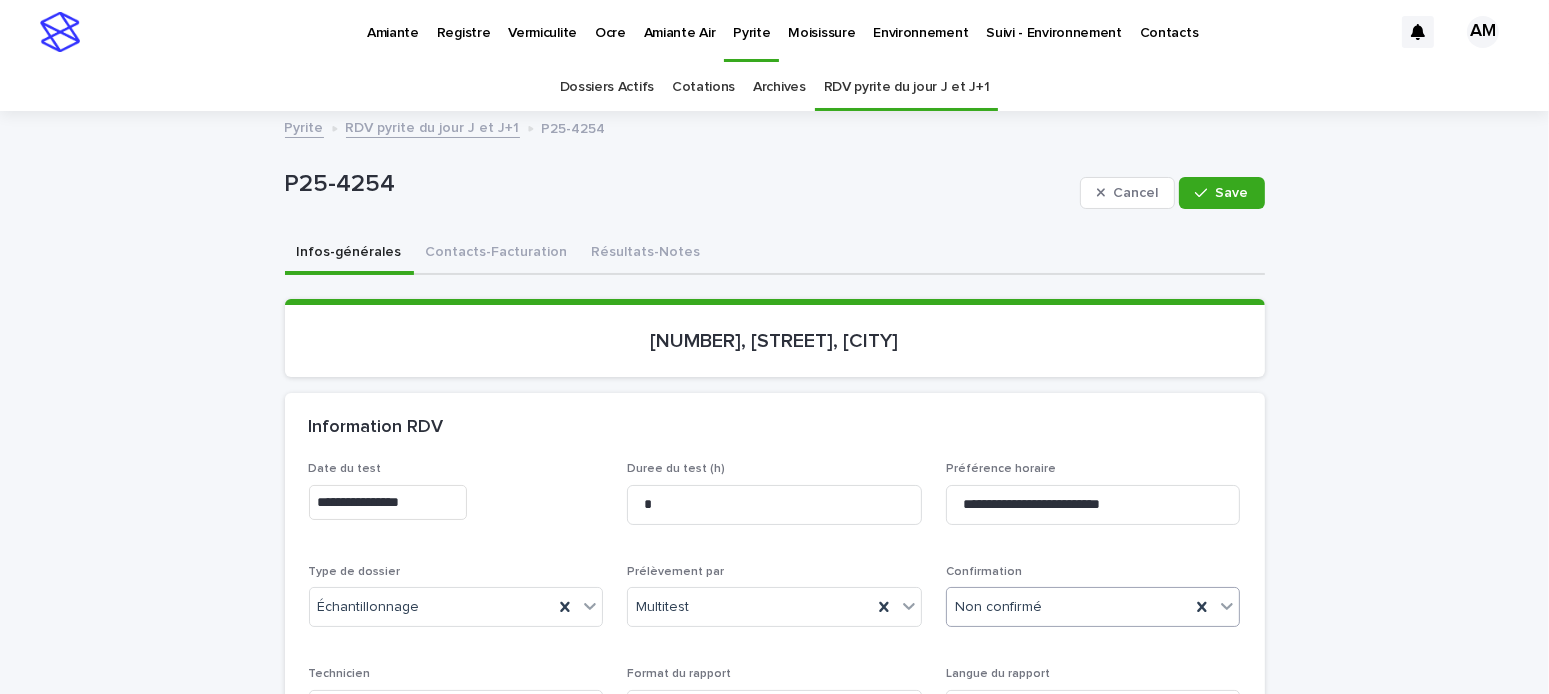 scroll, scrollTop: 200, scrollLeft: 0, axis: vertical 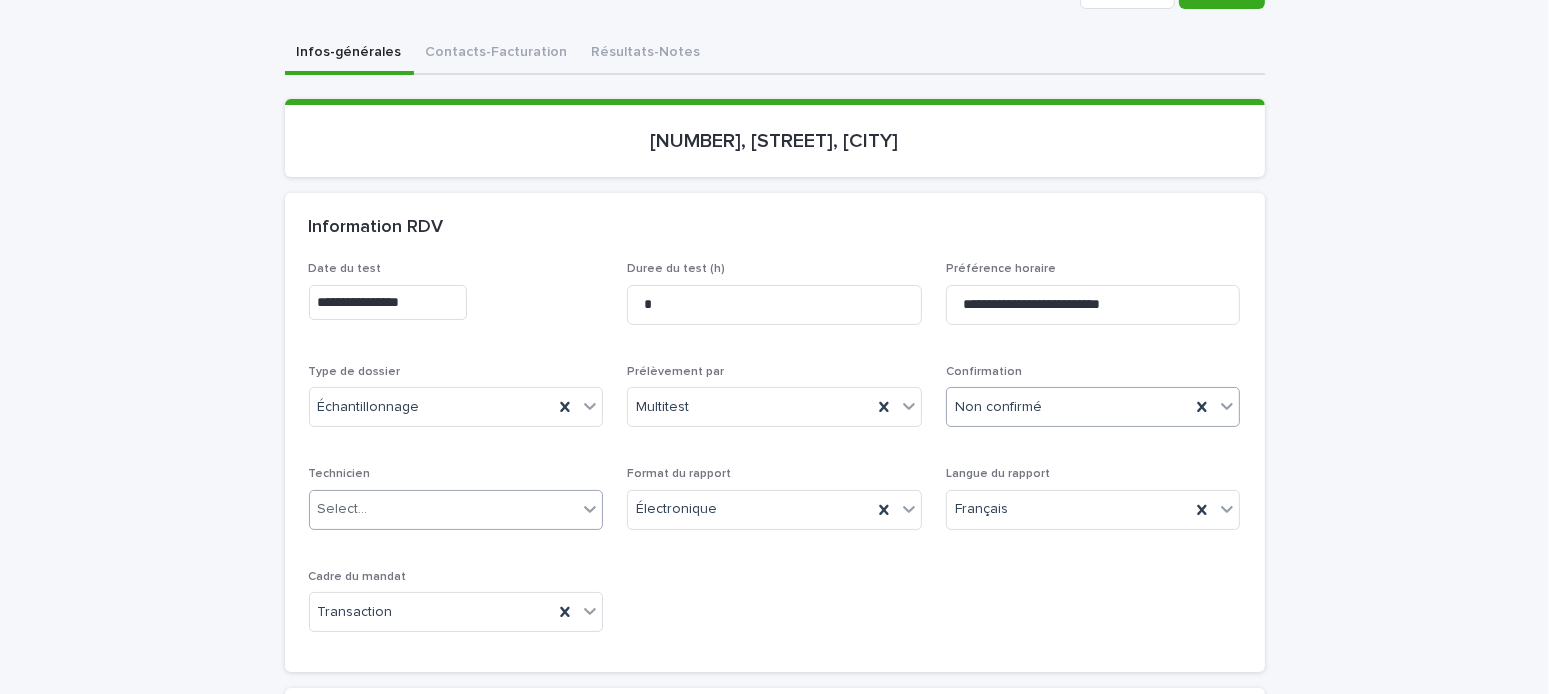 click on "Select..." at bounding box center [444, 509] 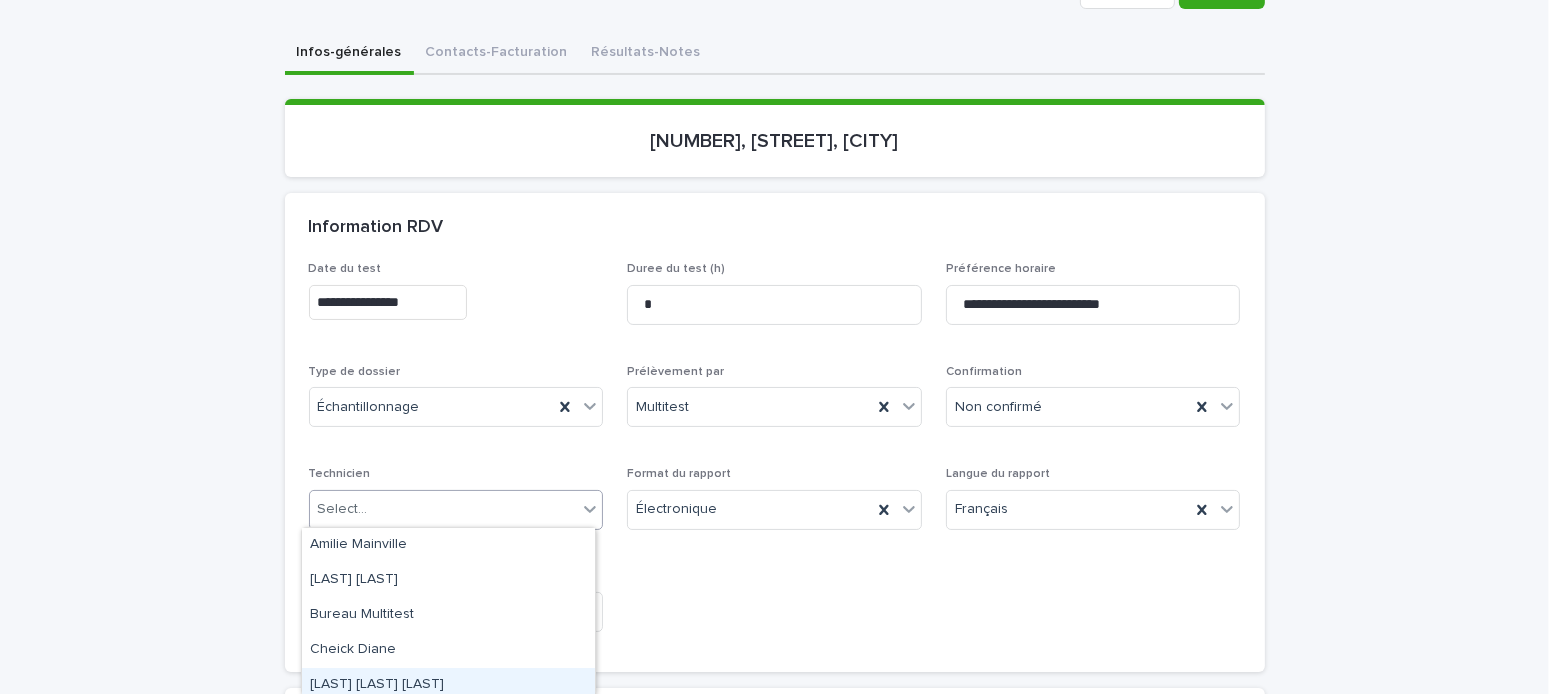 click on "[FIRST] [LAST] [LAST]" at bounding box center (448, 685) 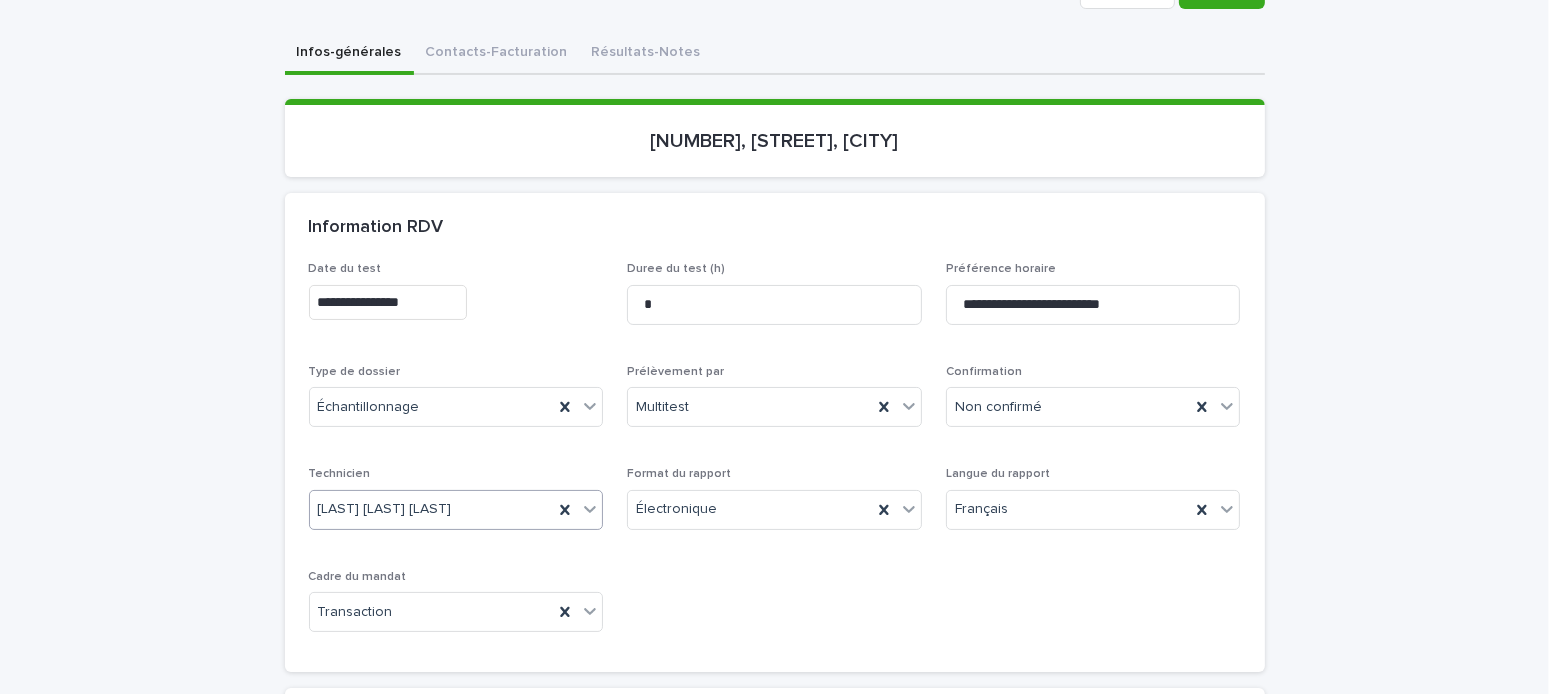 scroll, scrollTop: 0, scrollLeft: 0, axis: both 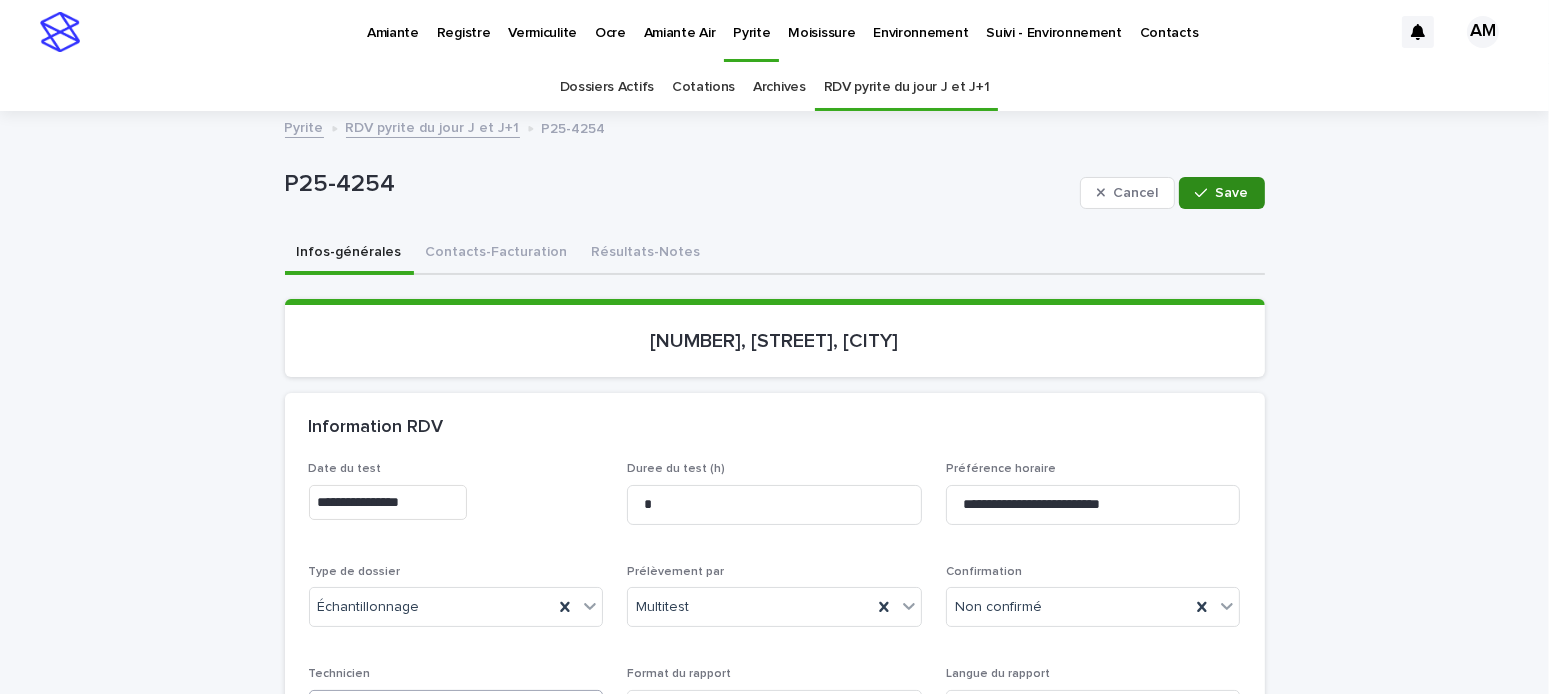 click on "Save" at bounding box center (1232, 193) 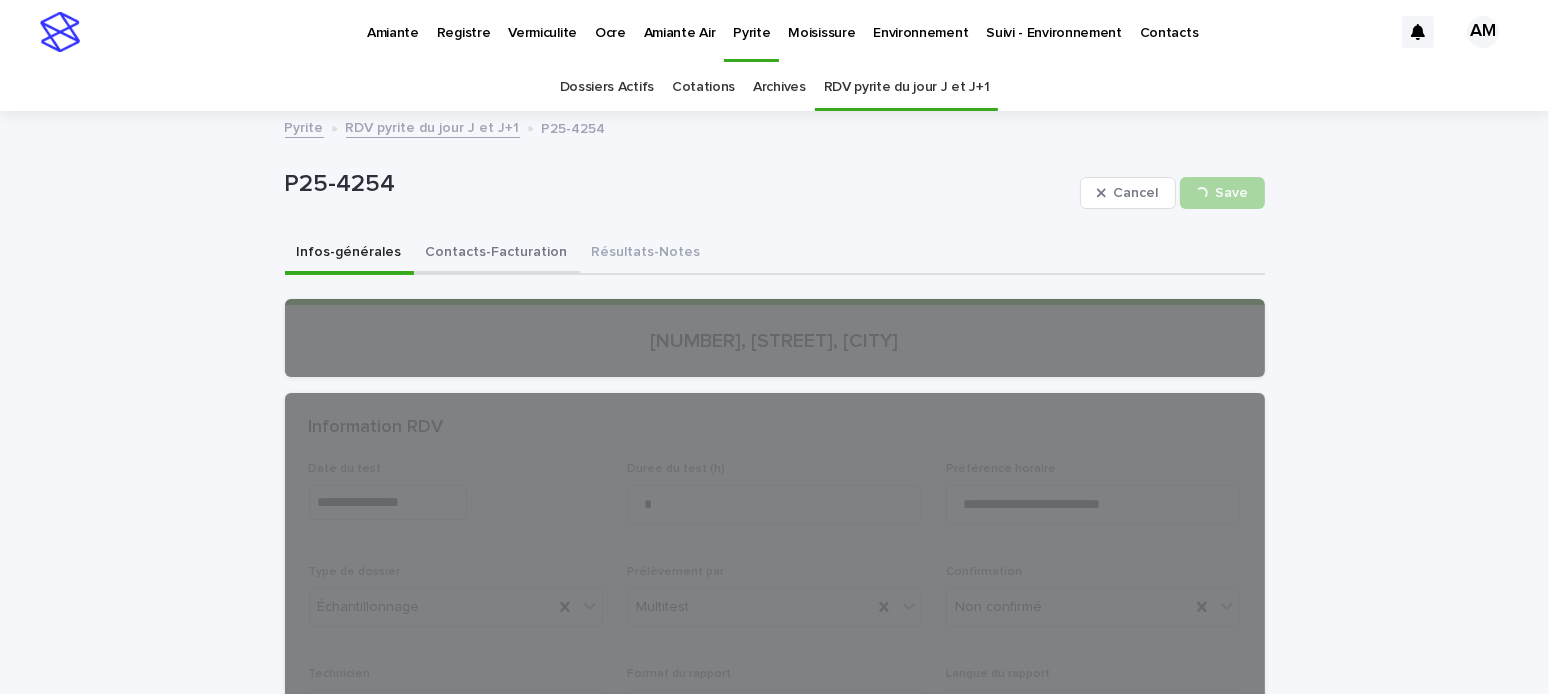 click on "Contacts-Facturation" at bounding box center [497, 254] 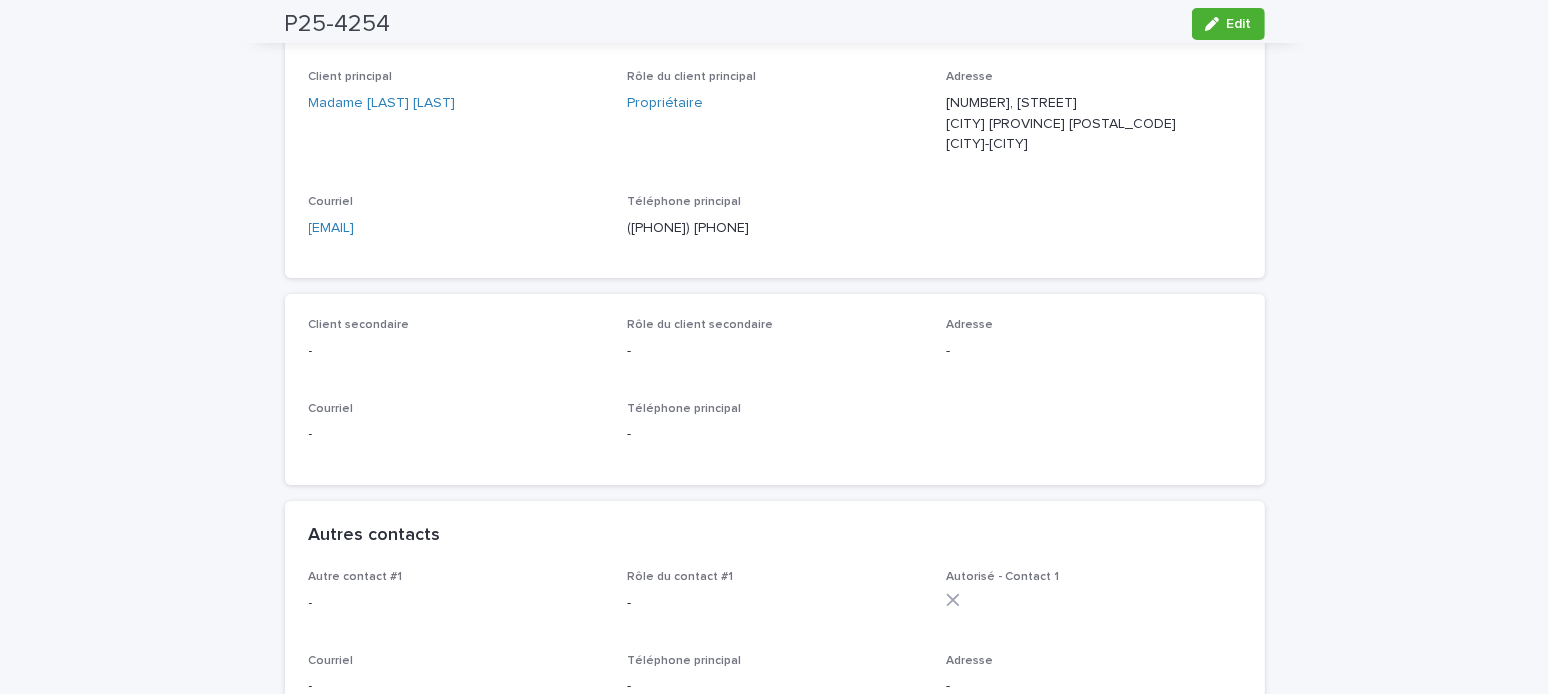 scroll, scrollTop: 0, scrollLeft: 0, axis: both 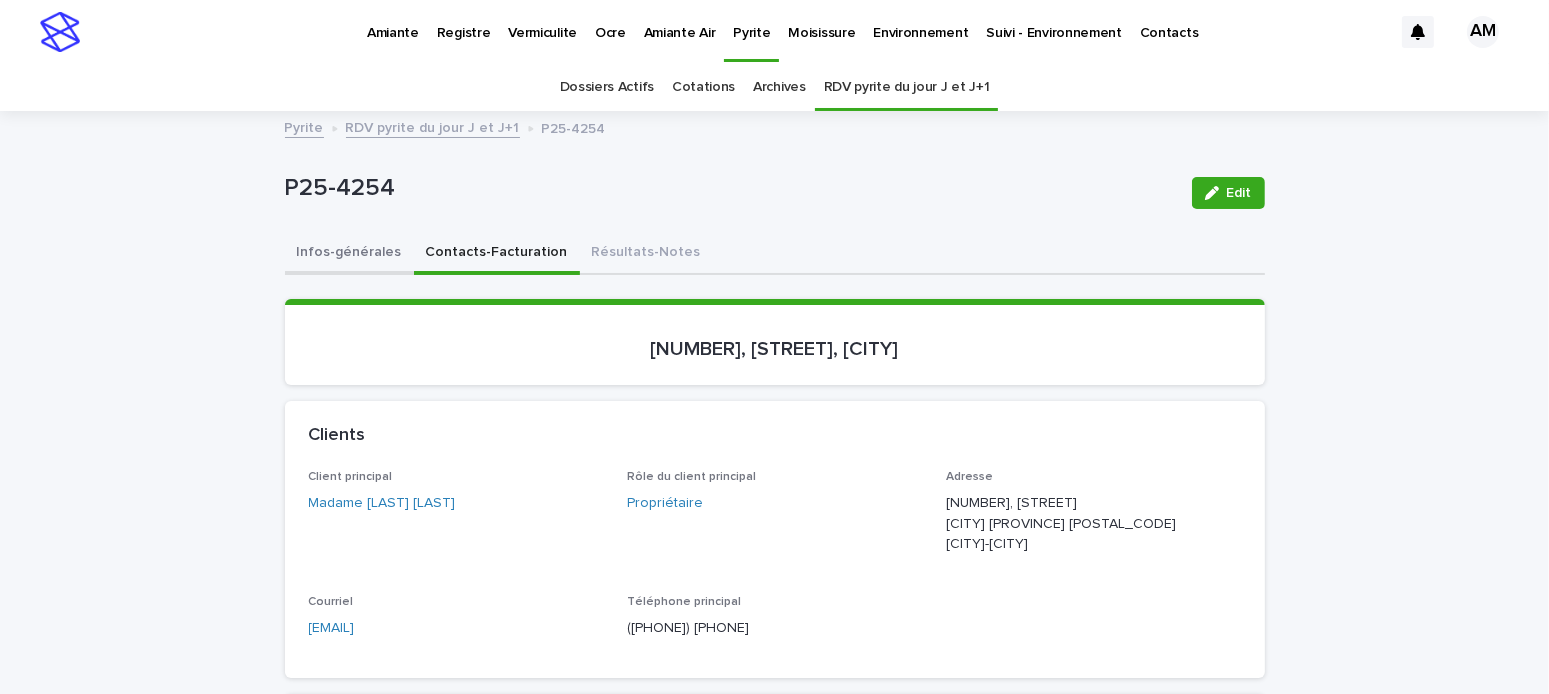 click on "Infos-générales" at bounding box center (349, 254) 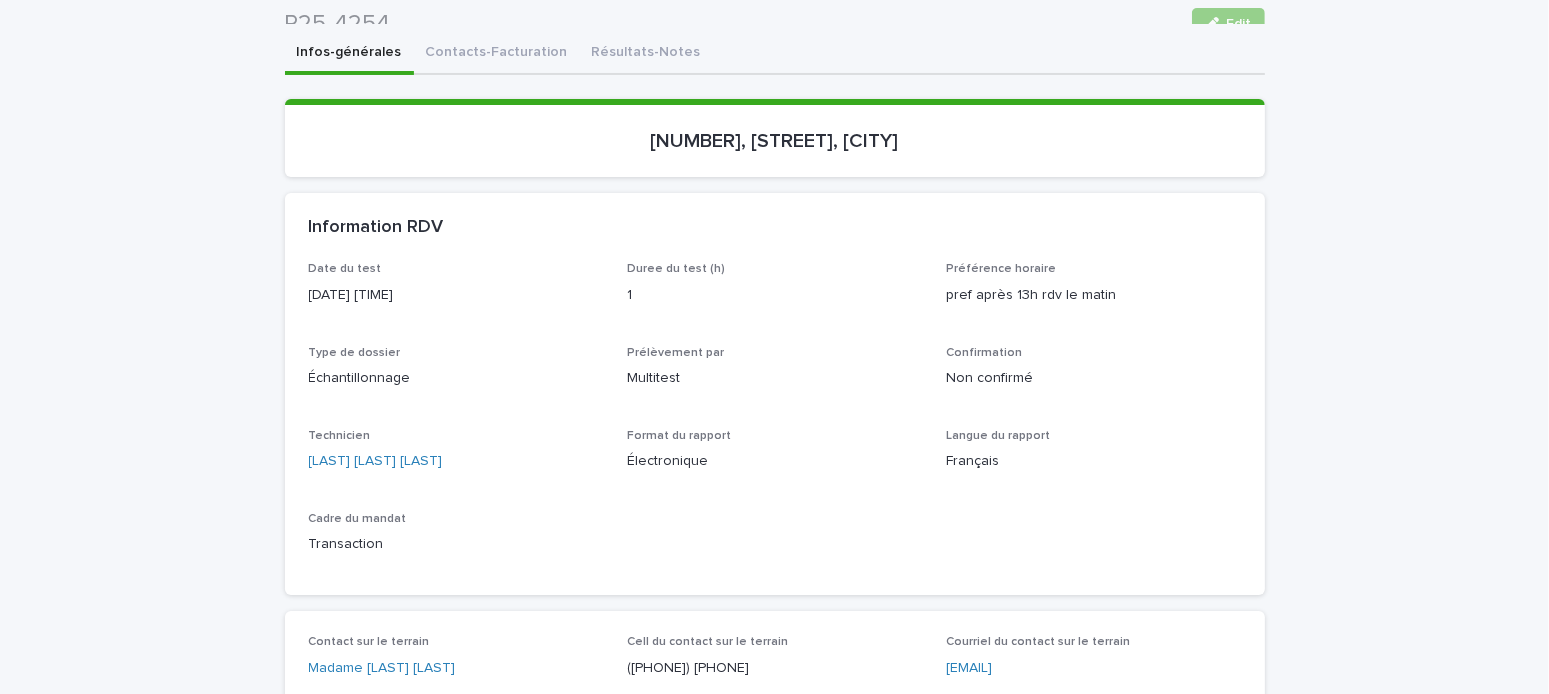 scroll, scrollTop: 0, scrollLeft: 0, axis: both 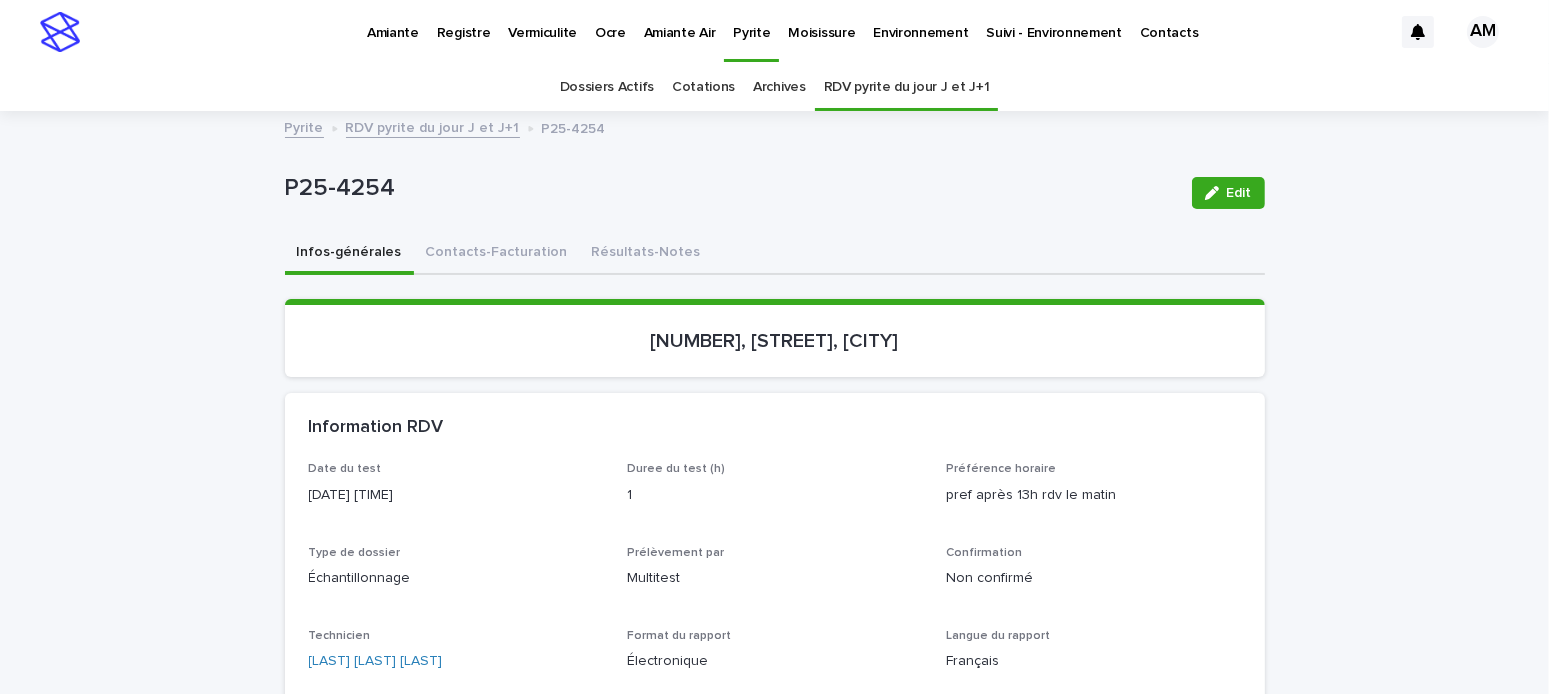 click on "RDV pyrite du jour J et J+1" at bounding box center [433, 126] 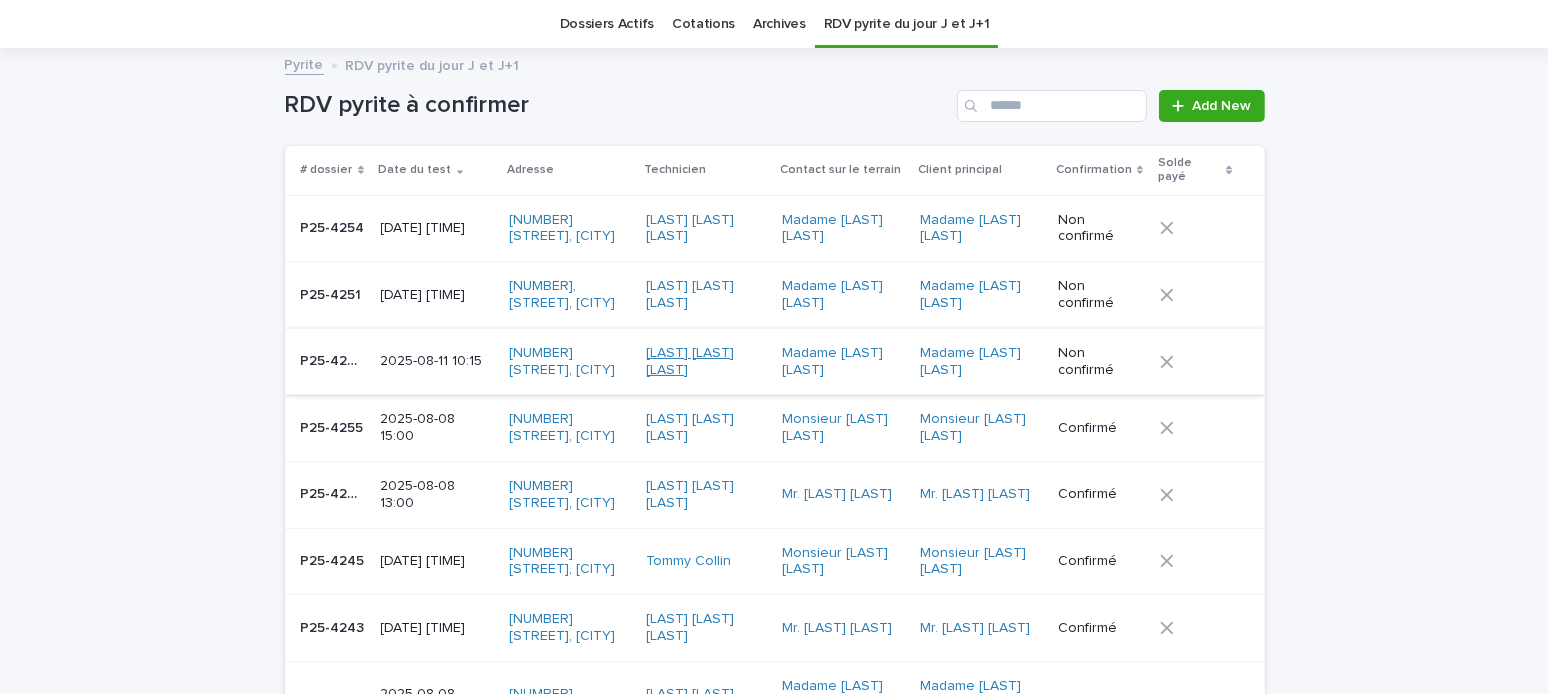 scroll, scrollTop: 0, scrollLeft: 0, axis: both 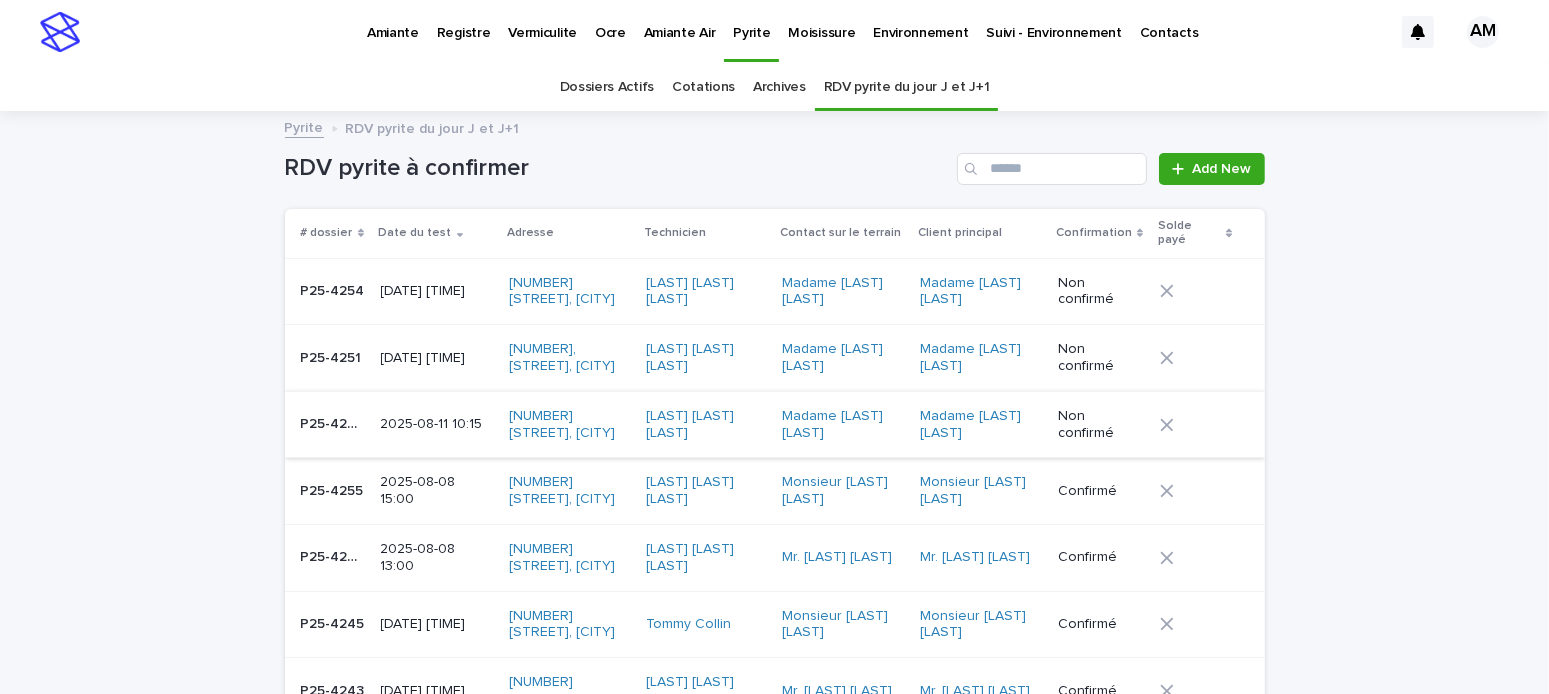click on "Vermiculite" at bounding box center [542, 21] 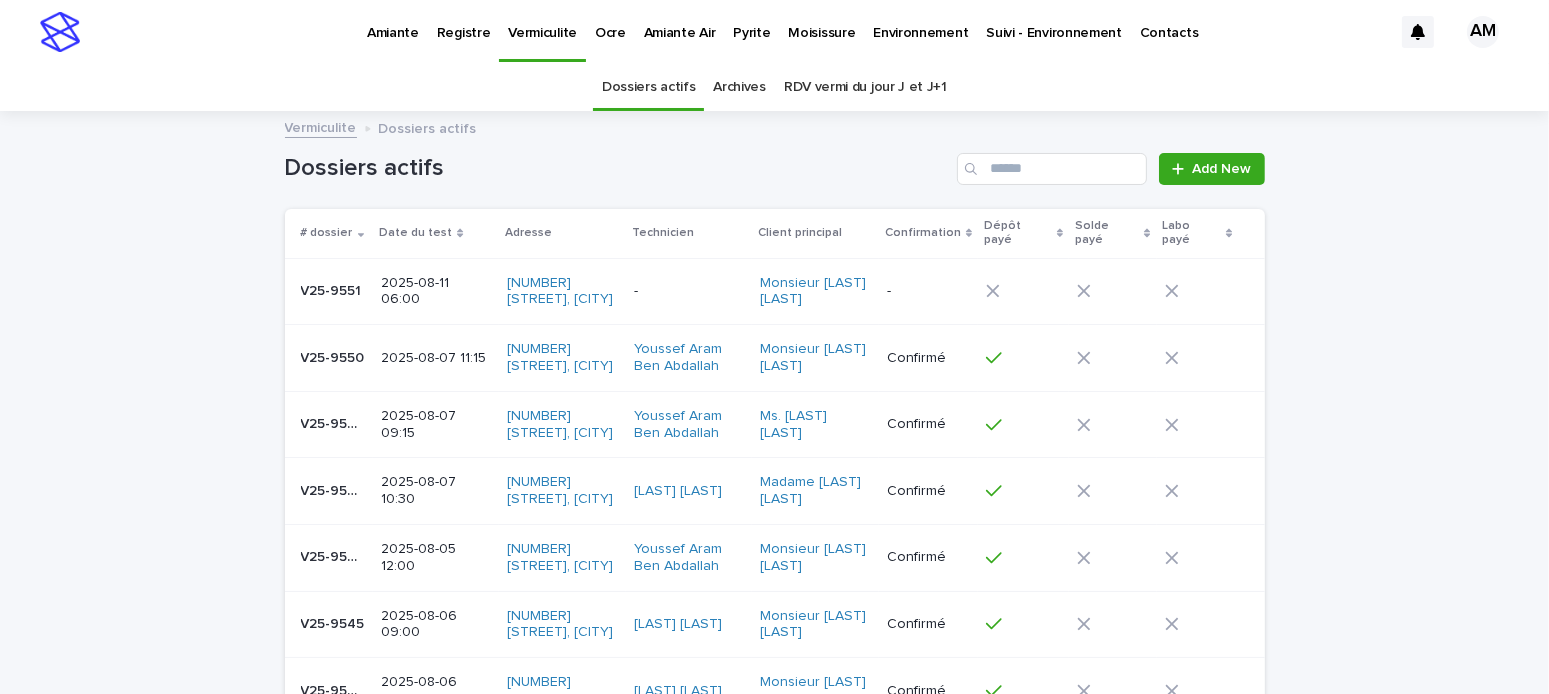 click on "2025-08-11 06:00" at bounding box center [436, 290] 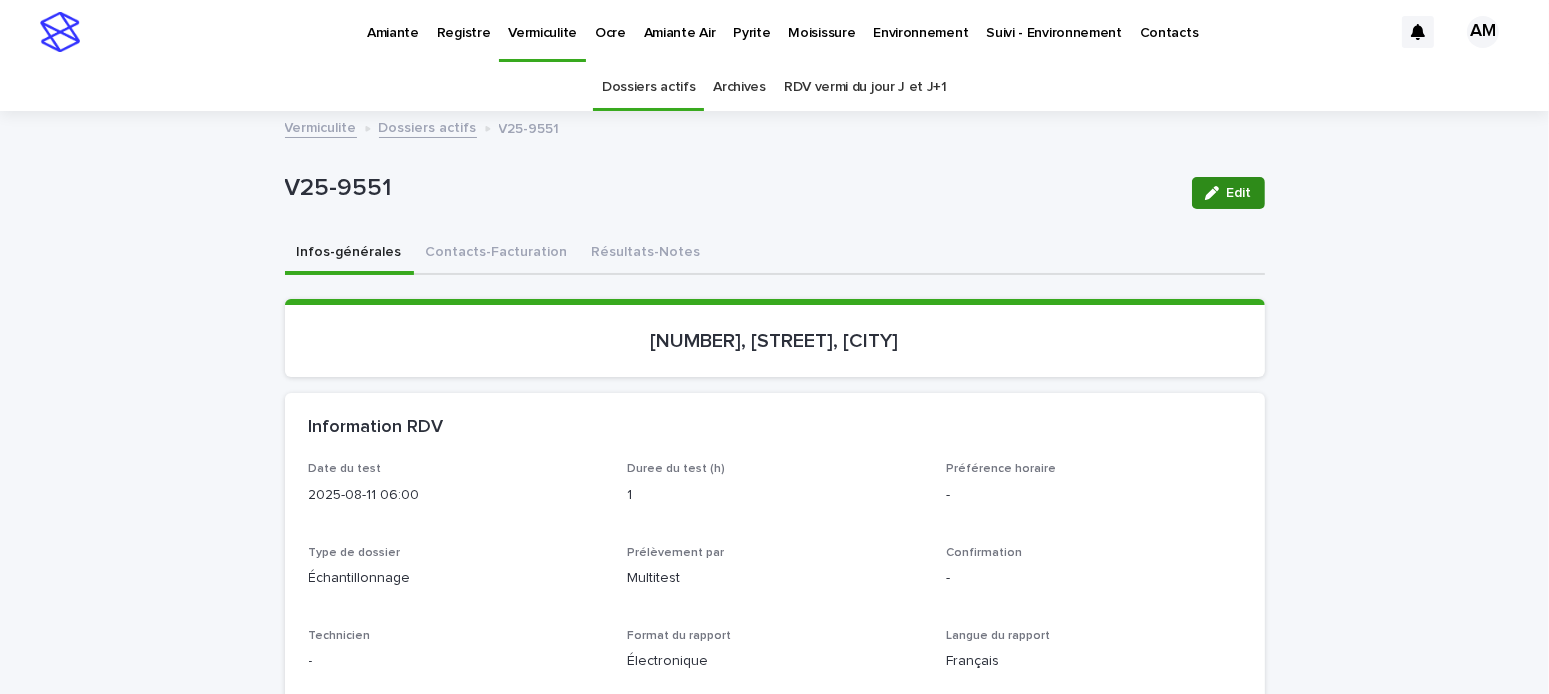 click on "Edit" at bounding box center [1239, 193] 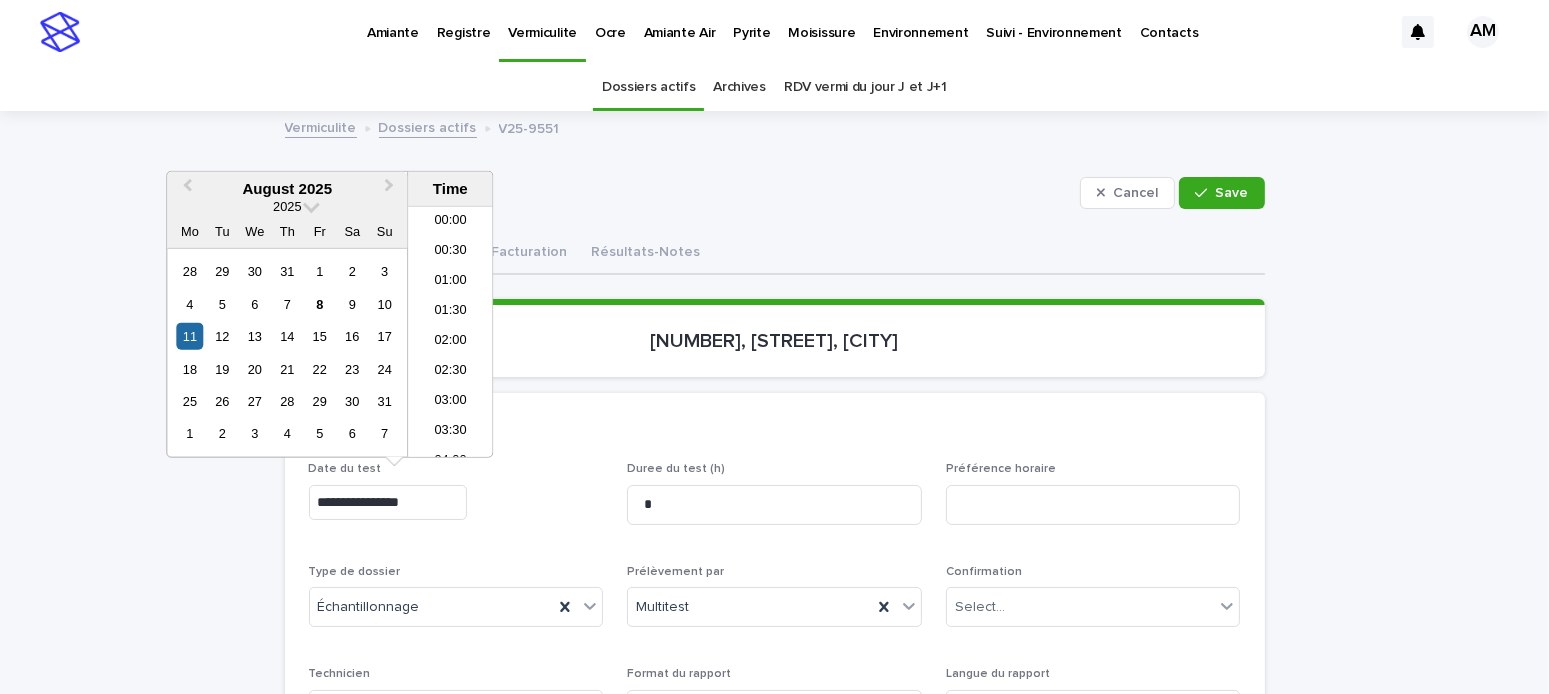 click on "**********" at bounding box center (388, 502) 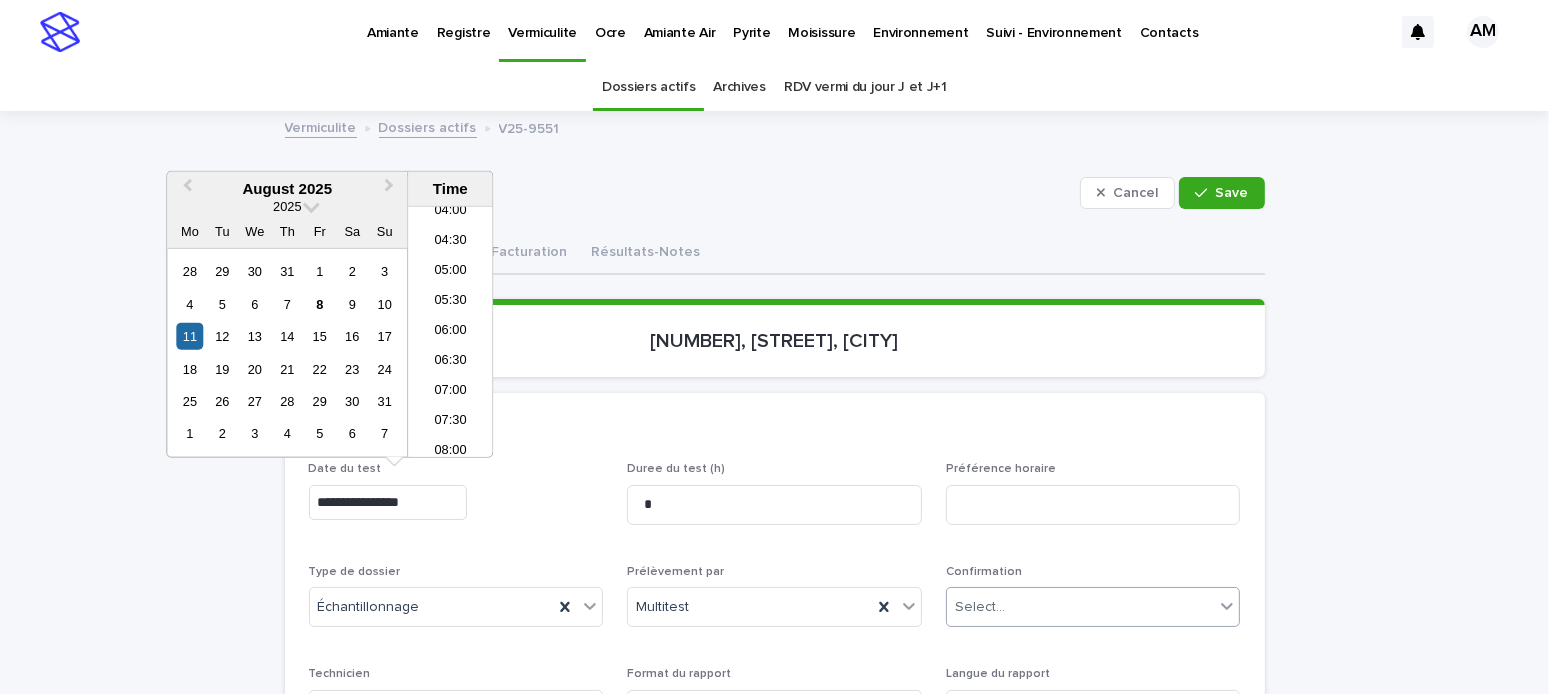 type on "**********" 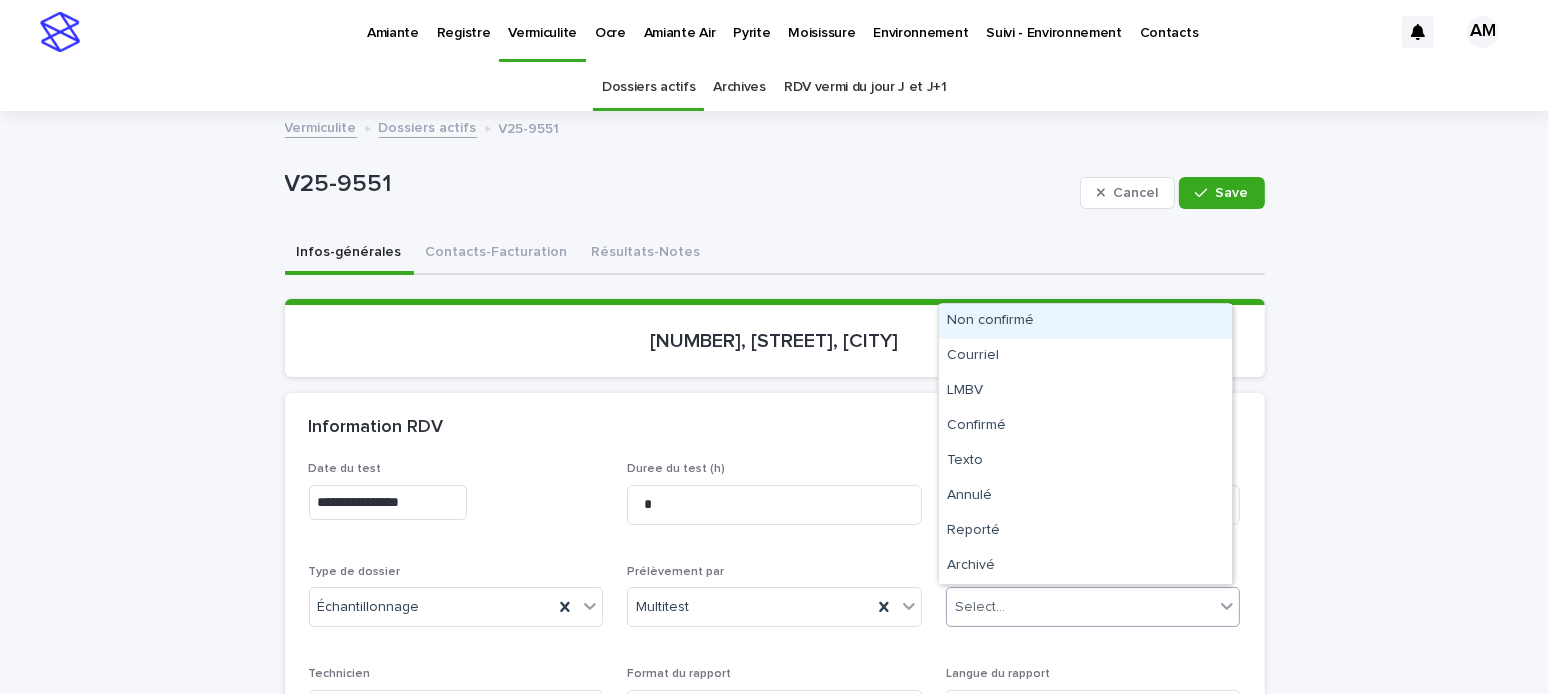 click on "Non confirmé" at bounding box center [1085, 321] 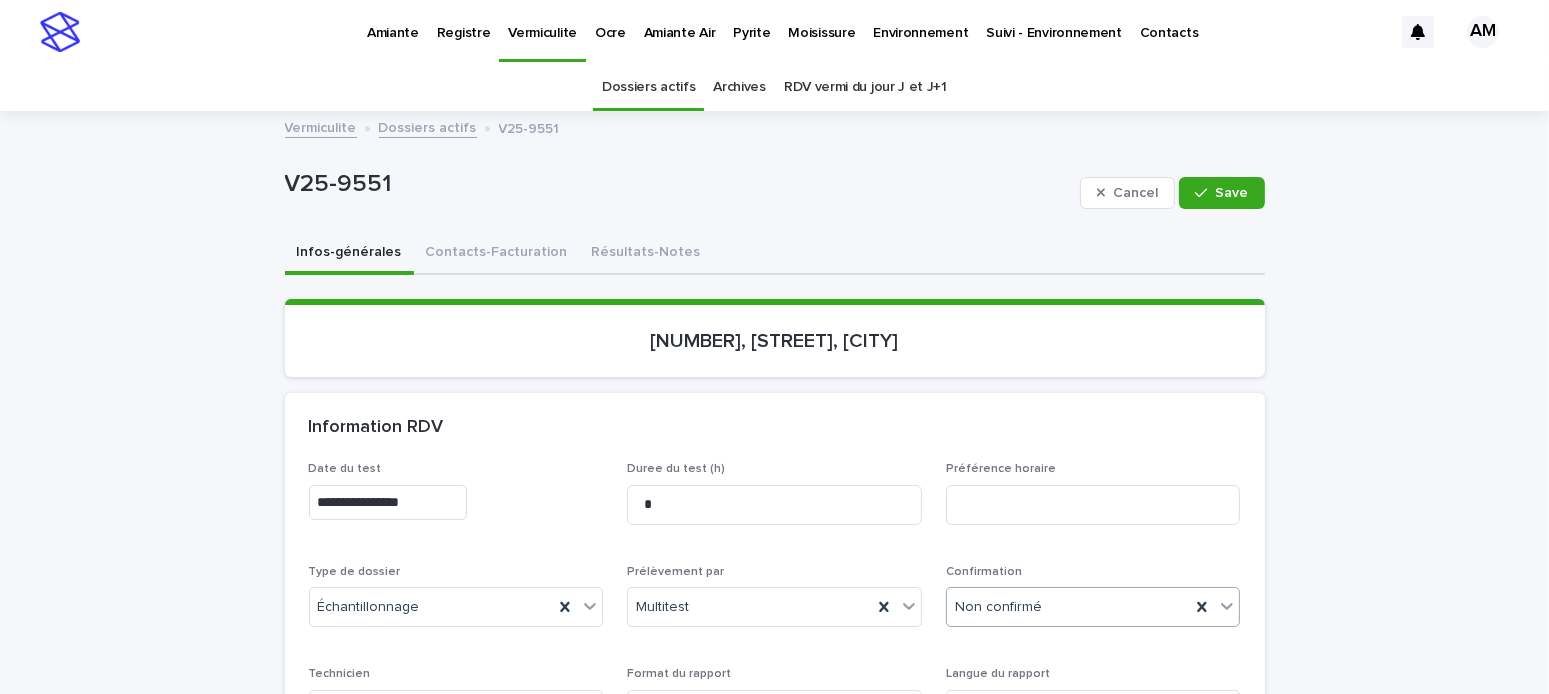 scroll, scrollTop: 200, scrollLeft: 0, axis: vertical 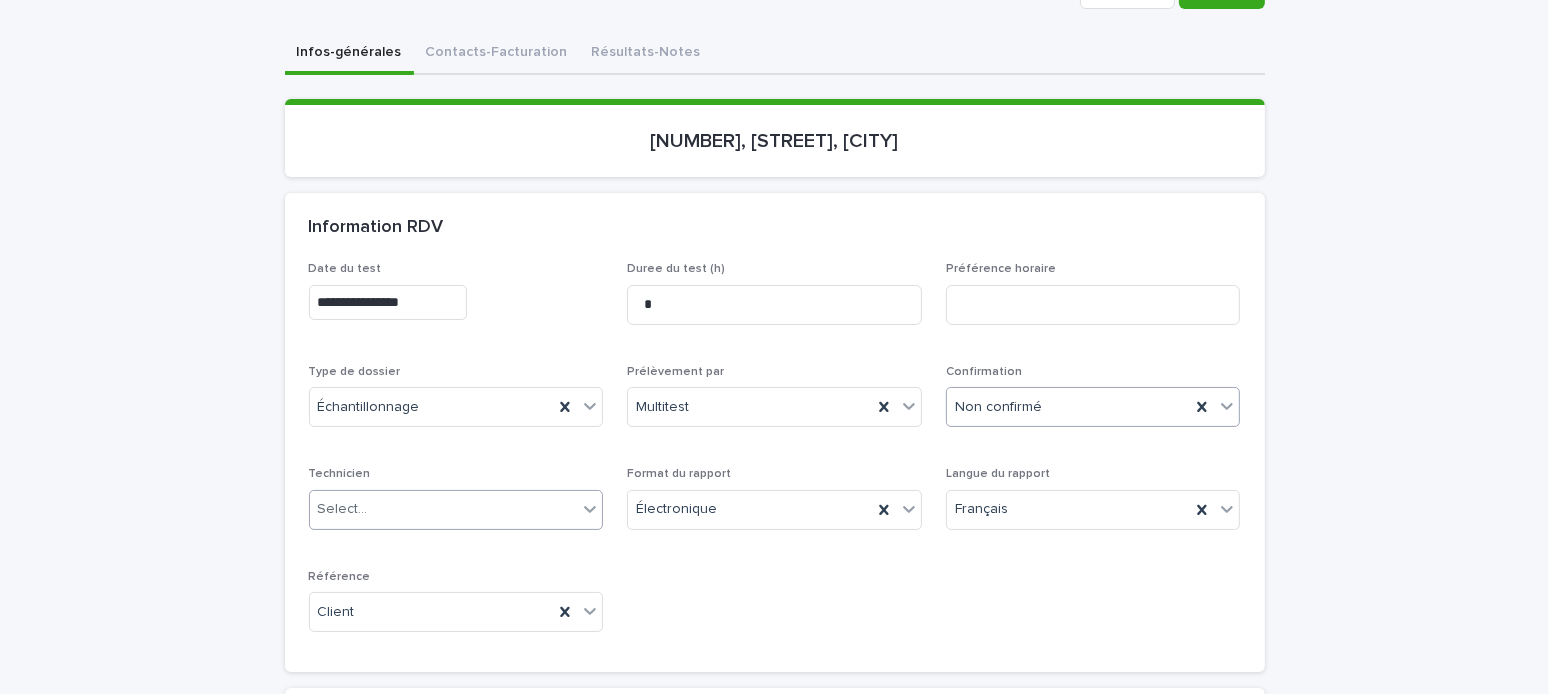 click on "Select..." at bounding box center [444, 509] 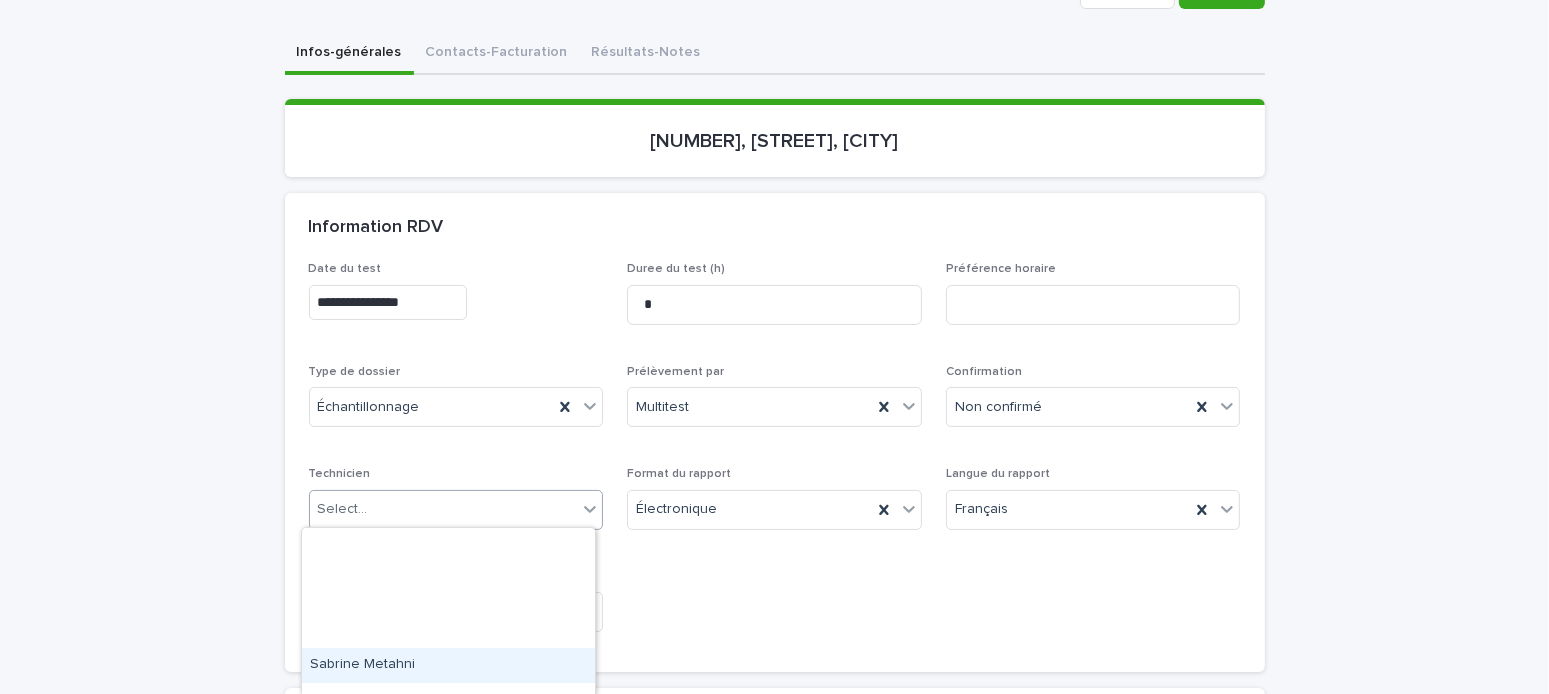 scroll, scrollTop: 462, scrollLeft: 0, axis: vertical 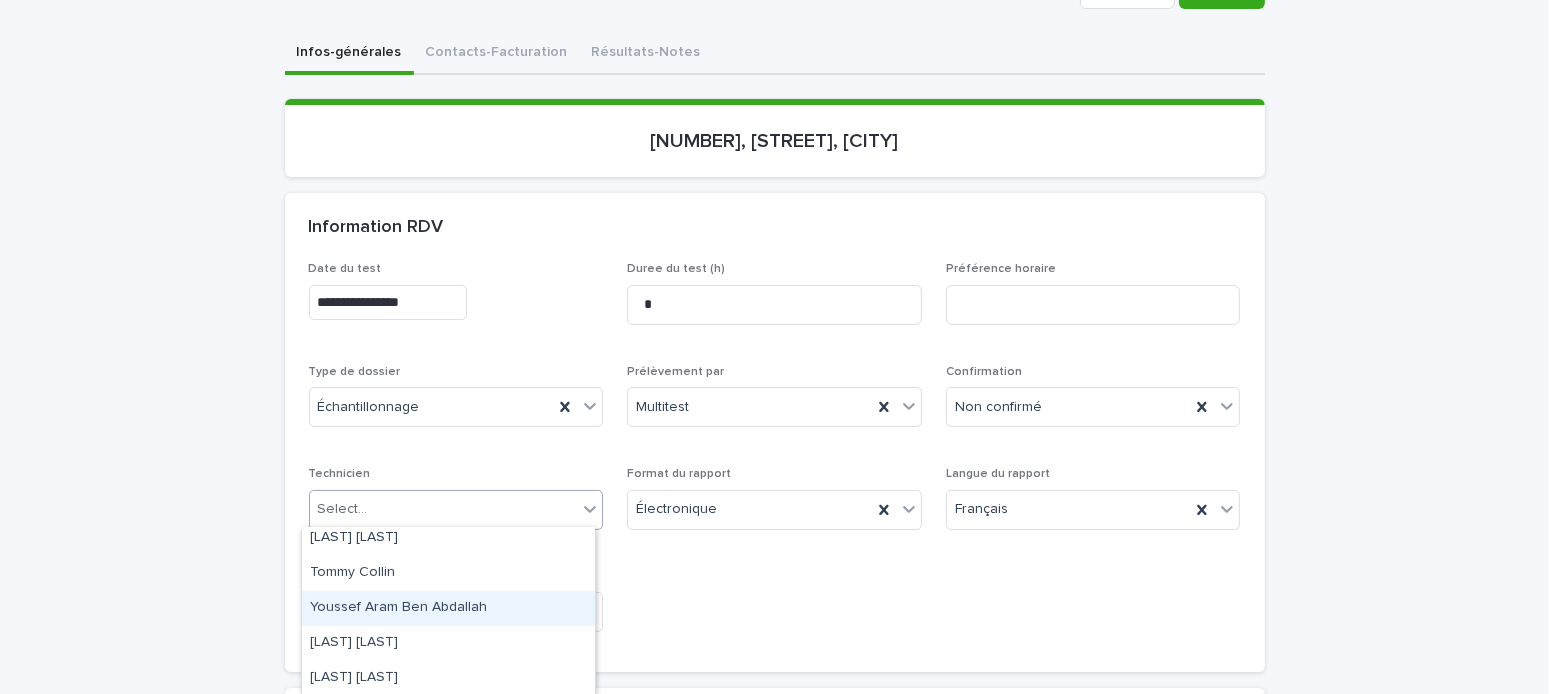click on "Youssef Aram Ben Abdallah" at bounding box center (448, 608) 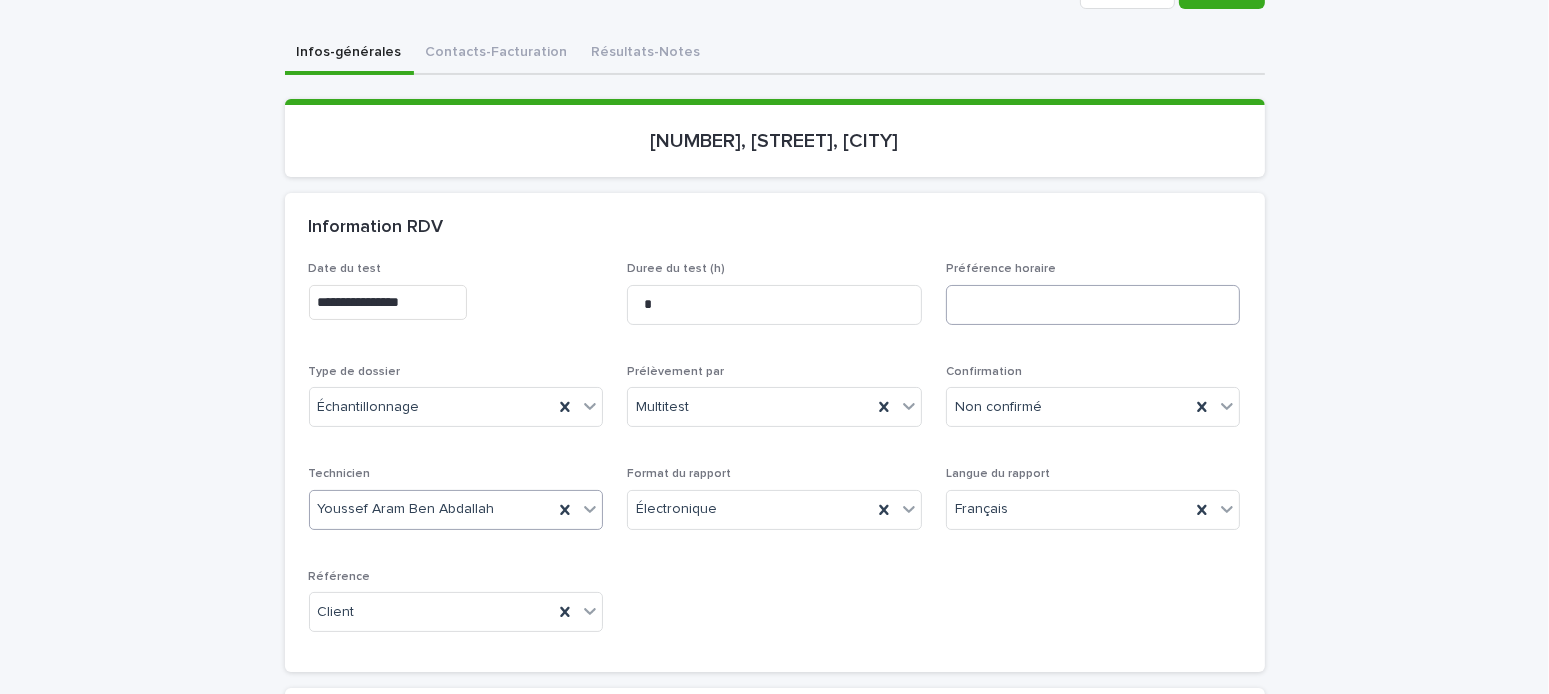 scroll, scrollTop: 0, scrollLeft: 0, axis: both 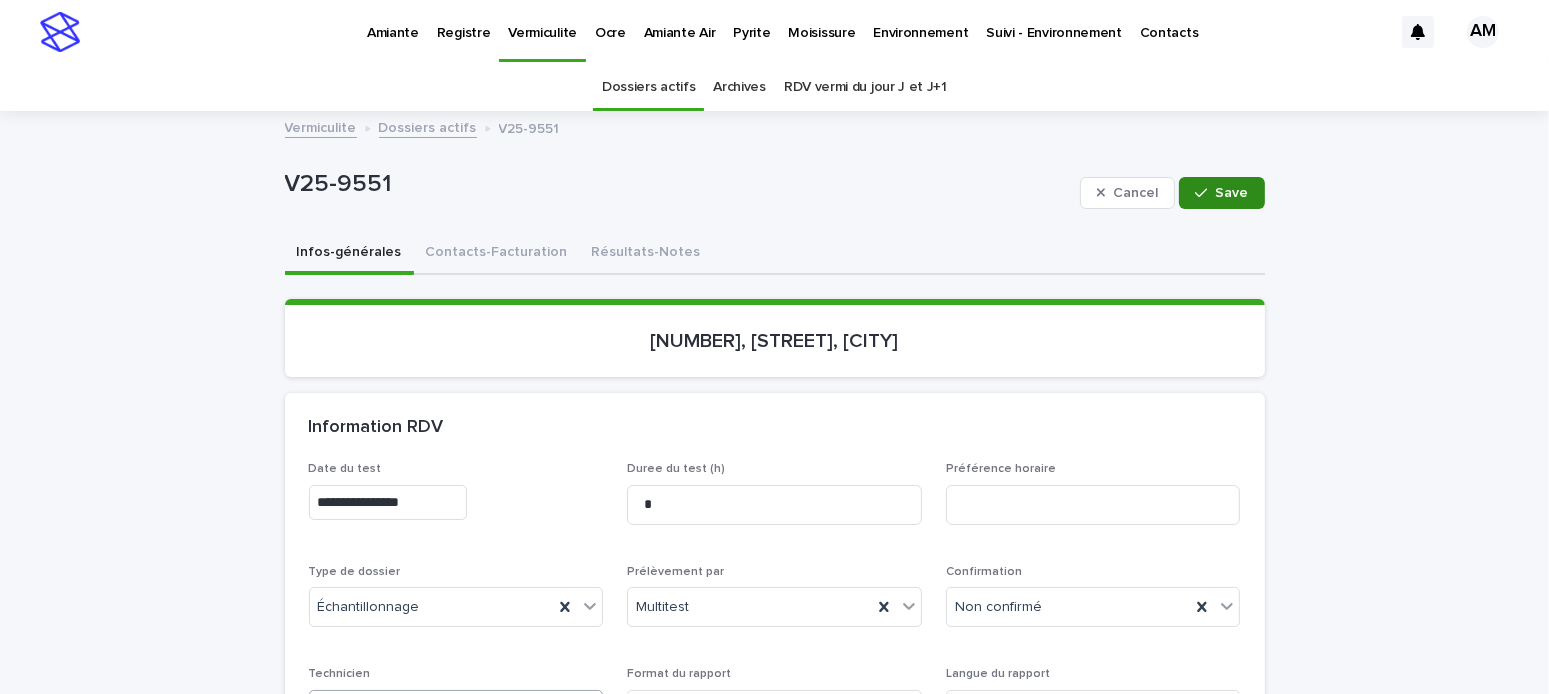 click 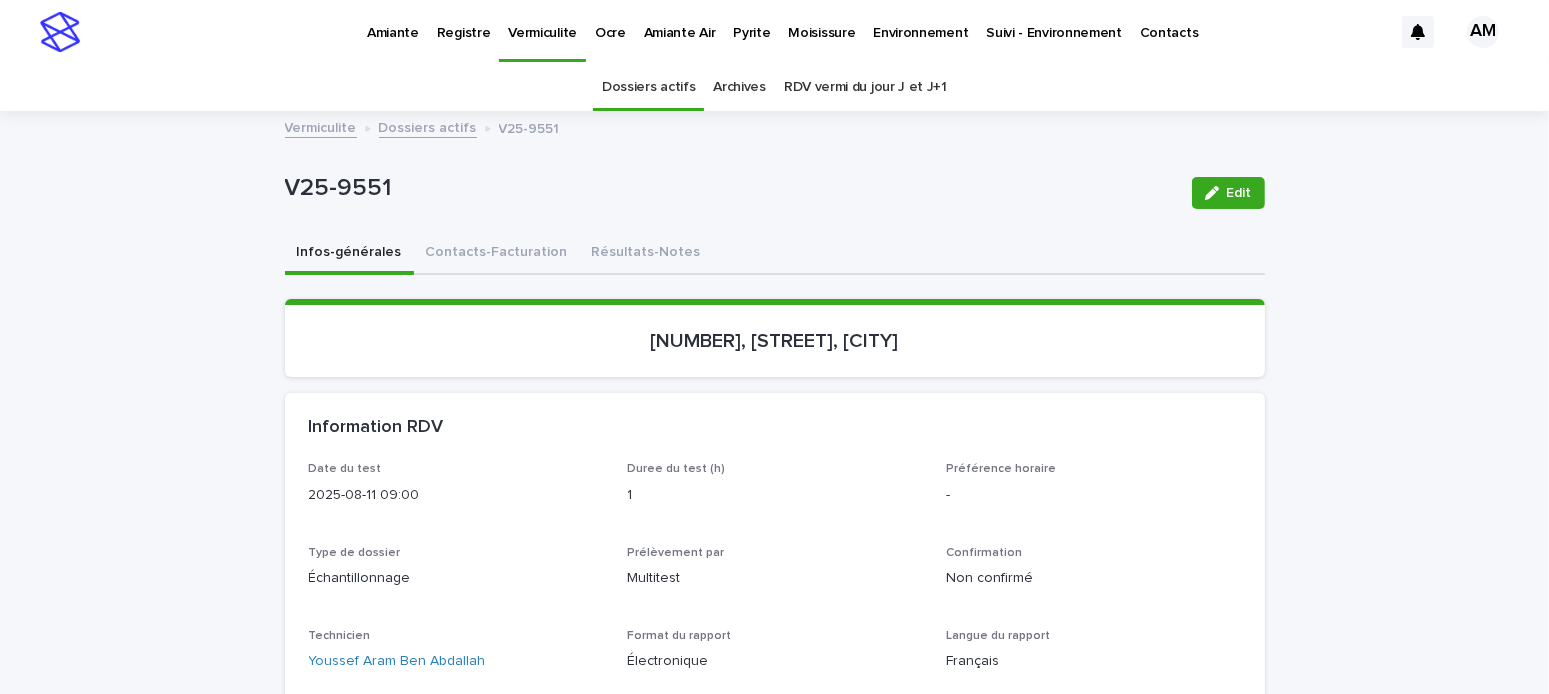 click on "Amiante" at bounding box center [393, 21] 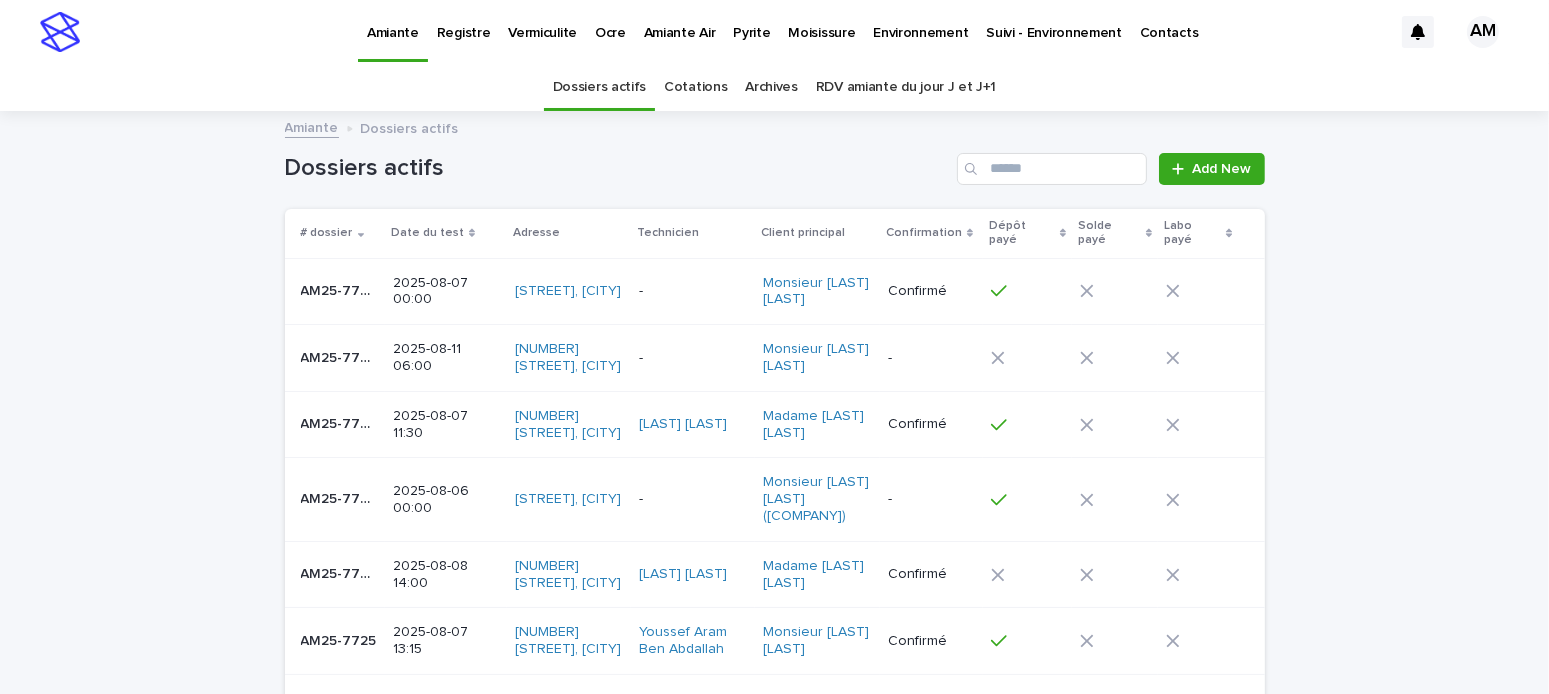 click on "2025-08-11 06:00" at bounding box center [446, 358] 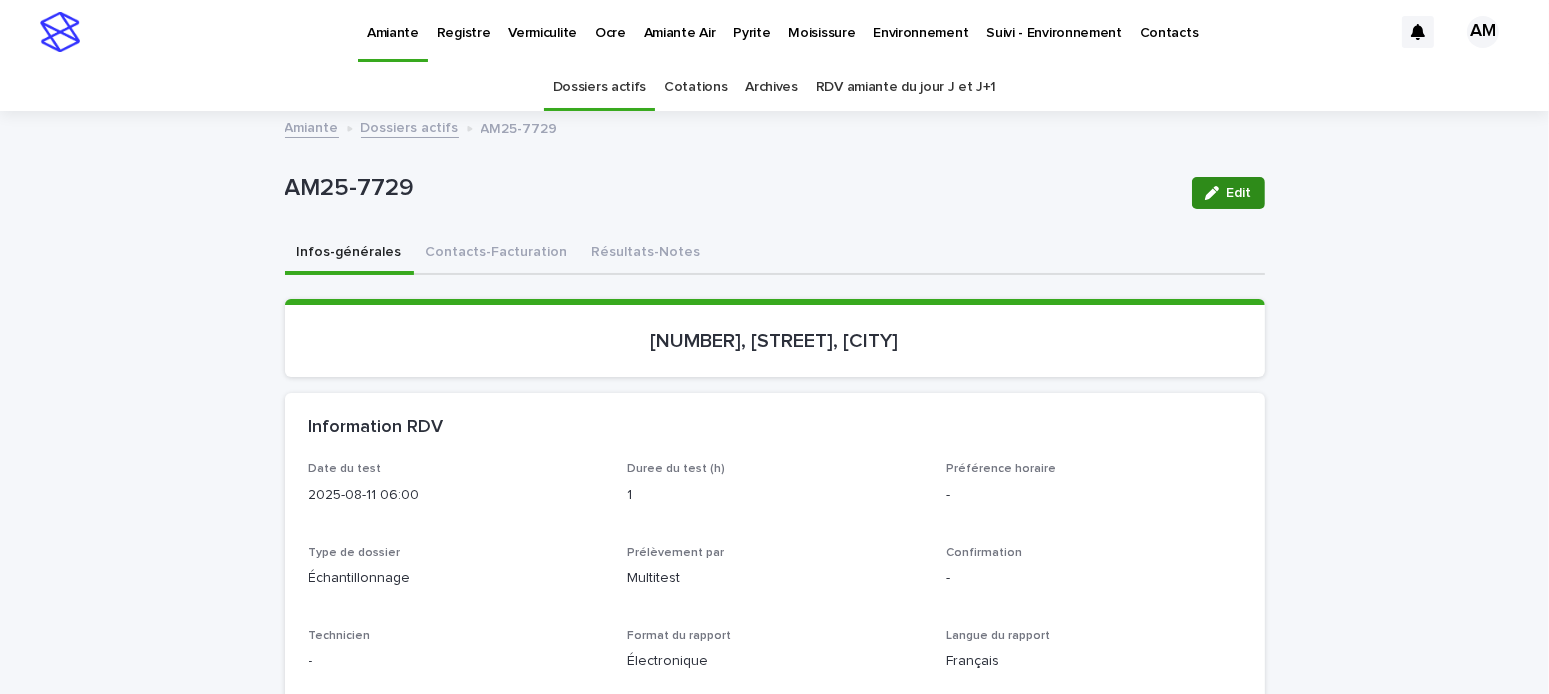 click at bounding box center [1216, 193] 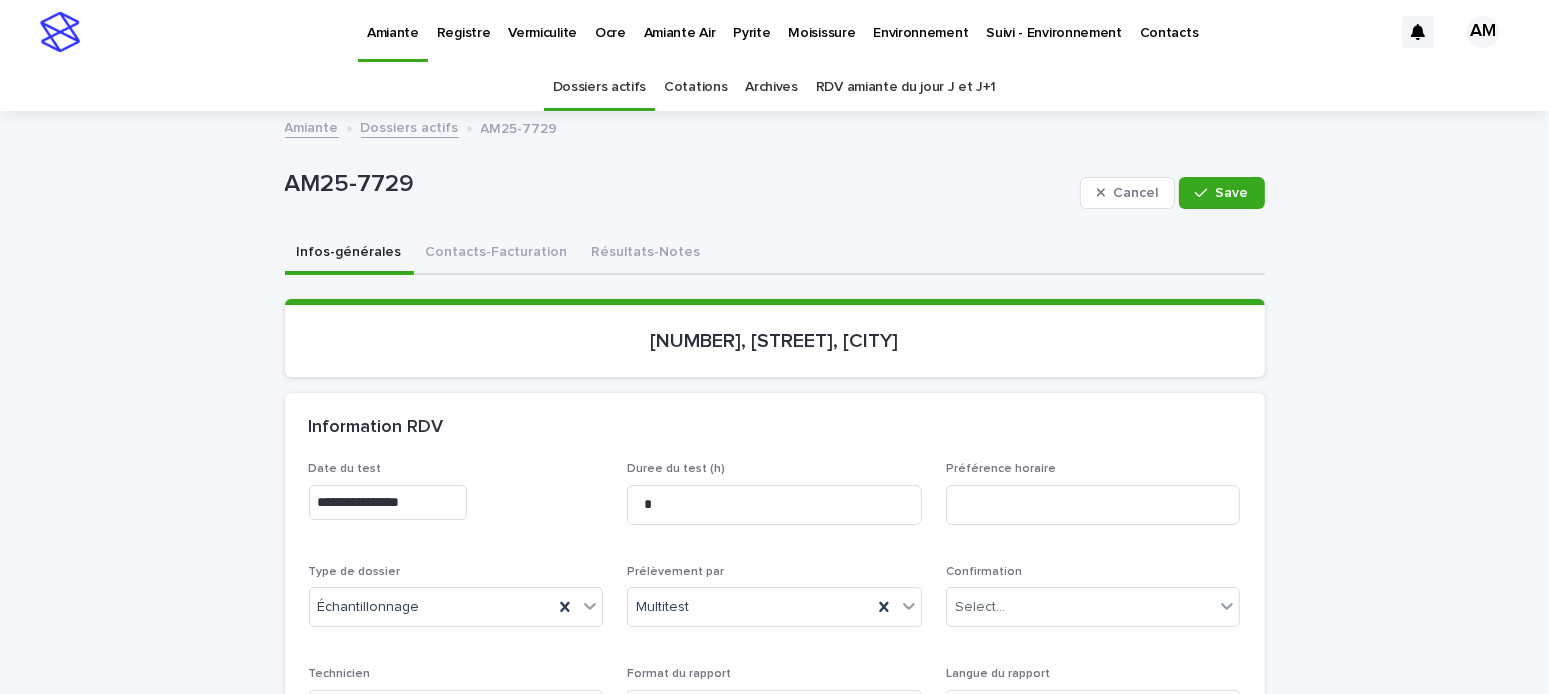click on "**********" at bounding box center [388, 502] 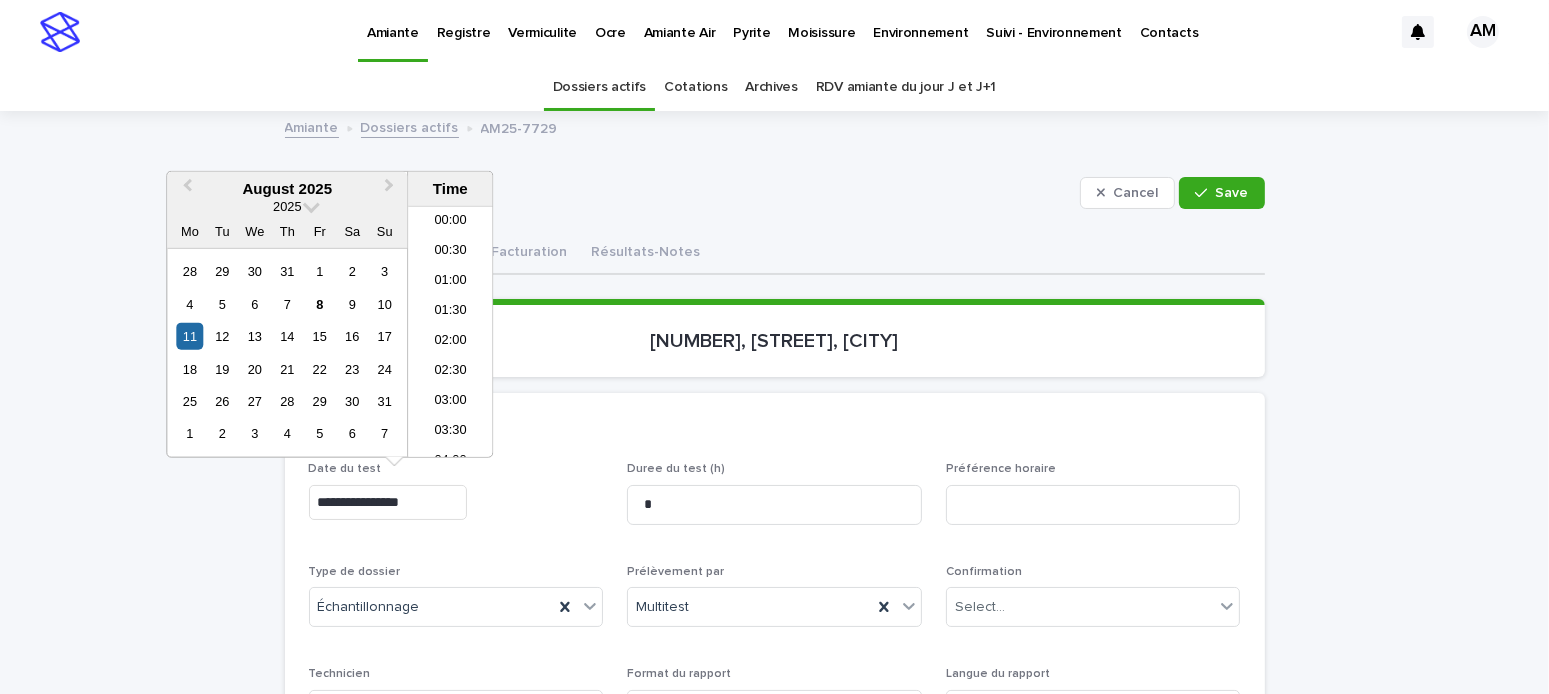 scroll, scrollTop: 250, scrollLeft: 0, axis: vertical 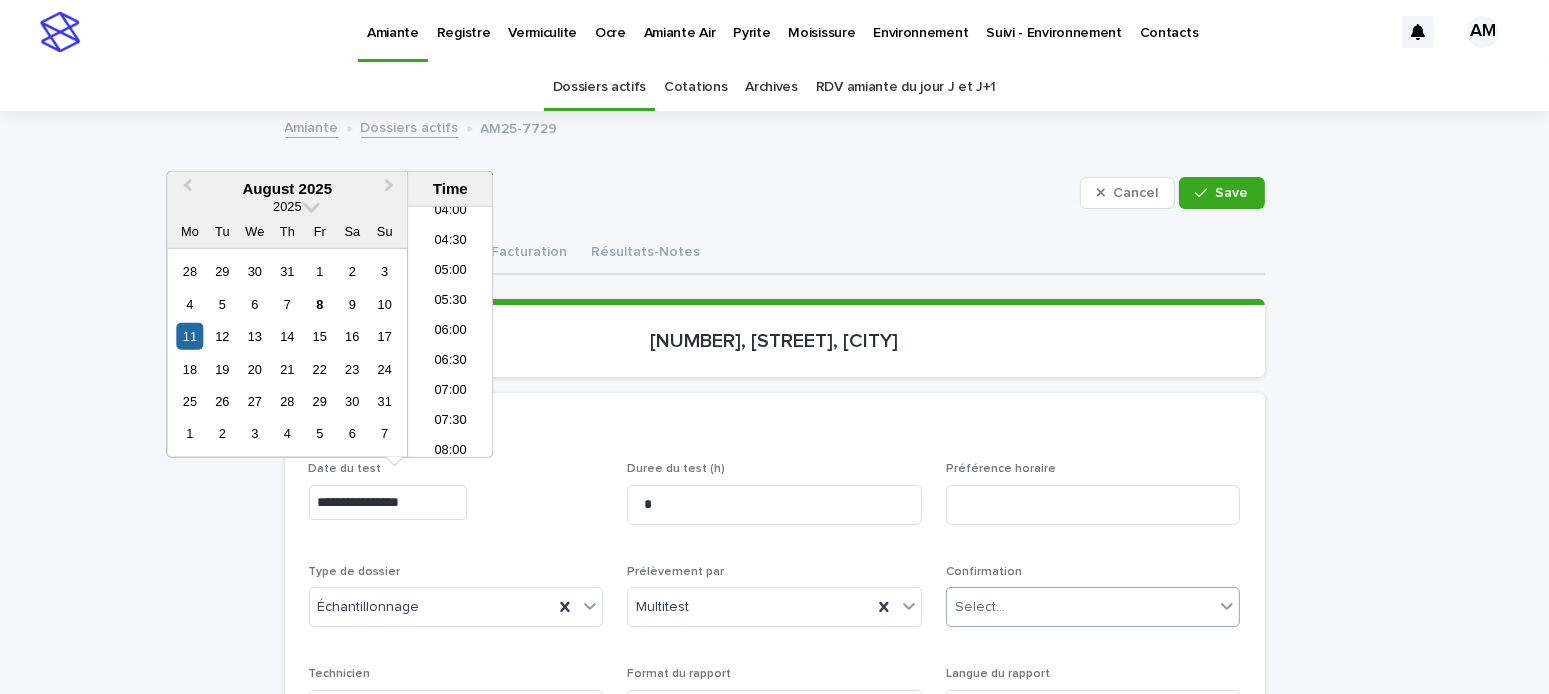 type on "**********" 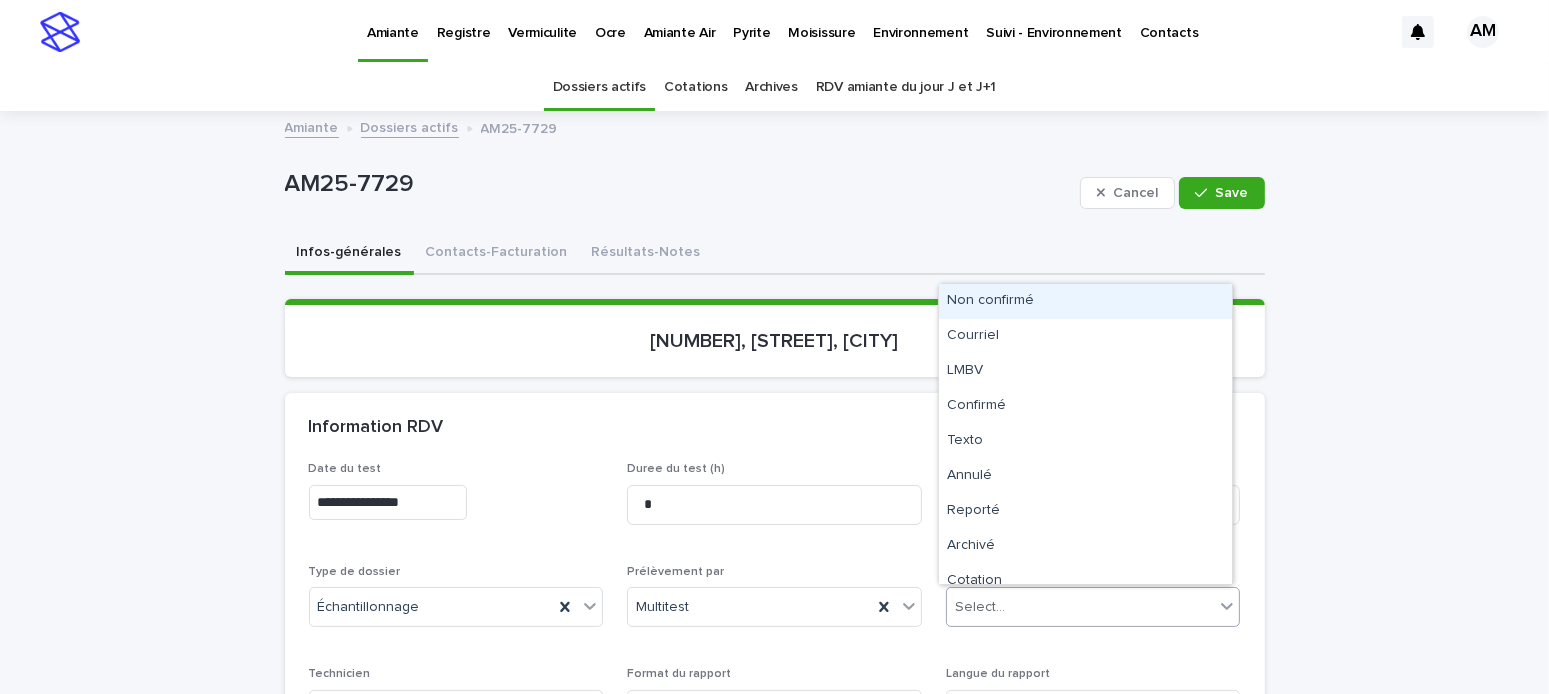 click on "Non confirmé" at bounding box center (1085, 301) 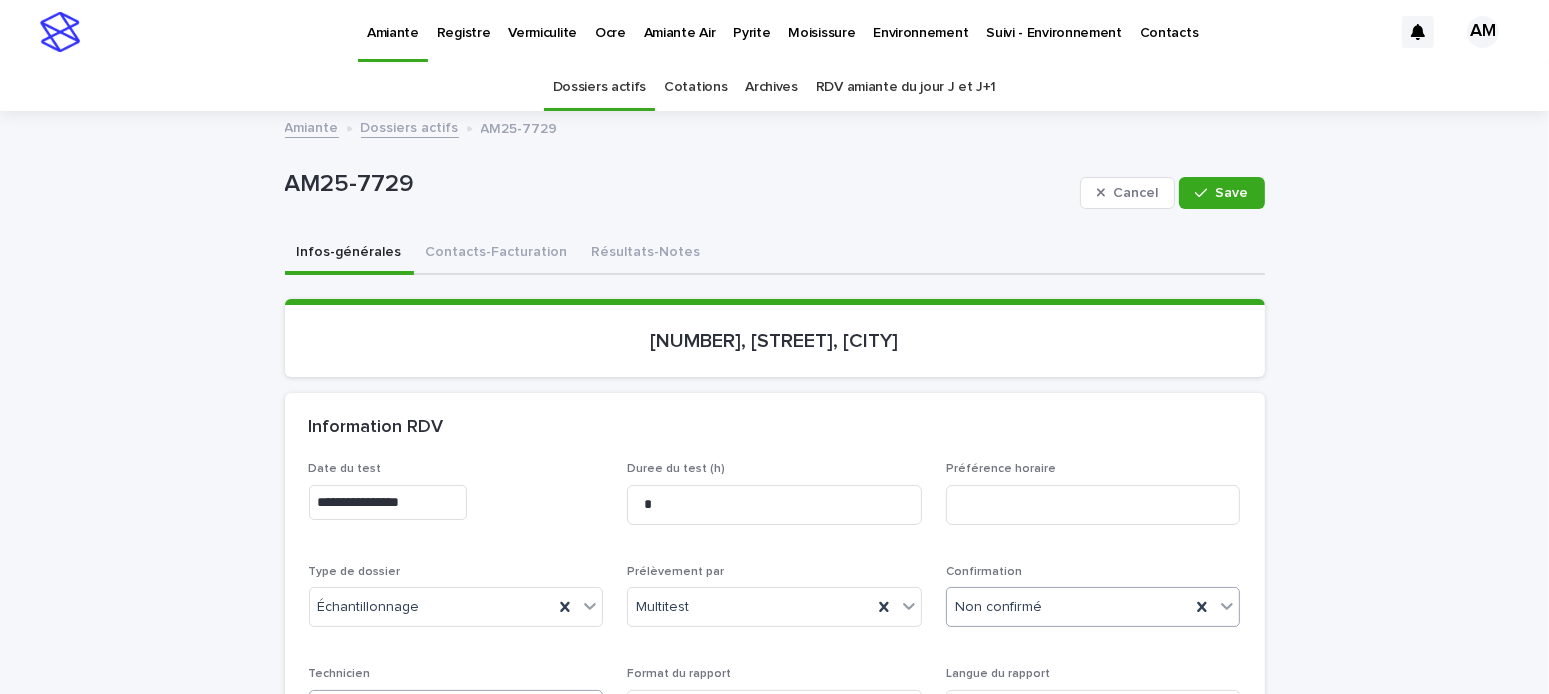 scroll, scrollTop: 100, scrollLeft: 0, axis: vertical 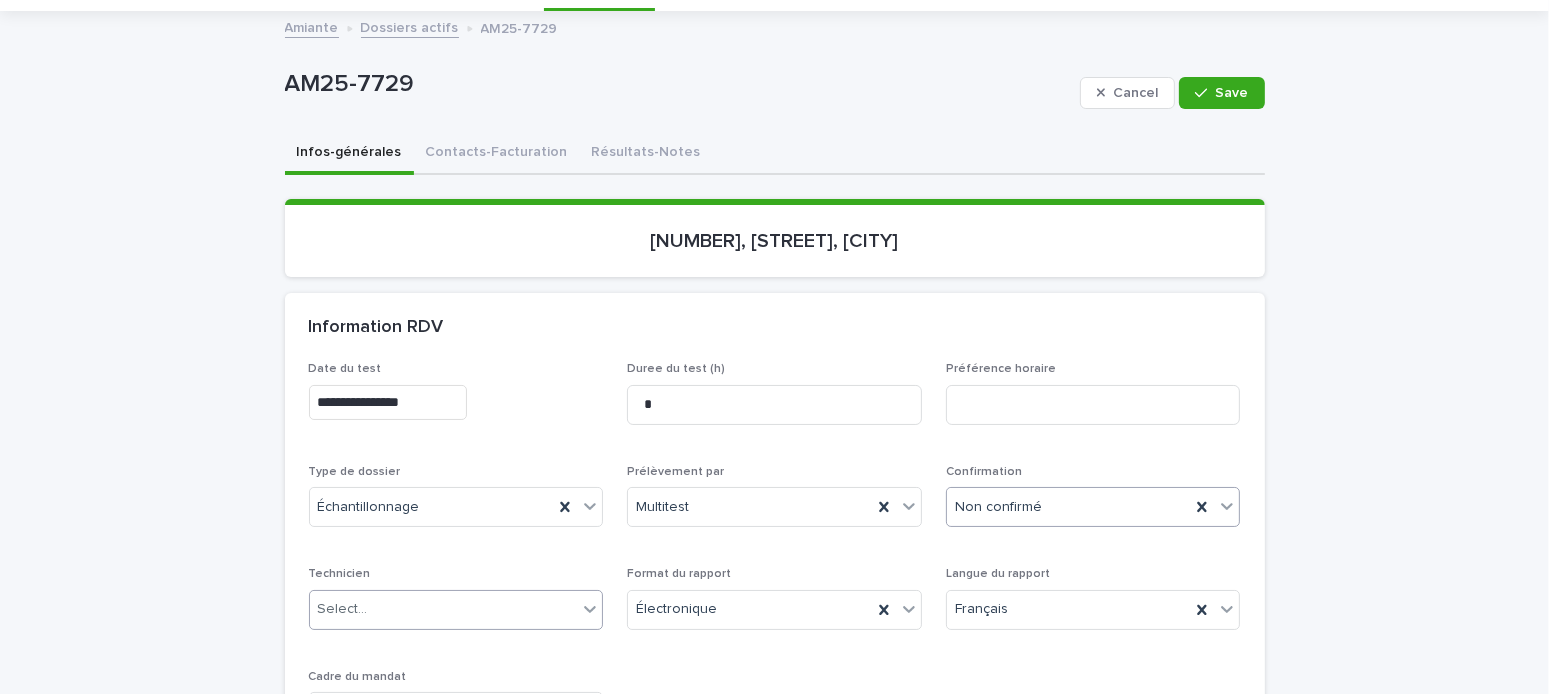 click on "Select..." at bounding box center [444, 609] 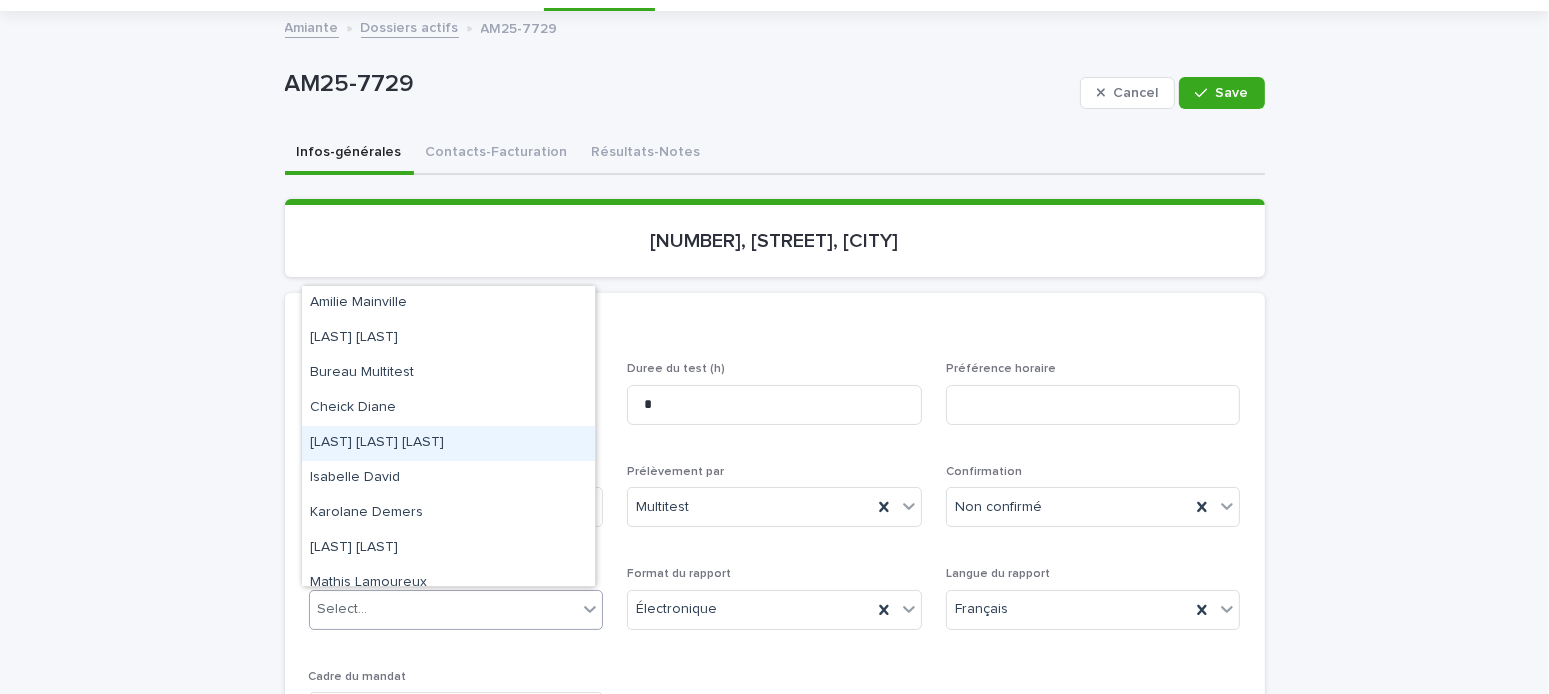 click on "[FIRST] [LAST] [LAST]" at bounding box center [448, 443] 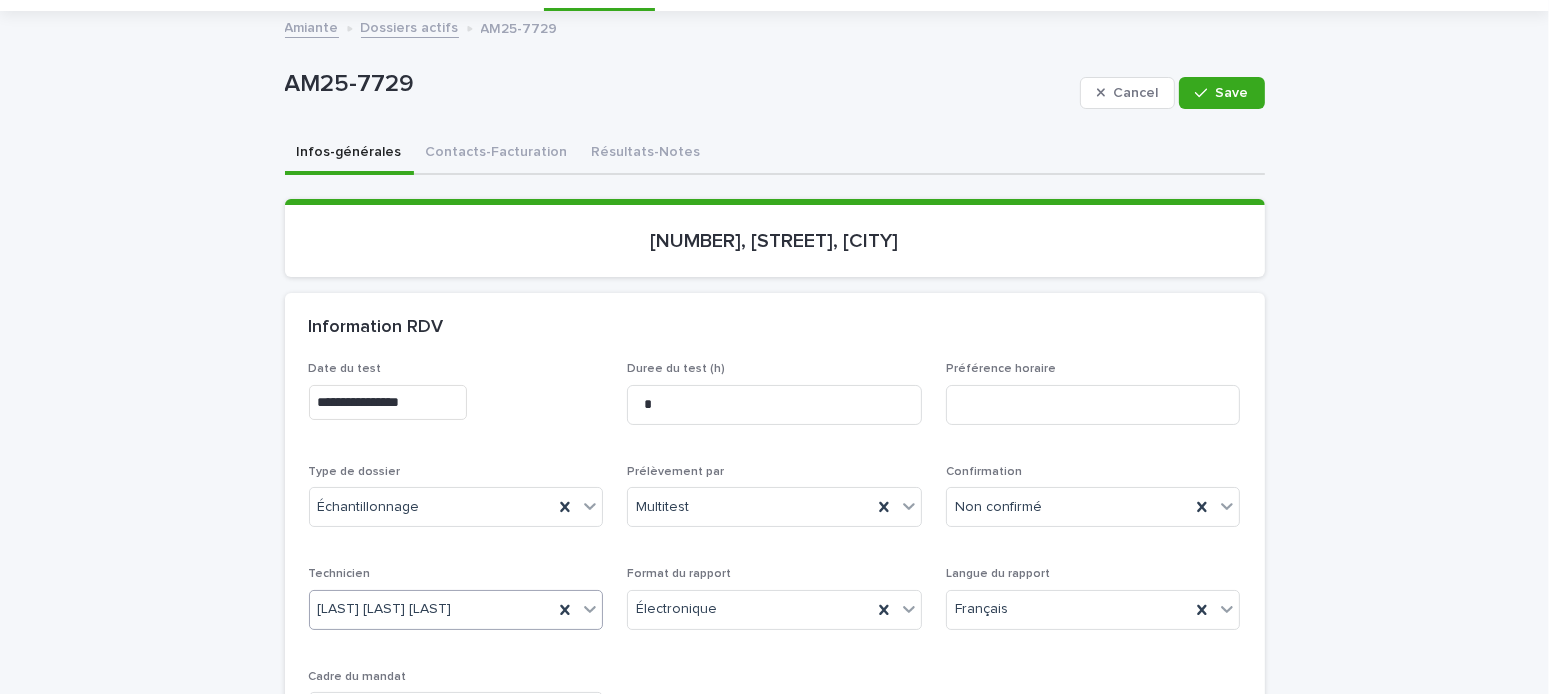 click on "[FIRST] [LAST] [LAST]" at bounding box center (385, 609) 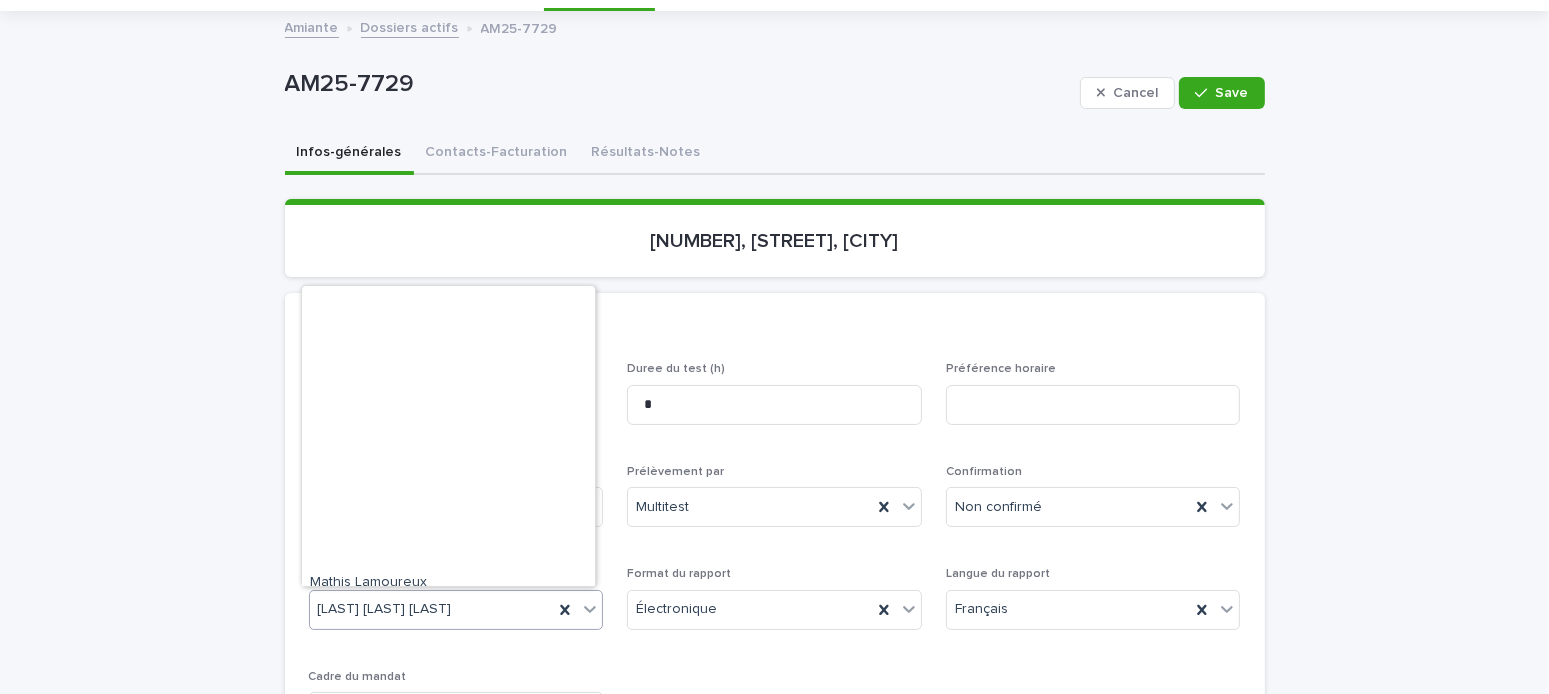 scroll, scrollTop: 329, scrollLeft: 0, axis: vertical 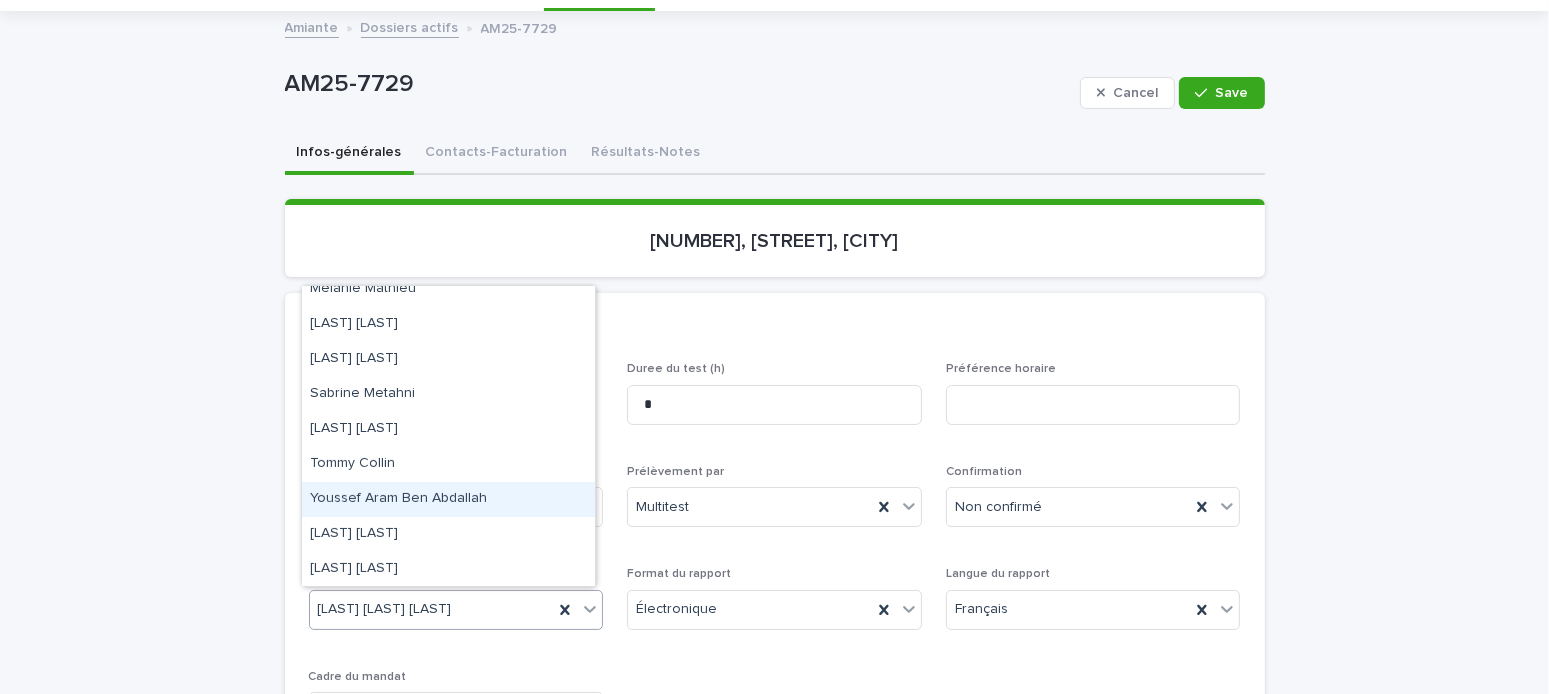 click on "Youssef Aram Ben Abdallah" at bounding box center (448, 499) 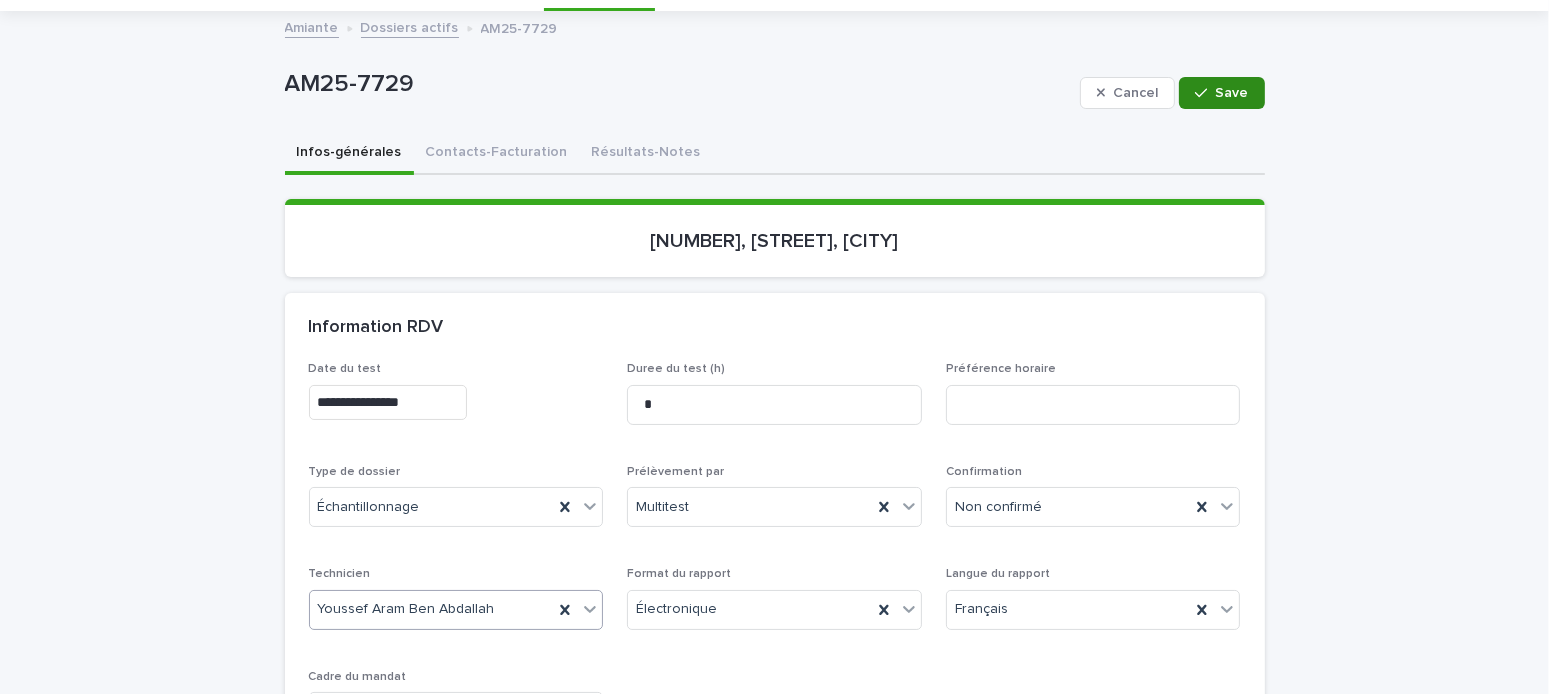click at bounding box center [1205, 93] 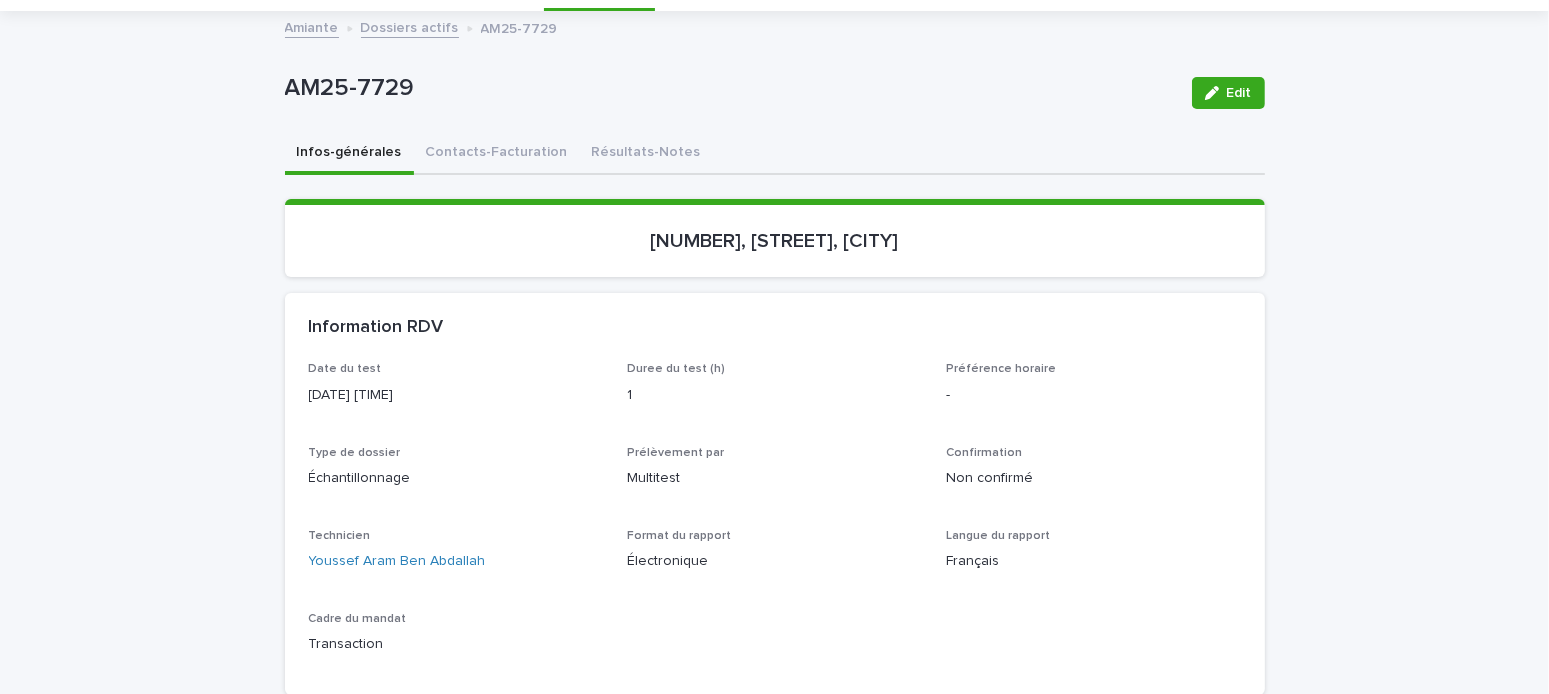 scroll, scrollTop: 0, scrollLeft: 0, axis: both 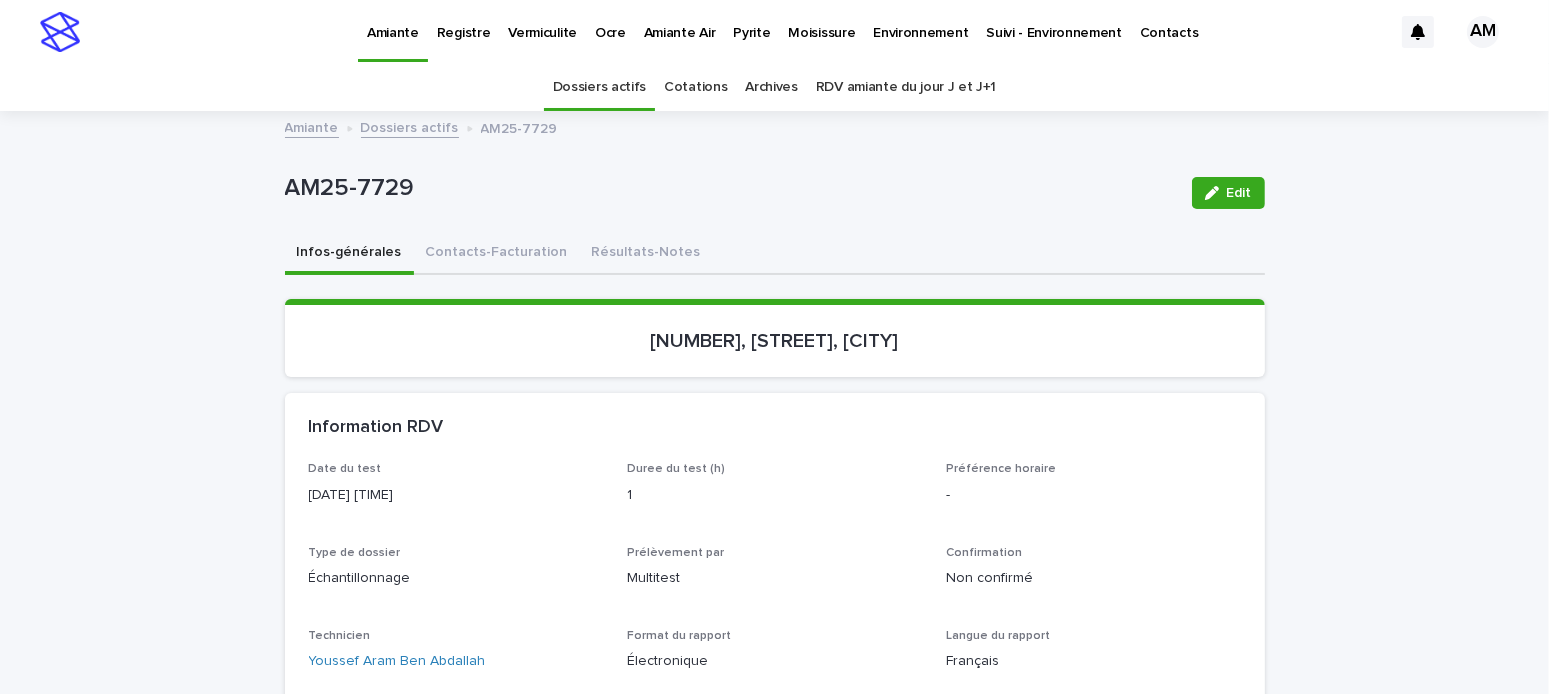 click on "Dossiers actifs" at bounding box center (410, 126) 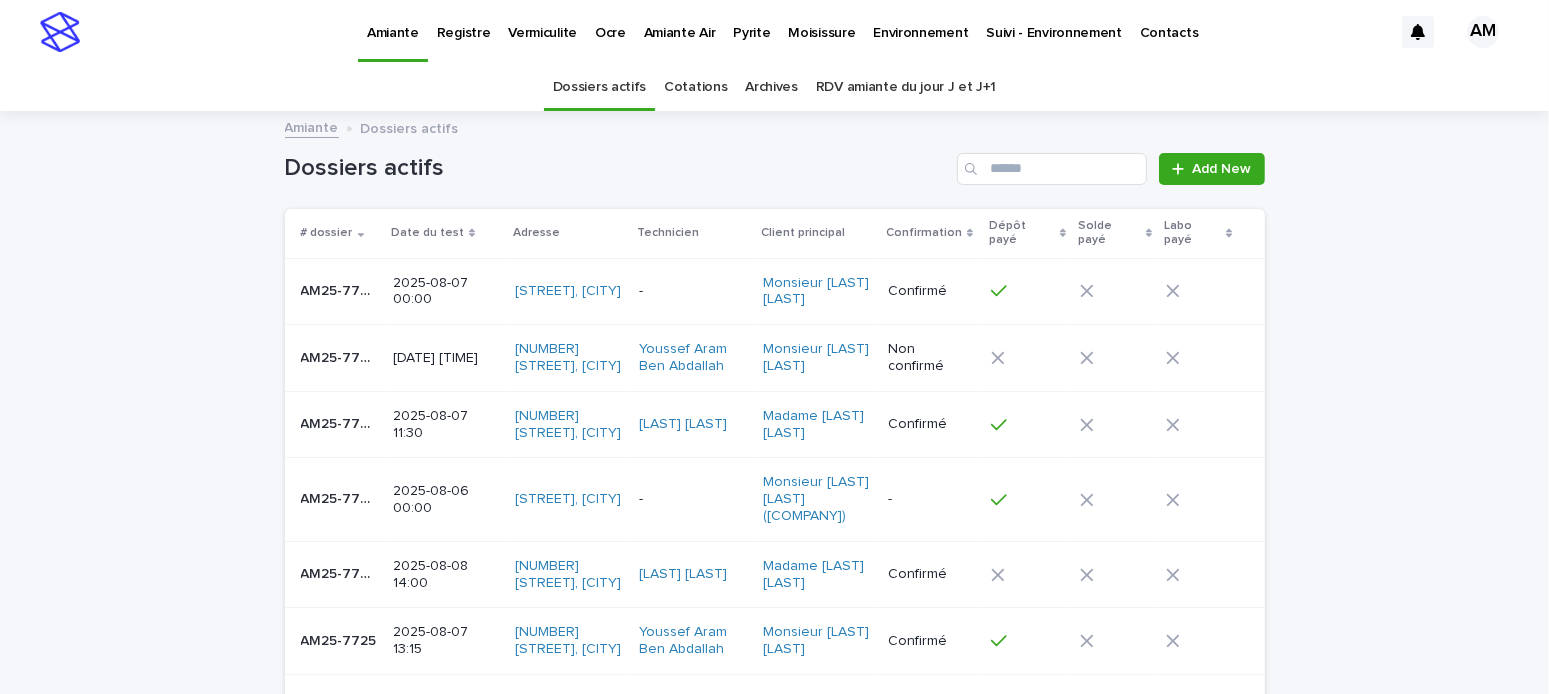 scroll, scrollTop: 63, scrollLeft: 0, axis: vertical 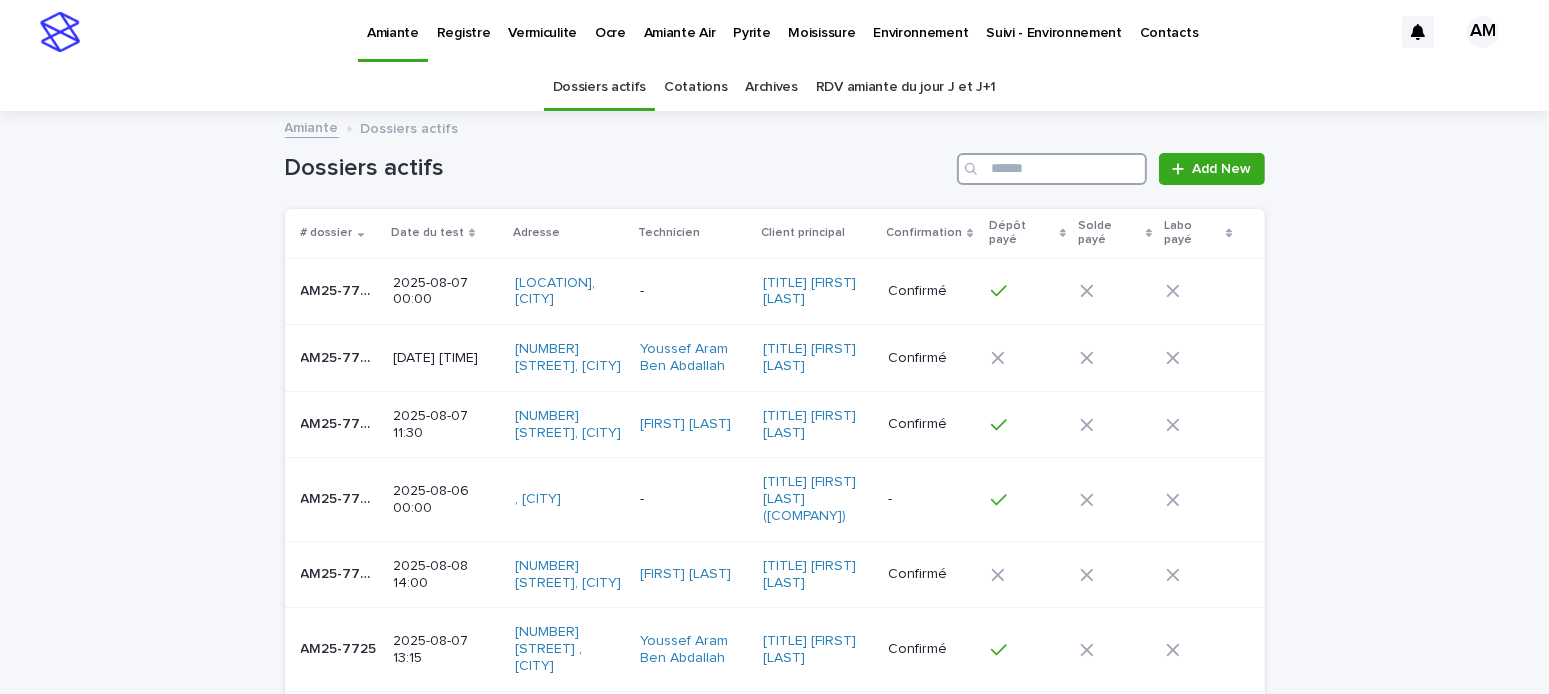 click at bounding box center [1052, 169] 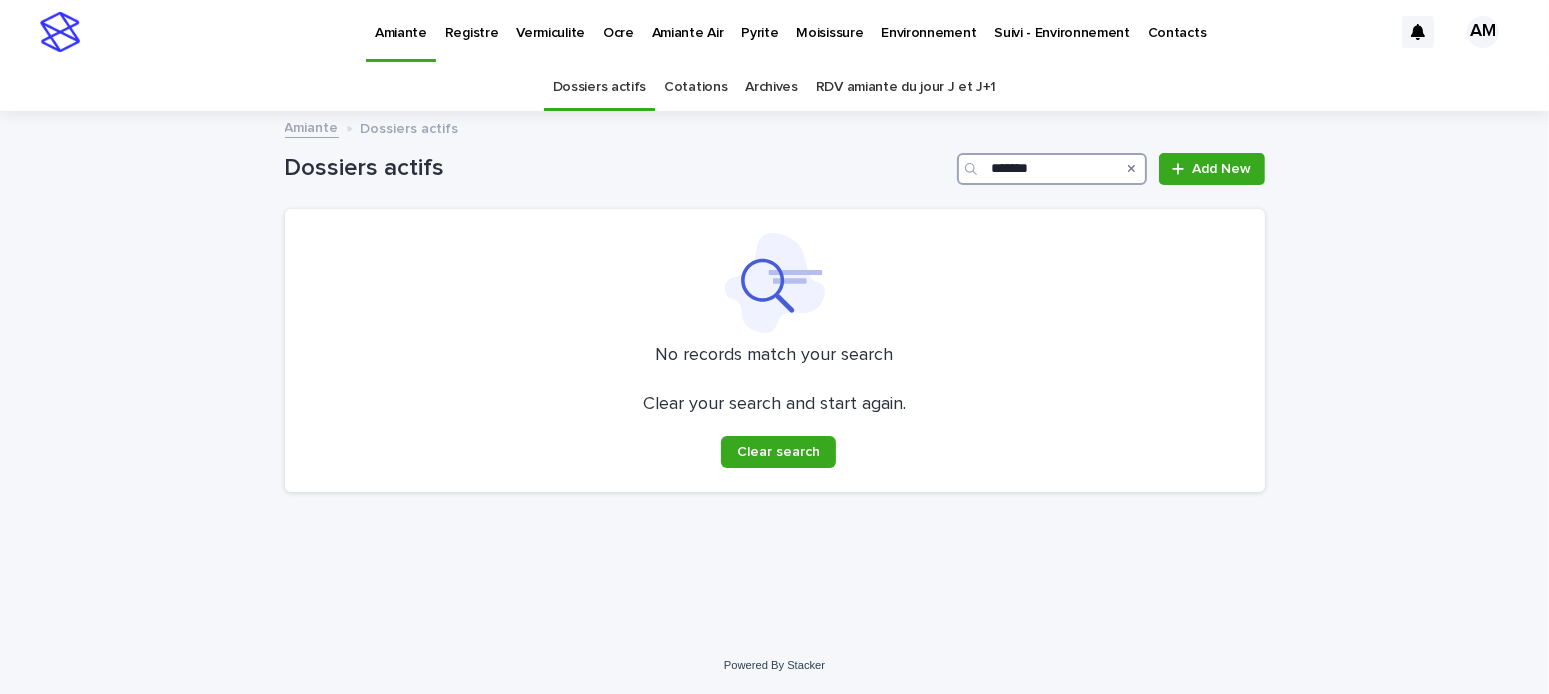 type on "*******" 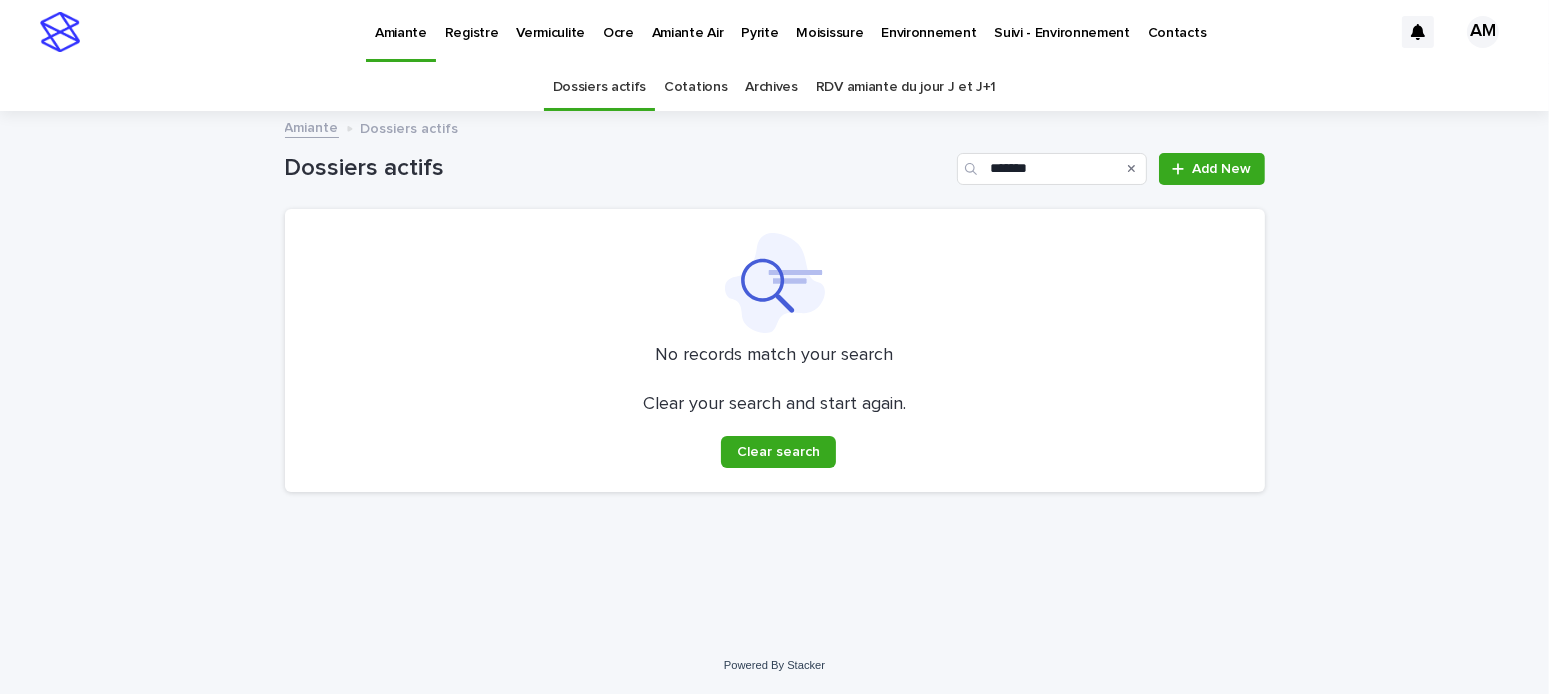 click on "Pyrite" at bounding box center (759, 21) 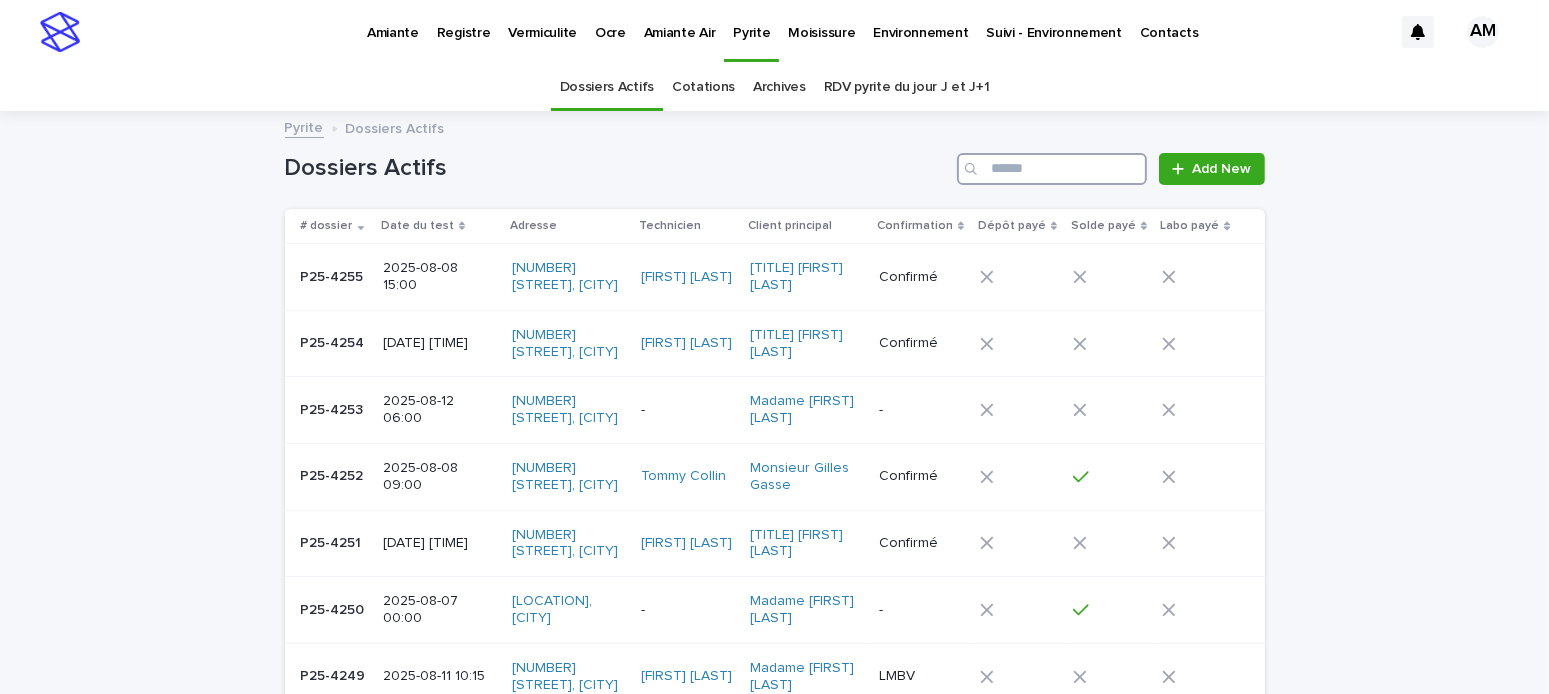 click at bounding box center (1052, 169) 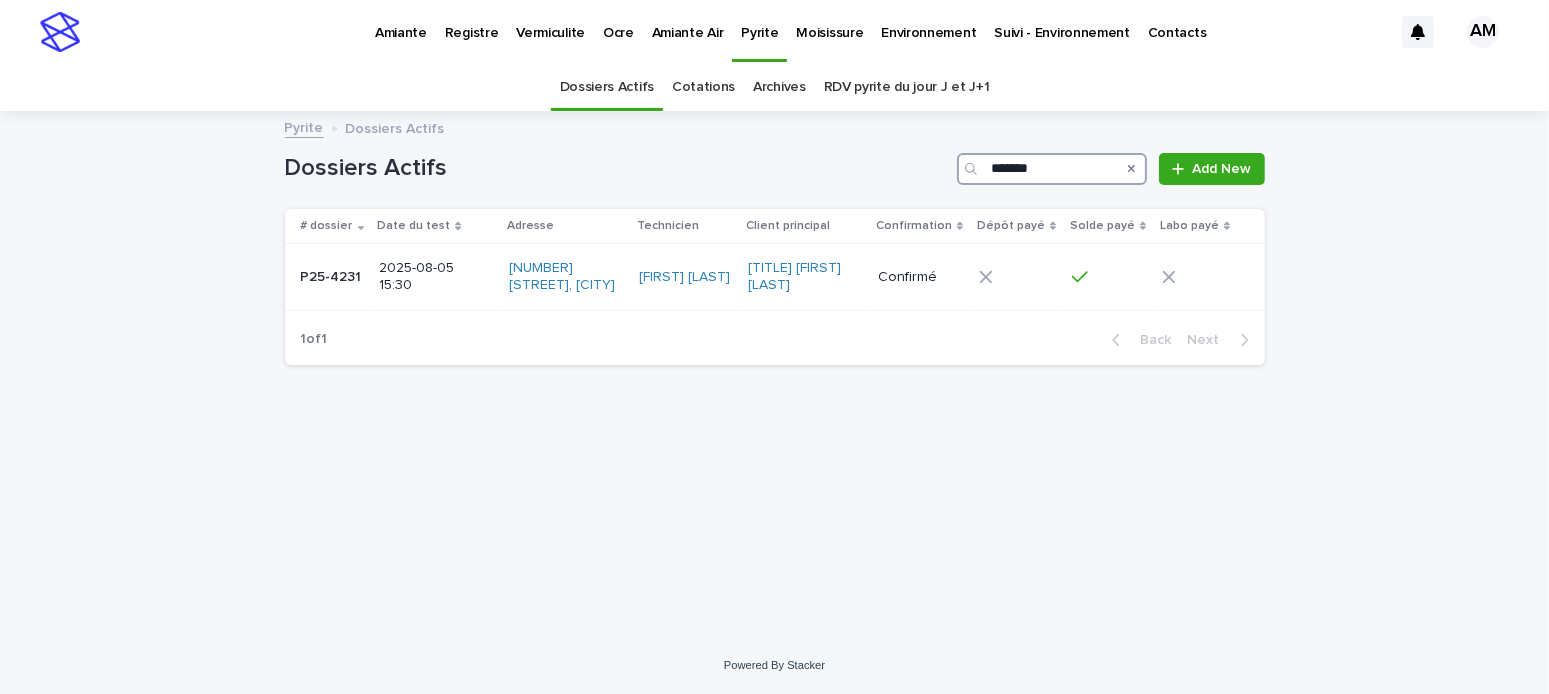 type on "*******" 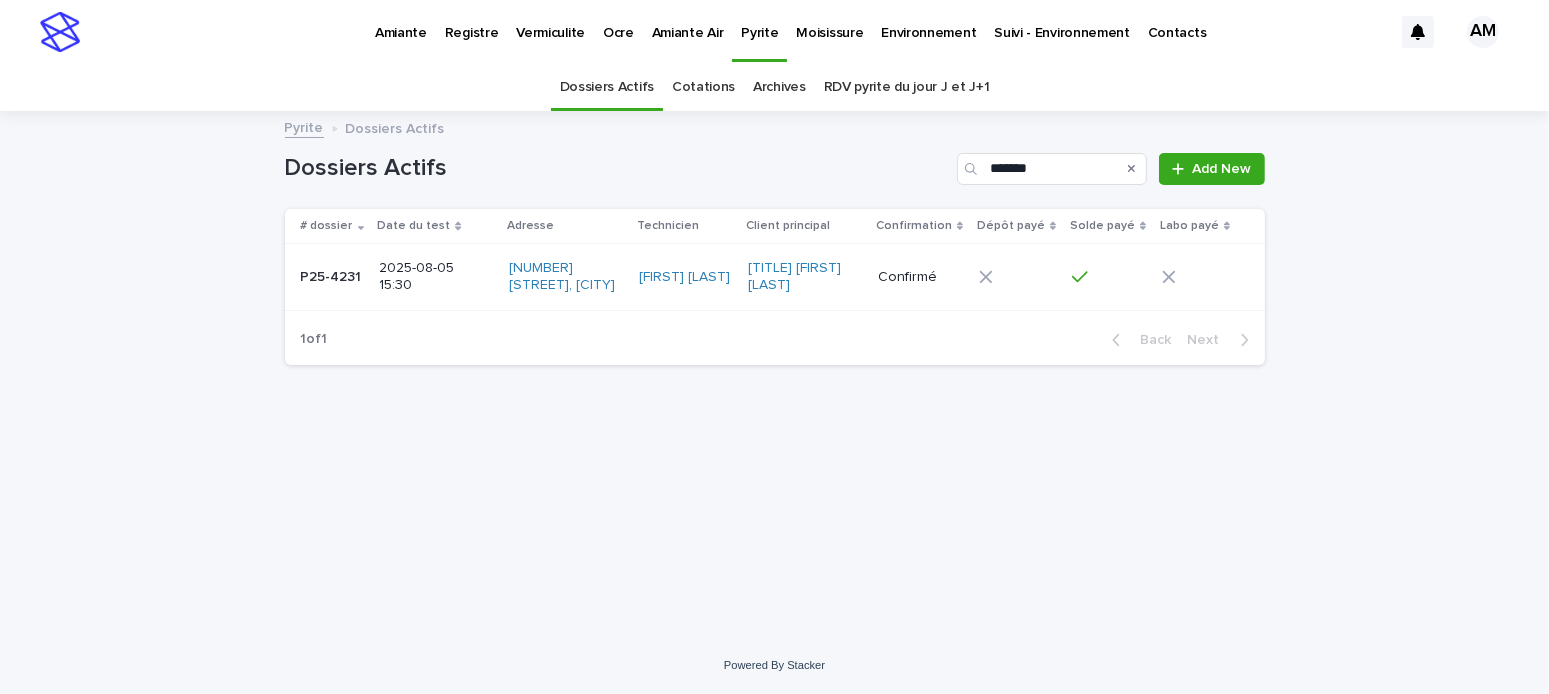 click on "2025-08-05 15:30" at bounding box center (434, 277) 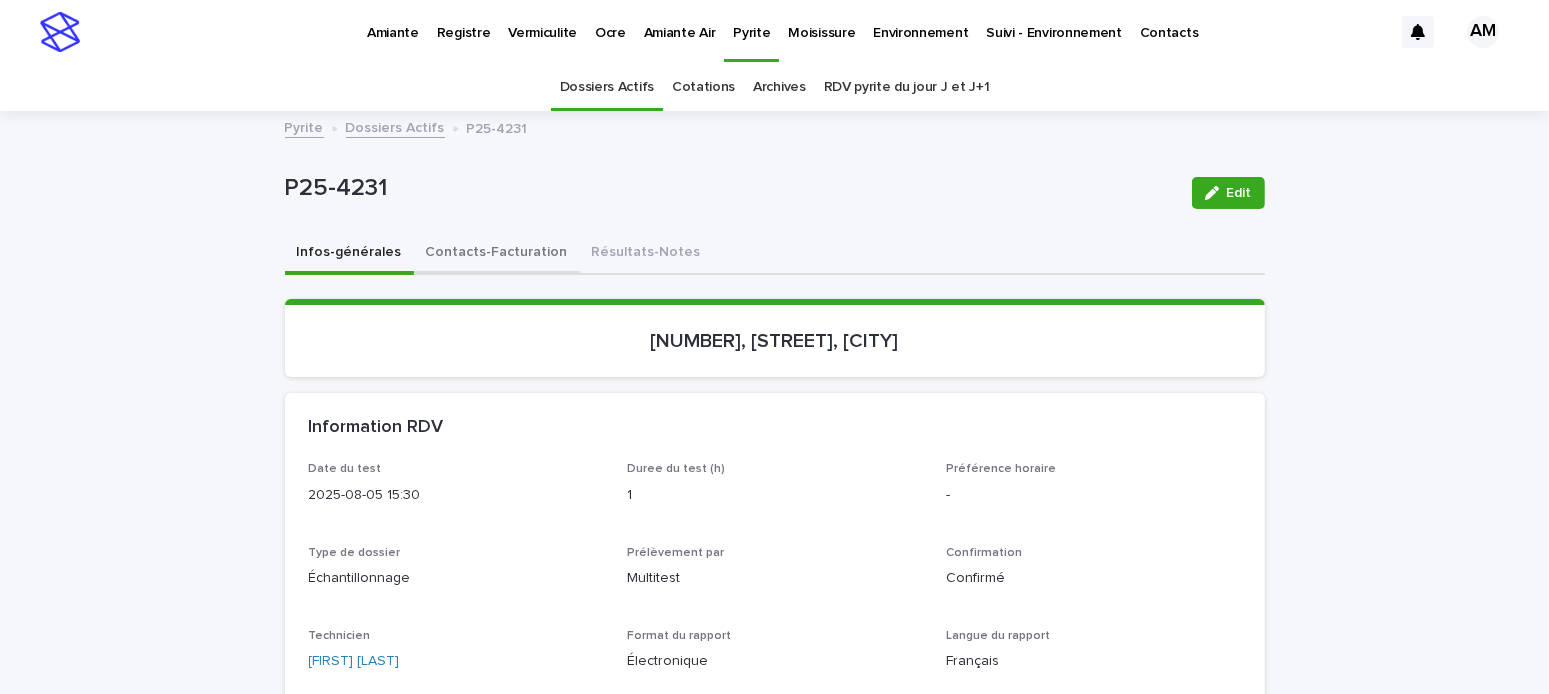 click on "Contacts-Facturation" at bounding box center [497, 254] 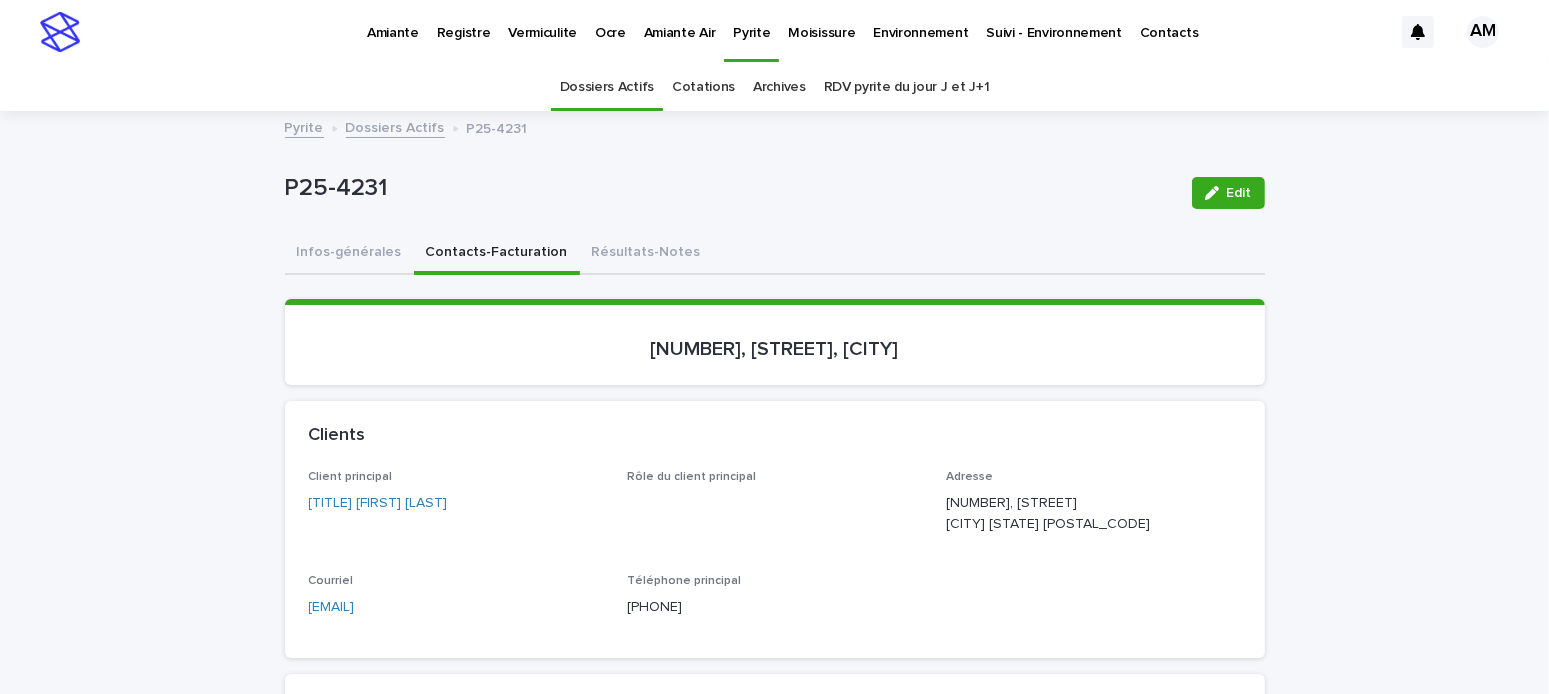 scroll, scrollTop: 200, scrollLeft: 0, axis: vertical 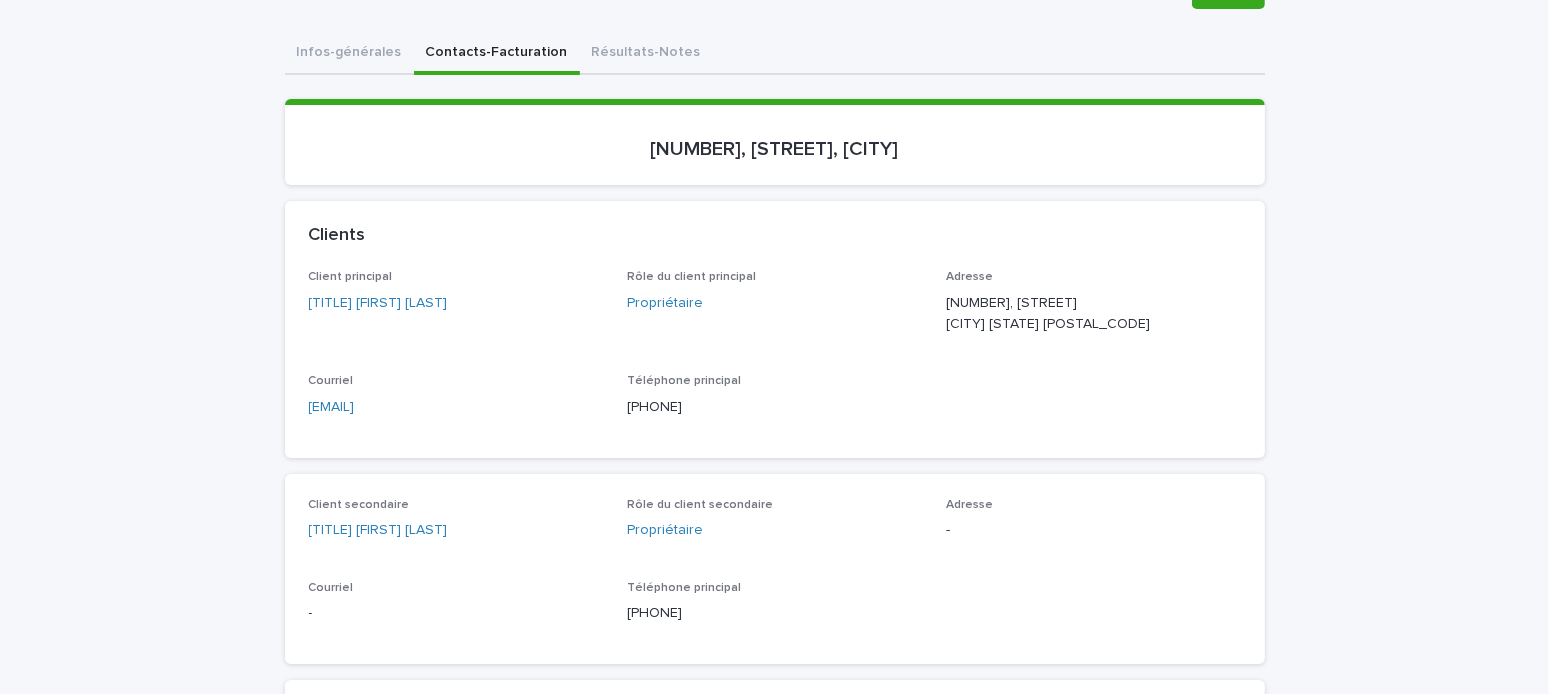 drag, startPoint x: 395, startPoint y: 406, endPoint x: 284, endPoint y: 415, distance: 111.364265 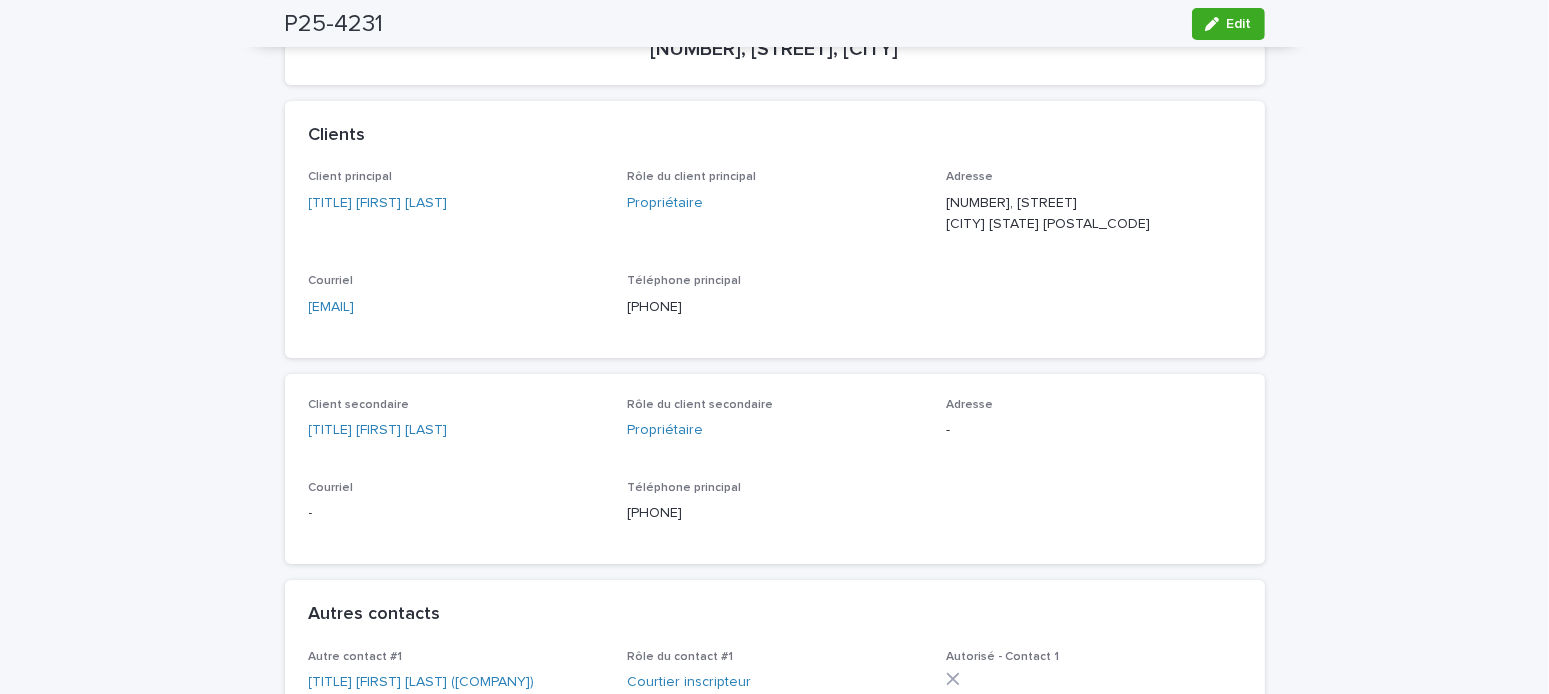 scroll, scrollTop: 0, scrollLeft: 0, axis: both 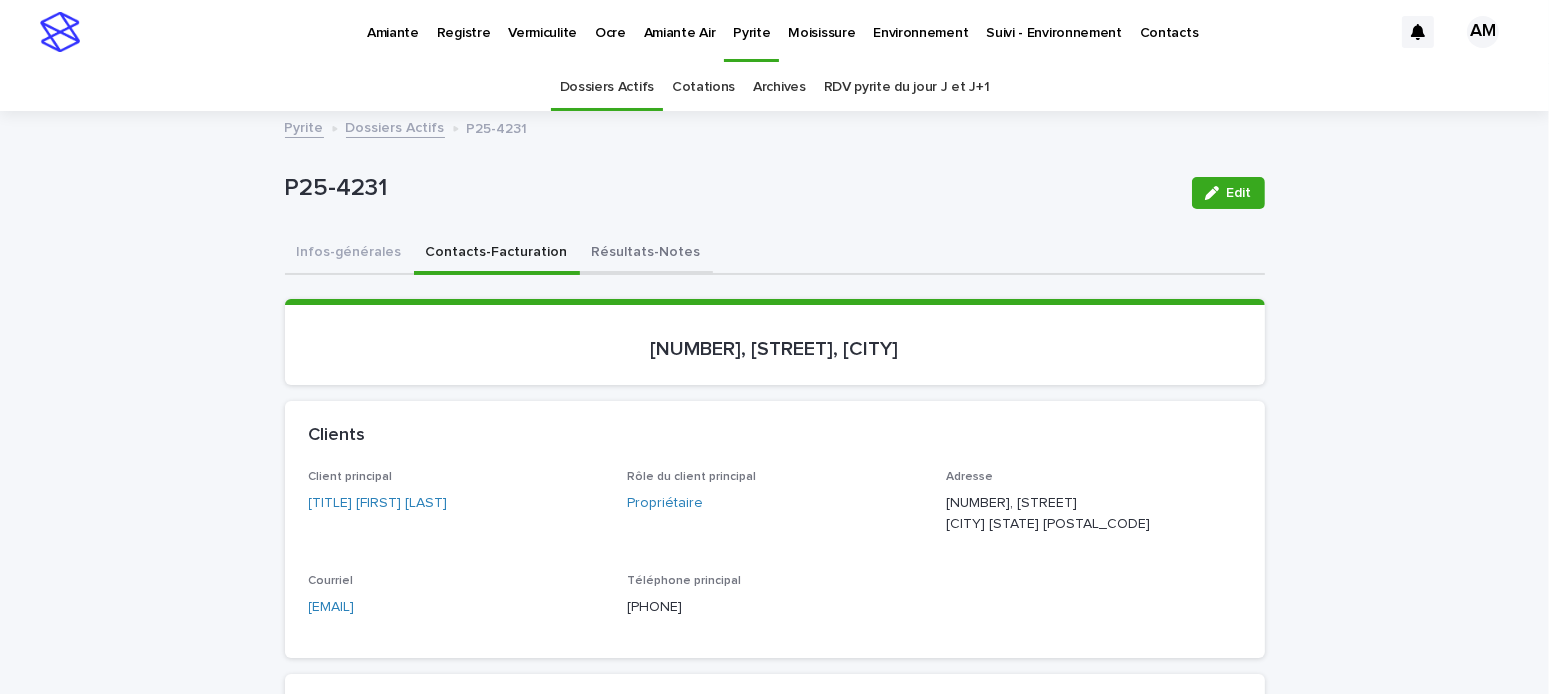 click on "Résultats-Notes" at bounding box center [646, 254] 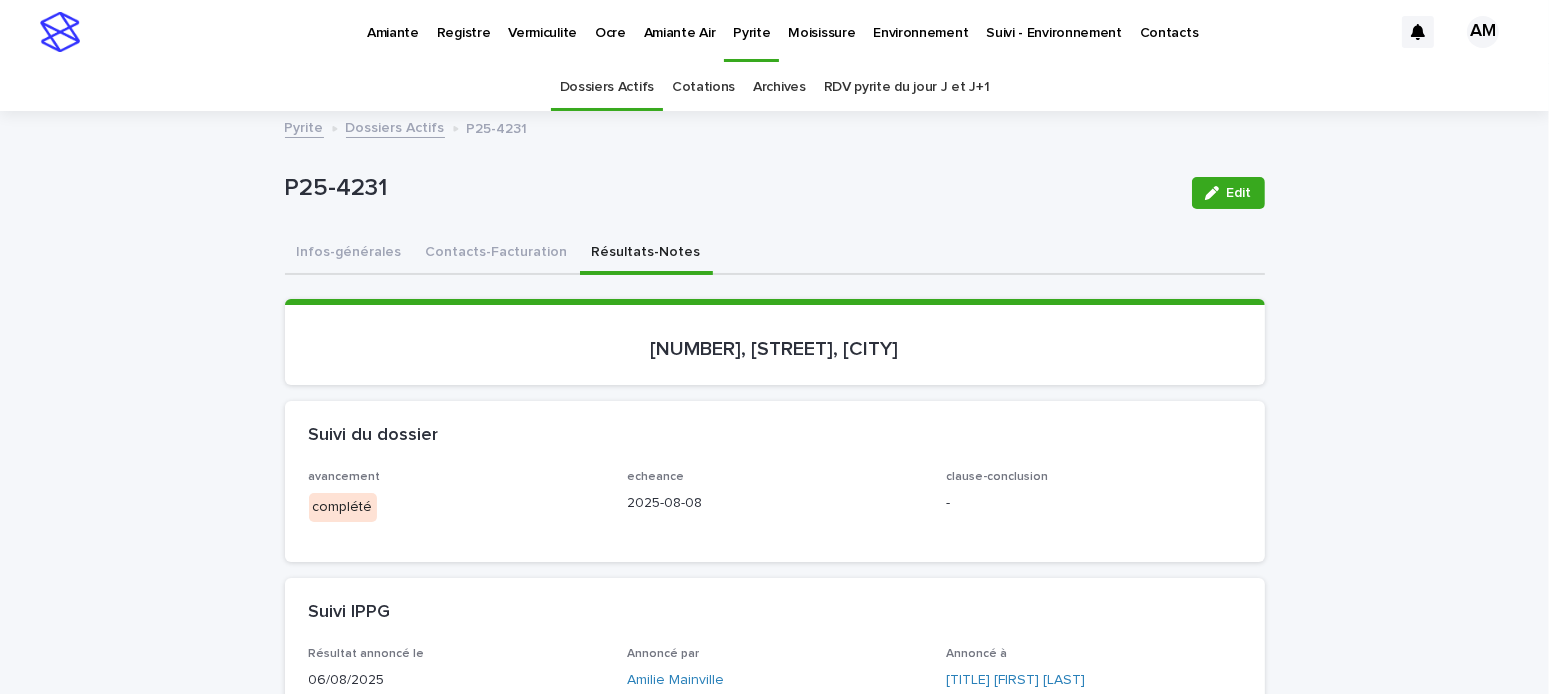 click on "Edit" at bounding box center (1224, 193) 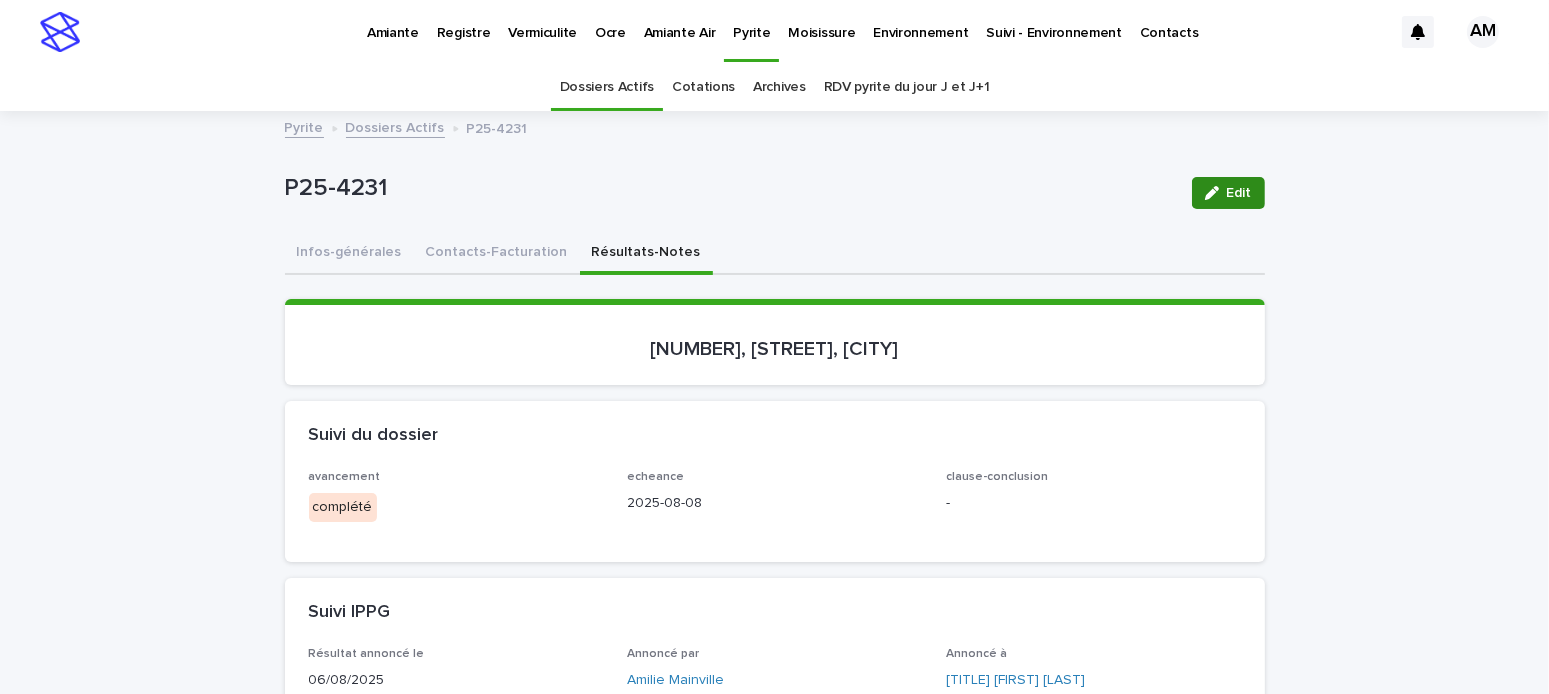 click on "Edit" at bounding box center [1239, 193] 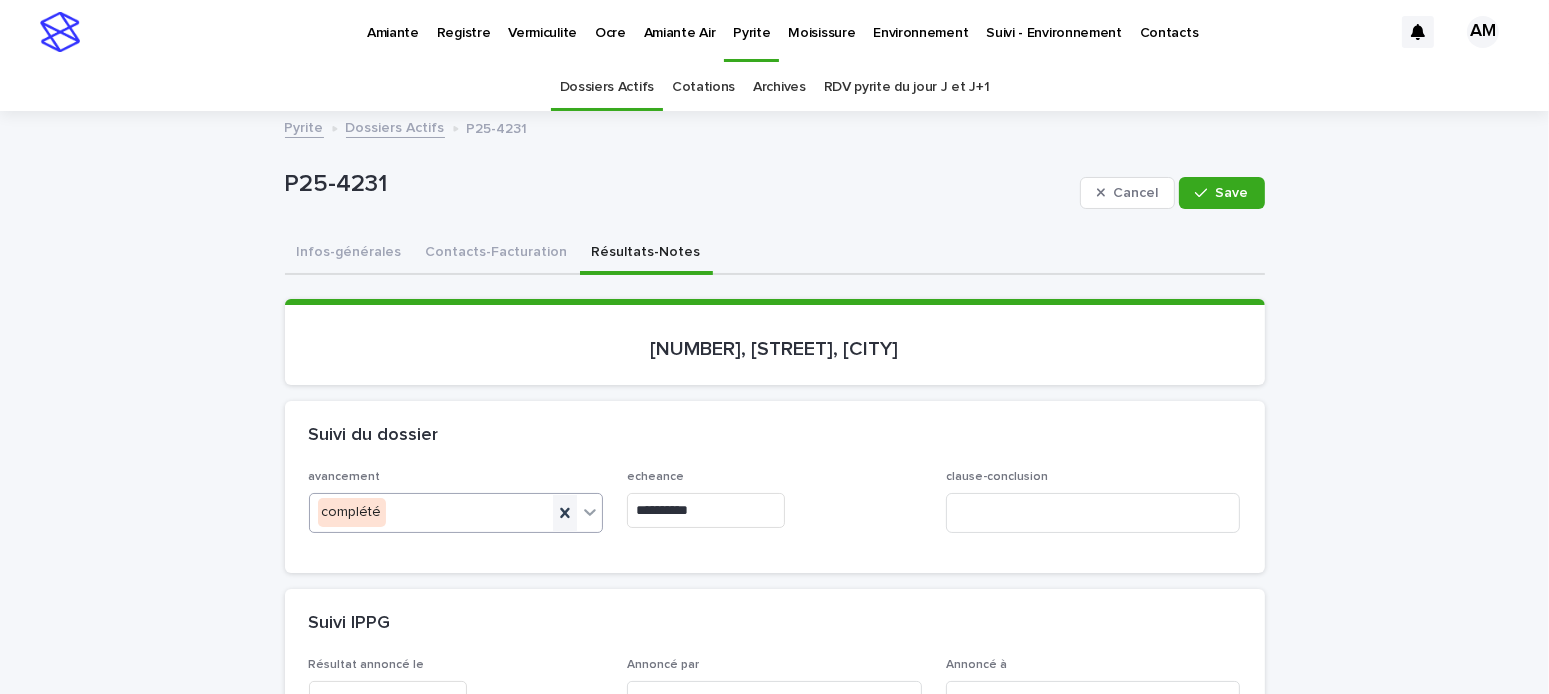 click 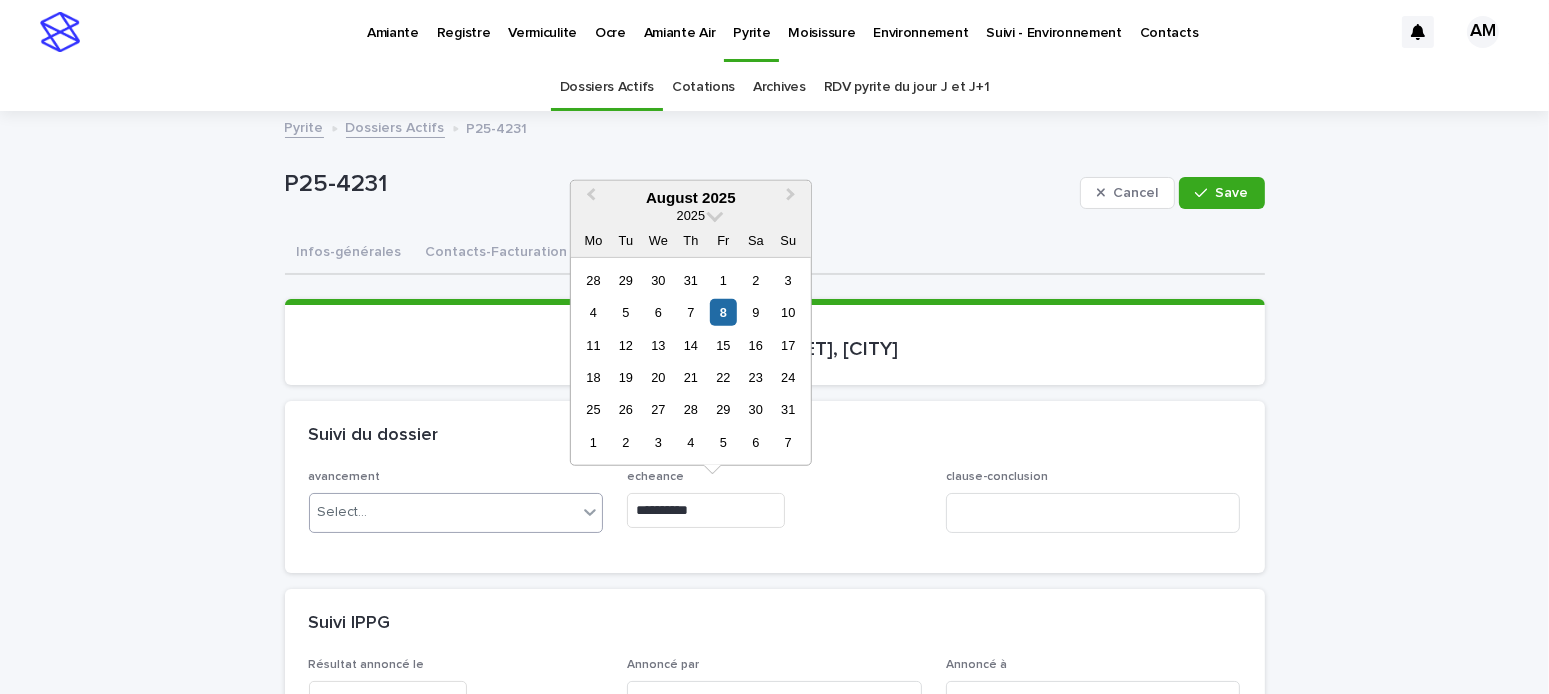 drag, startPoint x: 679, startPoint y: 511, endPoint x: 622, endPoint y: 506, distance: 57.21888 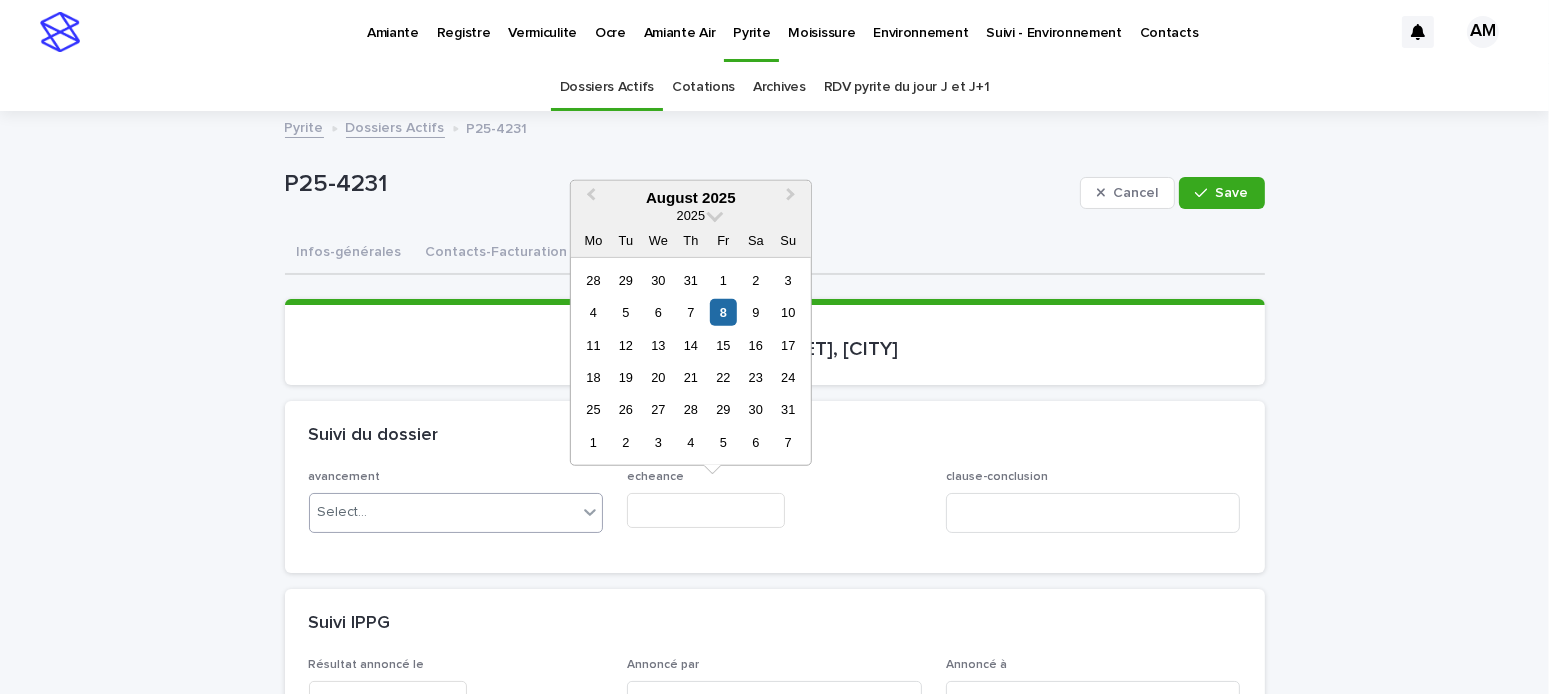 type on "**********" 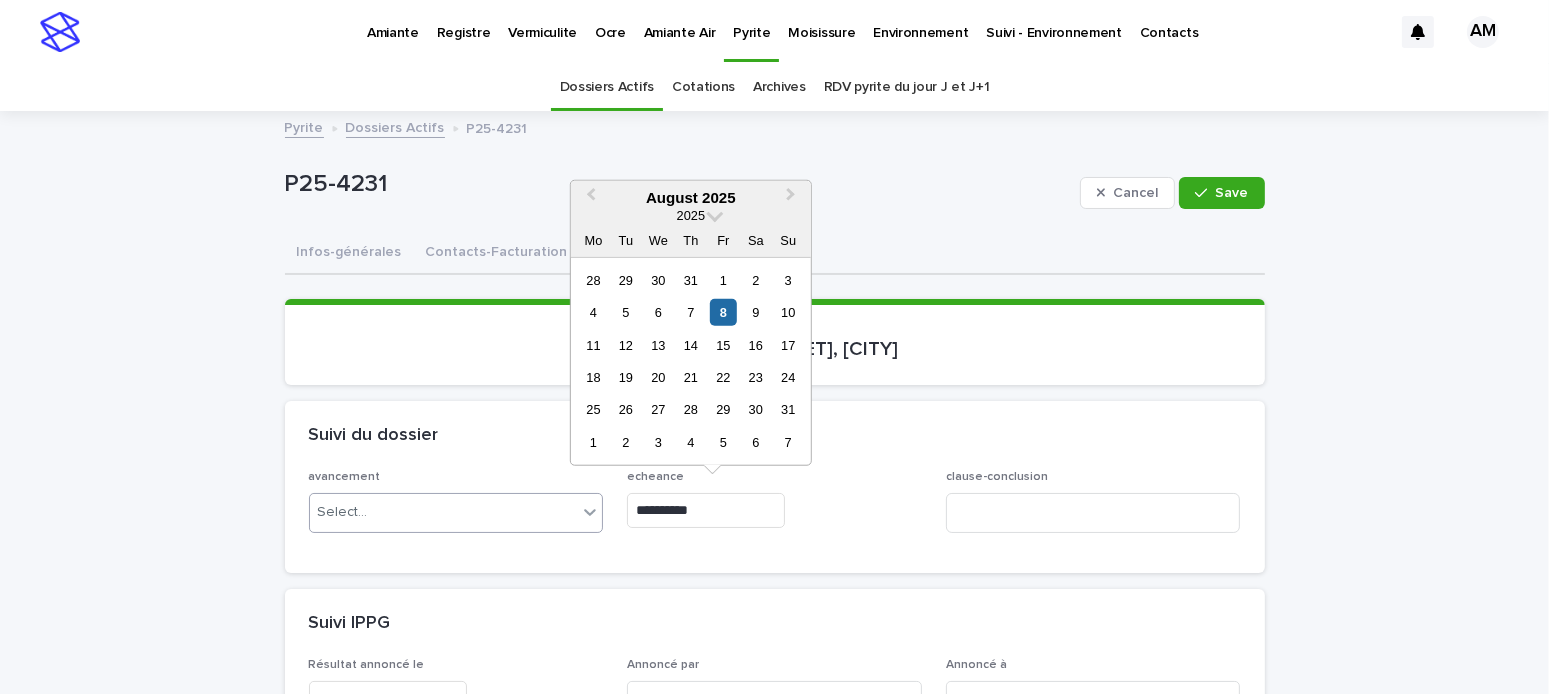 type 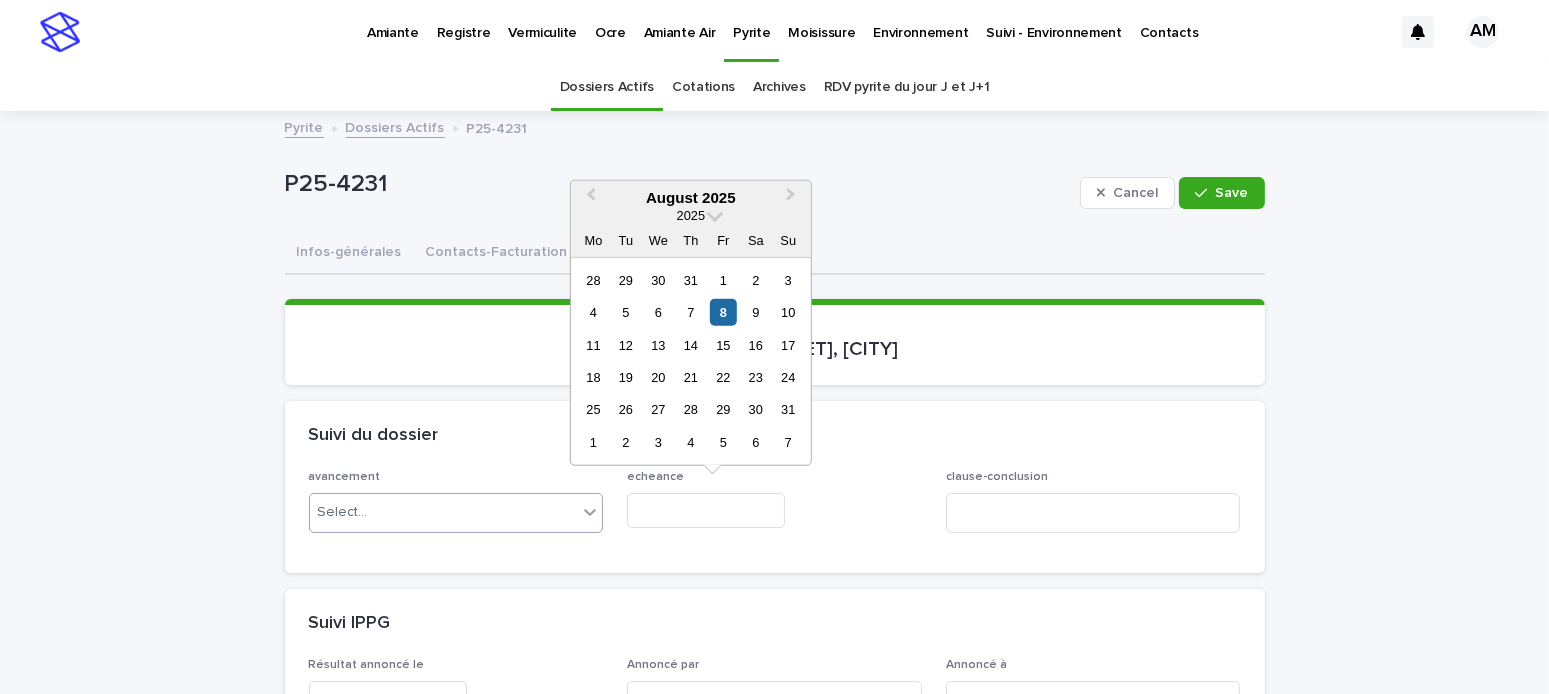 click on "**********" at bounding box center [775, 996] 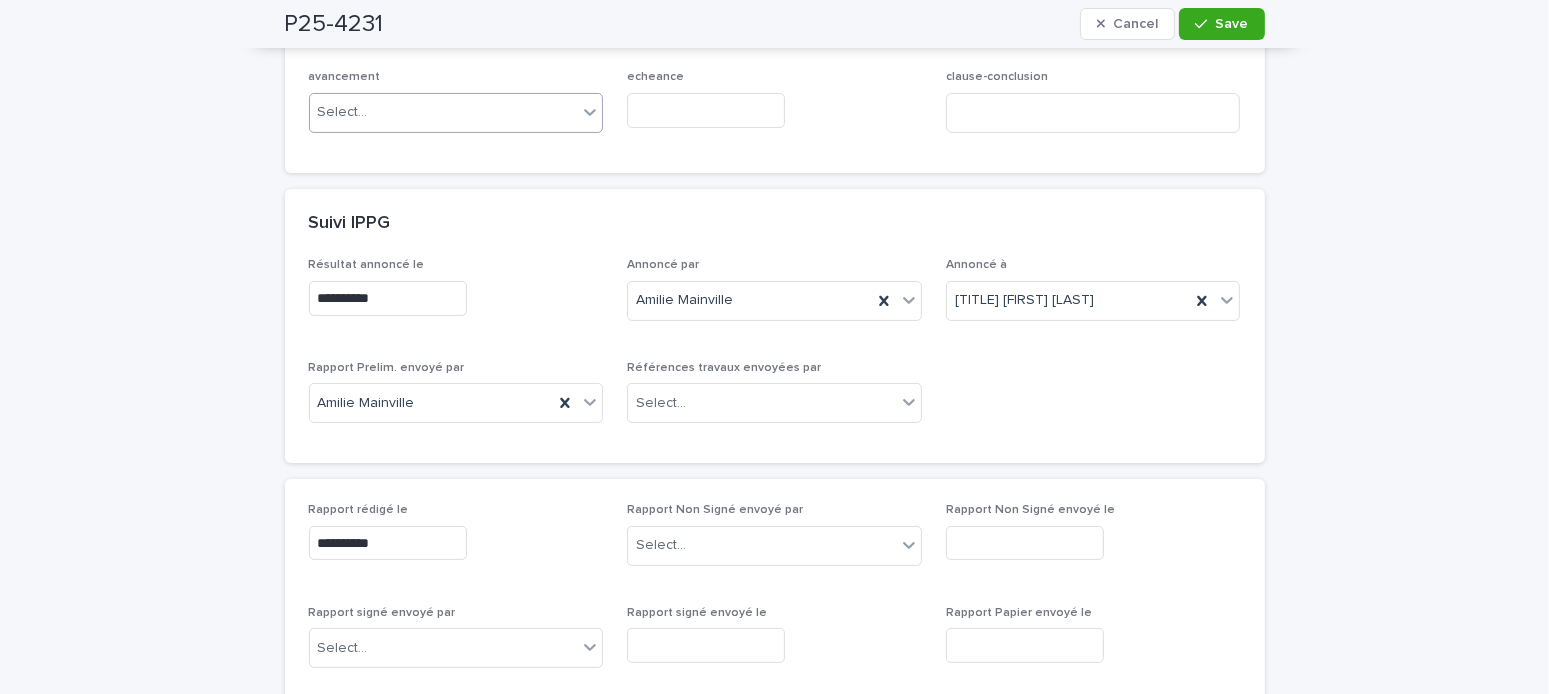 scroll, scrollTop: 600, scrollLeft: 0, axis: vertical 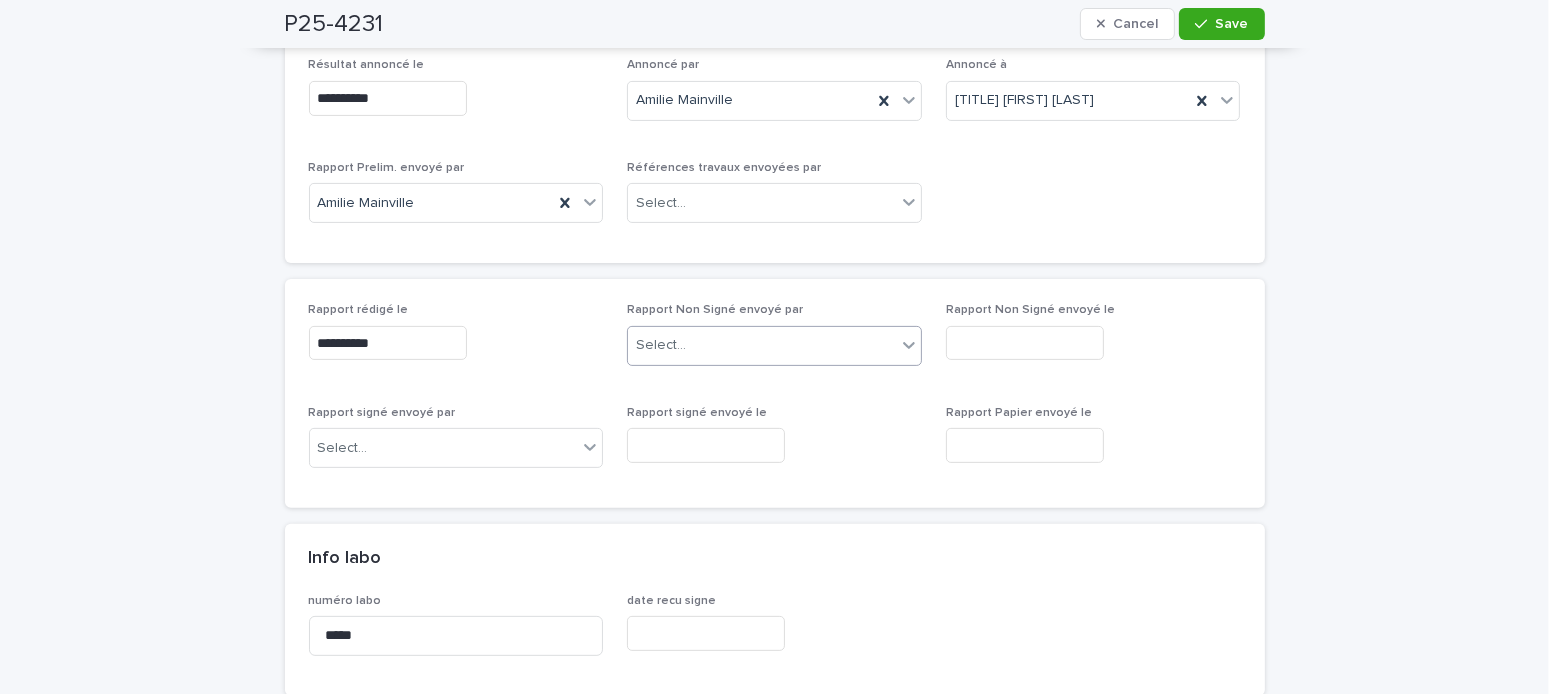 click on "Select..." at bounding box center (762, 345) 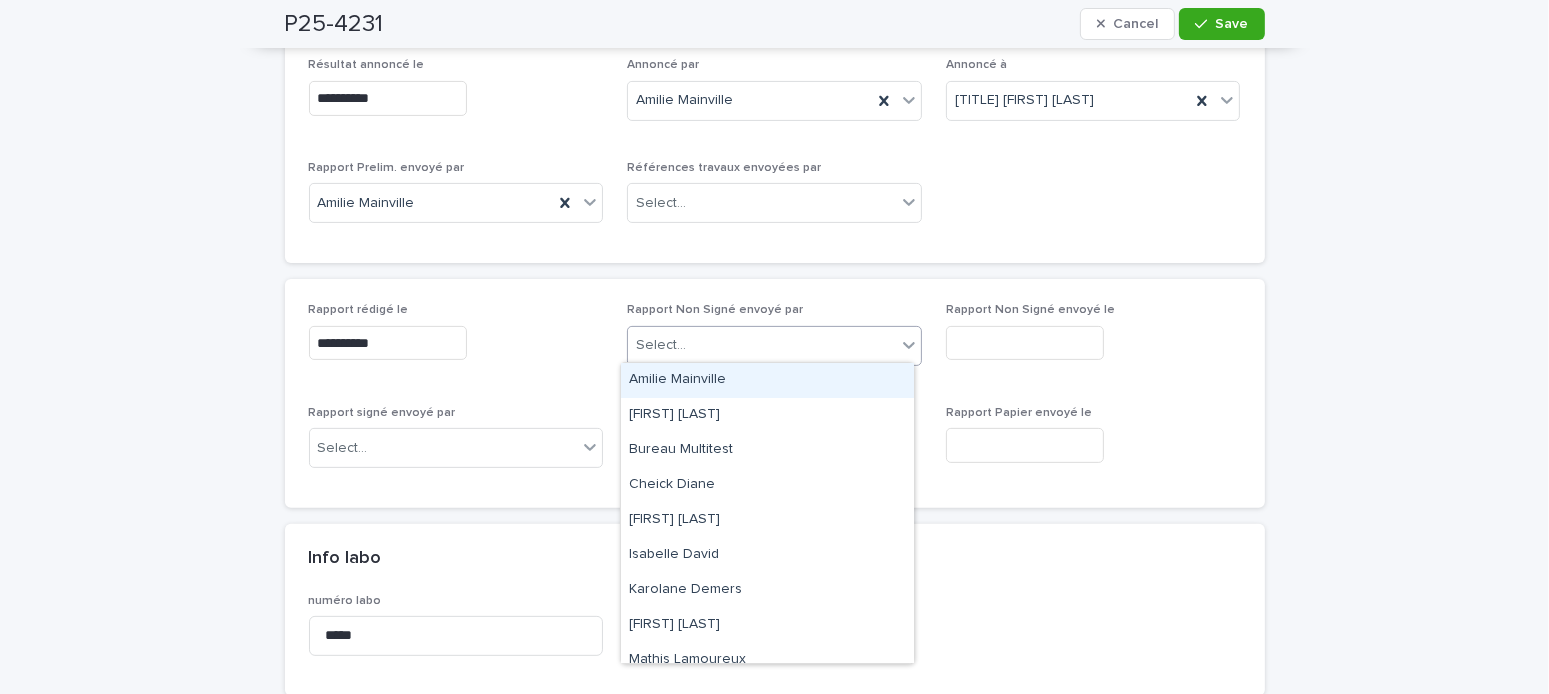 click on "Amilie Mainville" at bounding box center (767, 380) 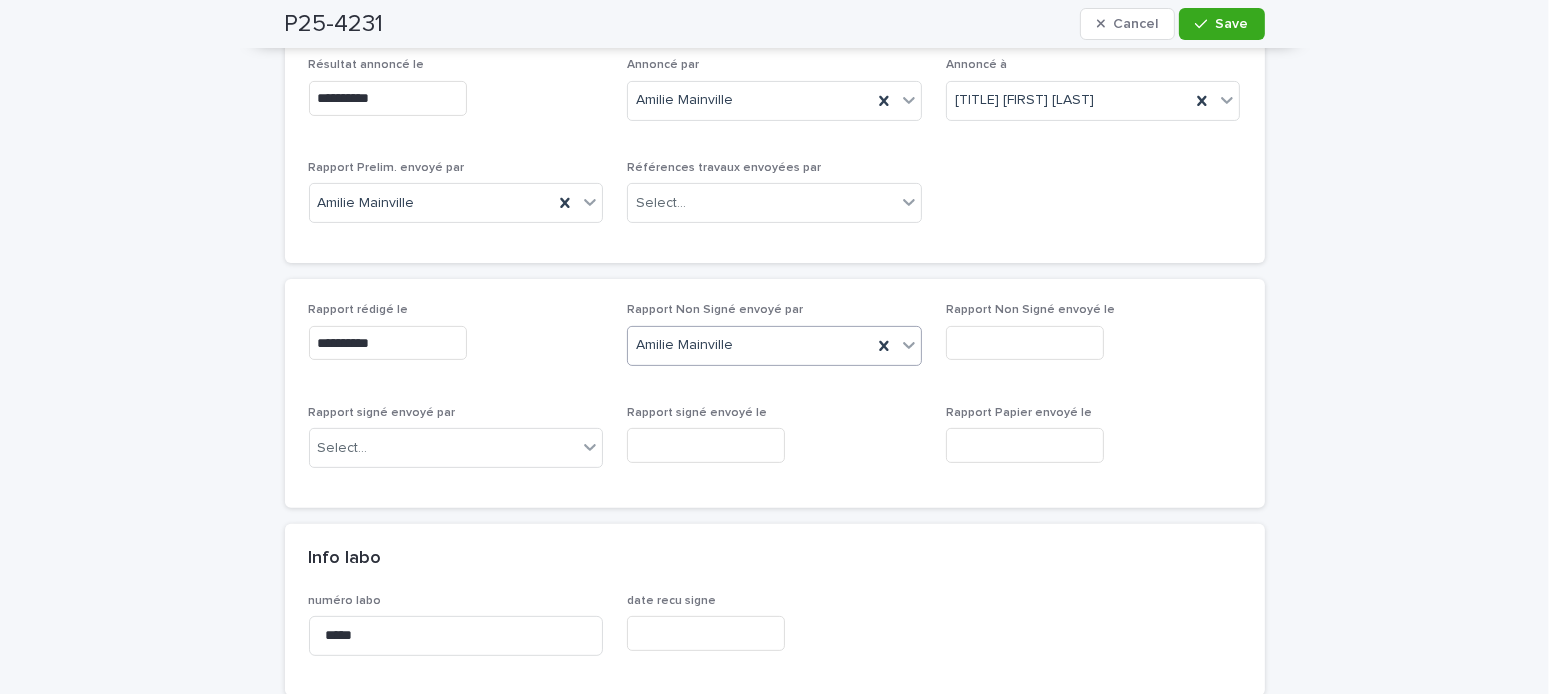 click at bounding box center [1025, 343] 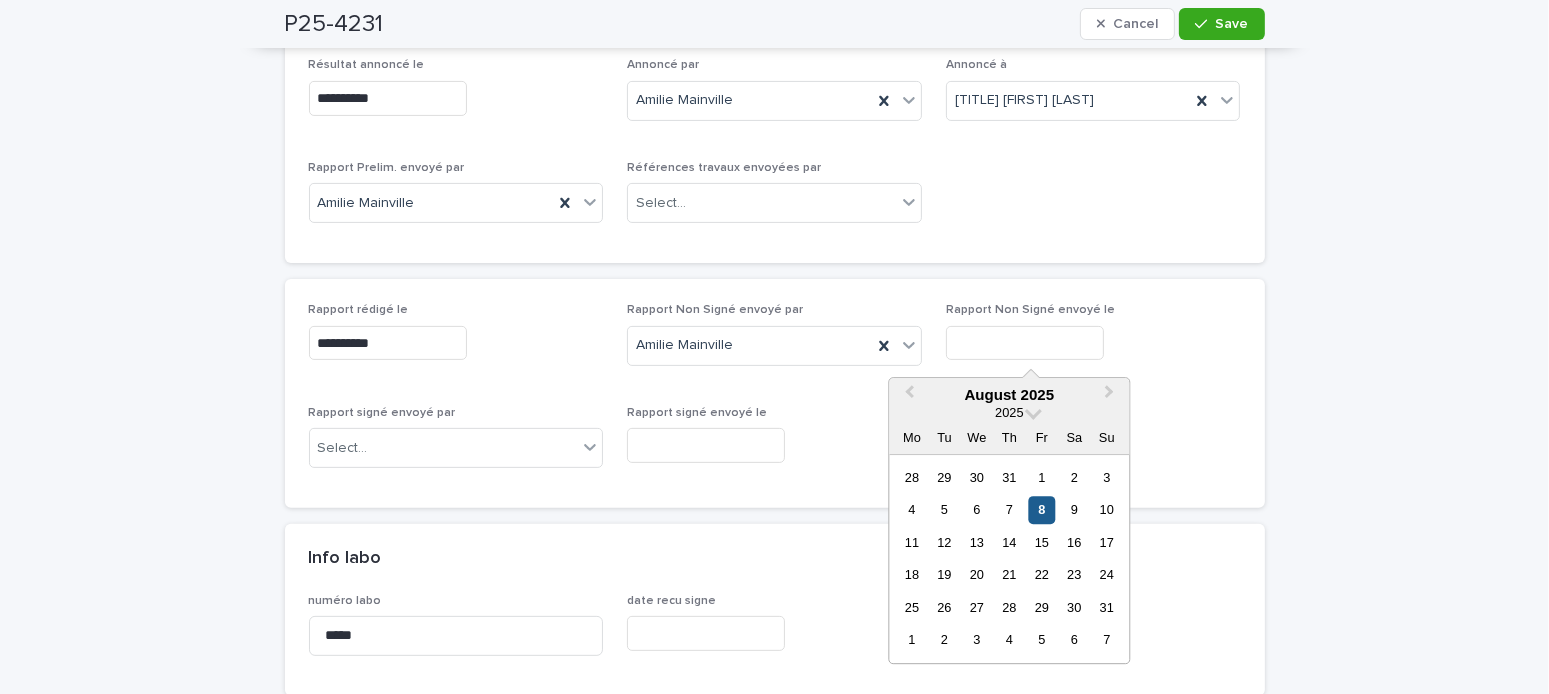 click on "8" at bounding box center (1041, 510) 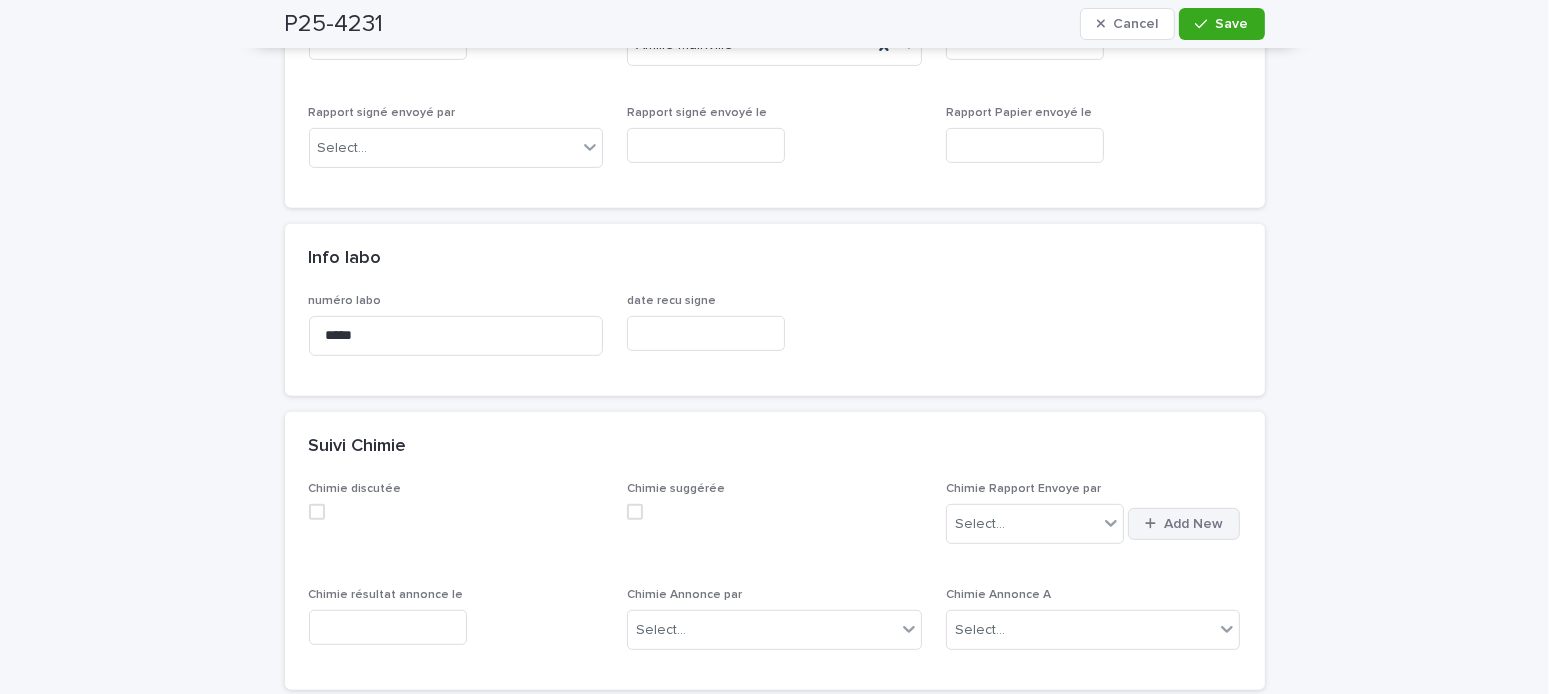 scroll, scrollTop: 1100, scrollLeft: 0, axis: vertical 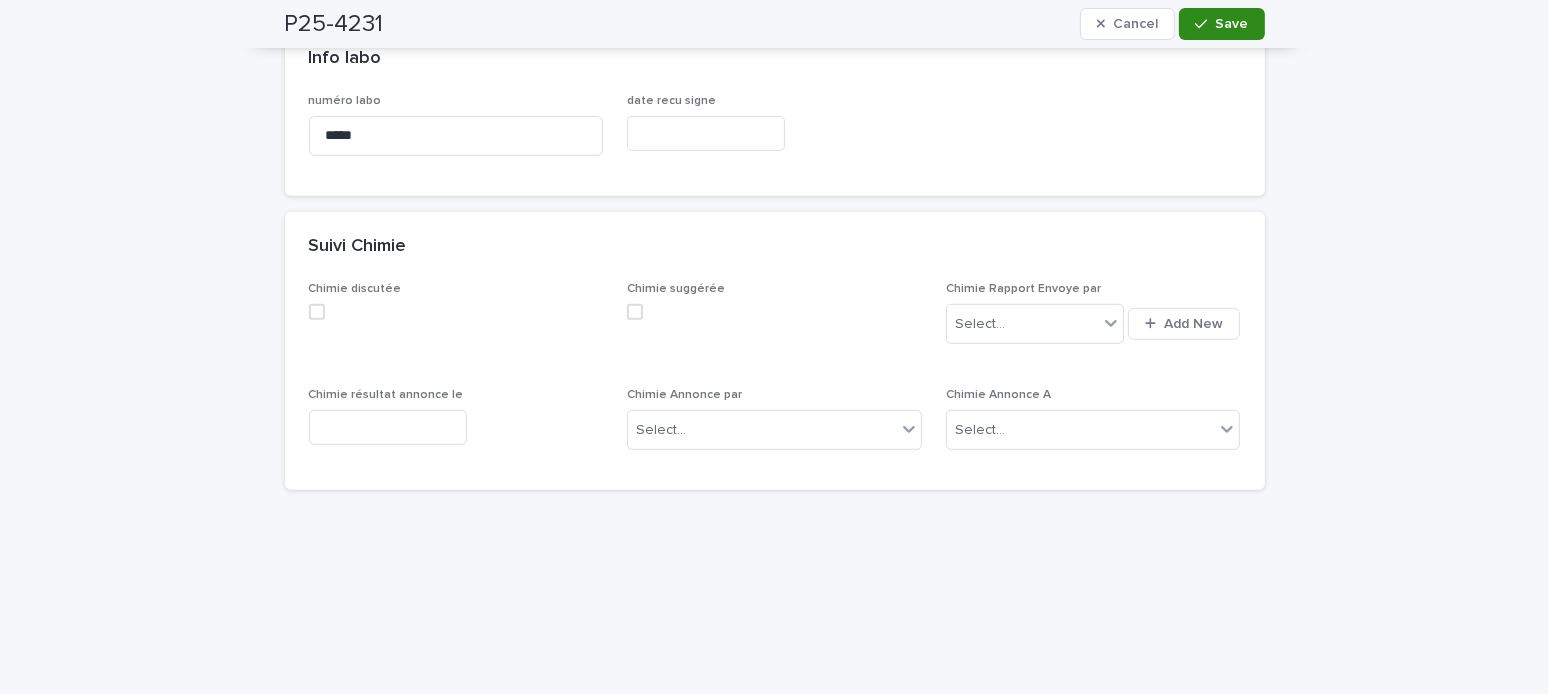 click on "Save" at bounding box center [1232, 24] 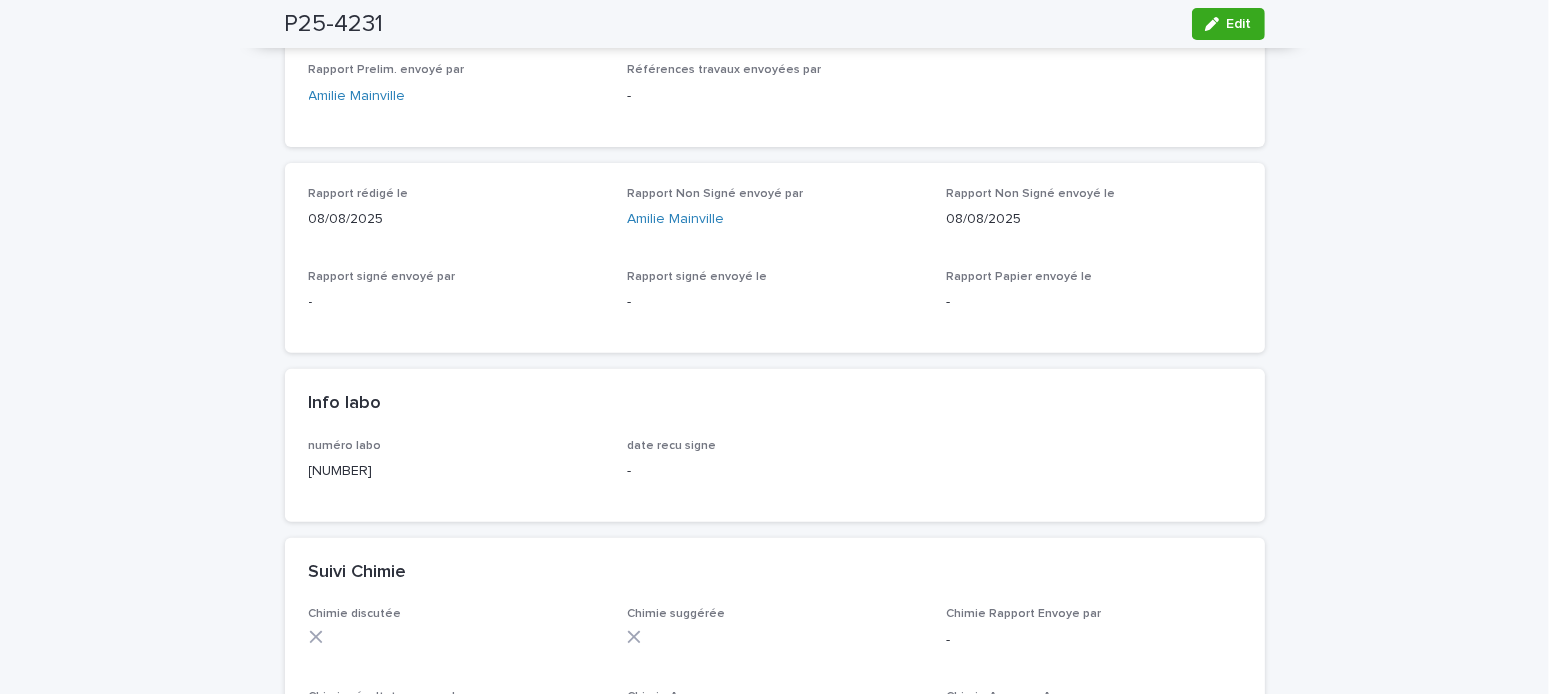 scroll, scrollTop: 0, scrollLeft: 0, axis: both 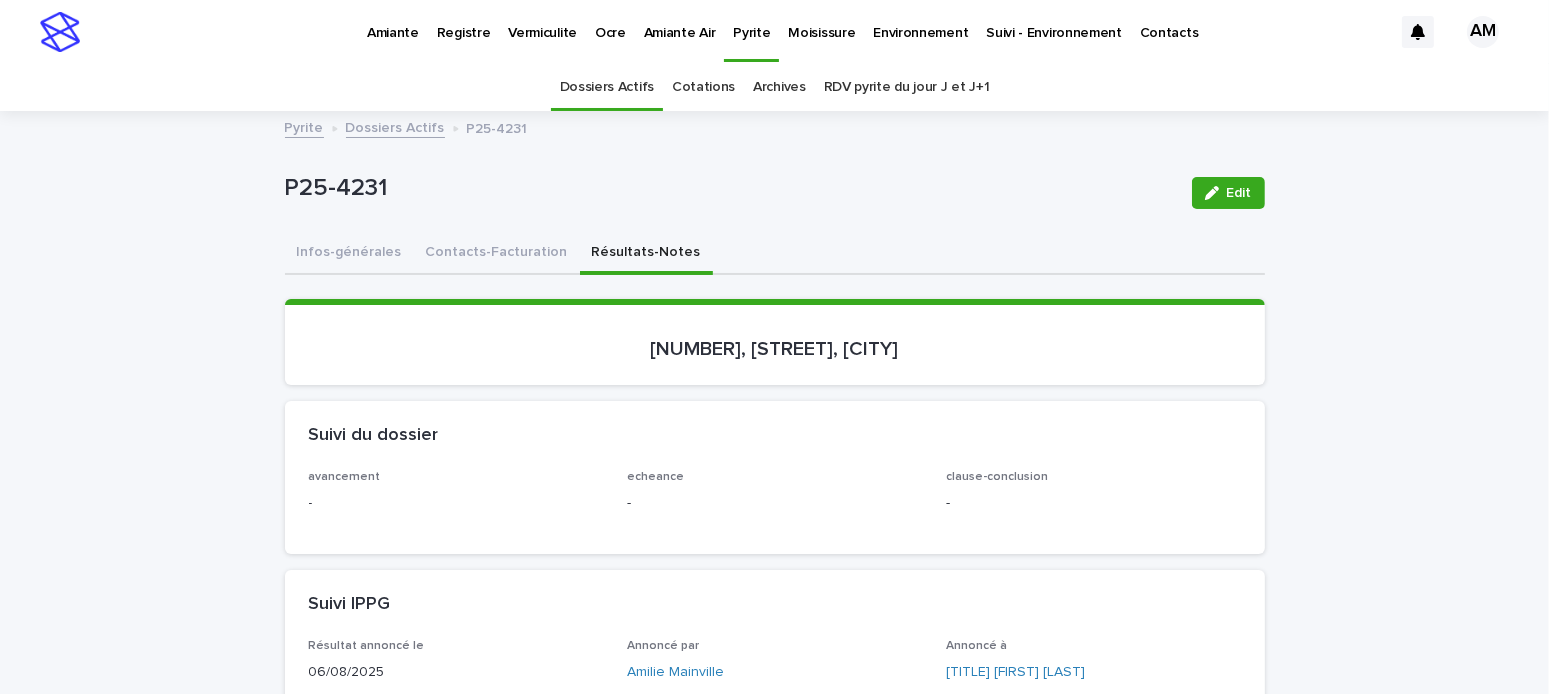 click on "Dossiers Actifs" at bounding box center [395, 126] 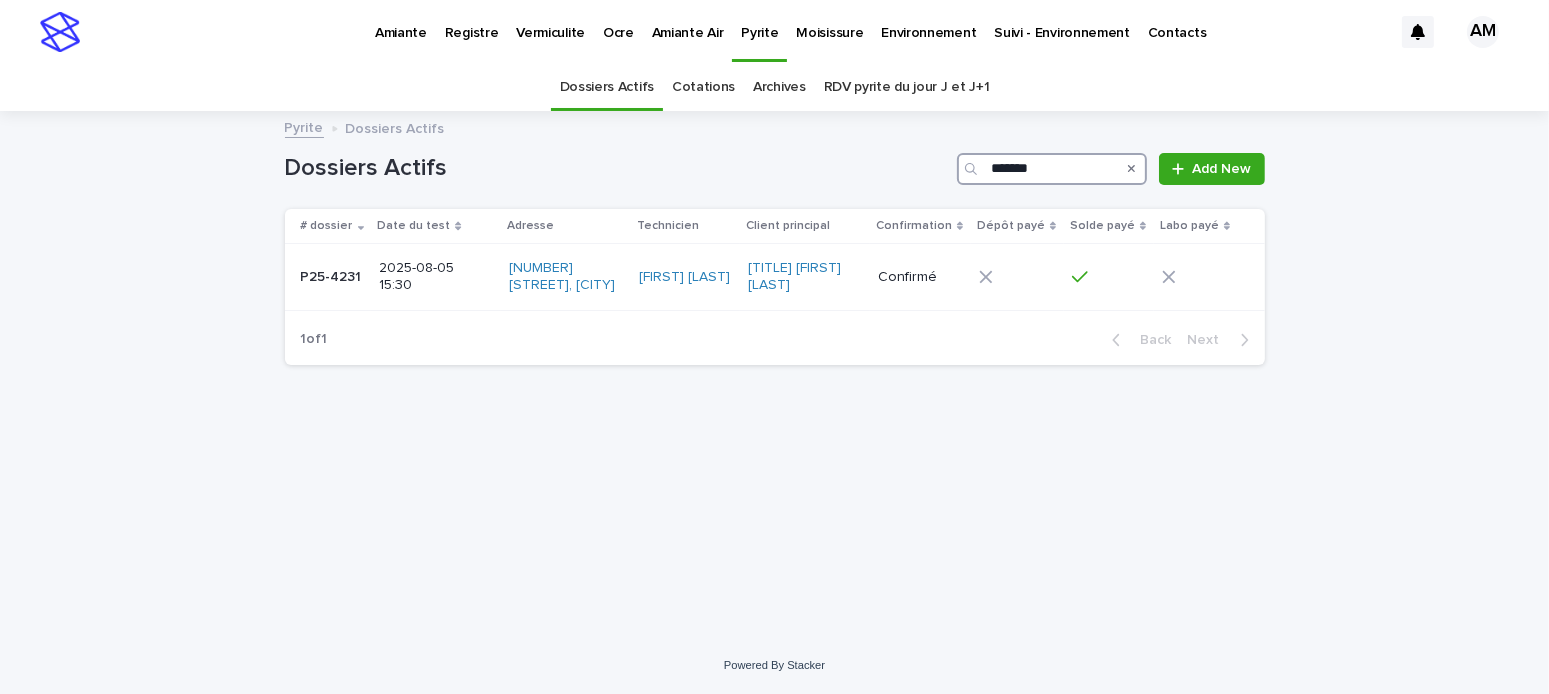 click on "*******" at bounding box center (1052, 169) 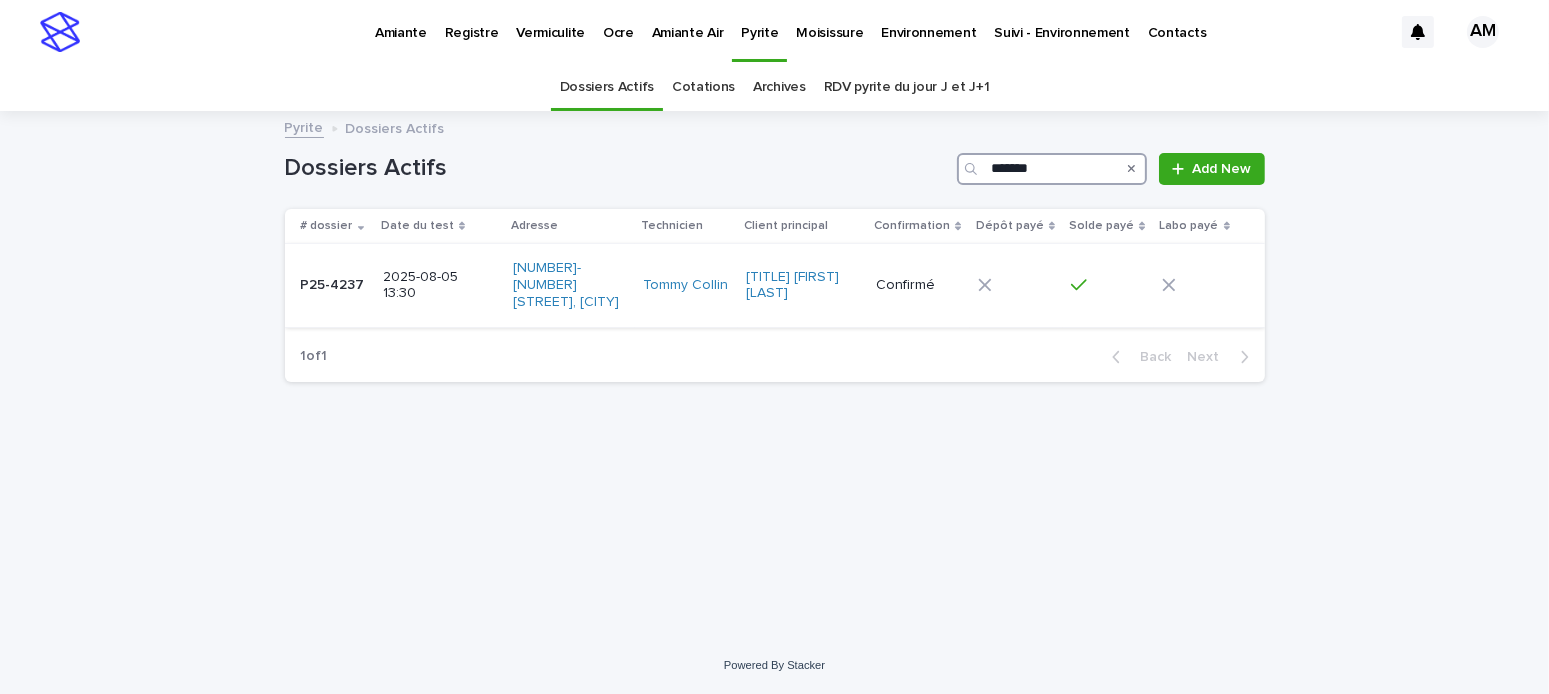 type on "*******" 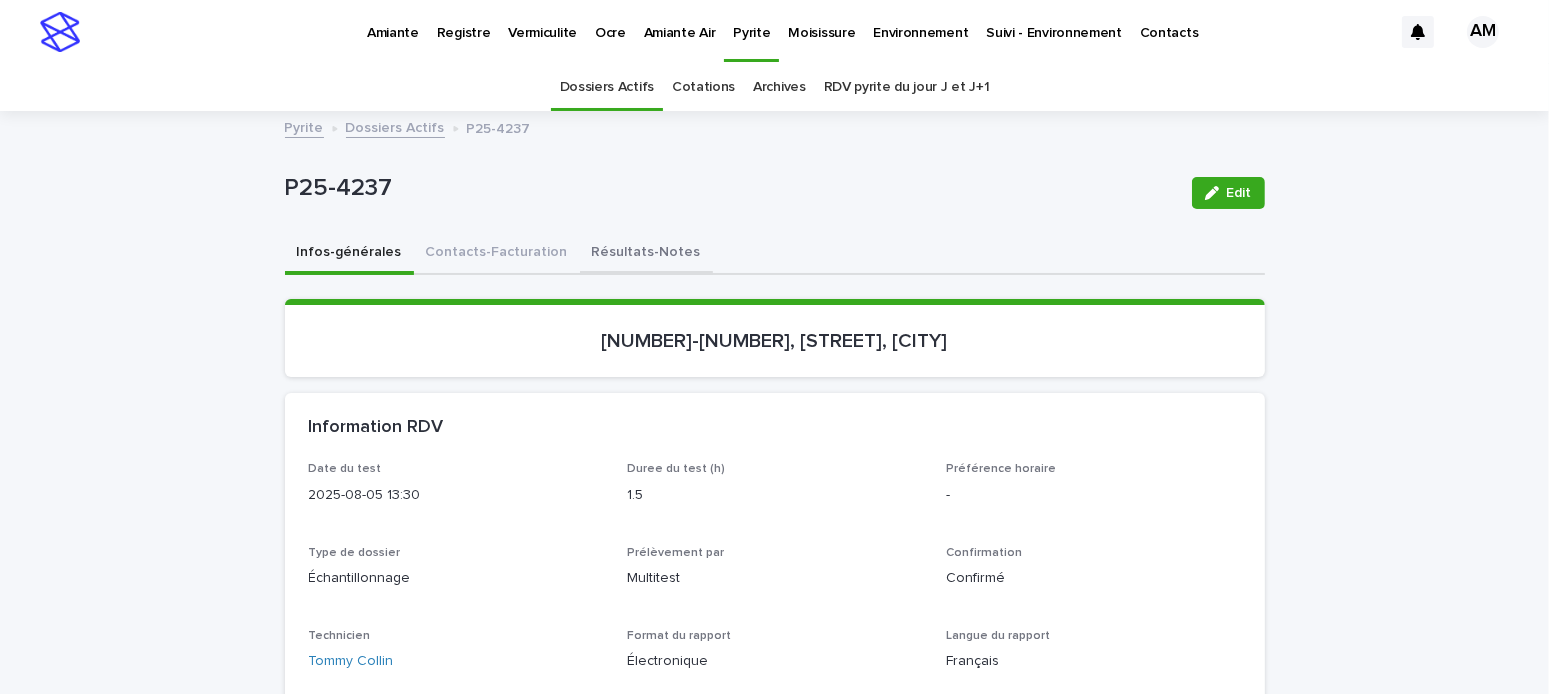 click on "Résultats-Notes" at bounding box center [646, 254] 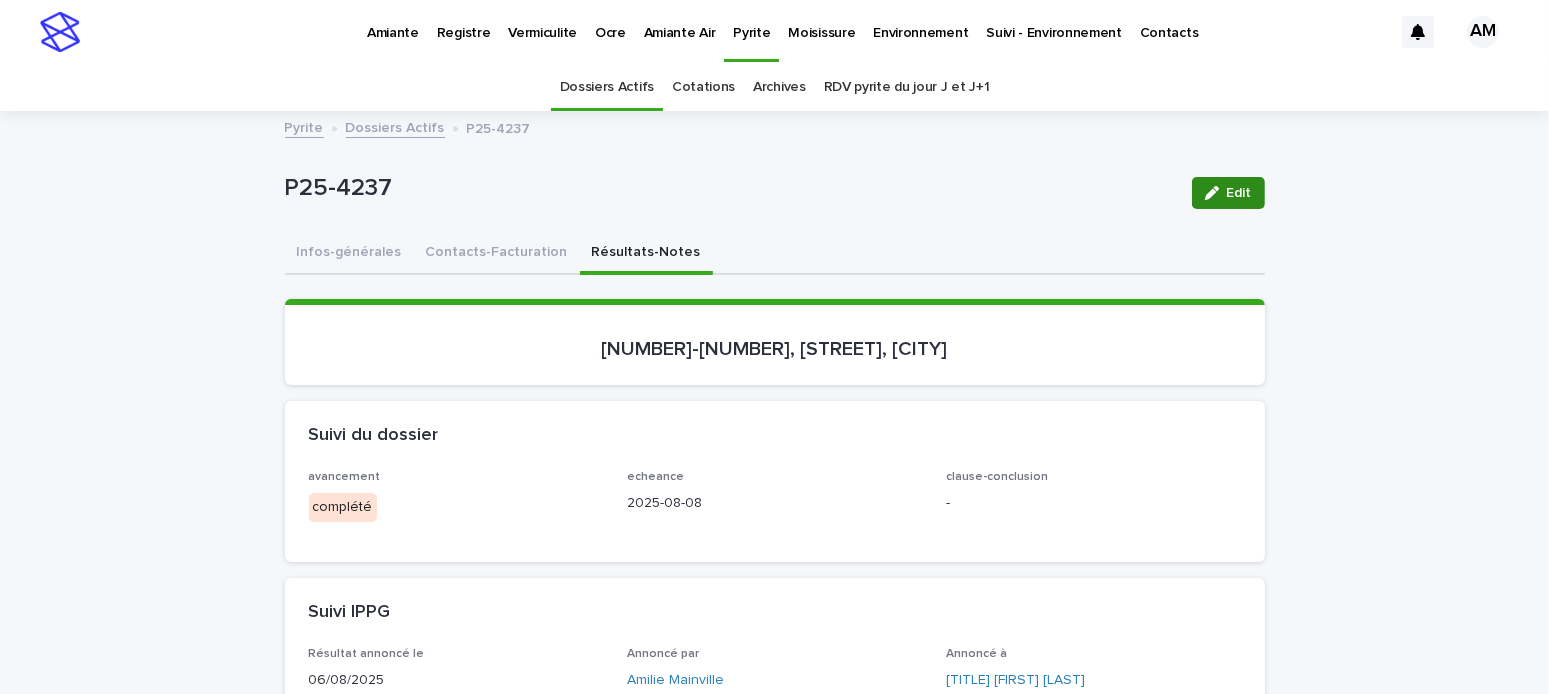 click on "Edit" at bounding box center (1239, 193) 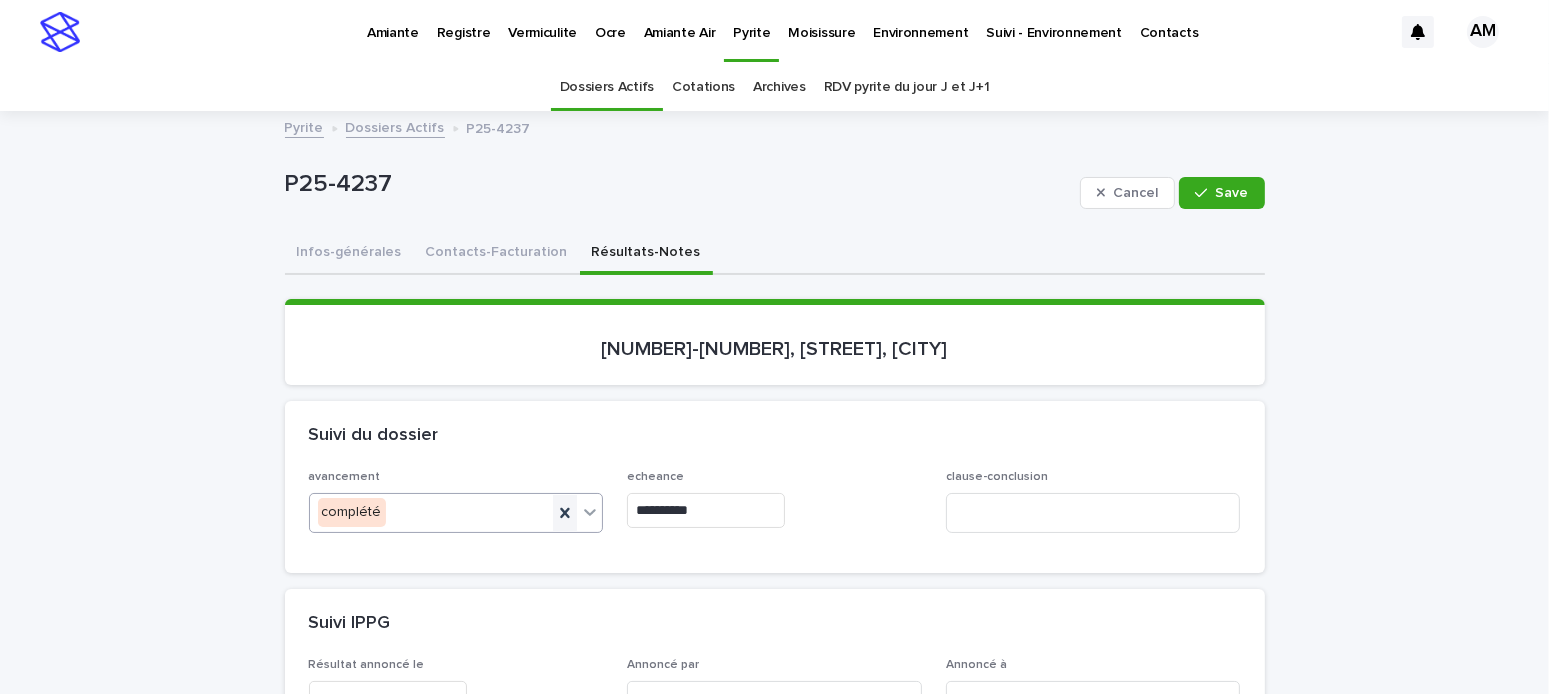 click 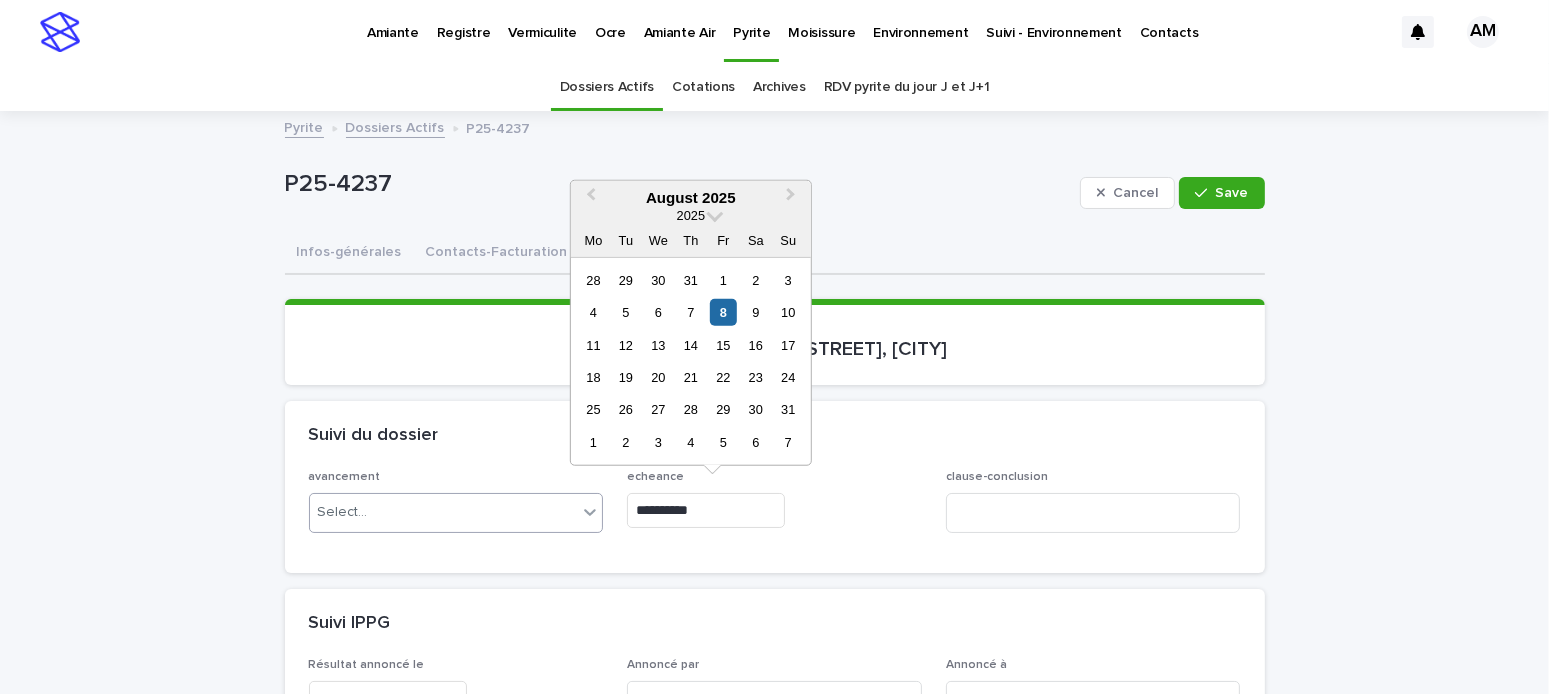 drag, startPoint x: 750, startPoint y: 517, endPoint x: 713, endPoint y: 572, distance: 66.287254 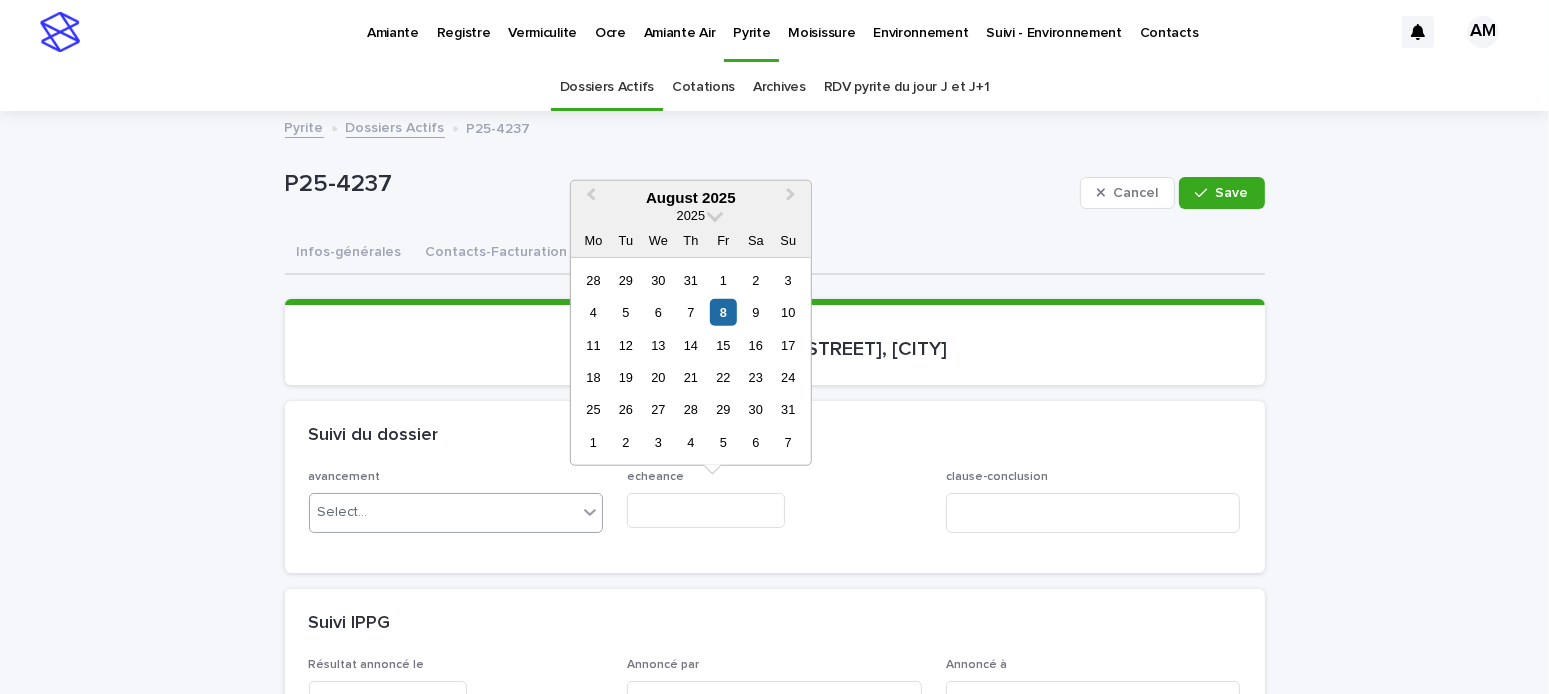 type on "**********" 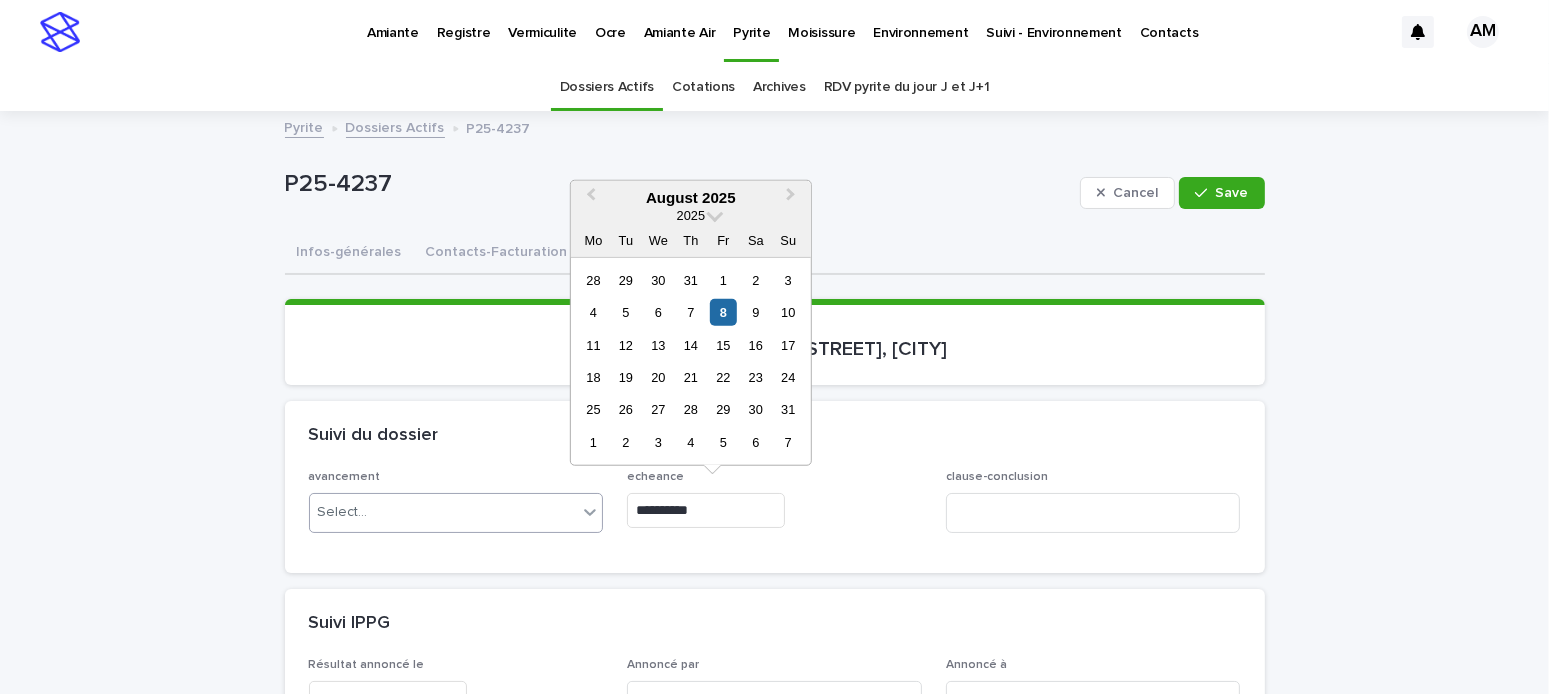 type 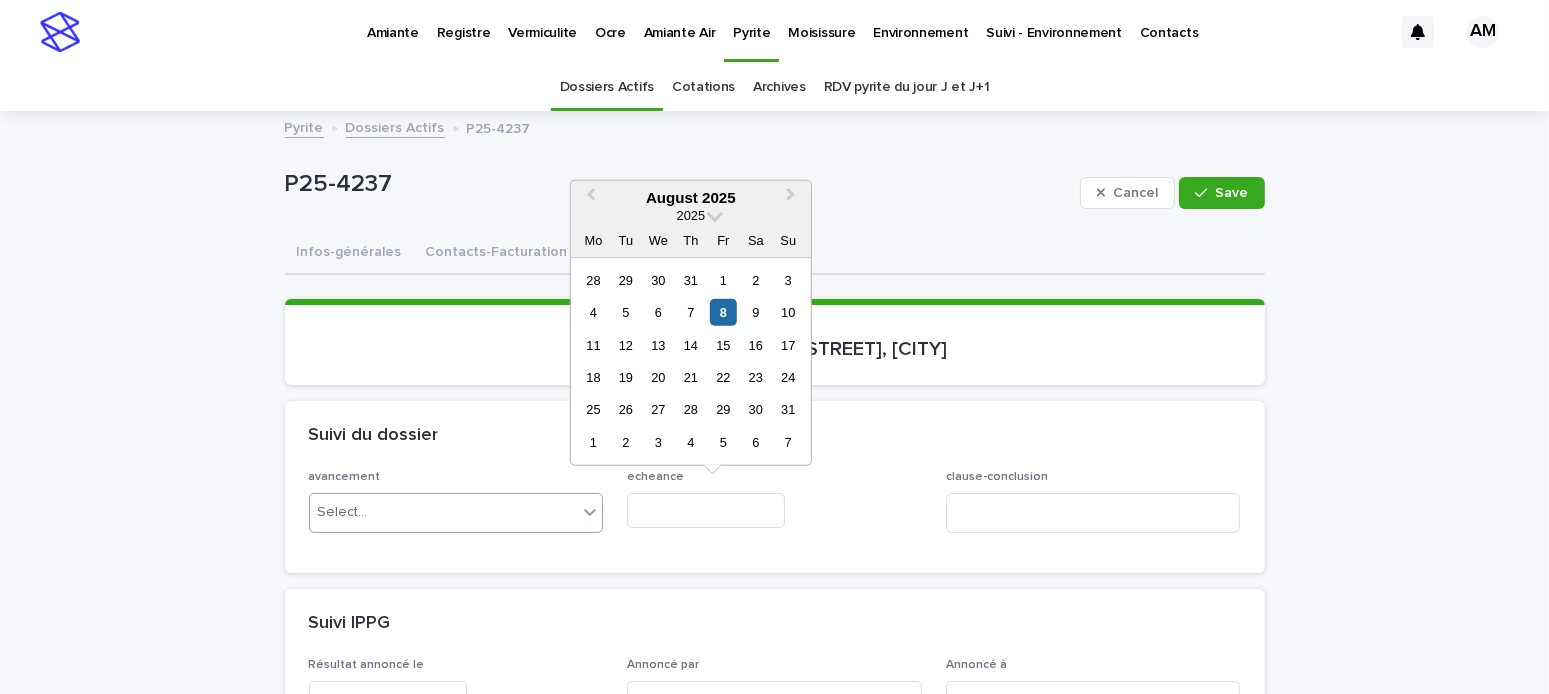 drag, startPoint x: 745, startPoint y: 574, endPoint x: 762, endPoint y: 568, distance: 18.027756 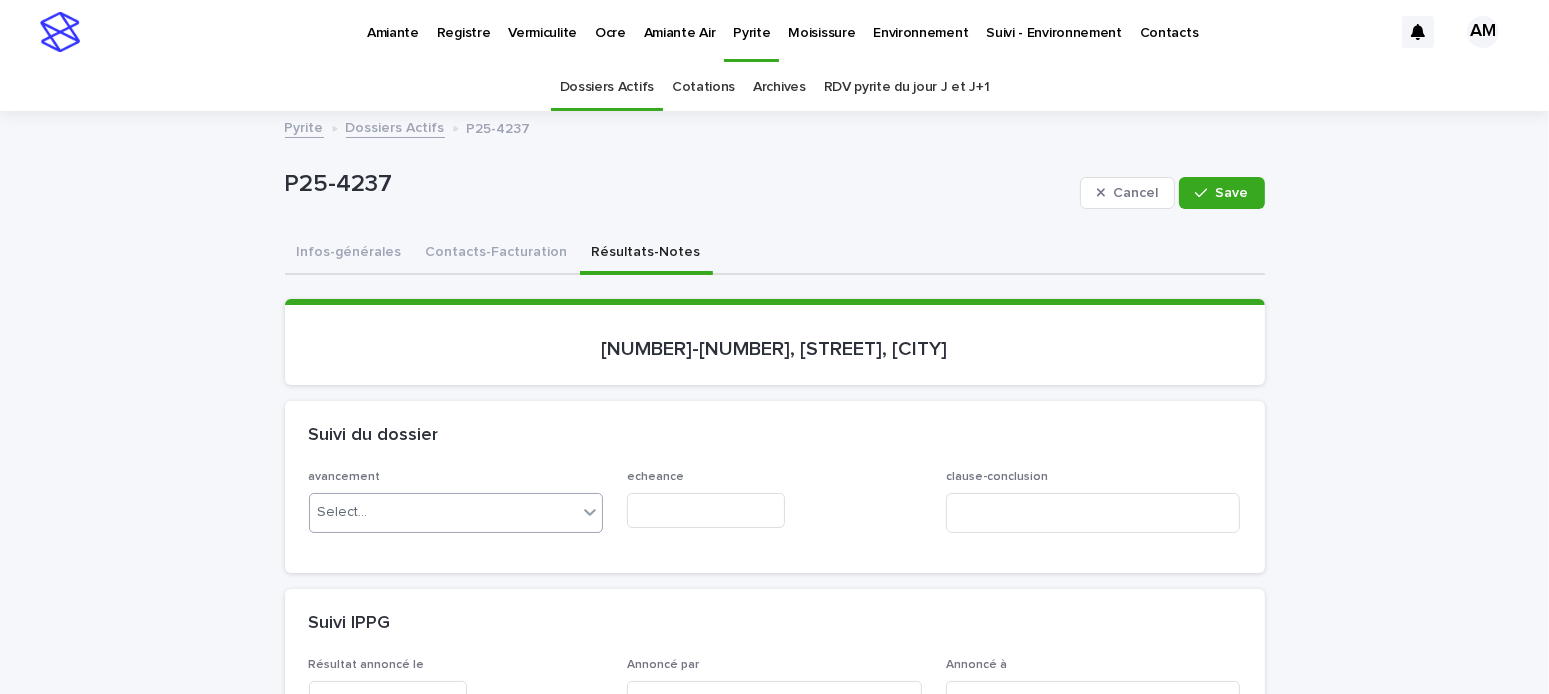 scroll, scrollTop: 400, scrollLeft: 0, axis: vertical 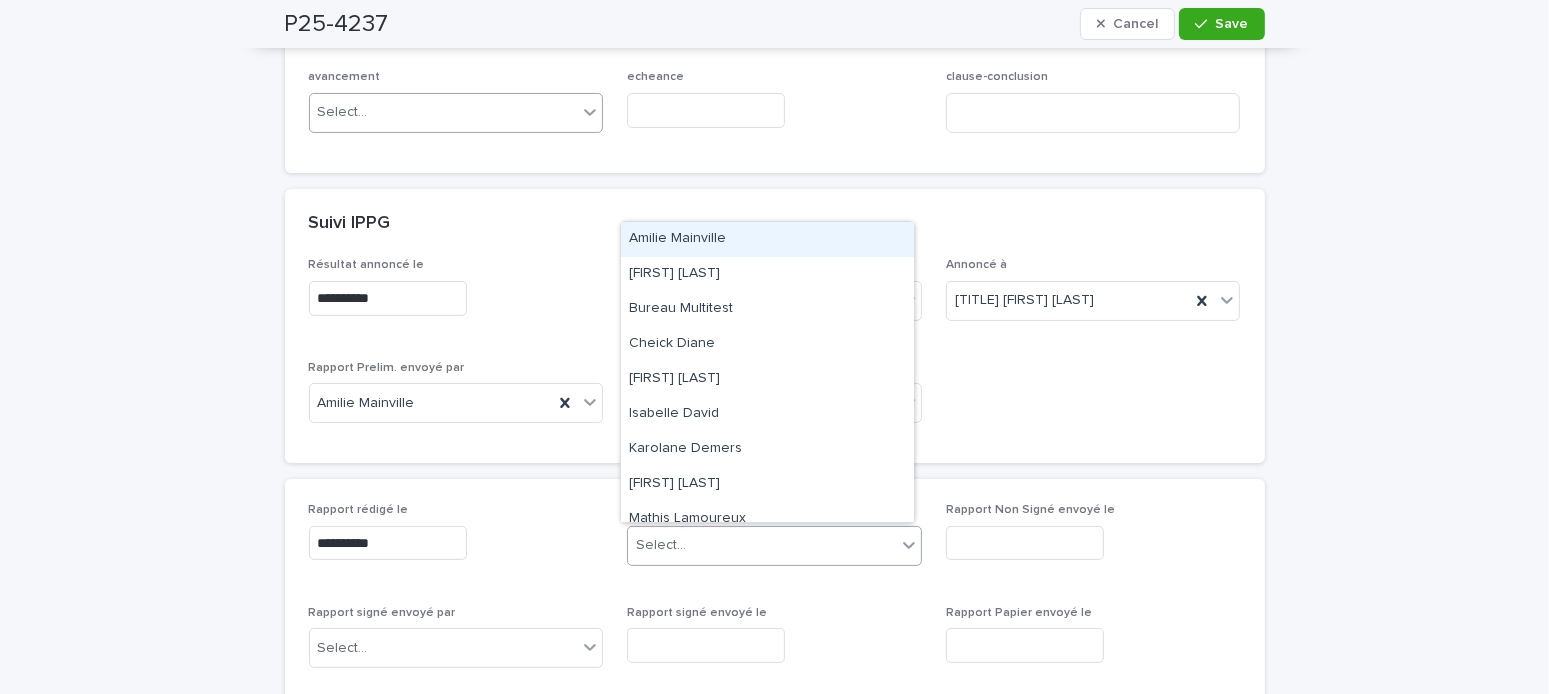 click on "Select..." at bounding box center [762, 545] 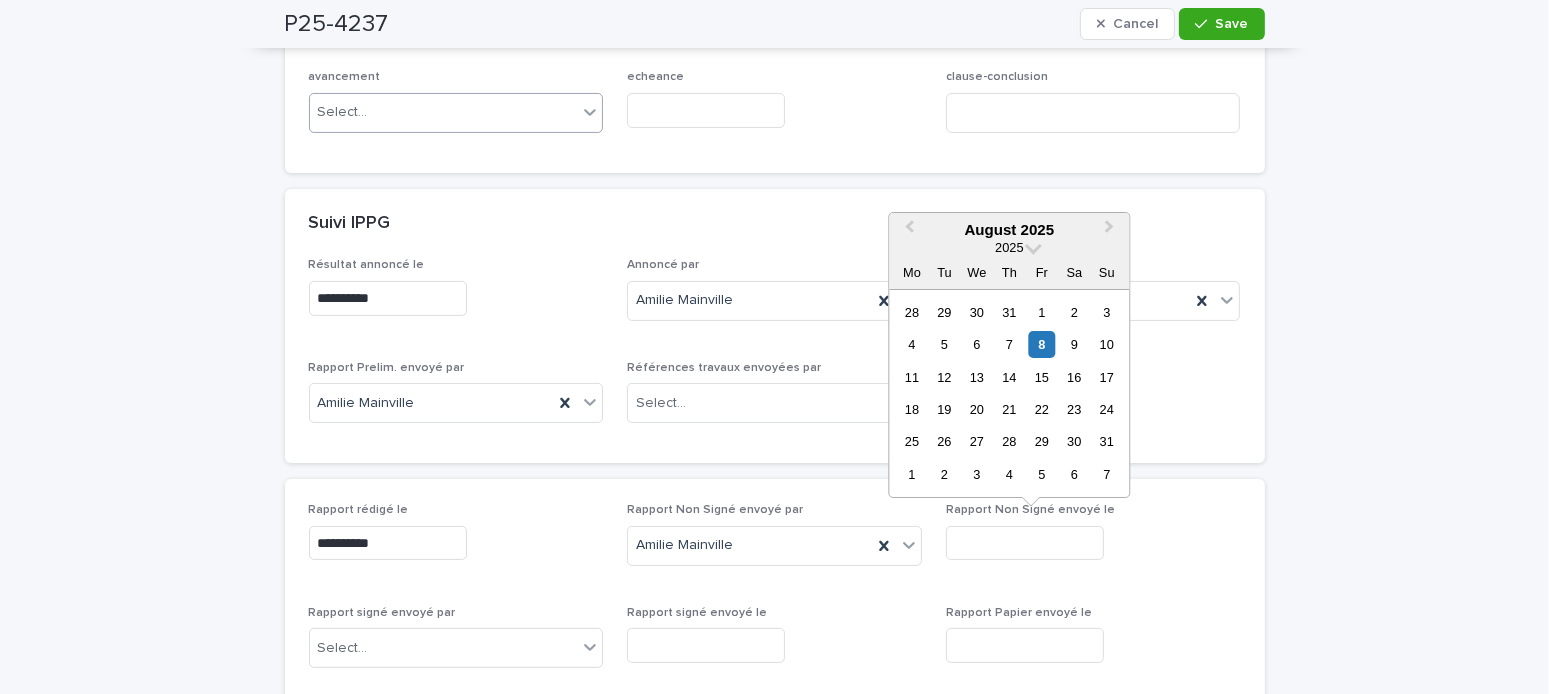 click at bounding box center (1025, 543) 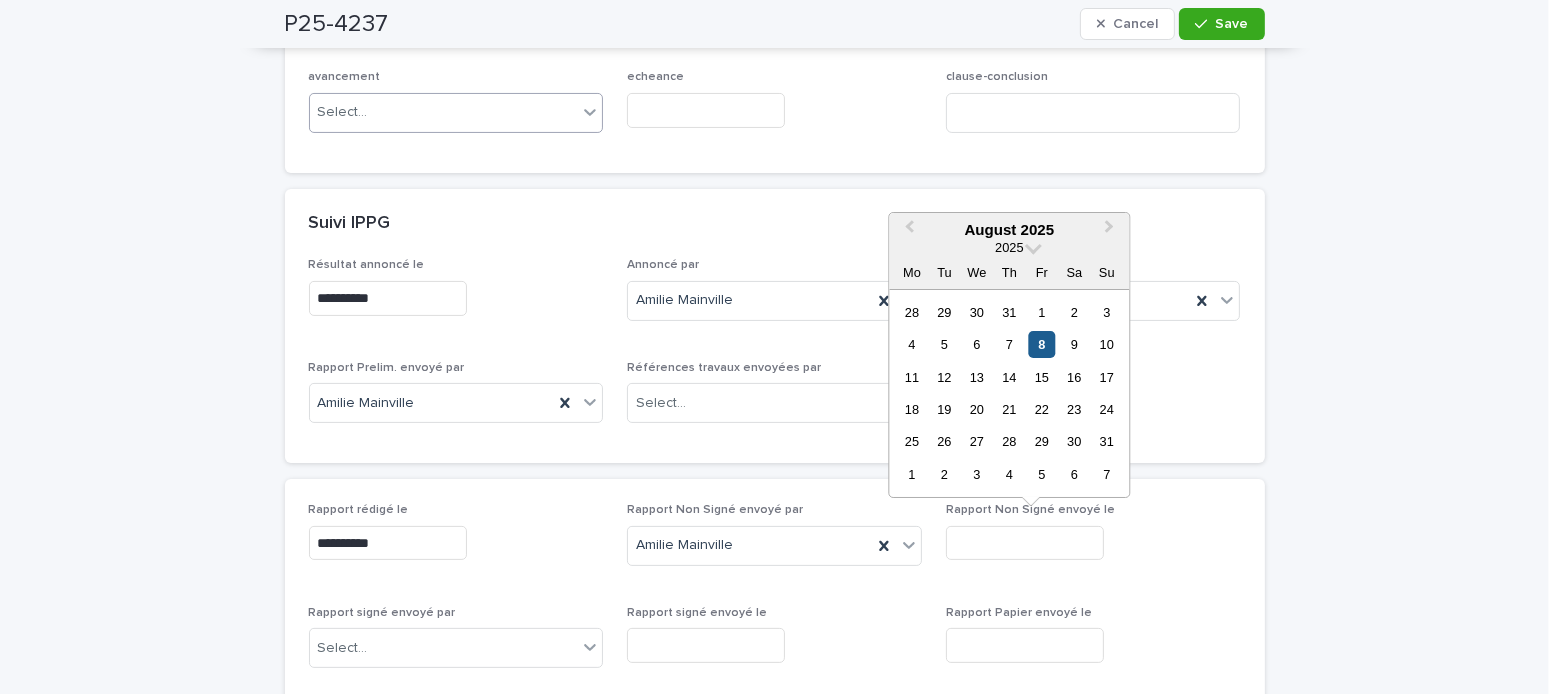 click on "8" at bounding box center [1041, 344] 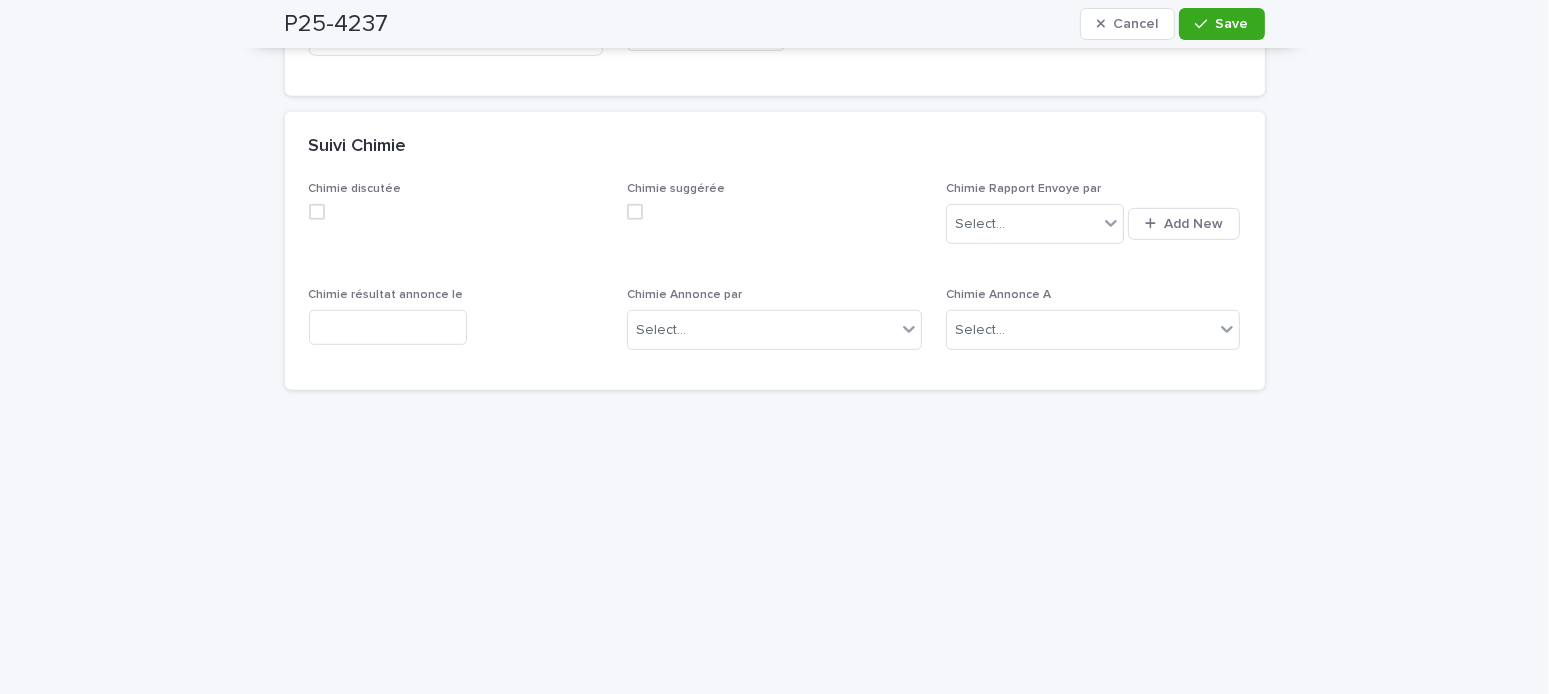 scroll, scrollTop: 1500, scrollLeft: 0, axis: vertical 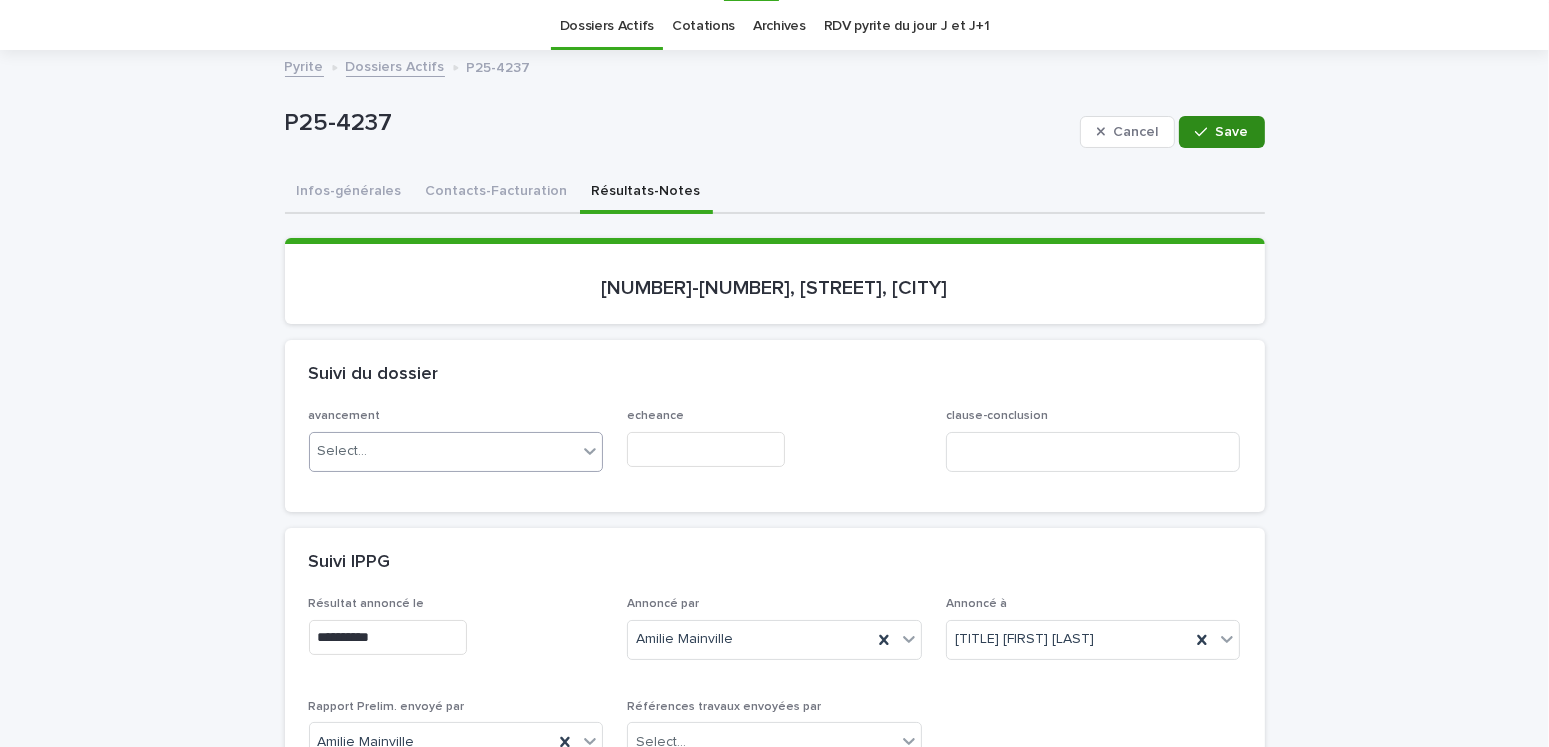 click on "Save" at bounding box center (1221, 132) 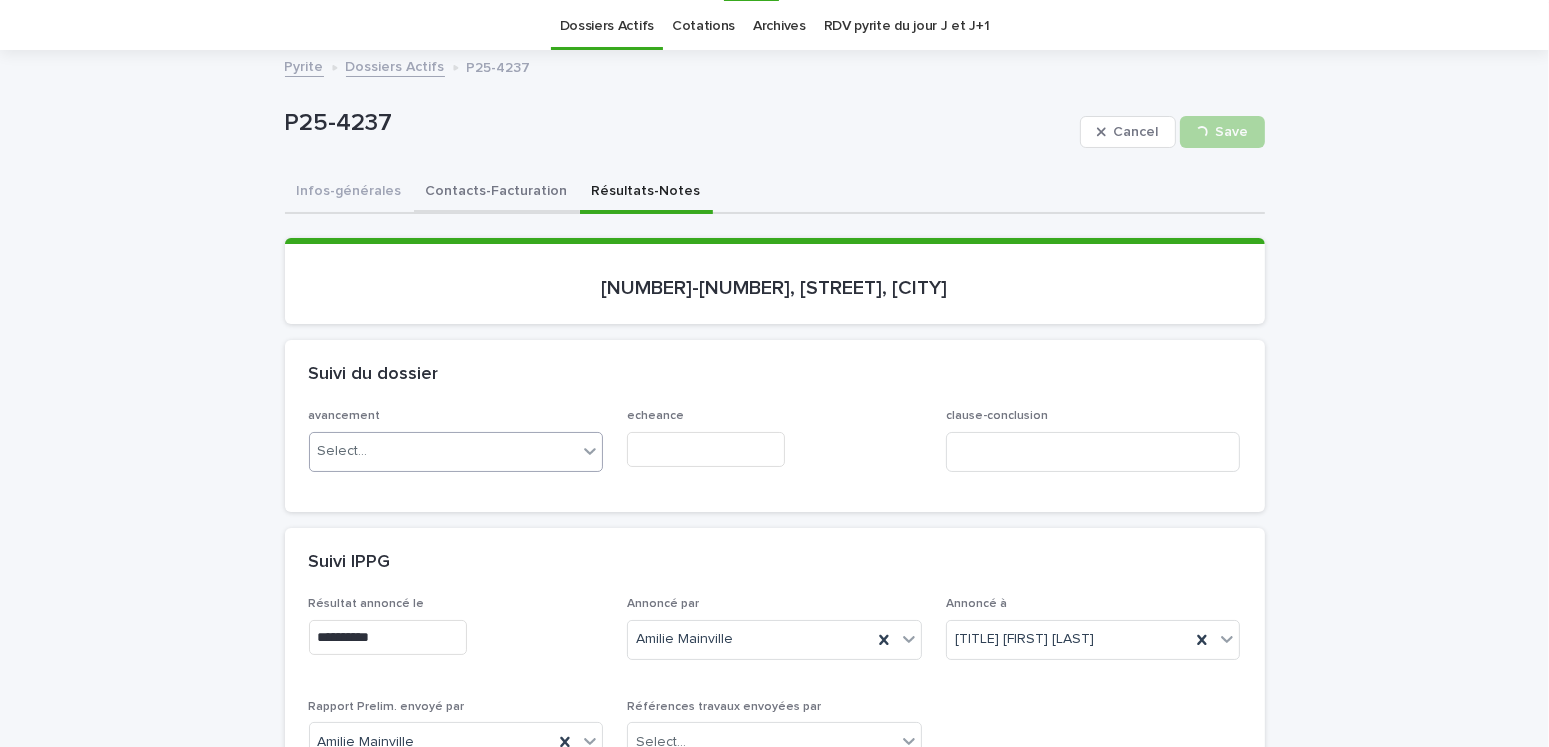 click on "Contacts-Facturation" at bounding box center [497, 193] 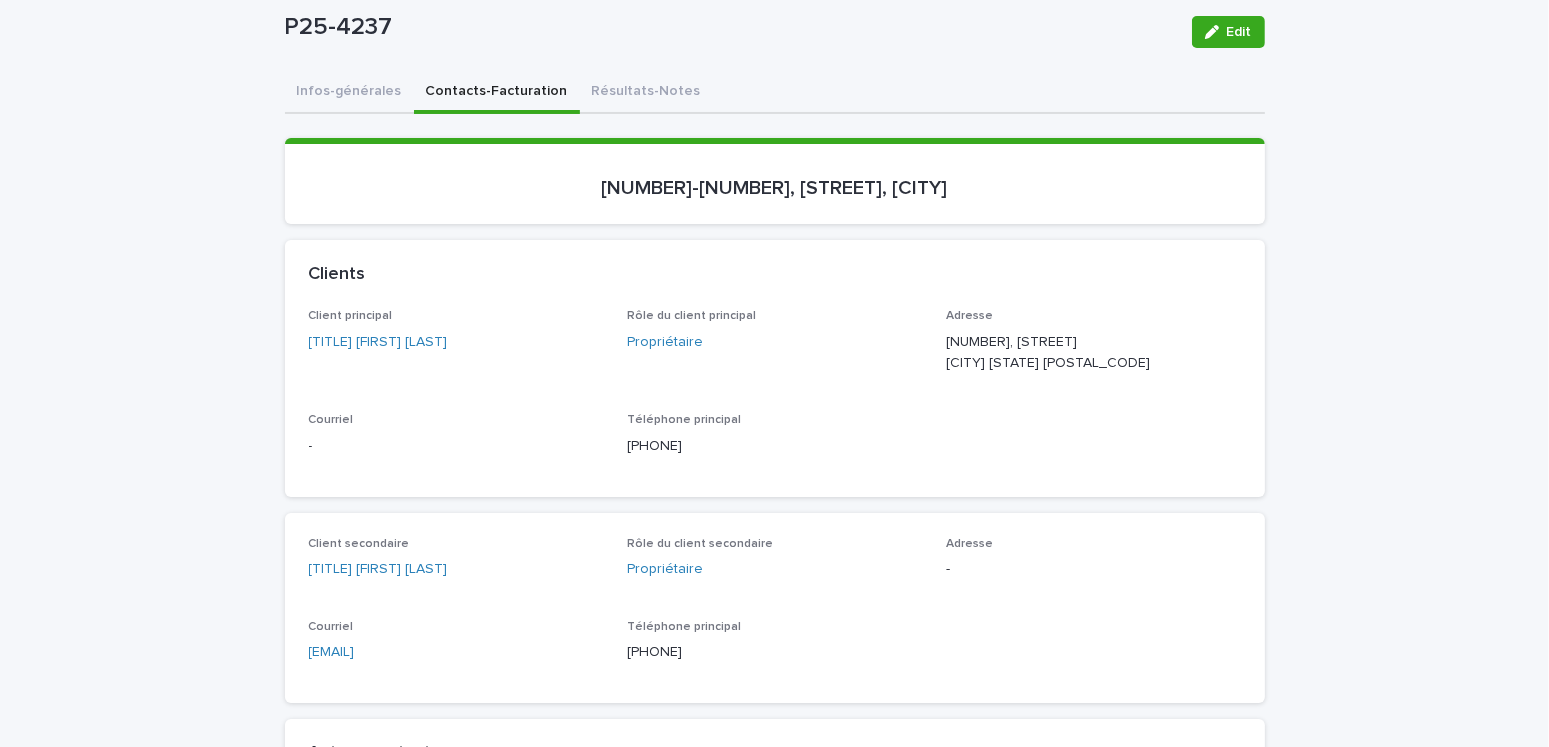 scroll, scrollTop: 261, scrollLeft: 0, axis: vertical 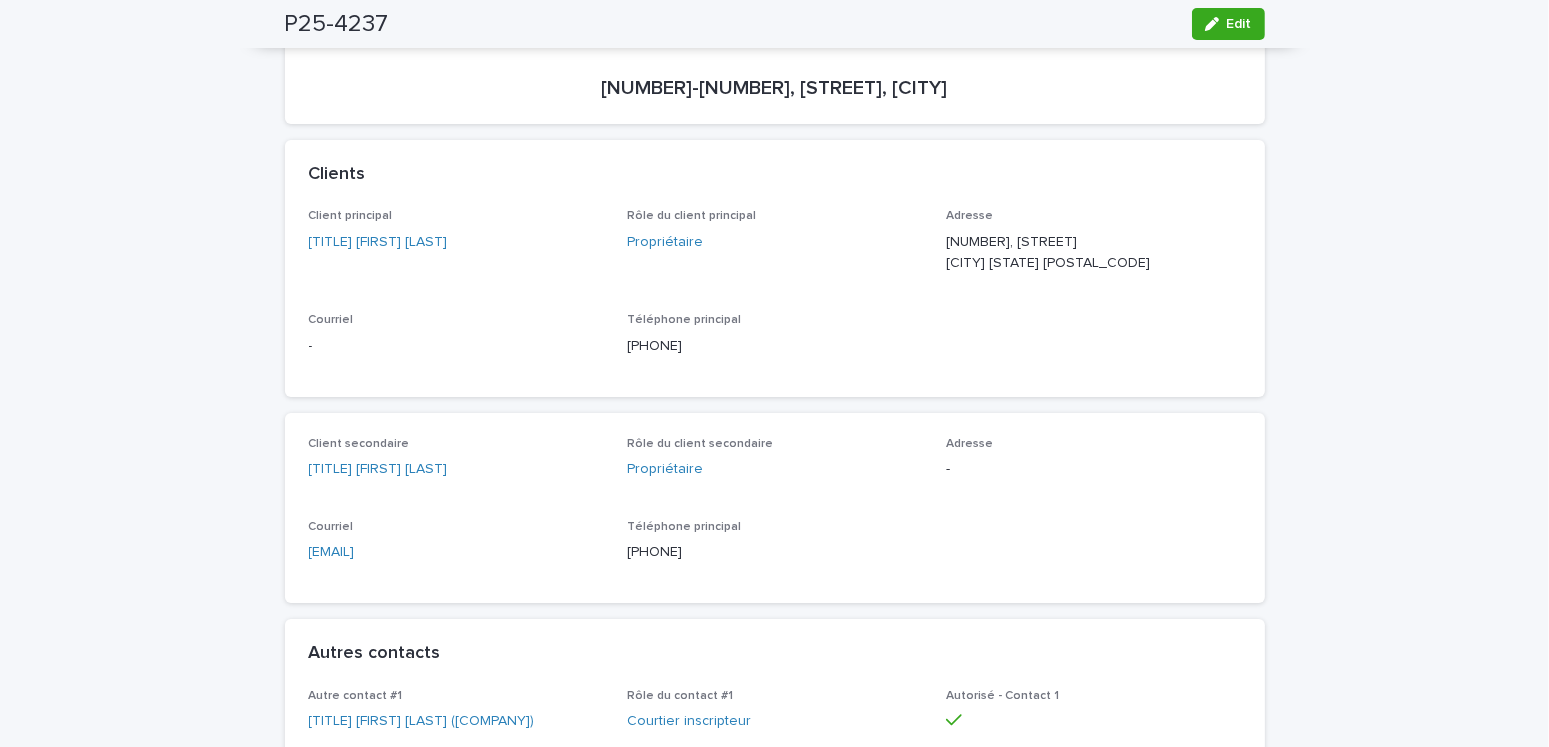 drag, startPoint x: 493, startPoint y: 572, endPoint x: 276, endPoint y: 547, distance: 218.43535 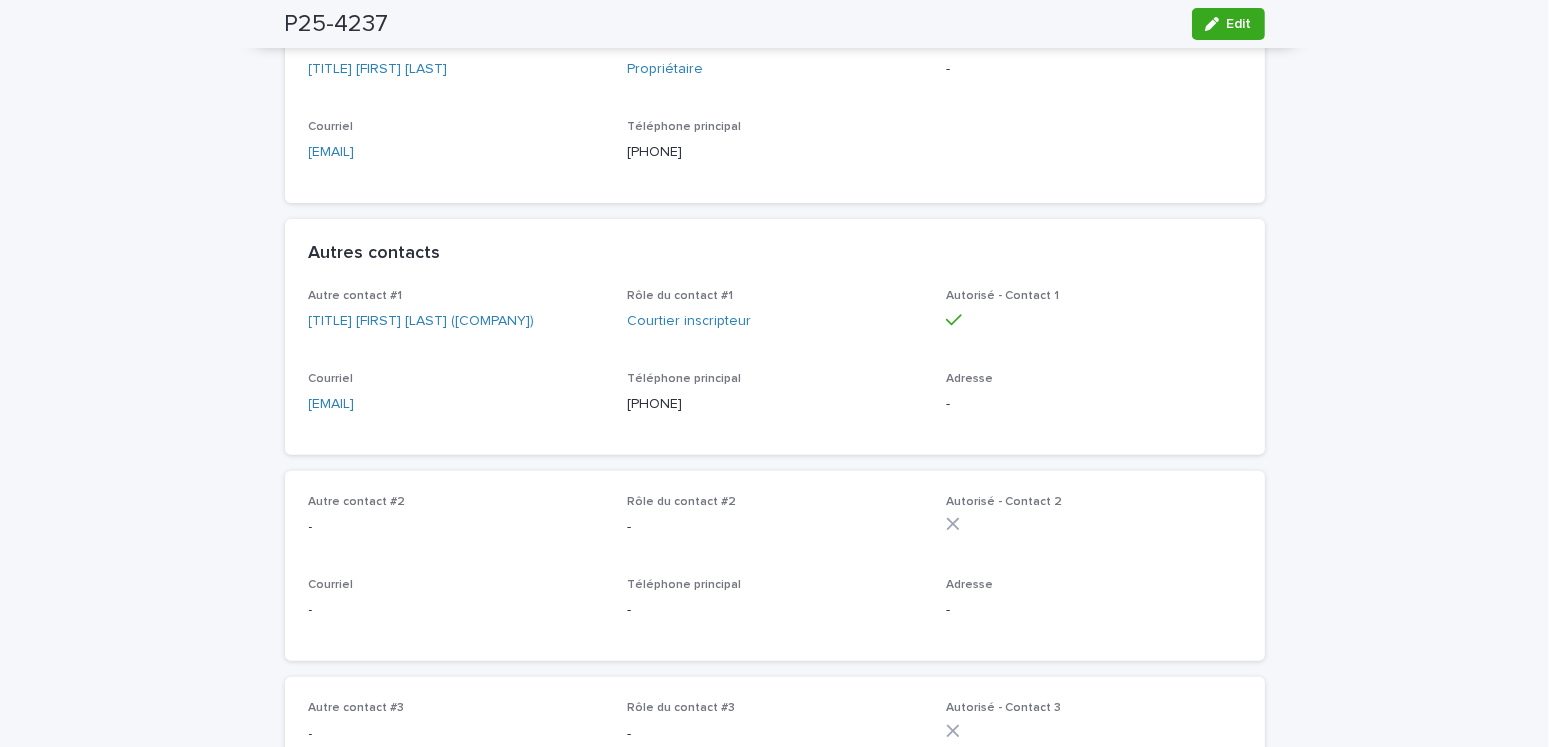 drag, startPoint x: 583, startPoint y: 418, endPoint x: 166, endPoint y: 430, distance: 417.17264 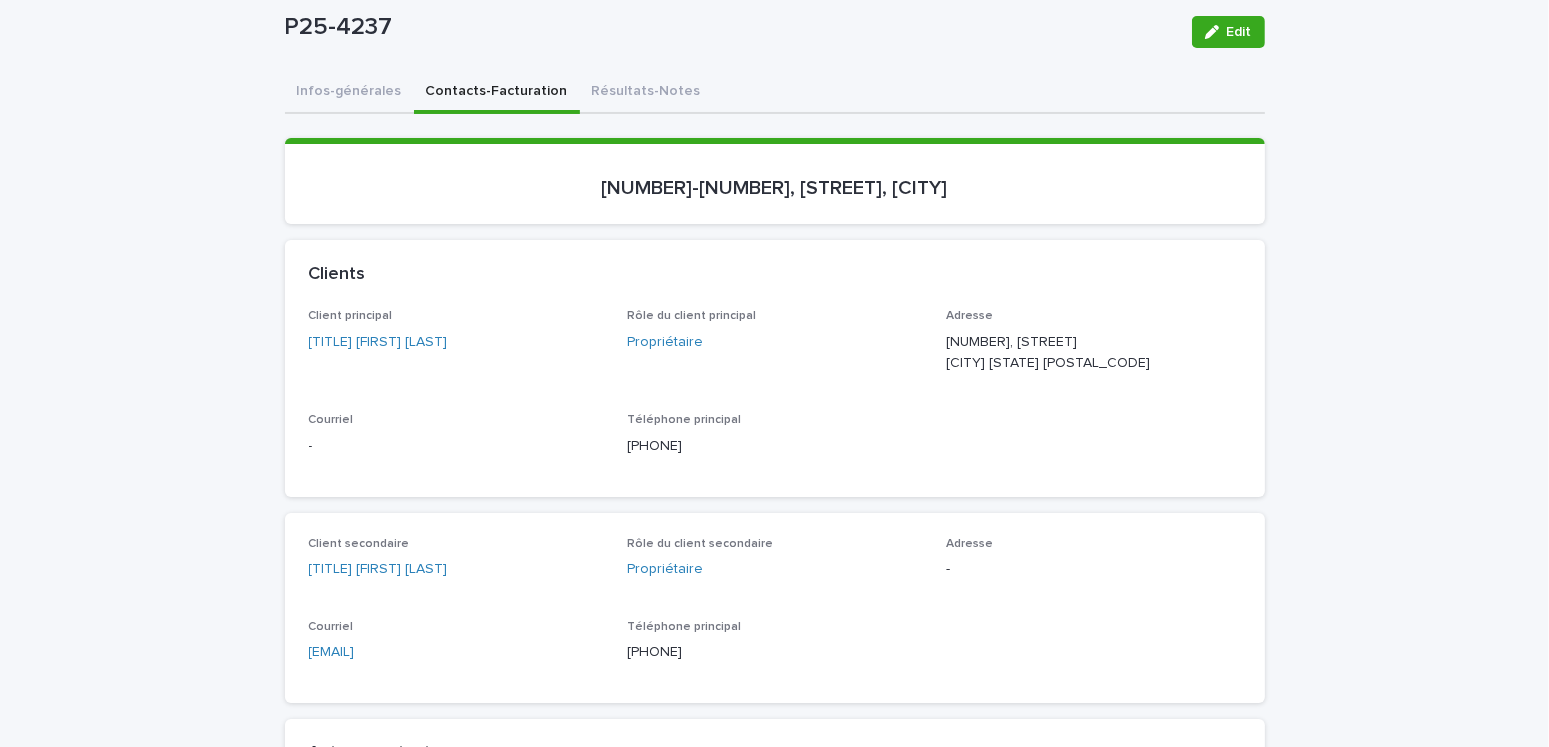 scroll, scrollTop: 0, scrollLeft: 0, axis: both 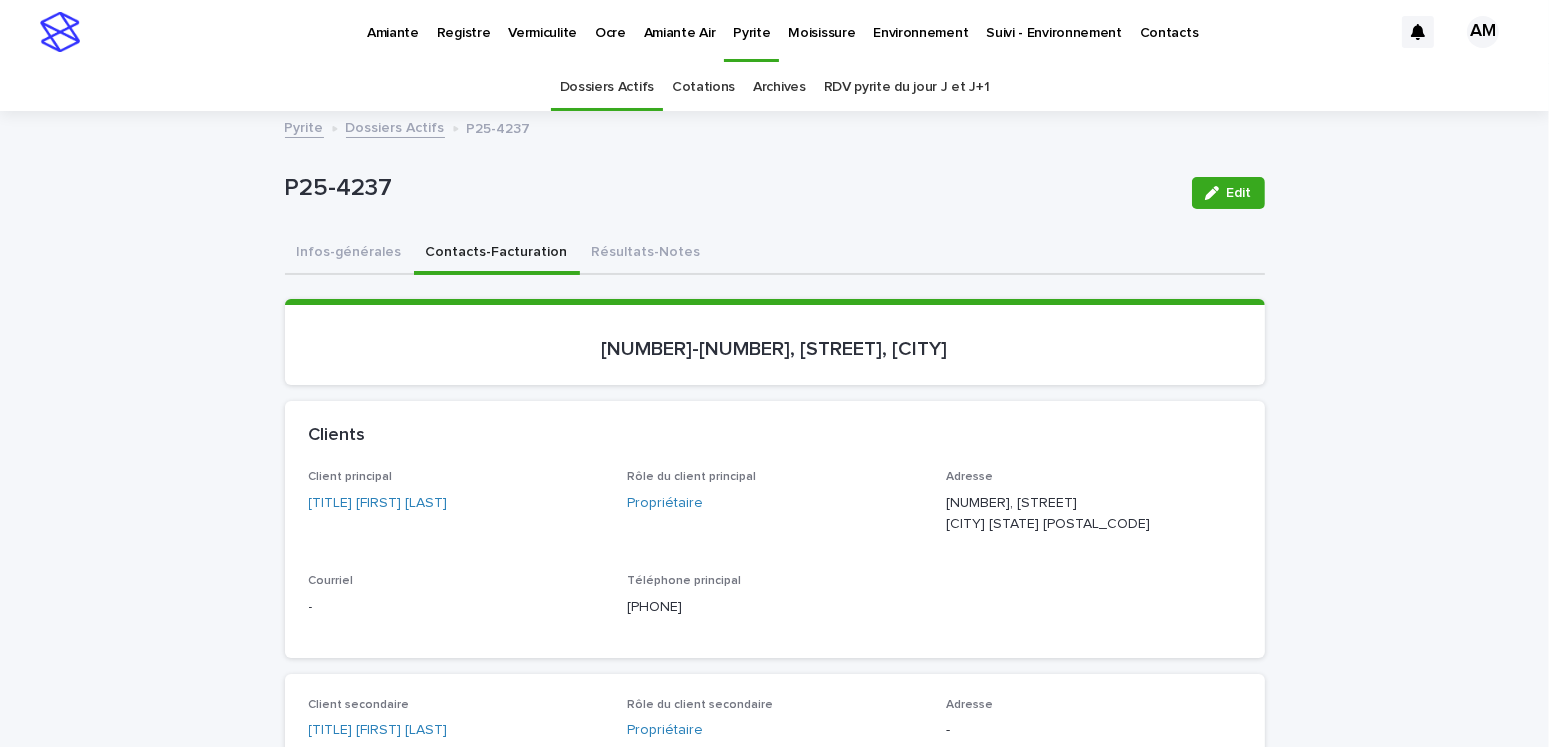 click on "Dossiers Actifs" at bounding box center [395, 126] 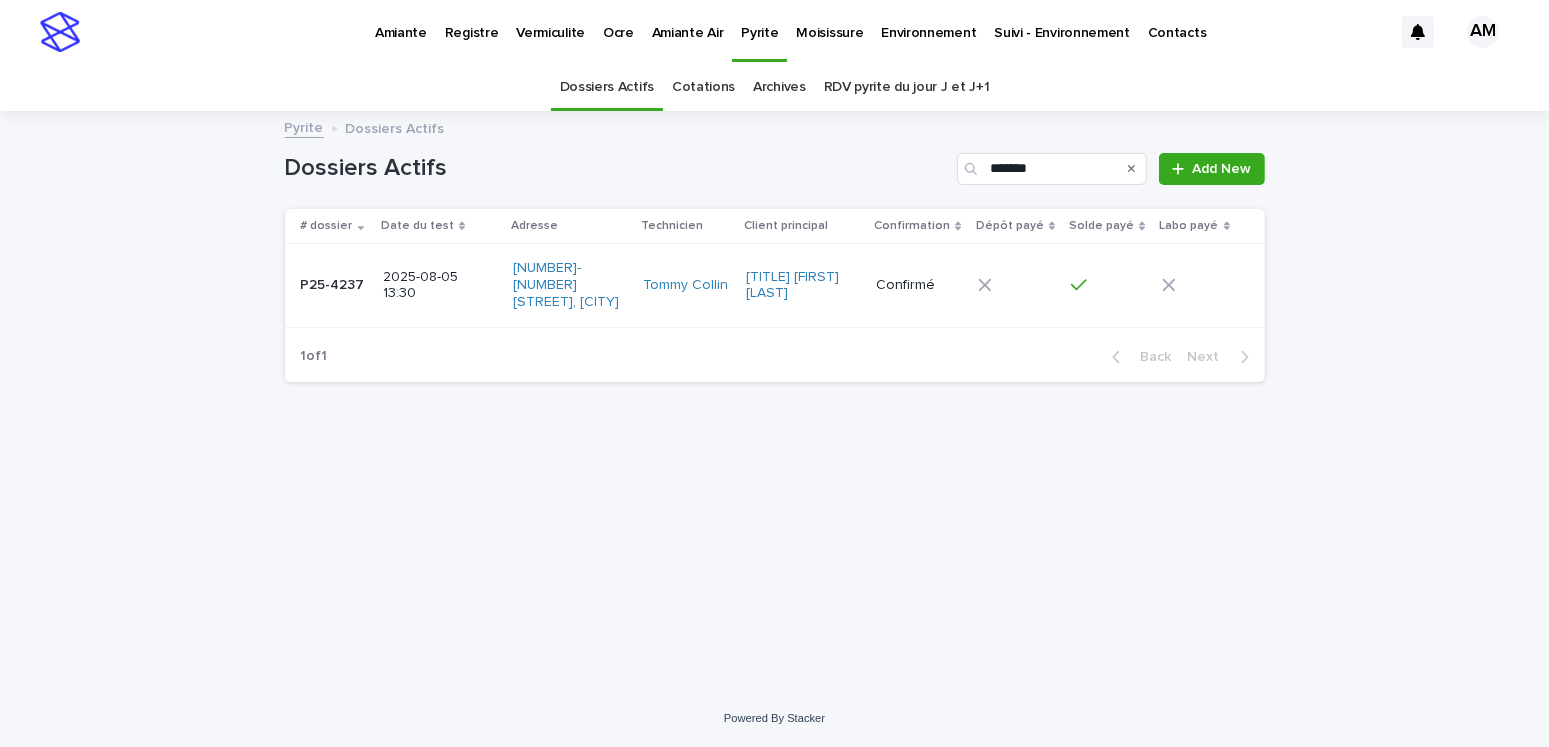 click on "Amiante" at bounding box center [401, 21] 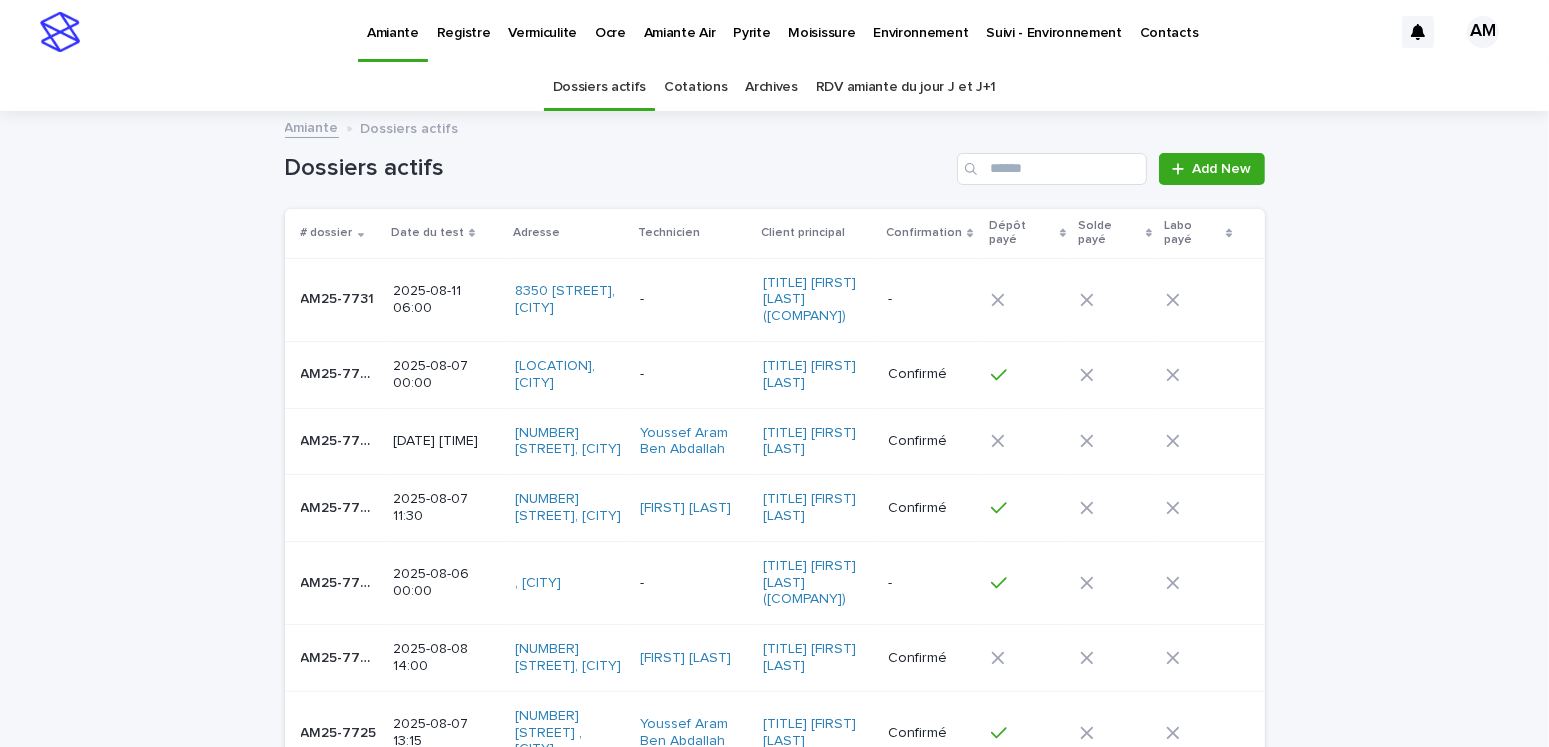 click on "2025-08-11 06:00" at bounding box center (446, 300) 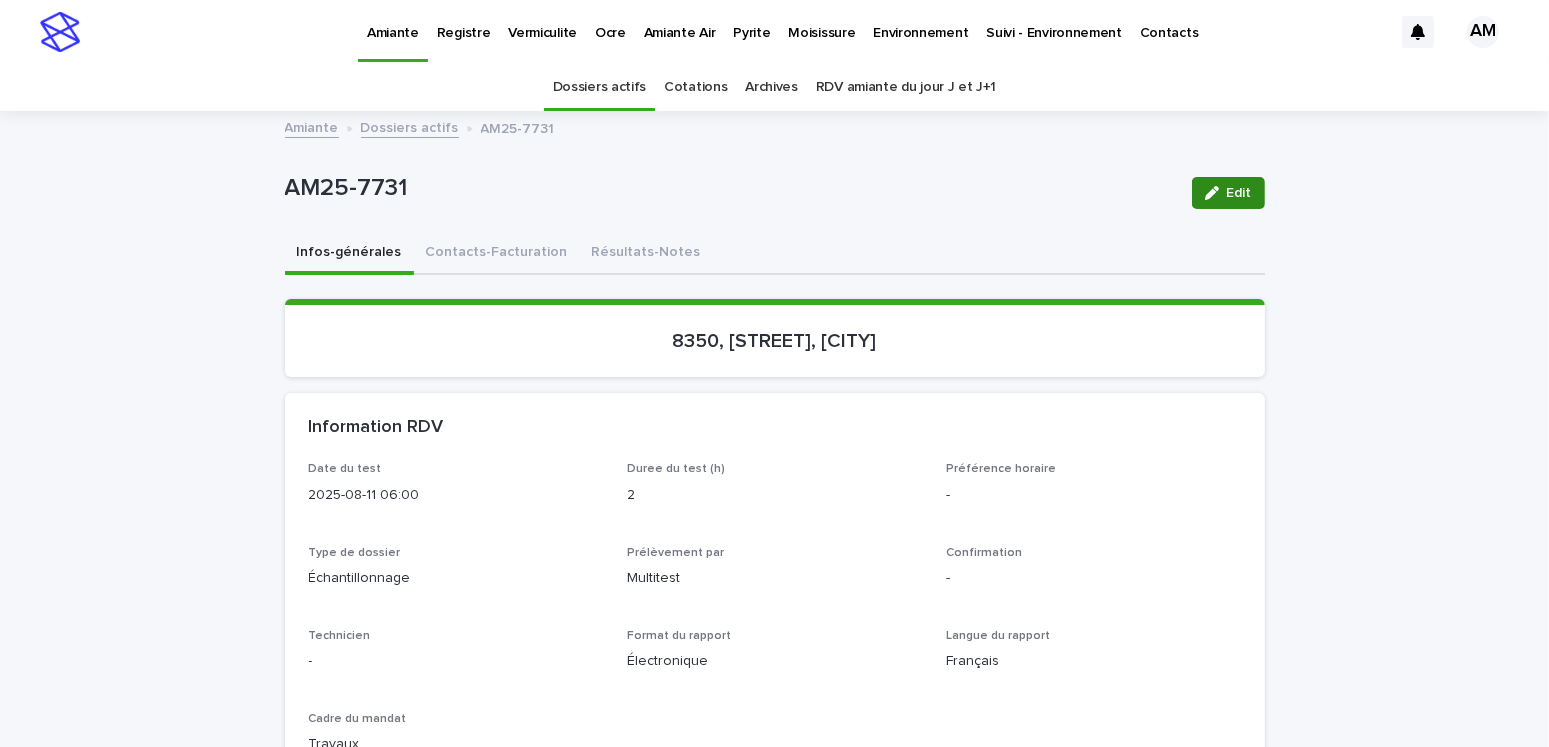 click on "Edit" at bounding box center [1239, 193] 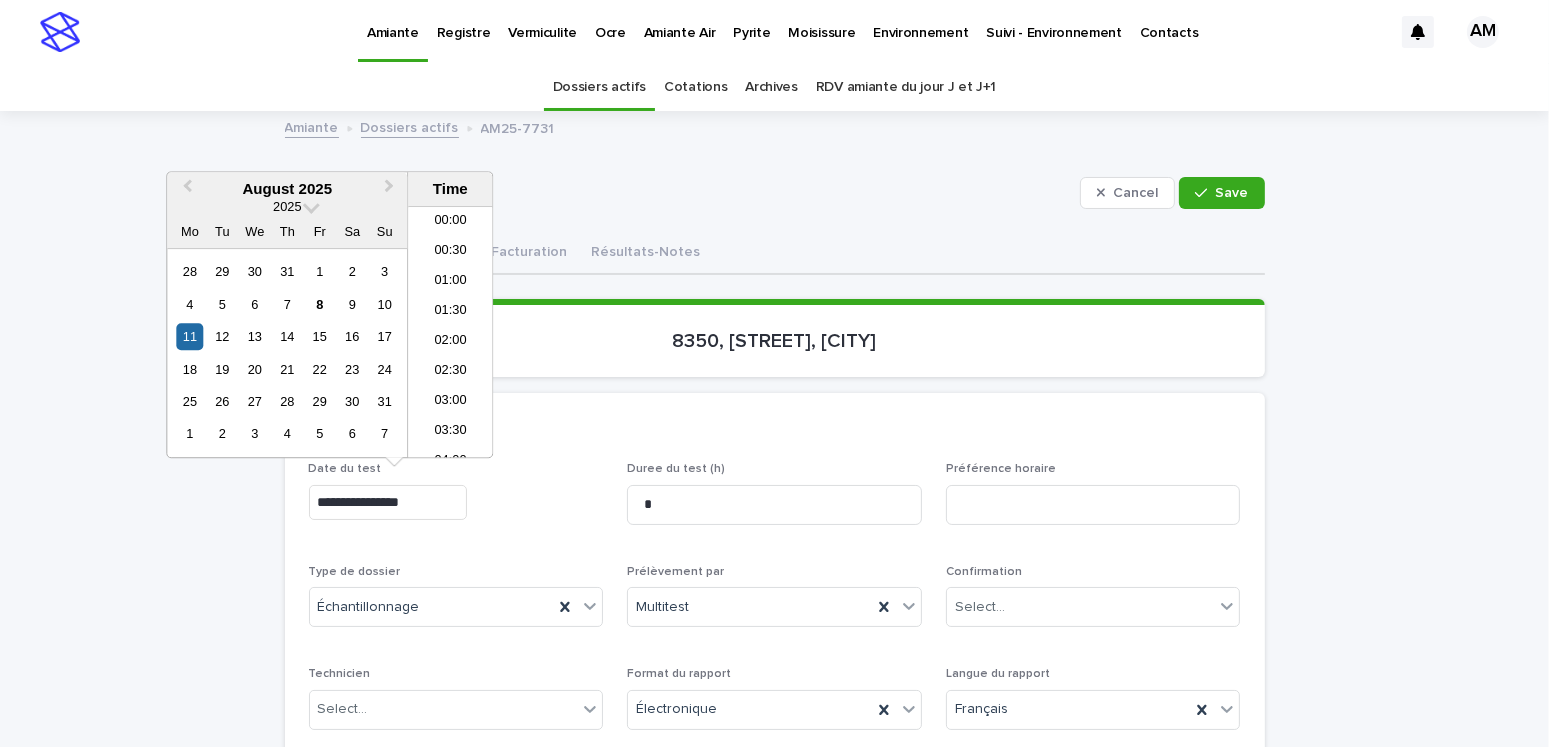 click on "**********" at bounding box center [388, 502] 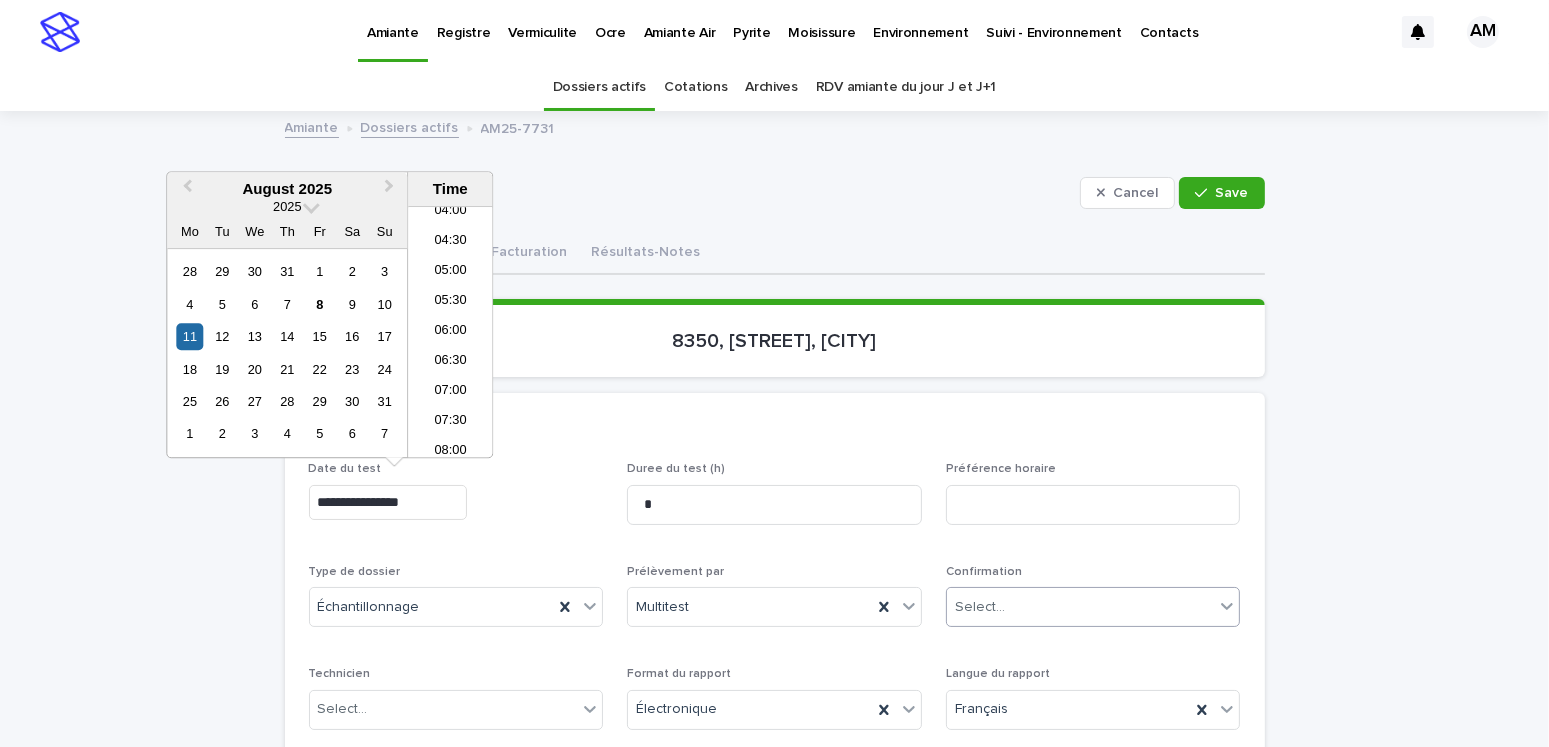 type on "**********" 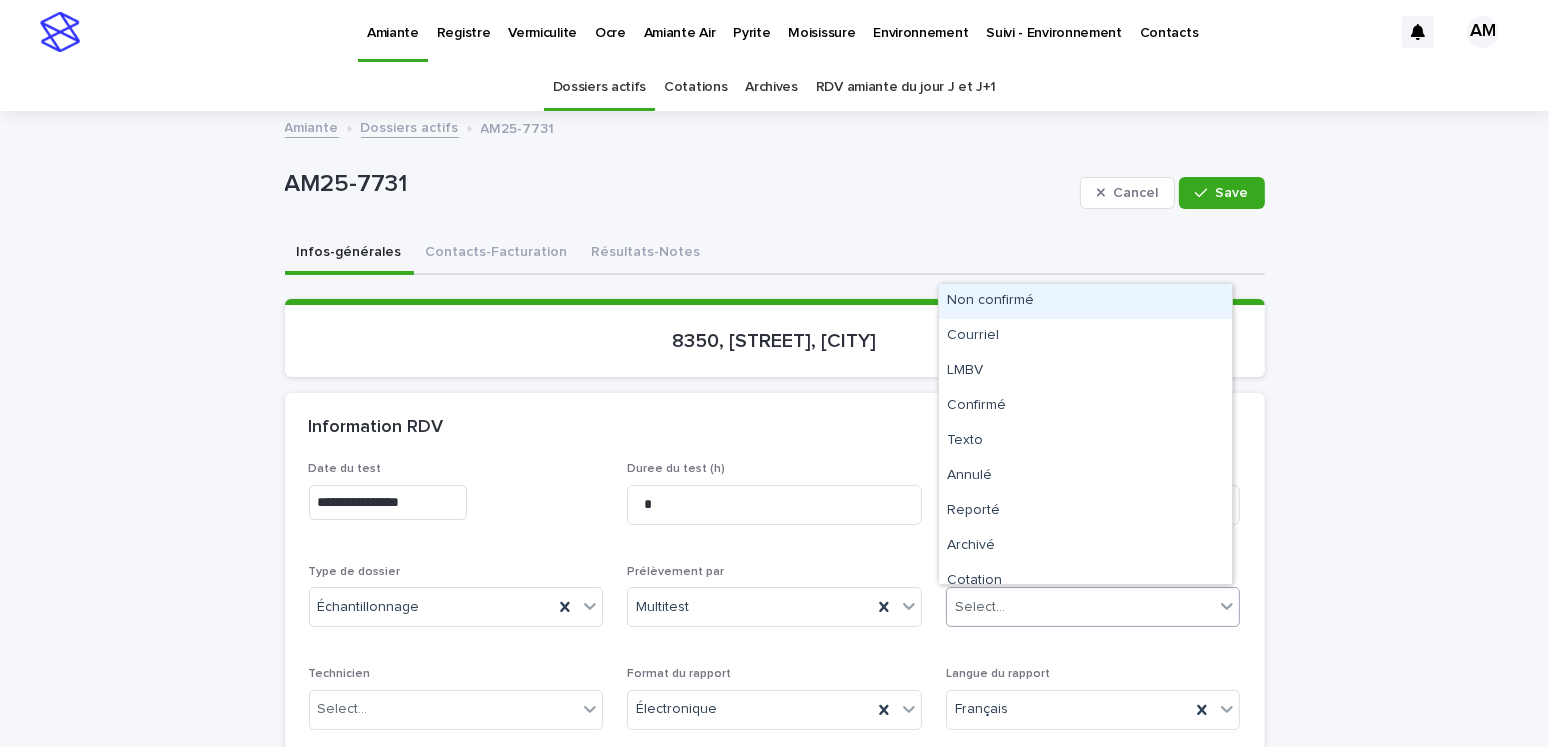 click on "Select..." at bounding box center [1081, 607] 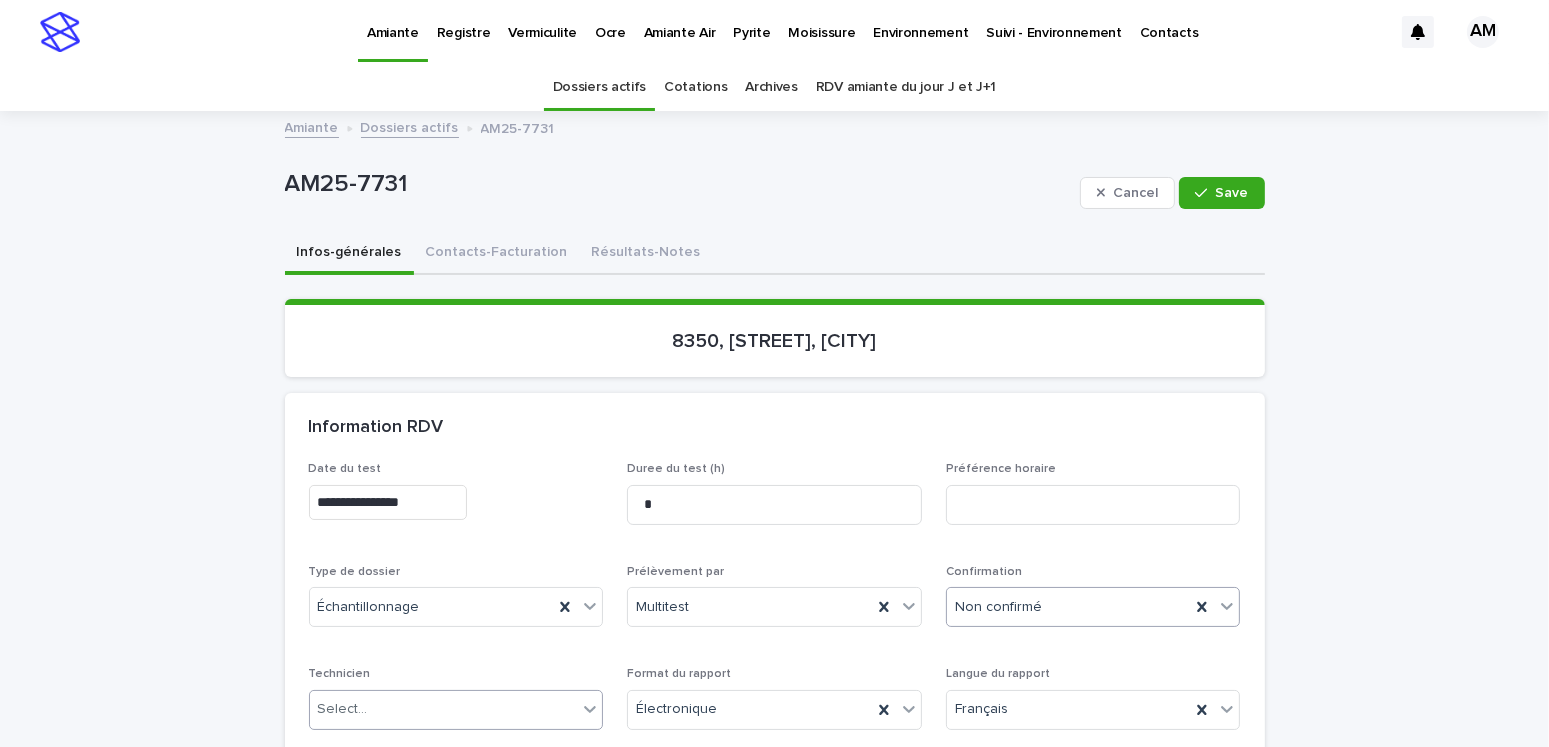 click on "Select..." at bounding box center [343, 709] 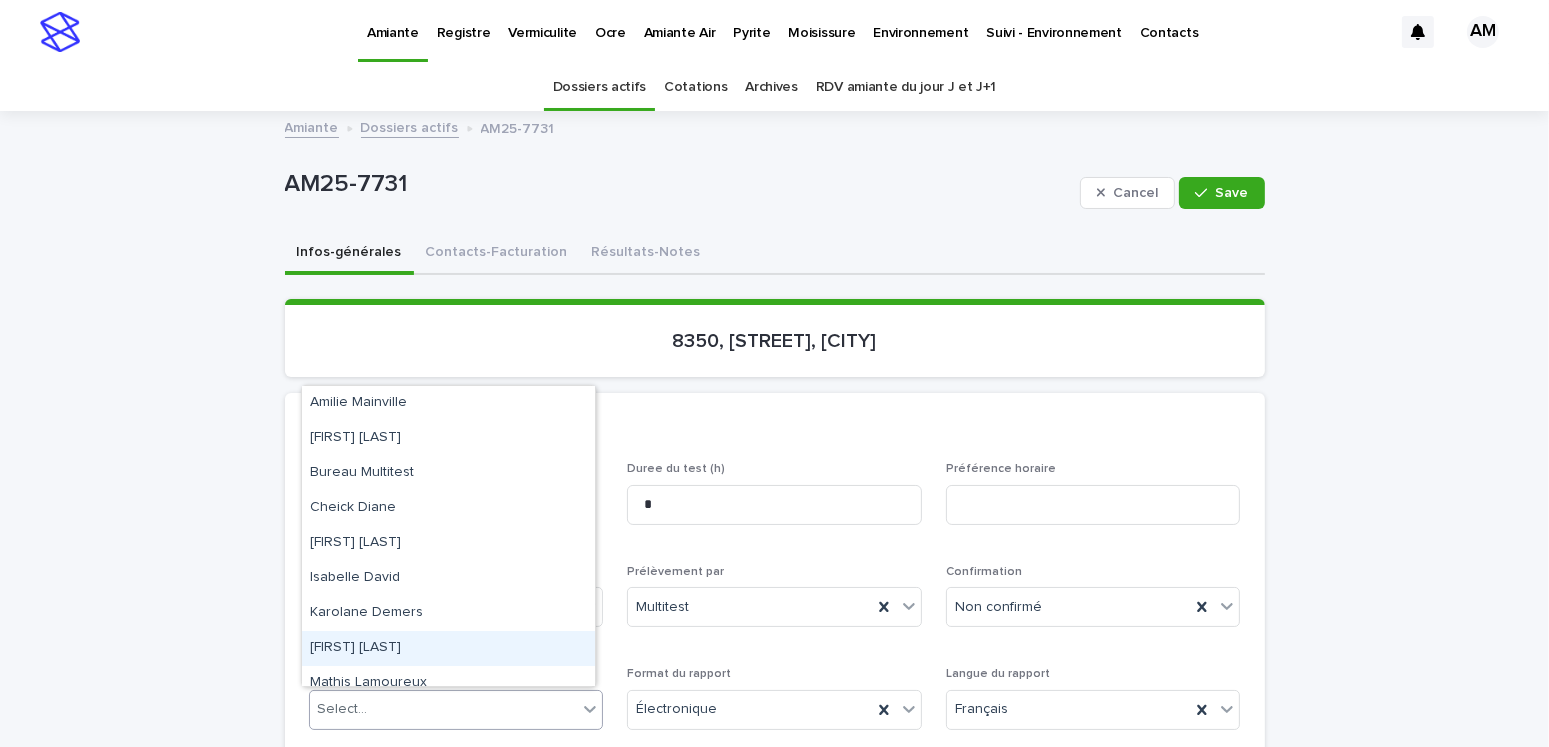 scroll, scrollTop: 329, scrollLeft: 0, axis: vertical 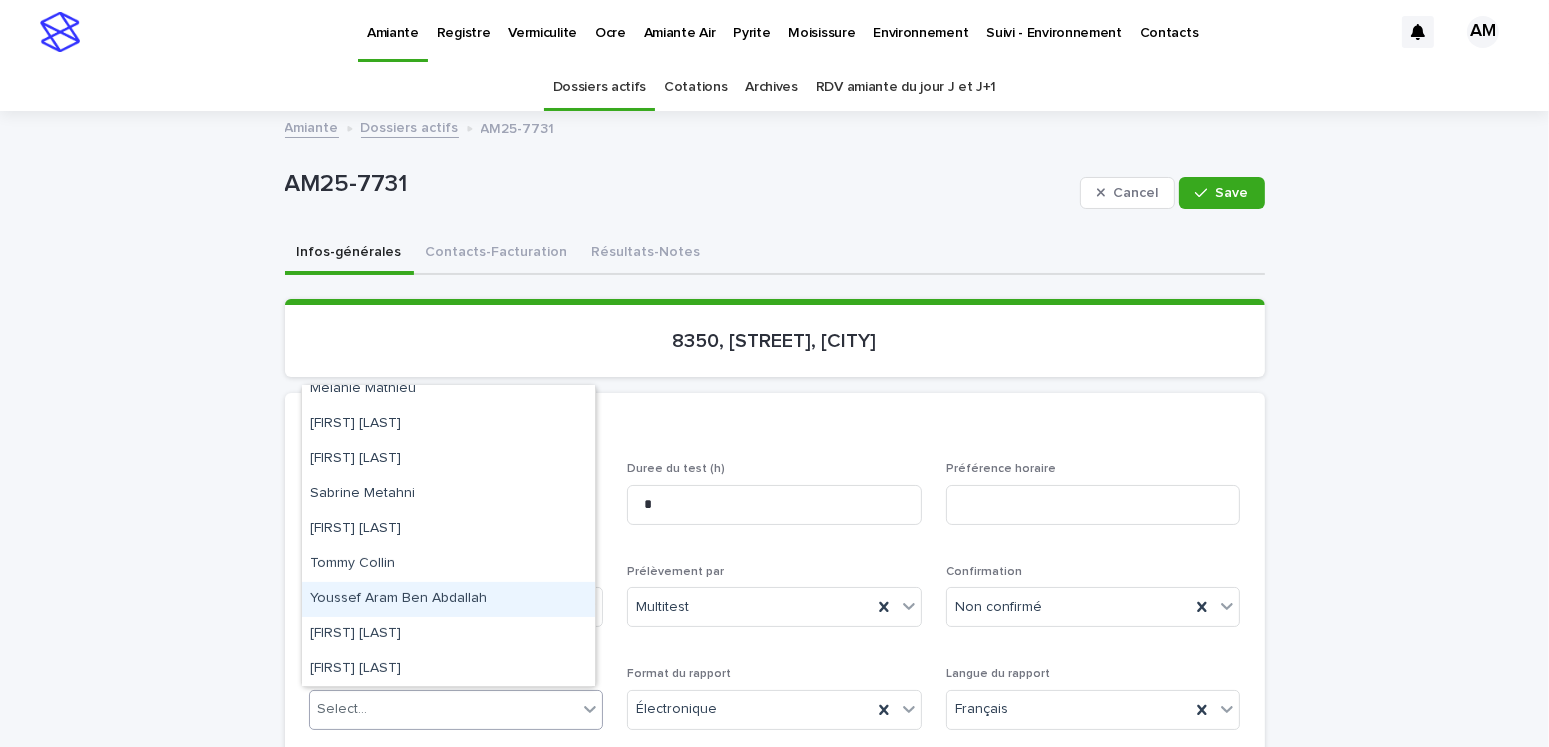 click on "Youssef Aram Ben Abdallah" at bounding box center [448, 599] 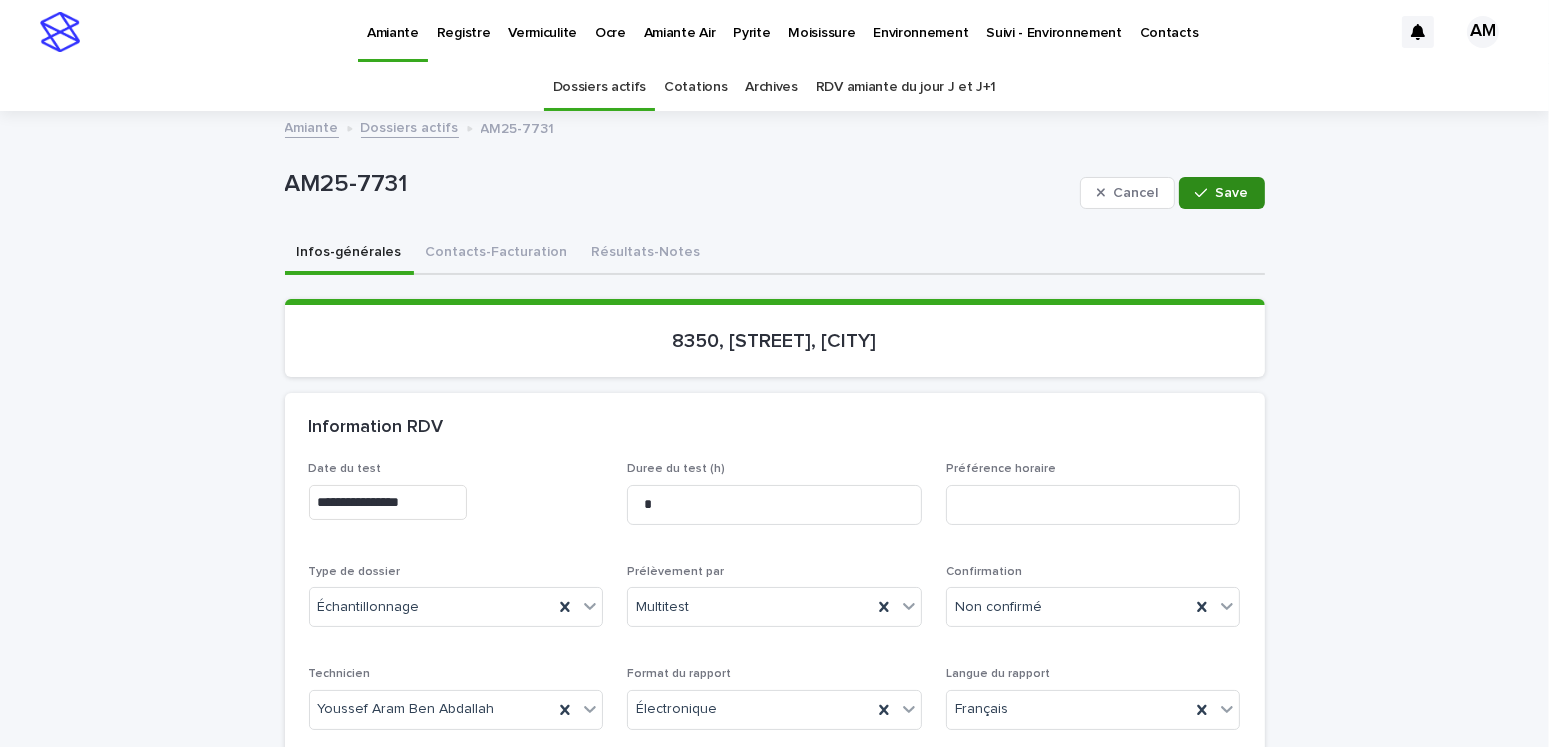 click on "Save" at bounding box center (1232, 193) 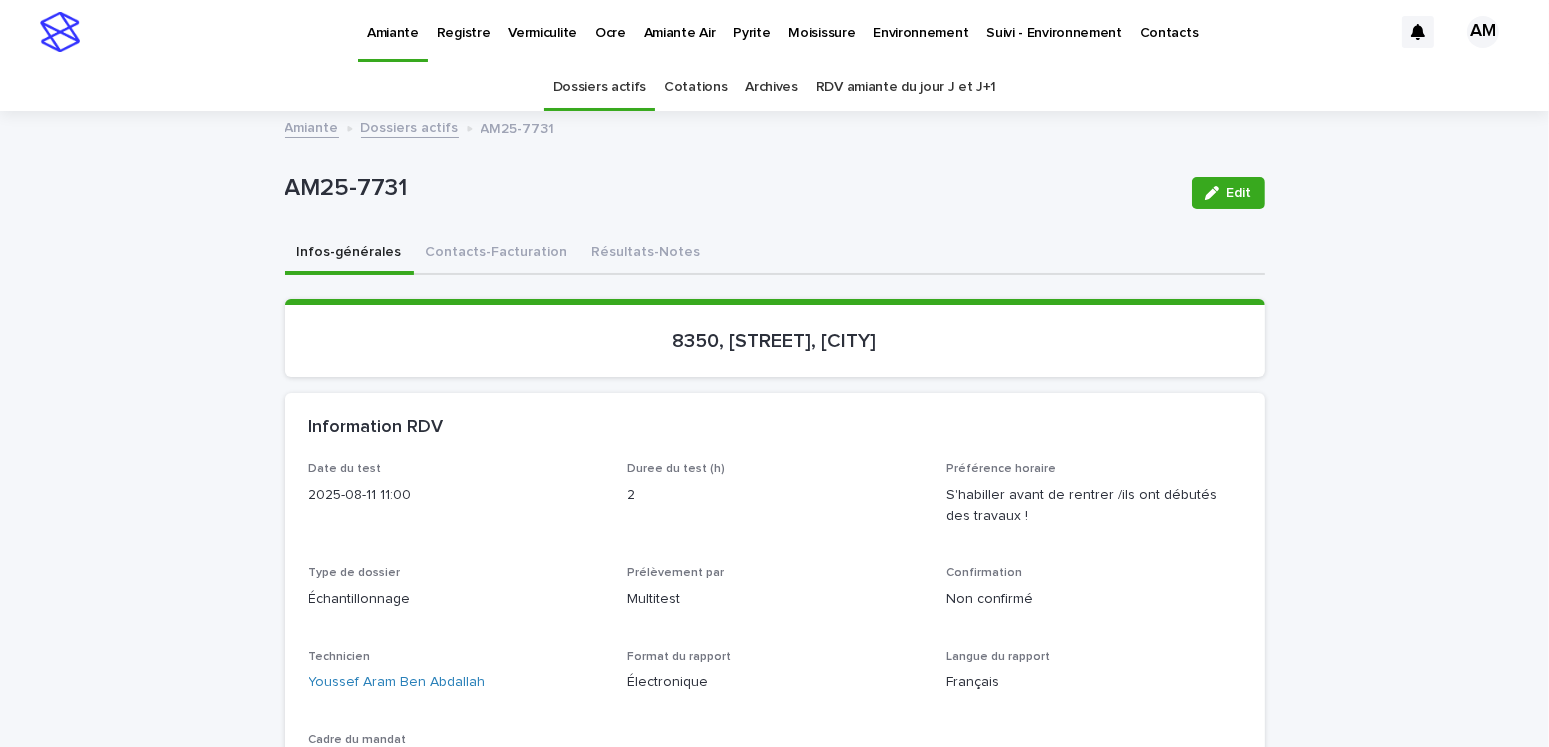 click on "Edit" at bounding box center [1224, 193] 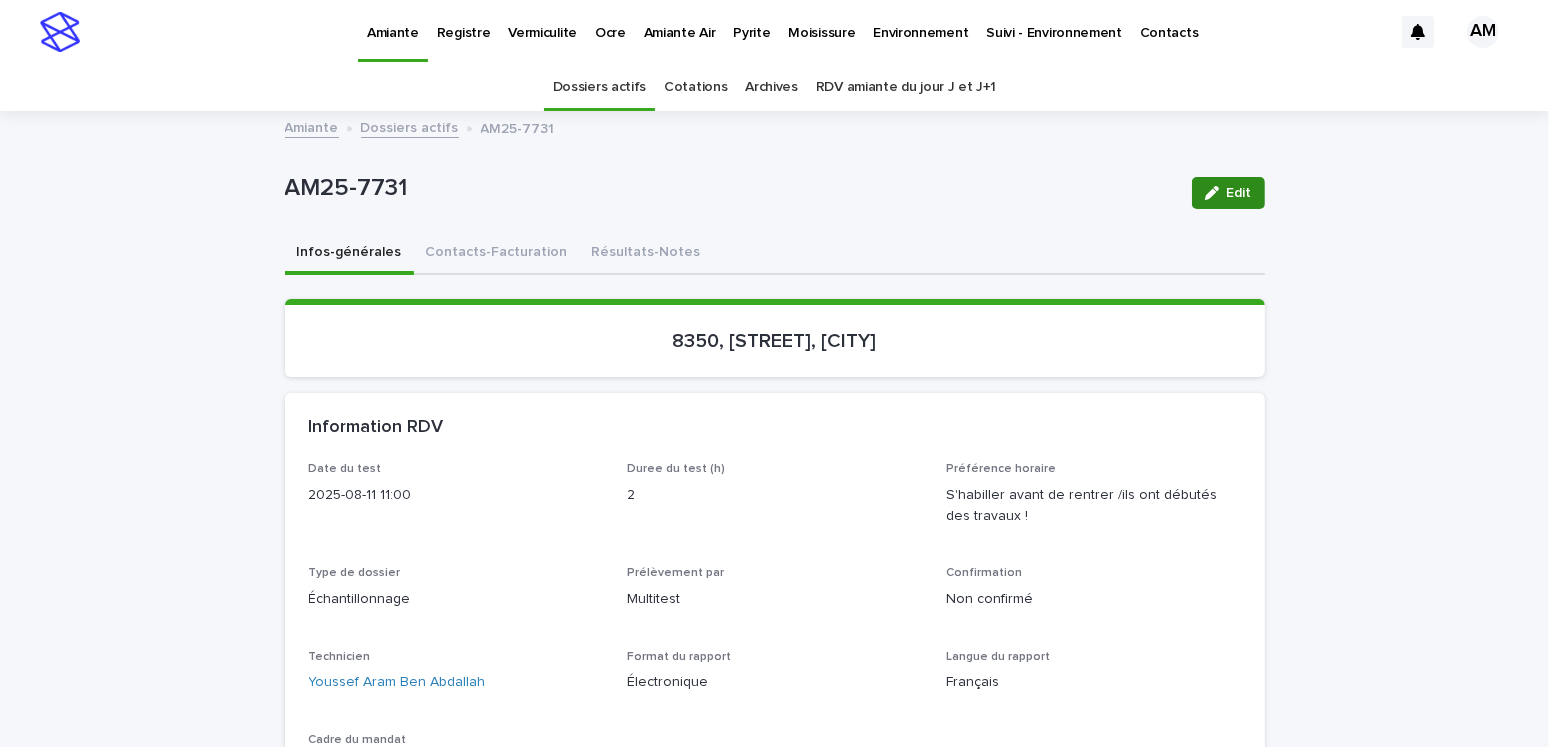 click on "Edit" at bounding box center [1239, 193] 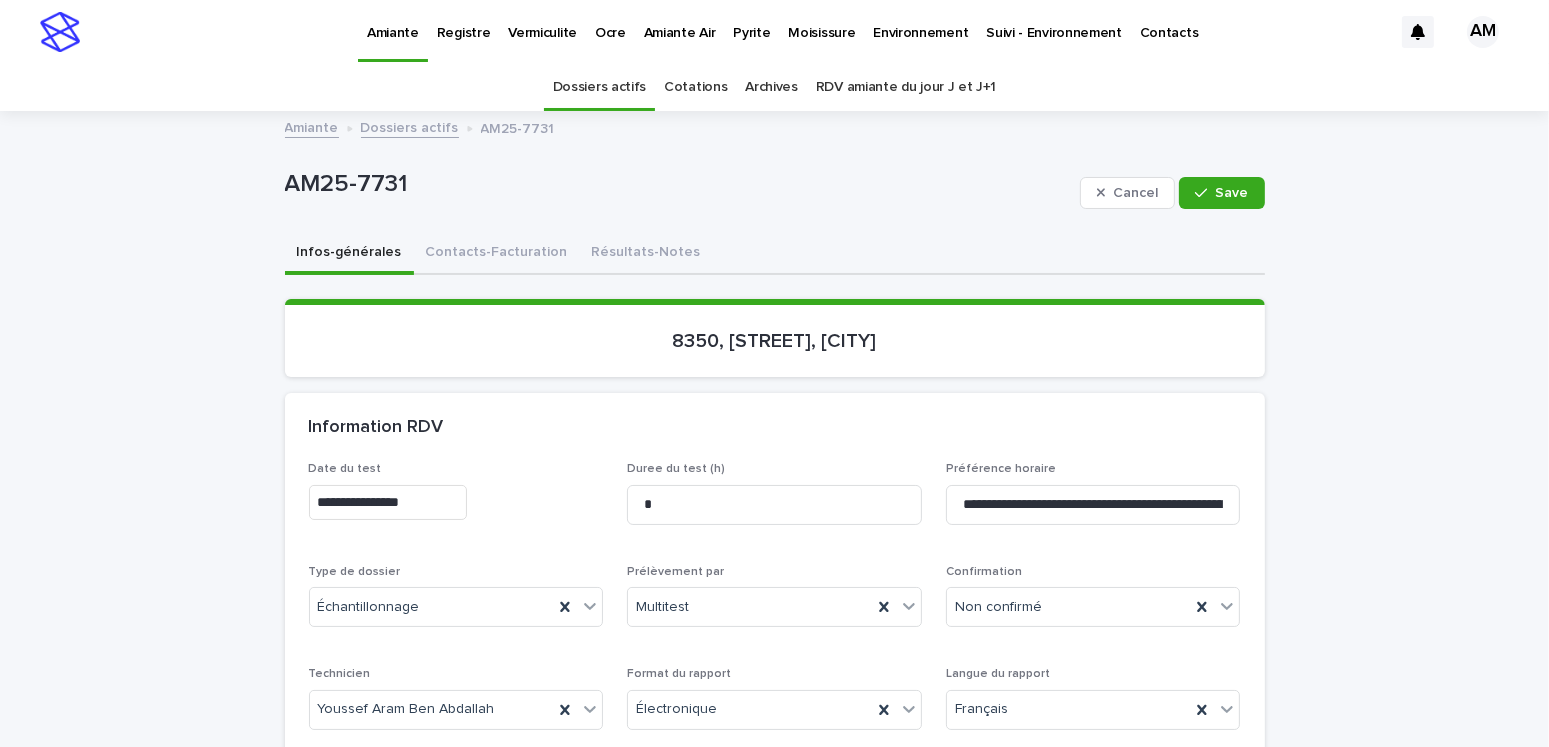 click on "**********" at bounding box center [388, 502] 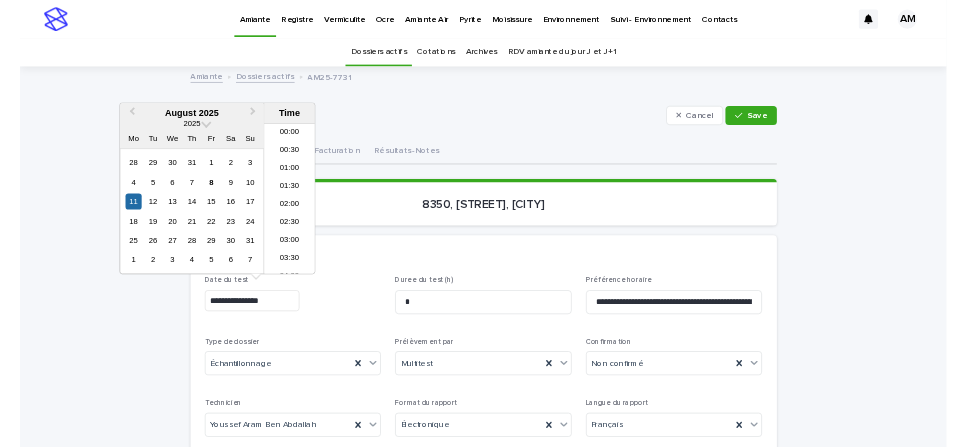 scroll, scrollTop: 550, scrollLeft: 0, axis: vertical 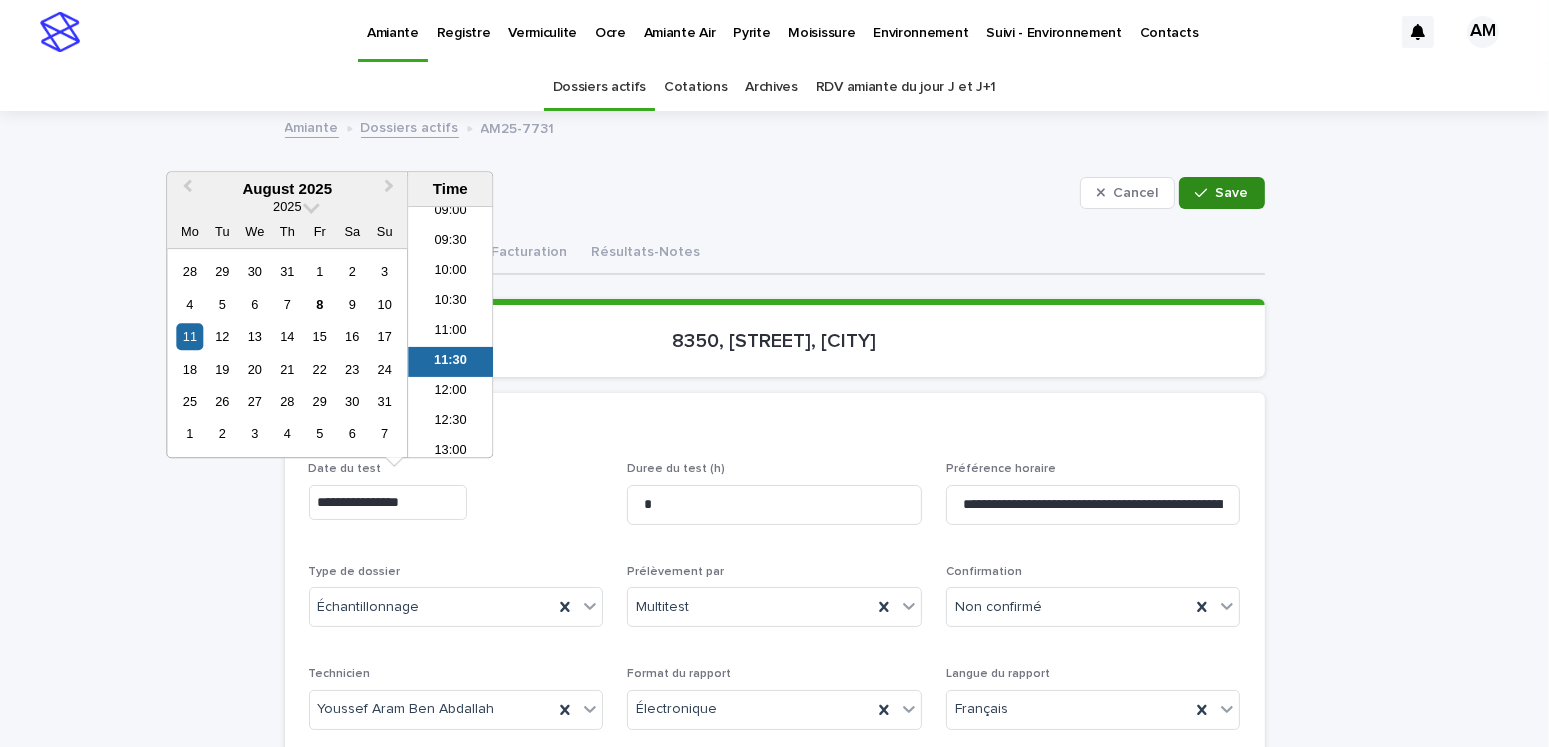 type on "**********" 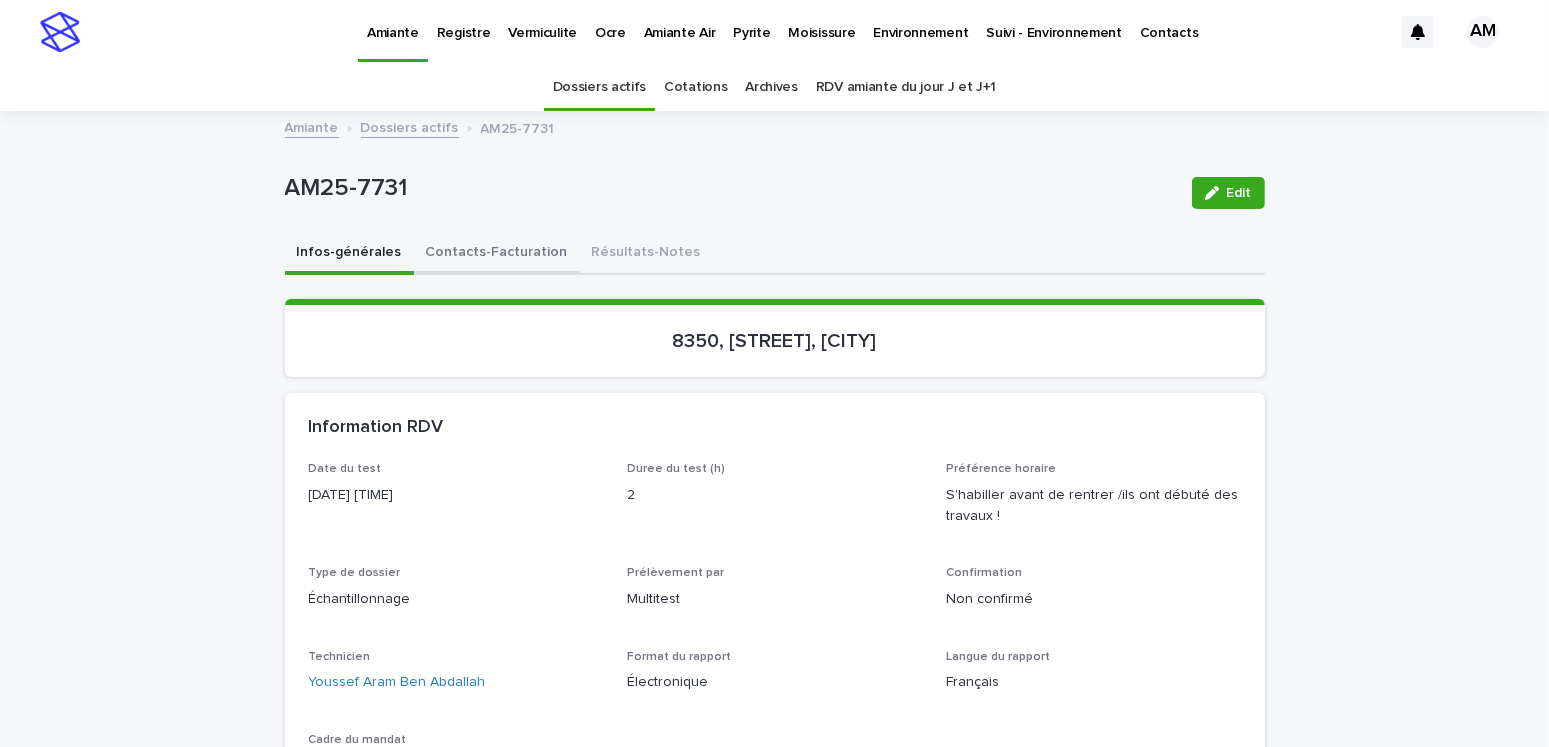 click on "Contacts-Facturation" at bounding box center (497, 254) 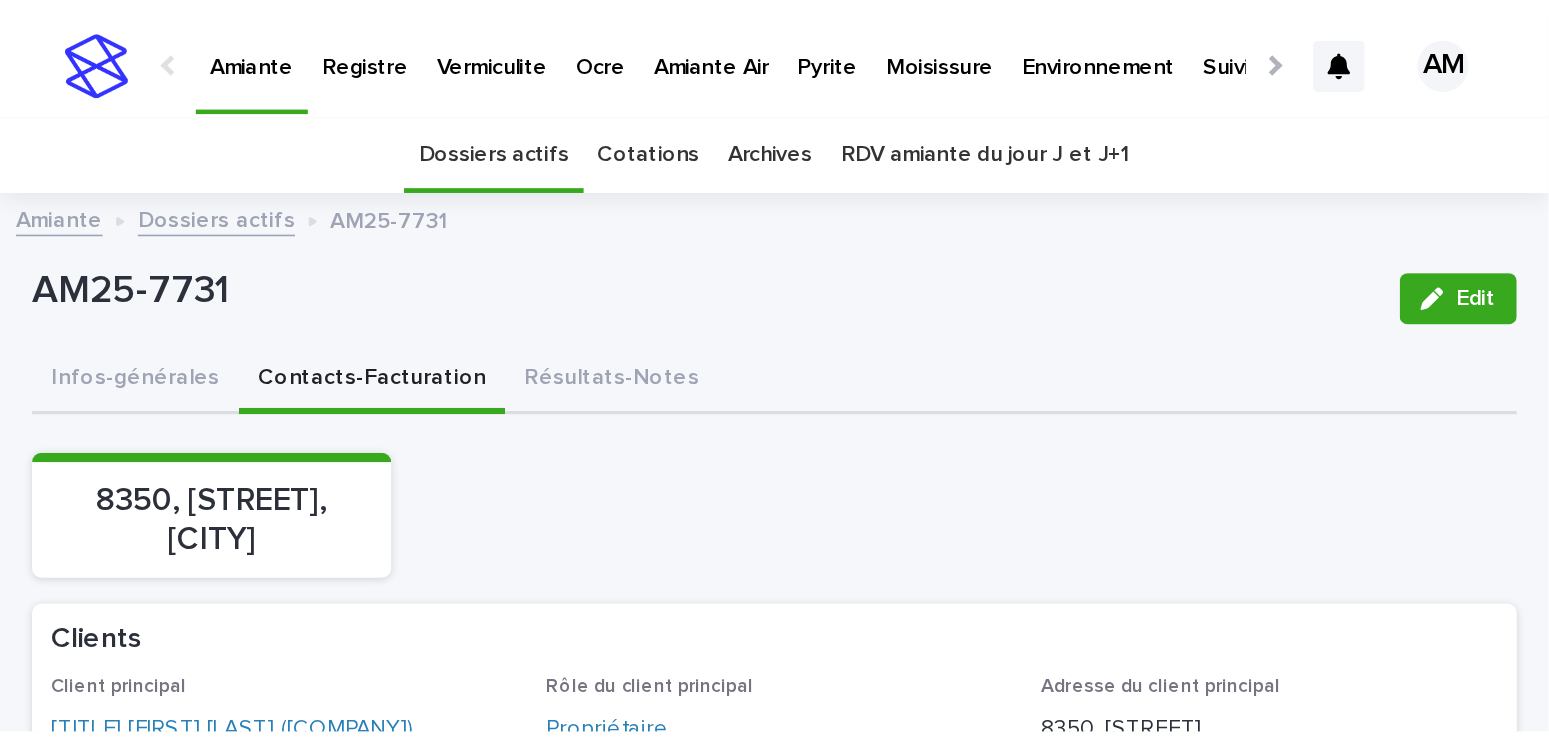 scroll, scrollTop: 200, scrollLeft: 0, axis: vertical 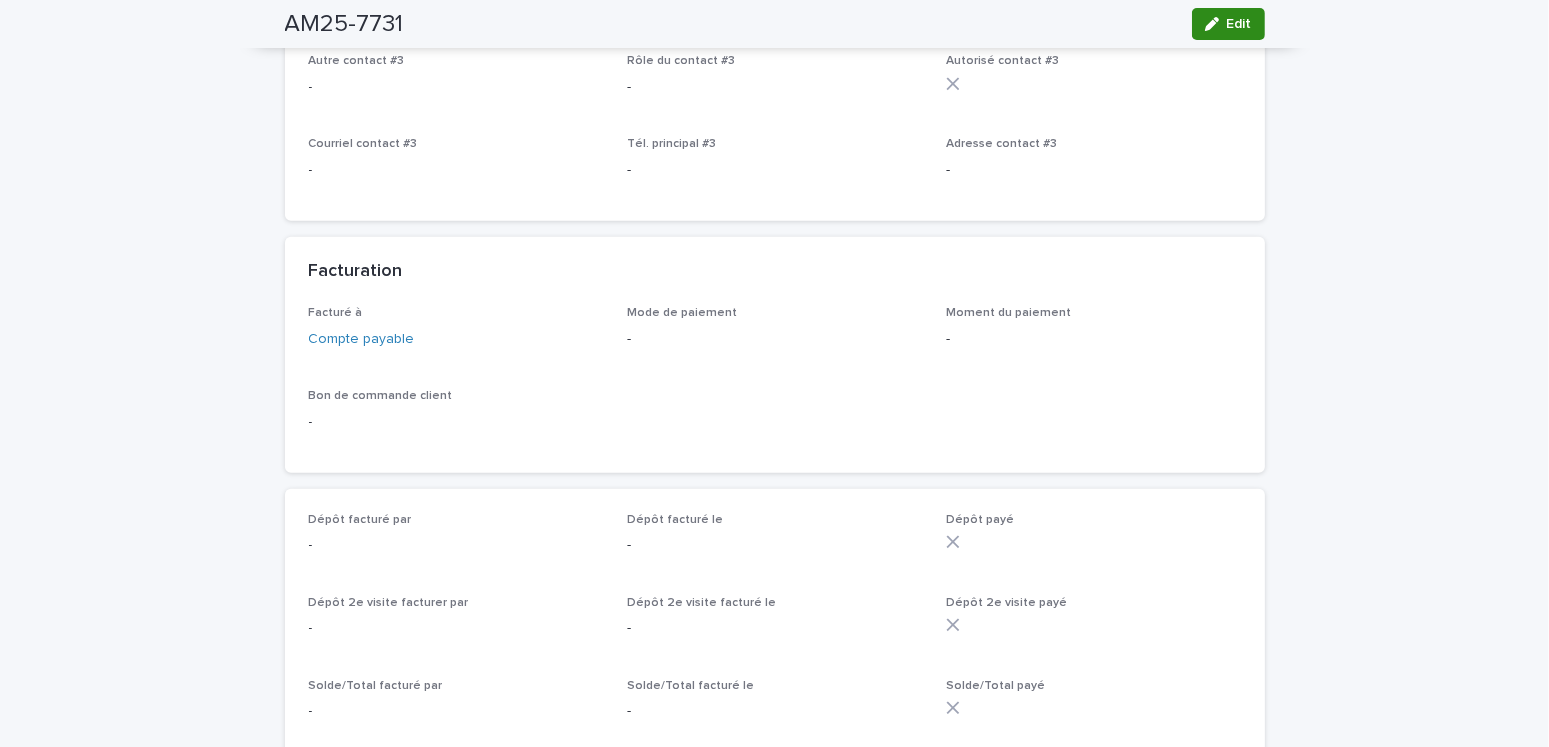 click on "Edit" at bounding box center [1239, 24] 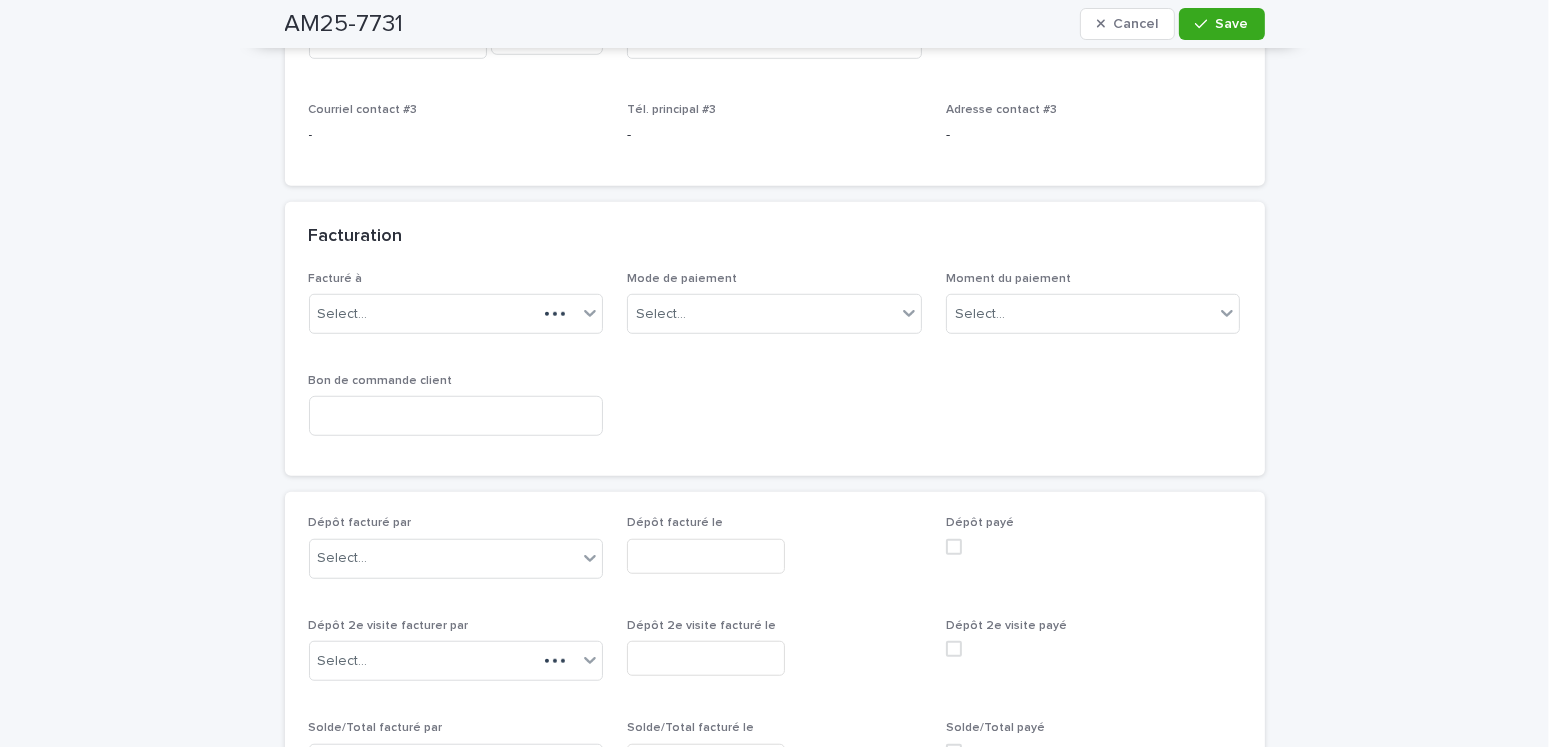 scroll, scrollTop: 1536, scrollLeft: 0, axis: vertical 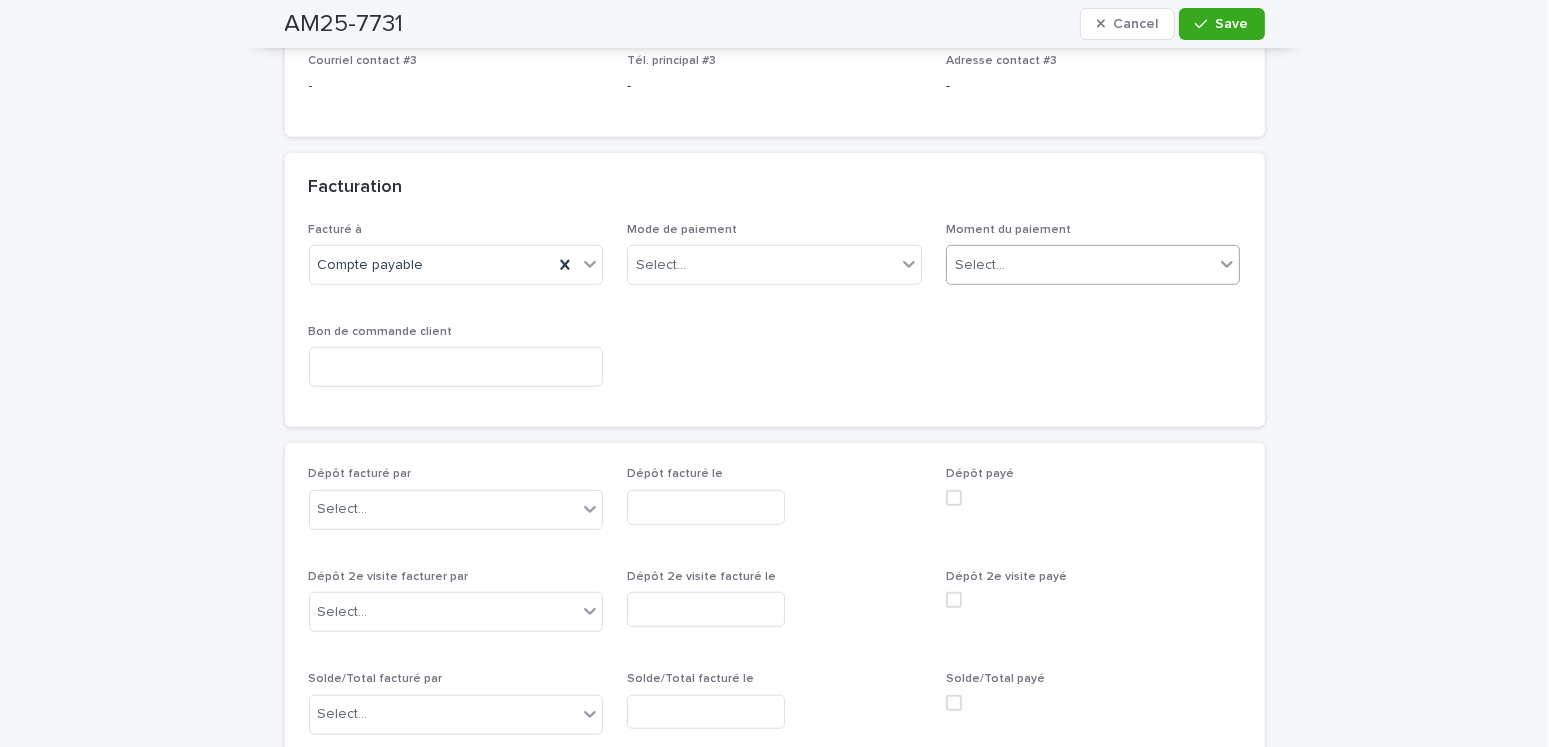 click on "Select..." at bounding box center [980, 265] 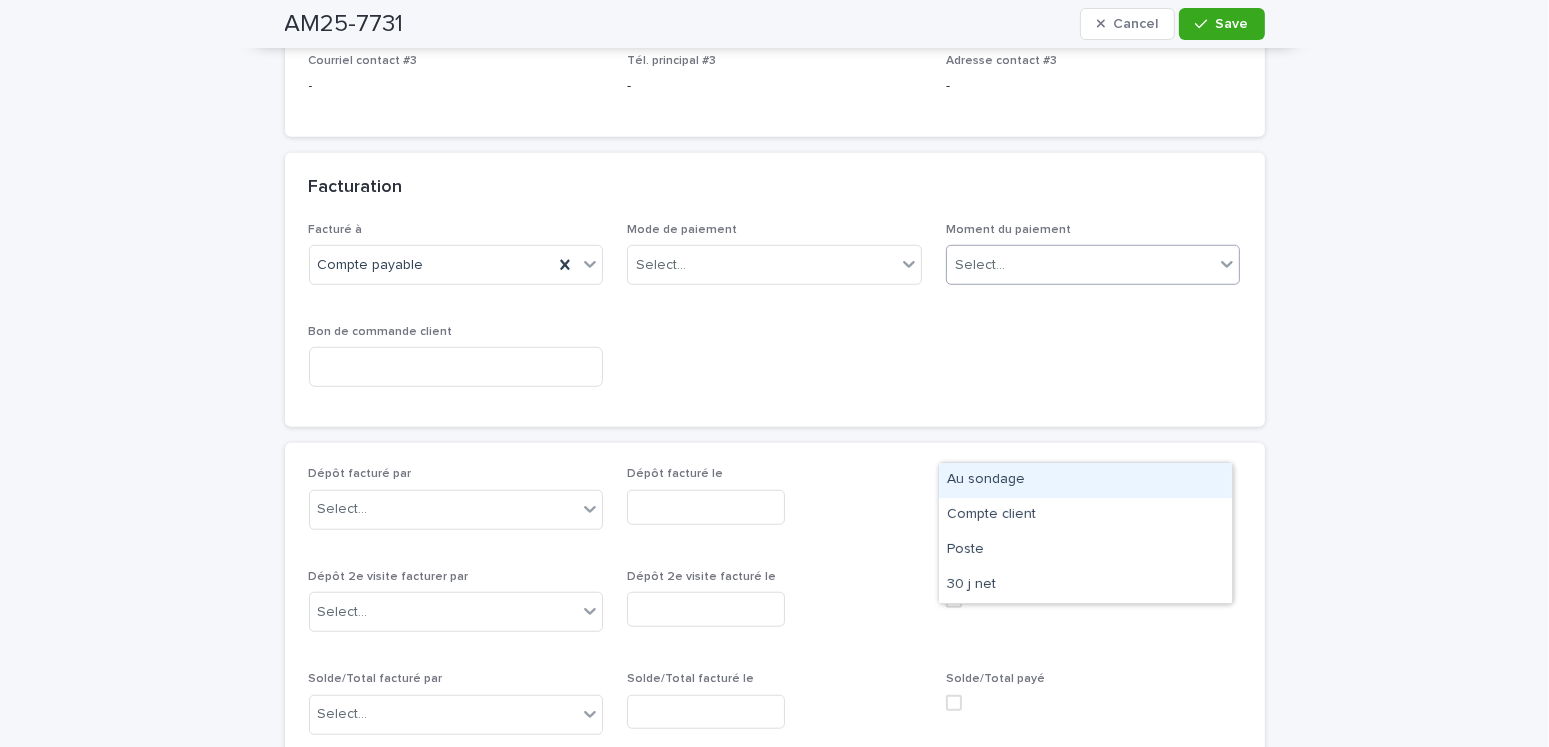 click on "Au sondage" at bounding box center [1085, 480] 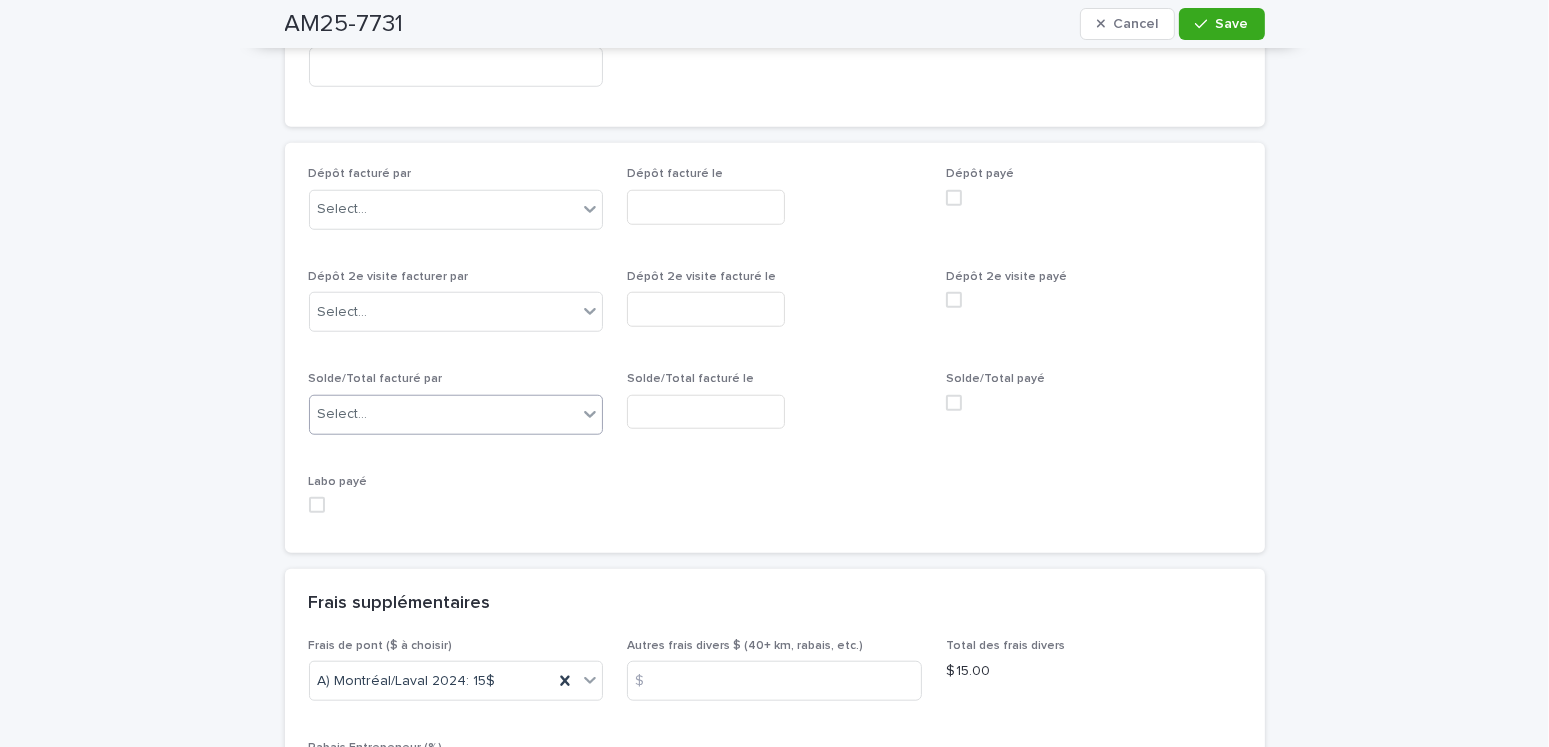 scroll, scrollTop: 1936, scrollLeft: 0, axis: vertical 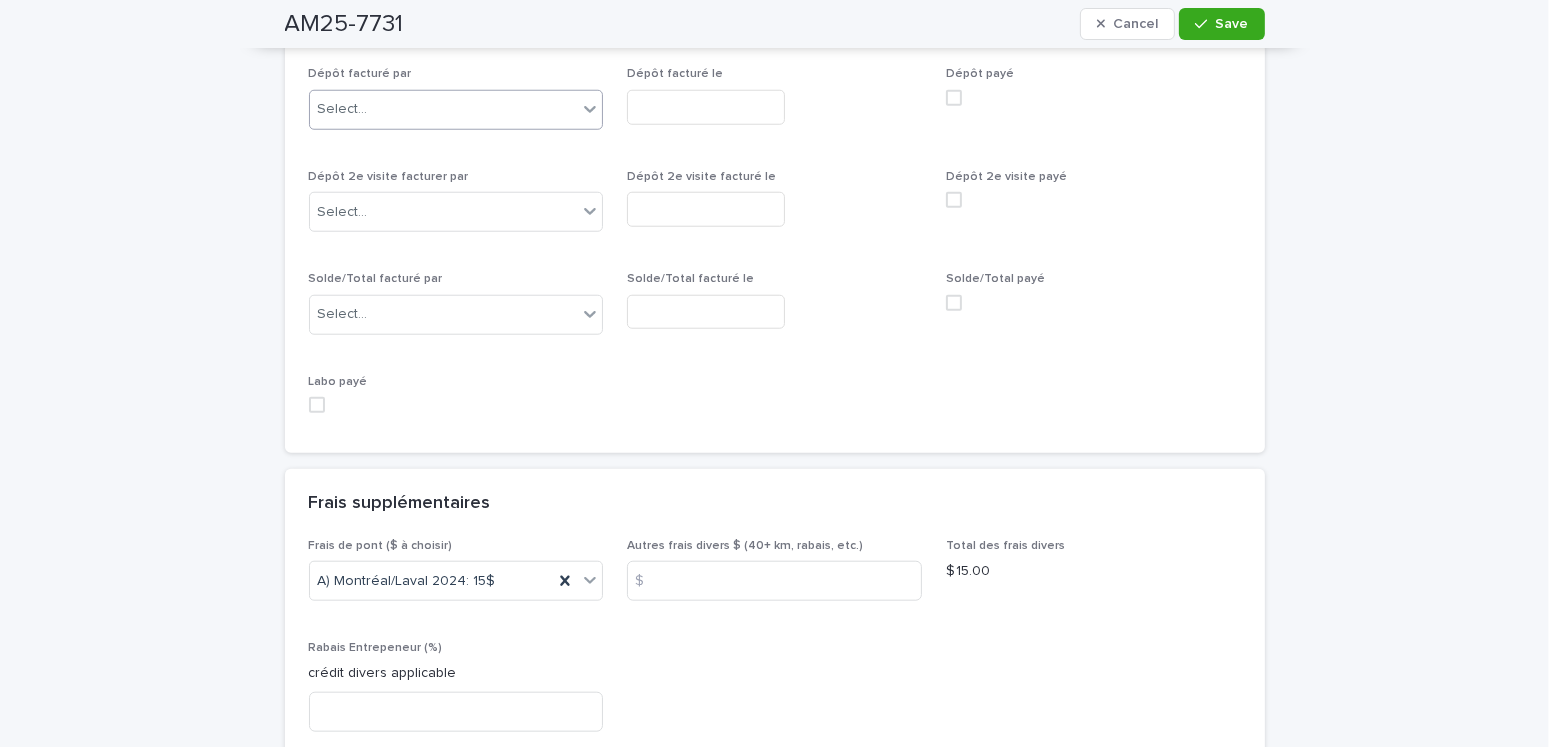 click on "Select..." at bounding box center [444, 109] 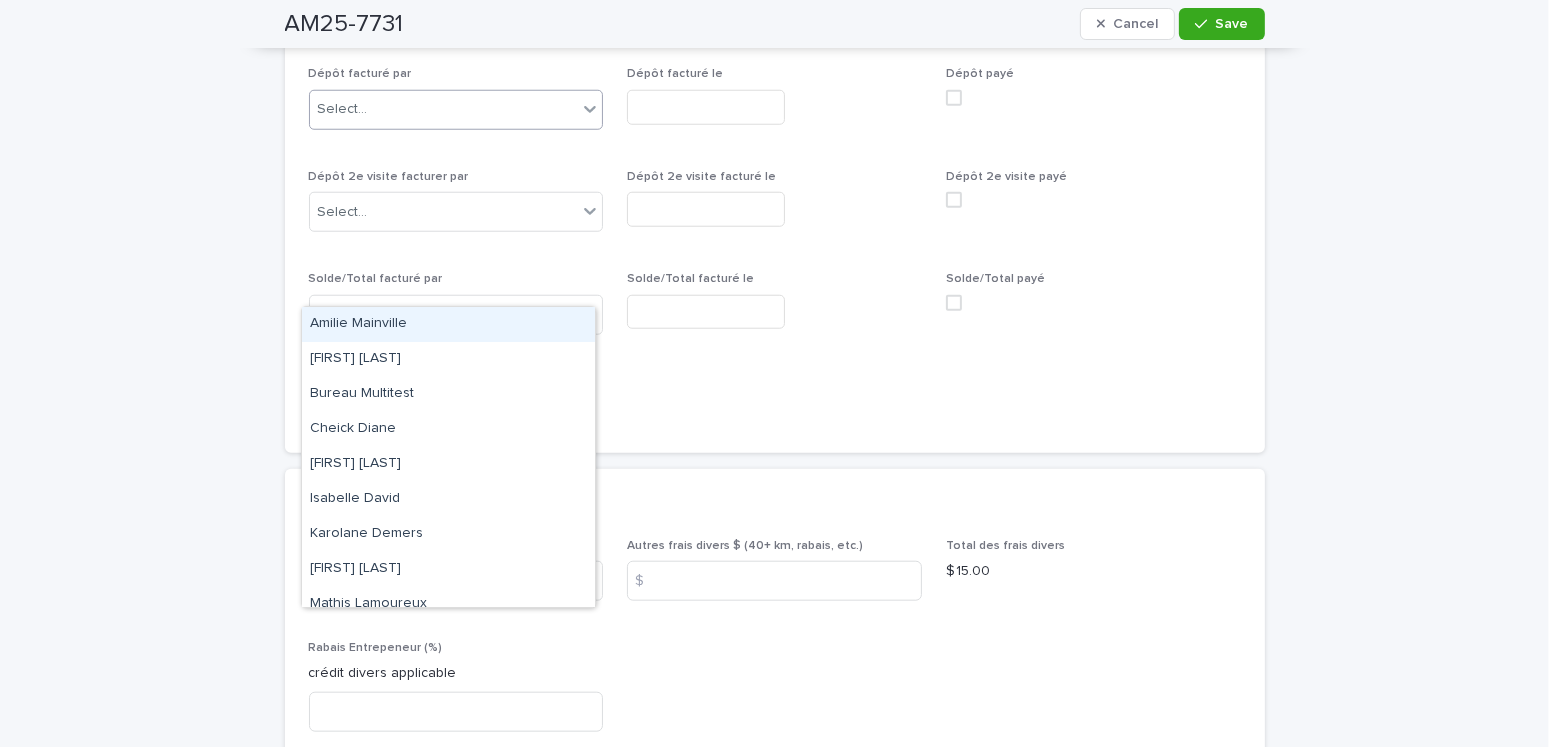click on "Amilie Mainville" at bounding box center (448, 324) 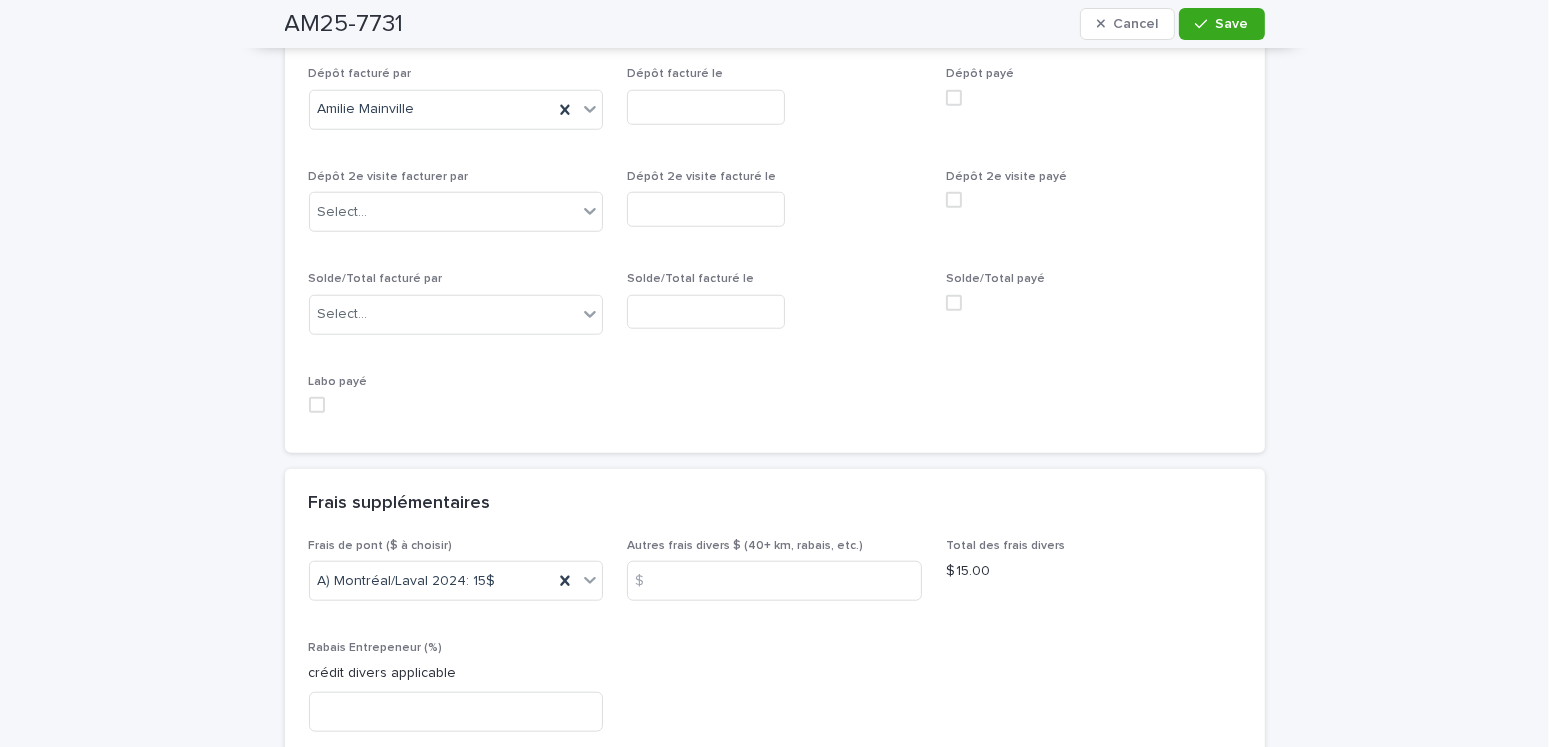 click at bounding box center [706, 107] 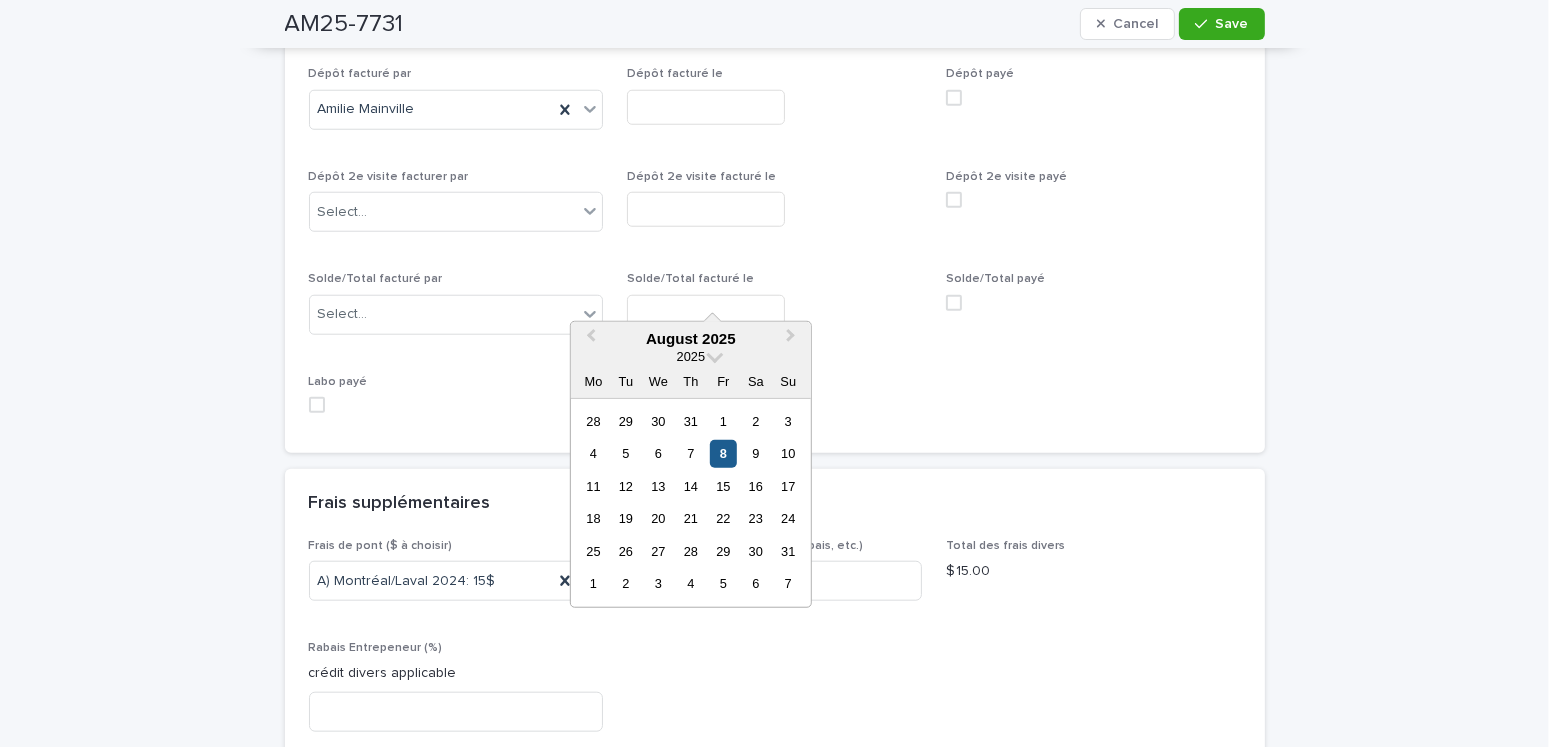 click on "8" at bounding box center (723, 453) 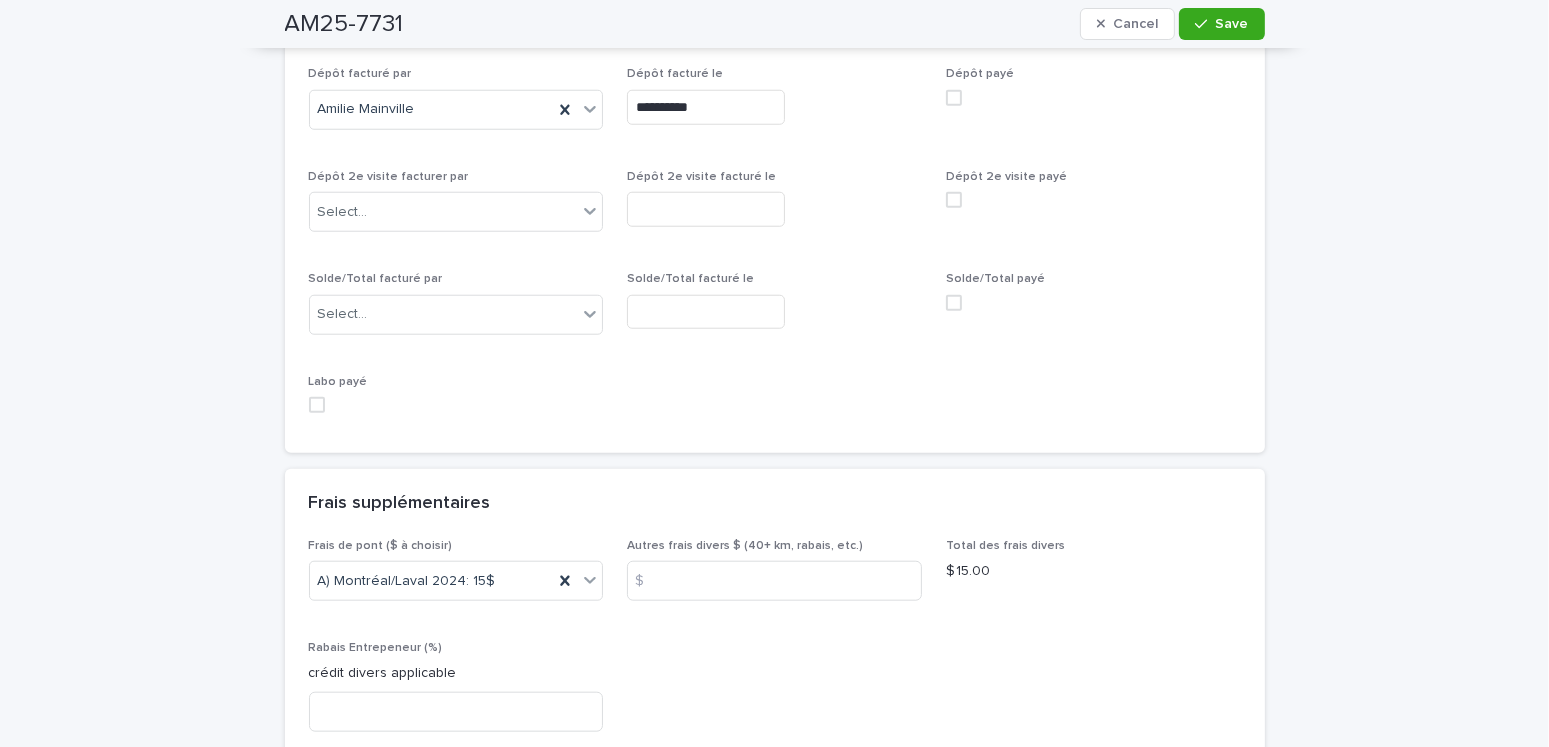 click on "Save" at bounding box center [1232, 24] 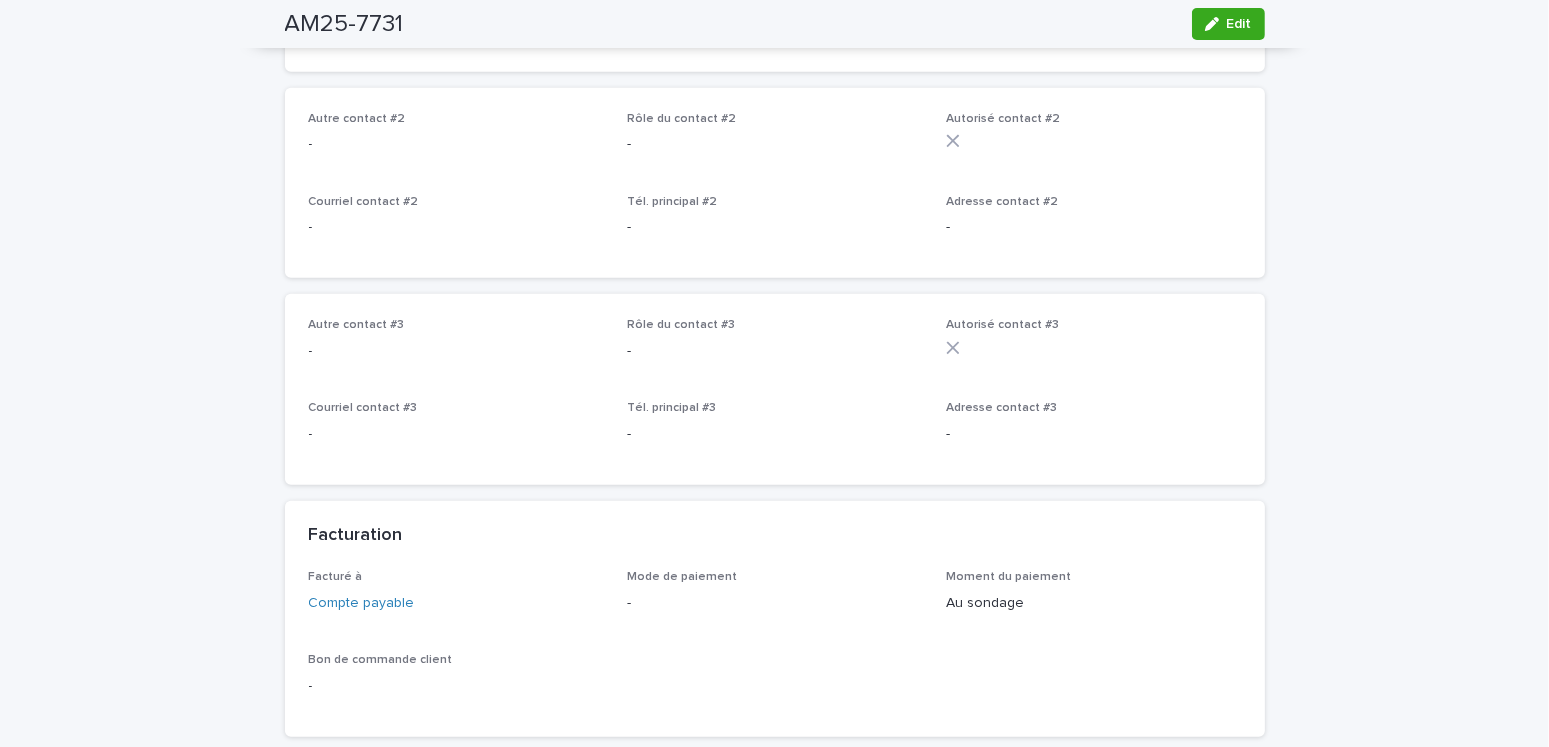 scroll, scrollTop: 636, scrollLeft: 0, axis: vertical 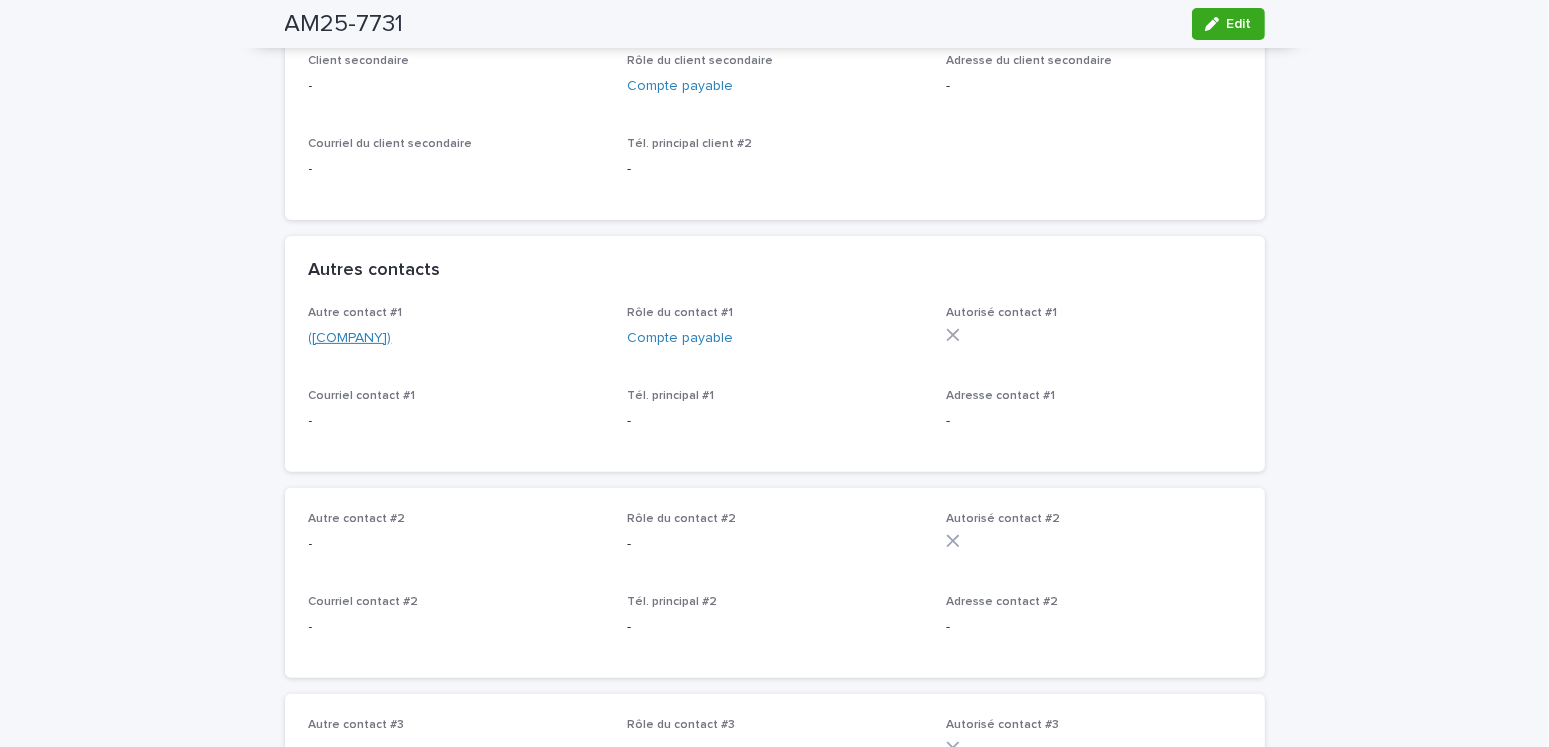 click on "(Mouvement contre le Viol et L'inceste/collectif de femmes de Montréal )" at bounding box center [350, 338] 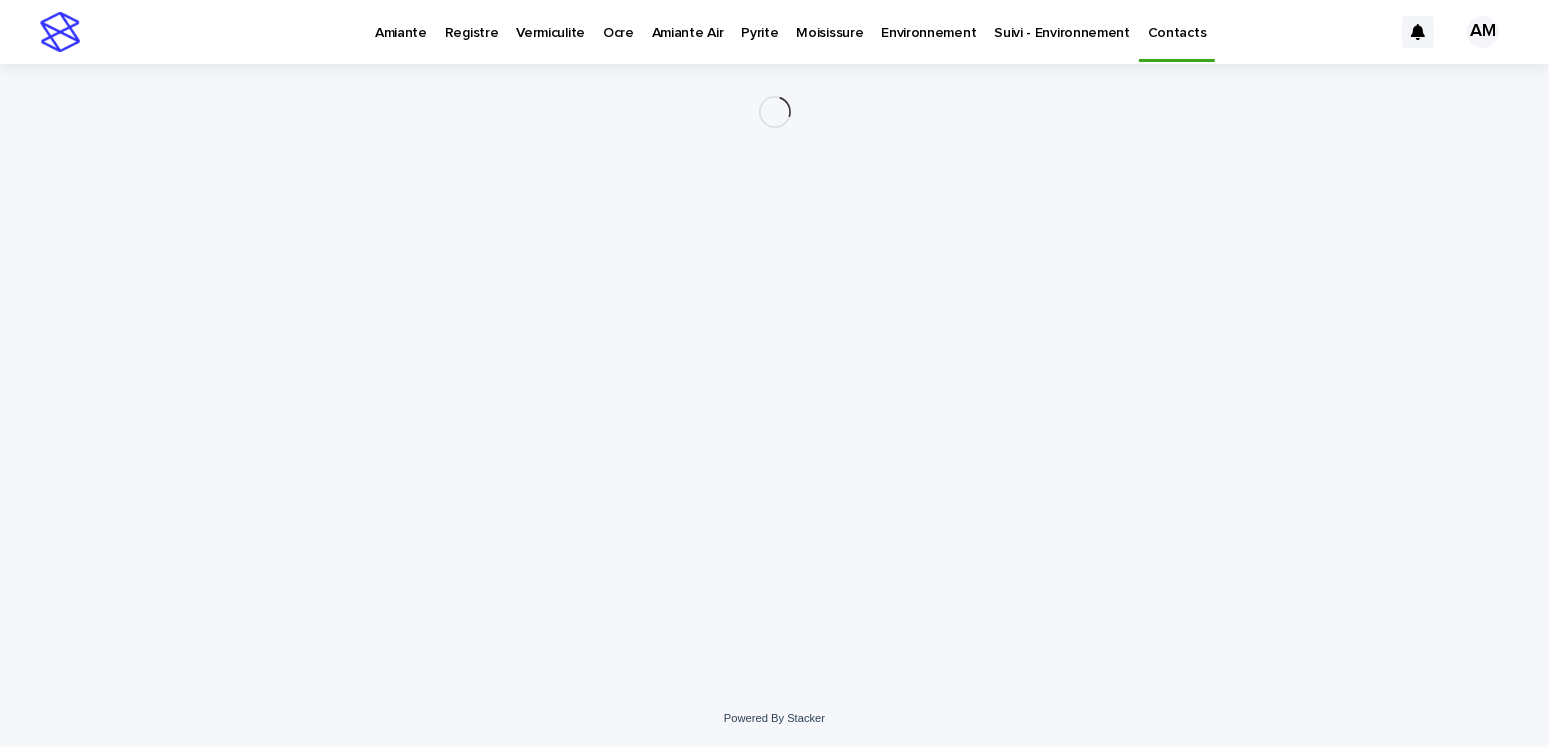 scroll, scrollTop: 0, scrollLeft: 0, axis: both 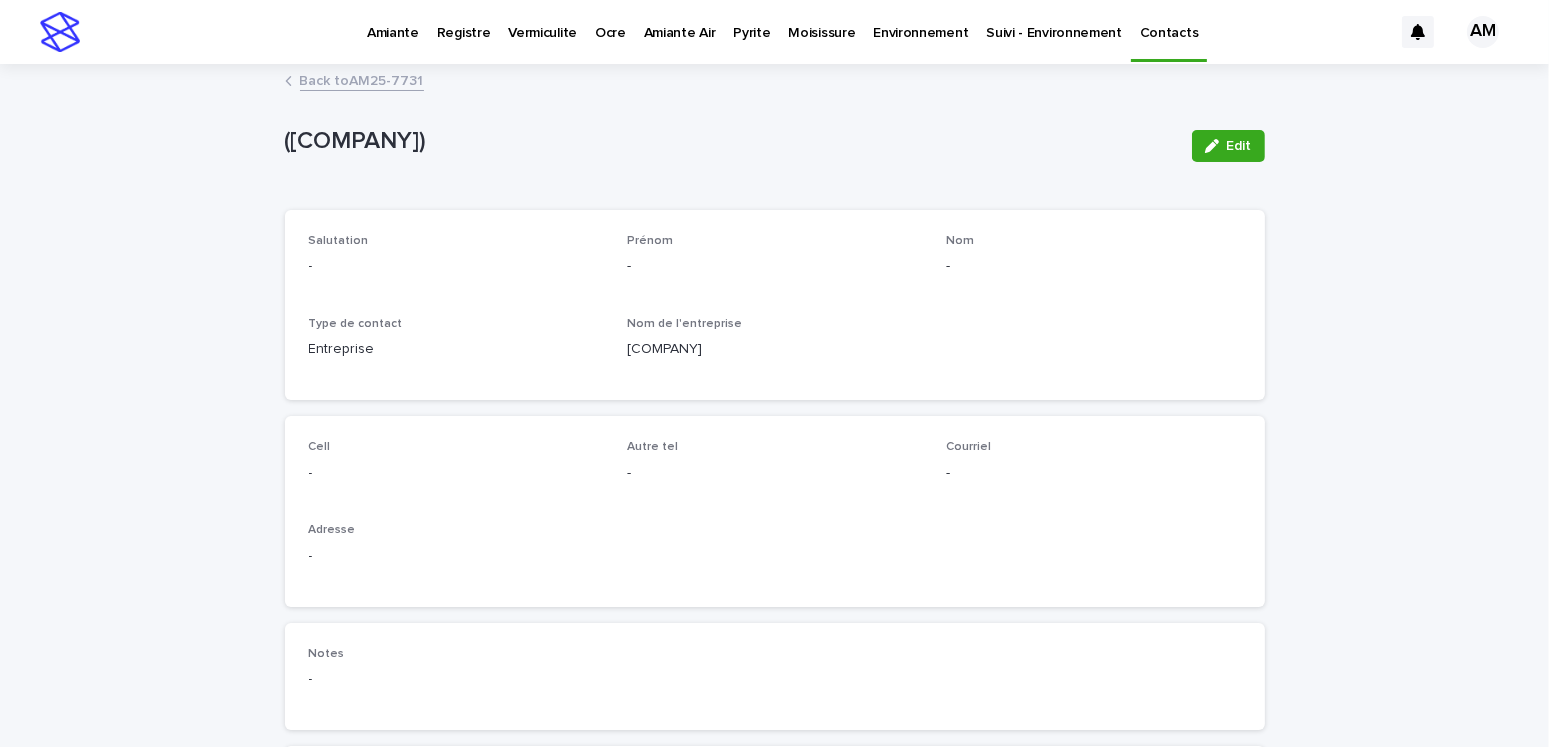 click on "Back to  AM25-7731" at bounding box center (362, 79) 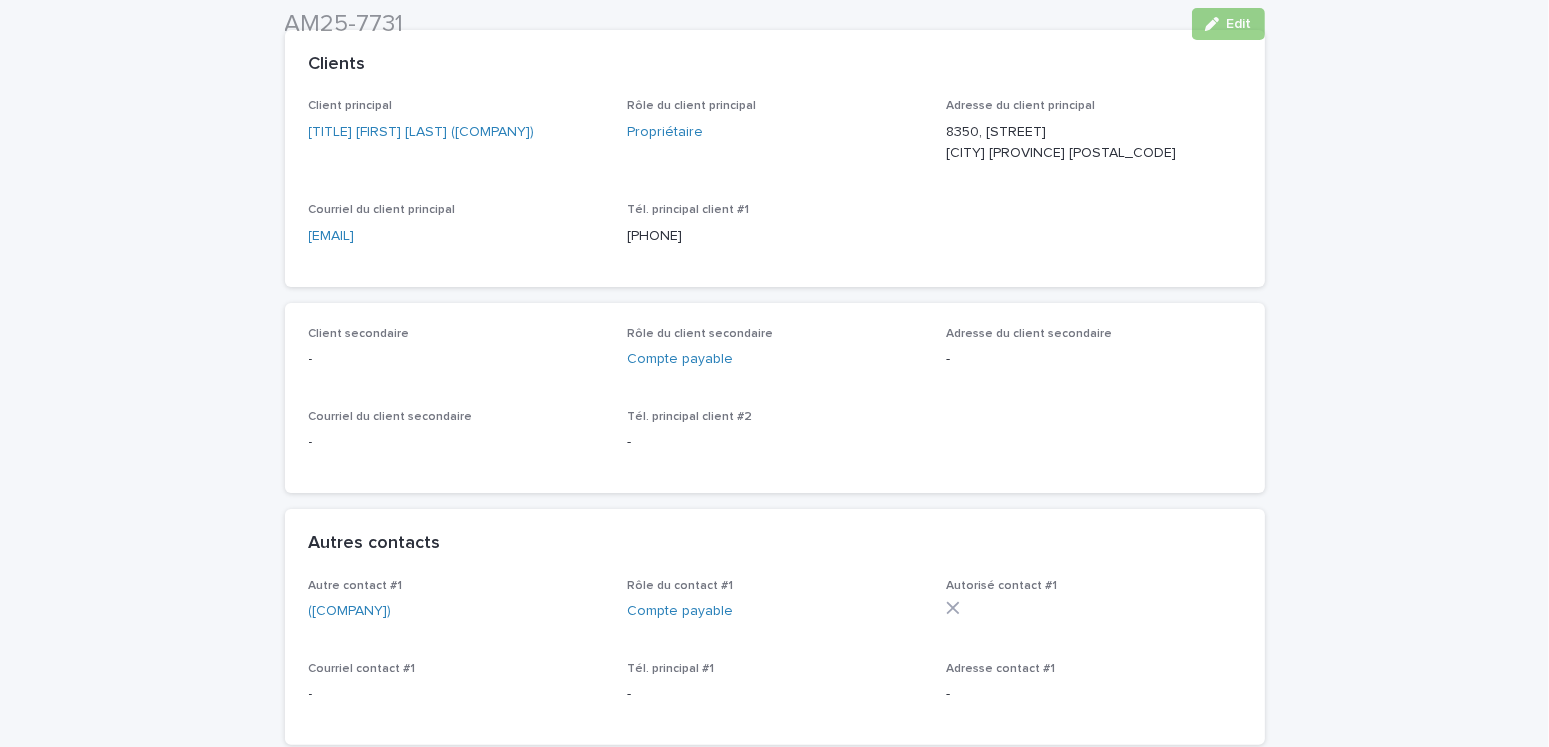 scroll, scrollTop: 463, scrollLeft: 0, axis: vertical 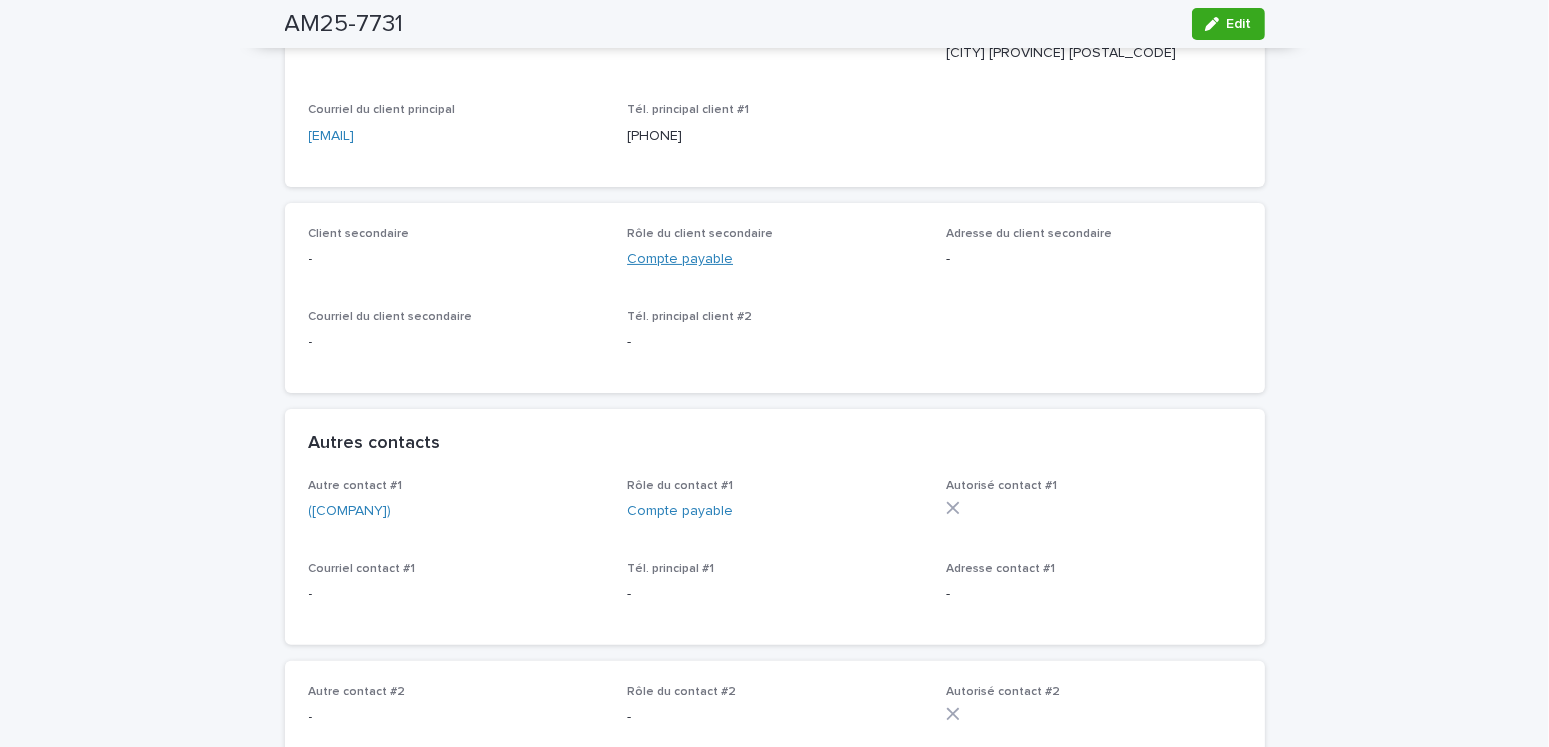 click on "Compte payable" at bounding box center [680, 259] 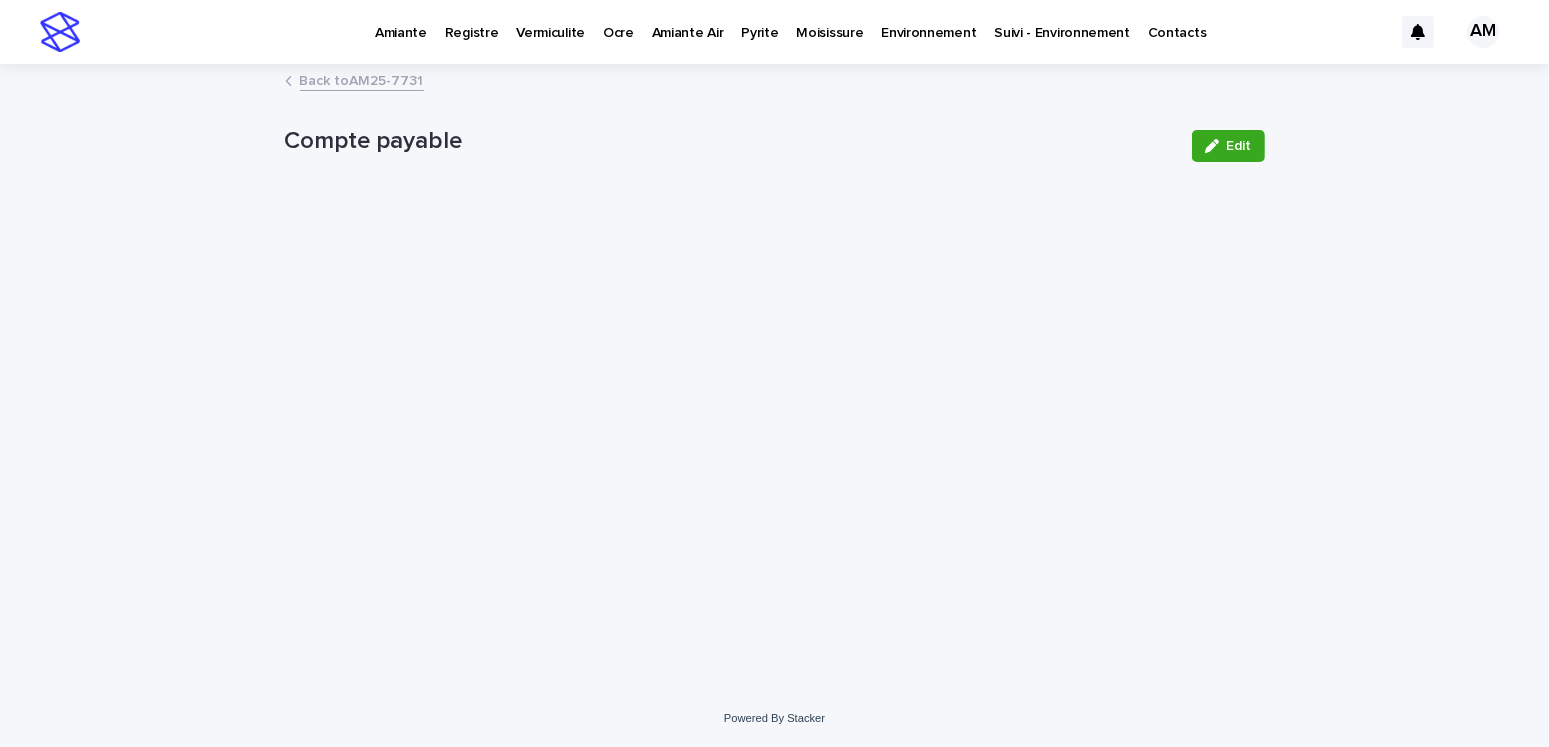 click on "Back to  AM25-7731" at bounding box center (362, 79) 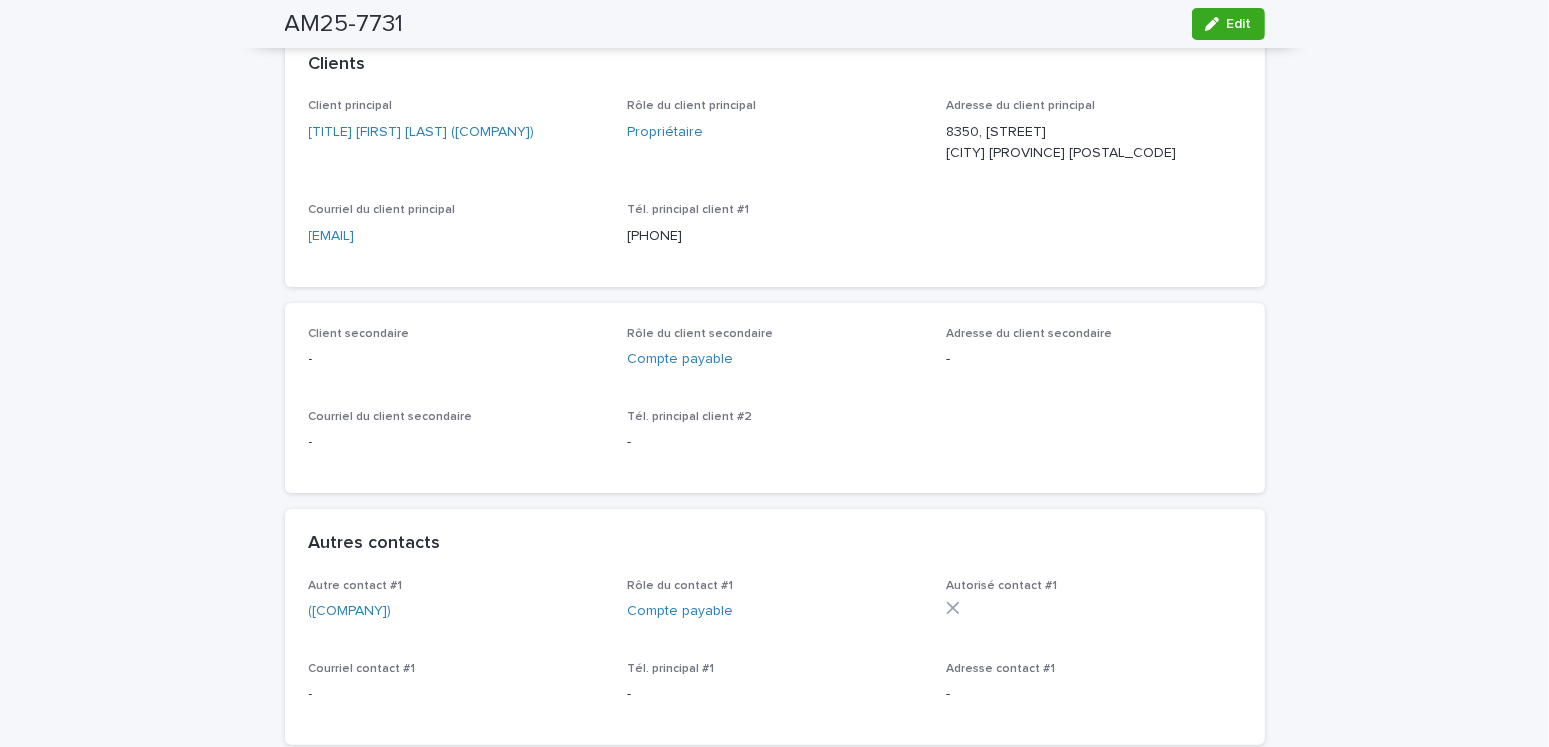 scroll, scrollTop: 263, scrollLeft: 0, axis: vertical 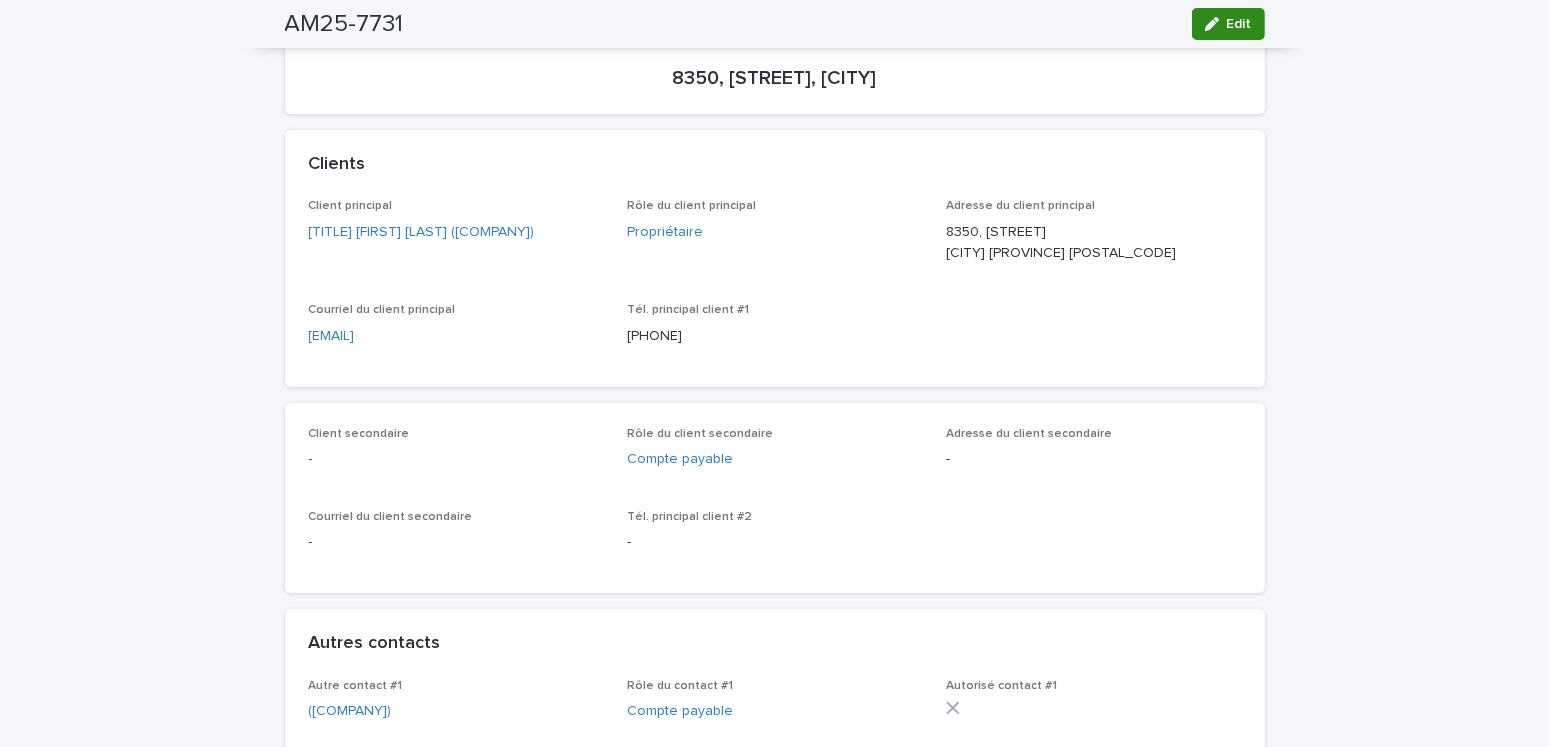 click on "Edit" at bounding box center [1228, 24] 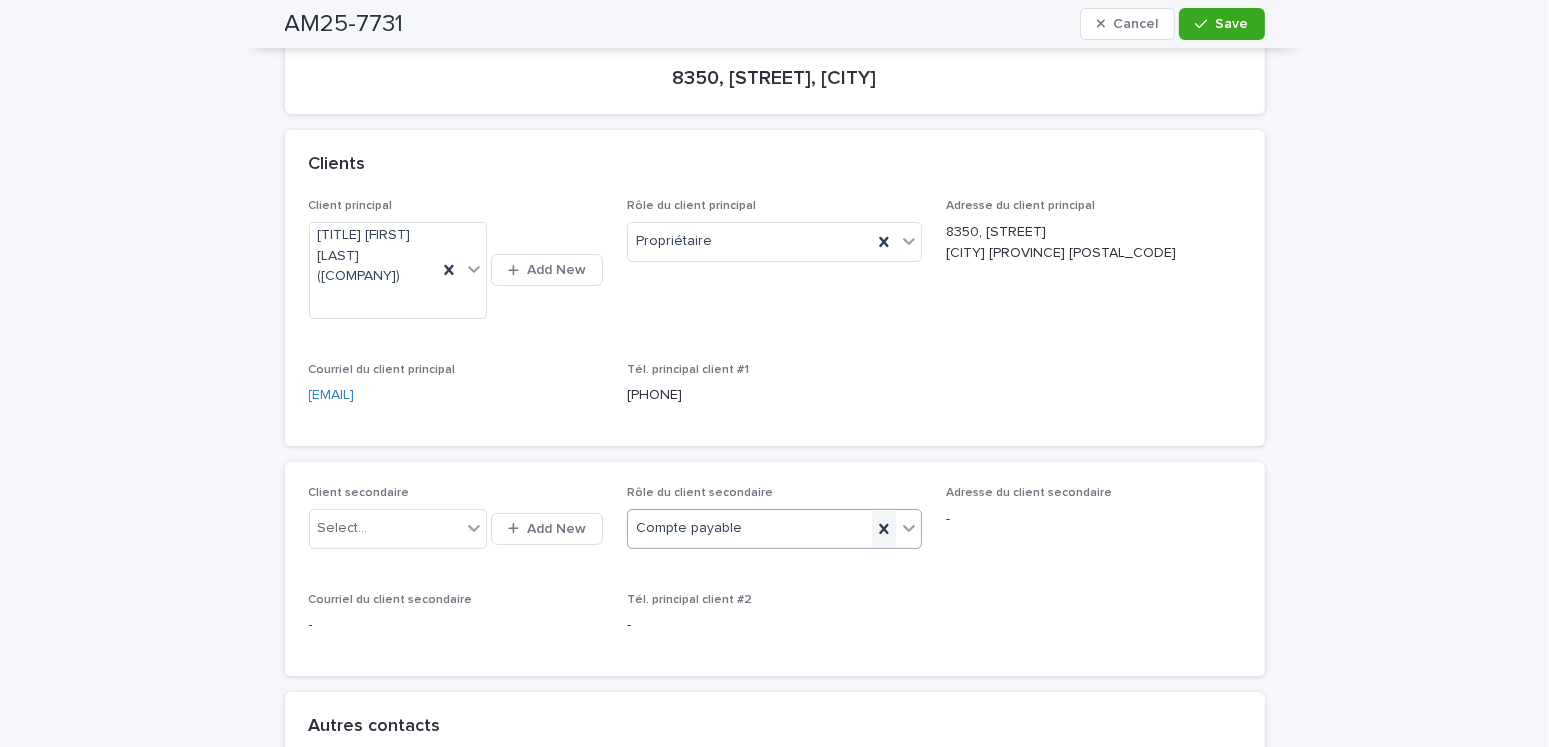 click 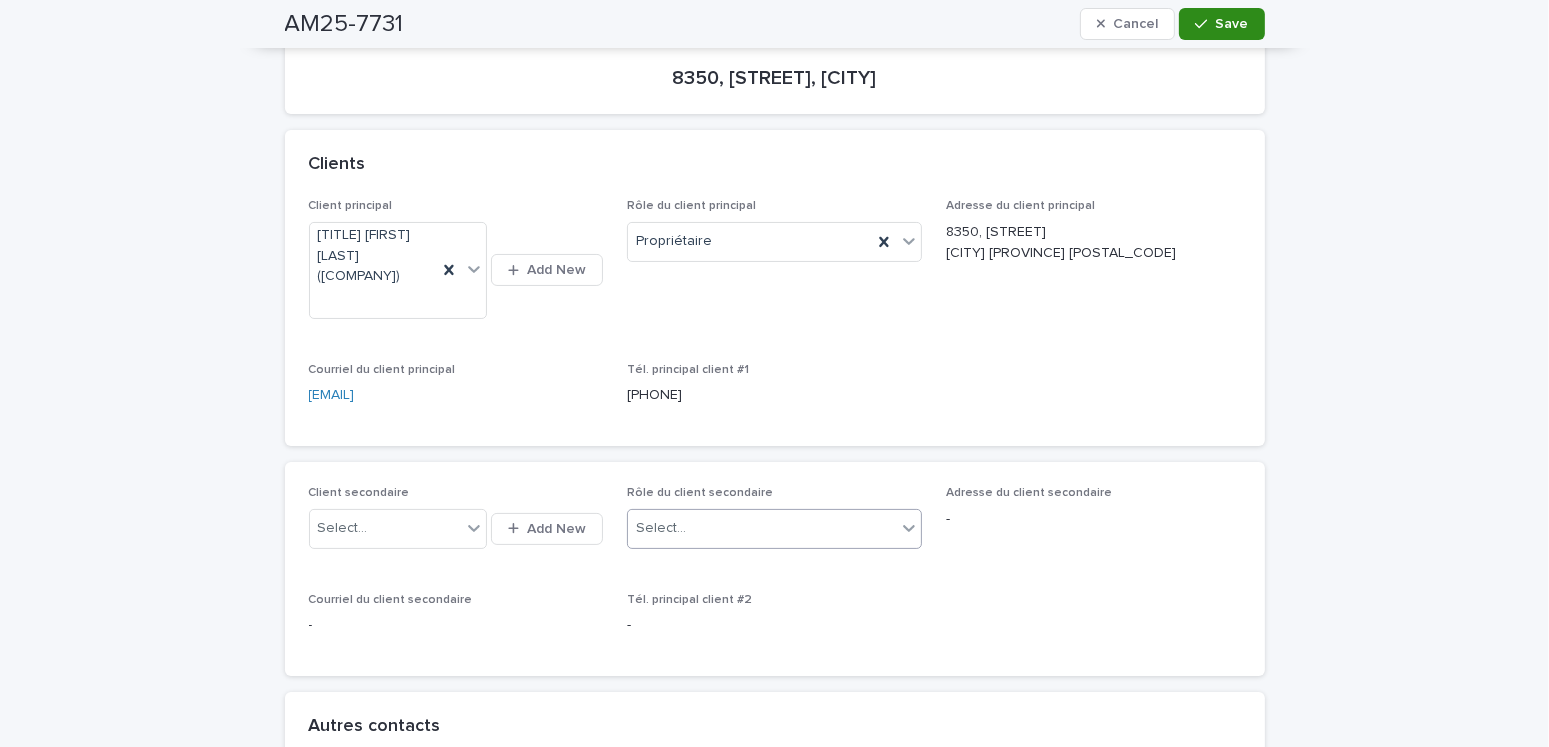 click on "Save" at bounding box center [1221, 24] 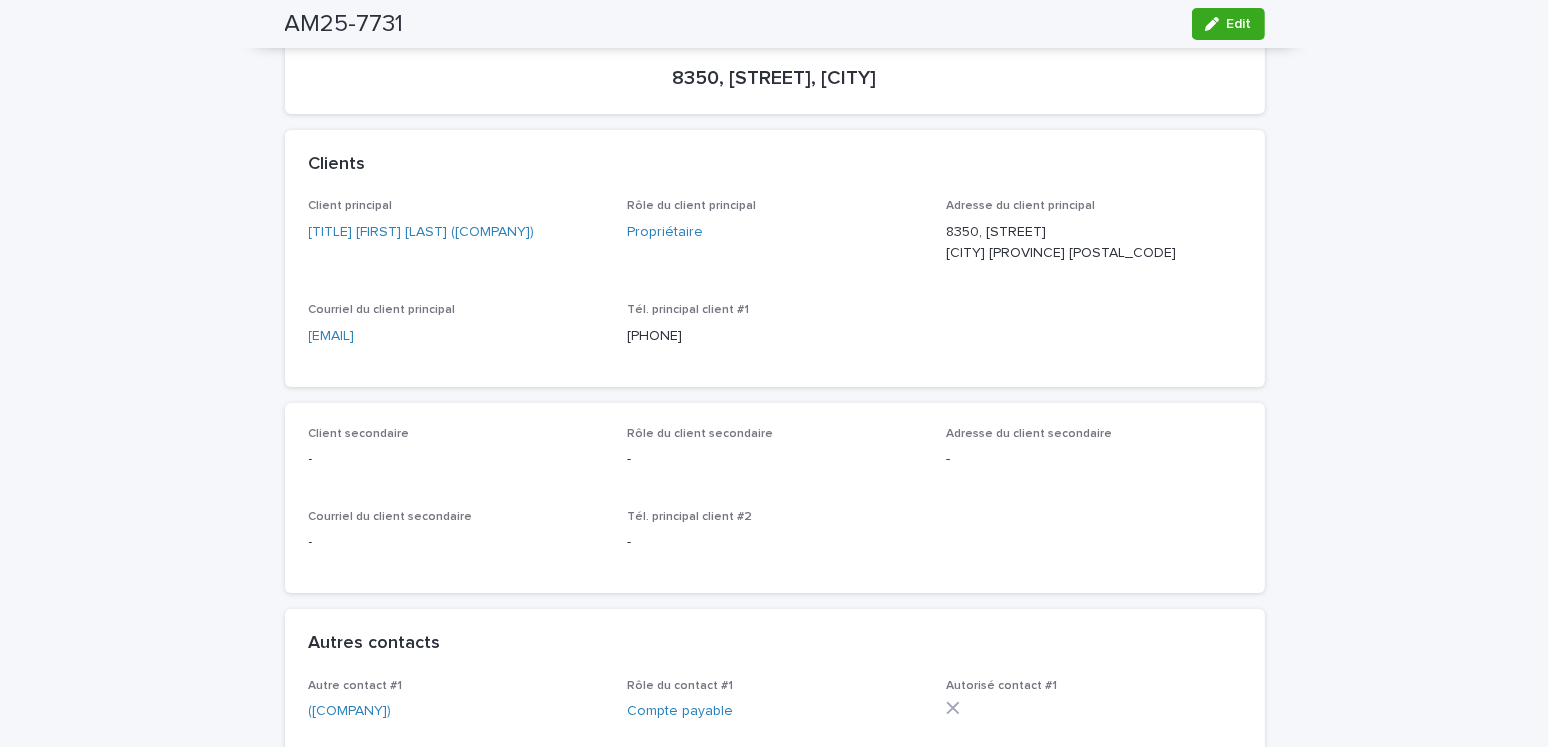 click on "Client secondaire - Rôle du client secondaire - Adresse du client secondaire - Courriel du client secondaire - Tél. principal client #2 -" at bounding box center [775, 498] 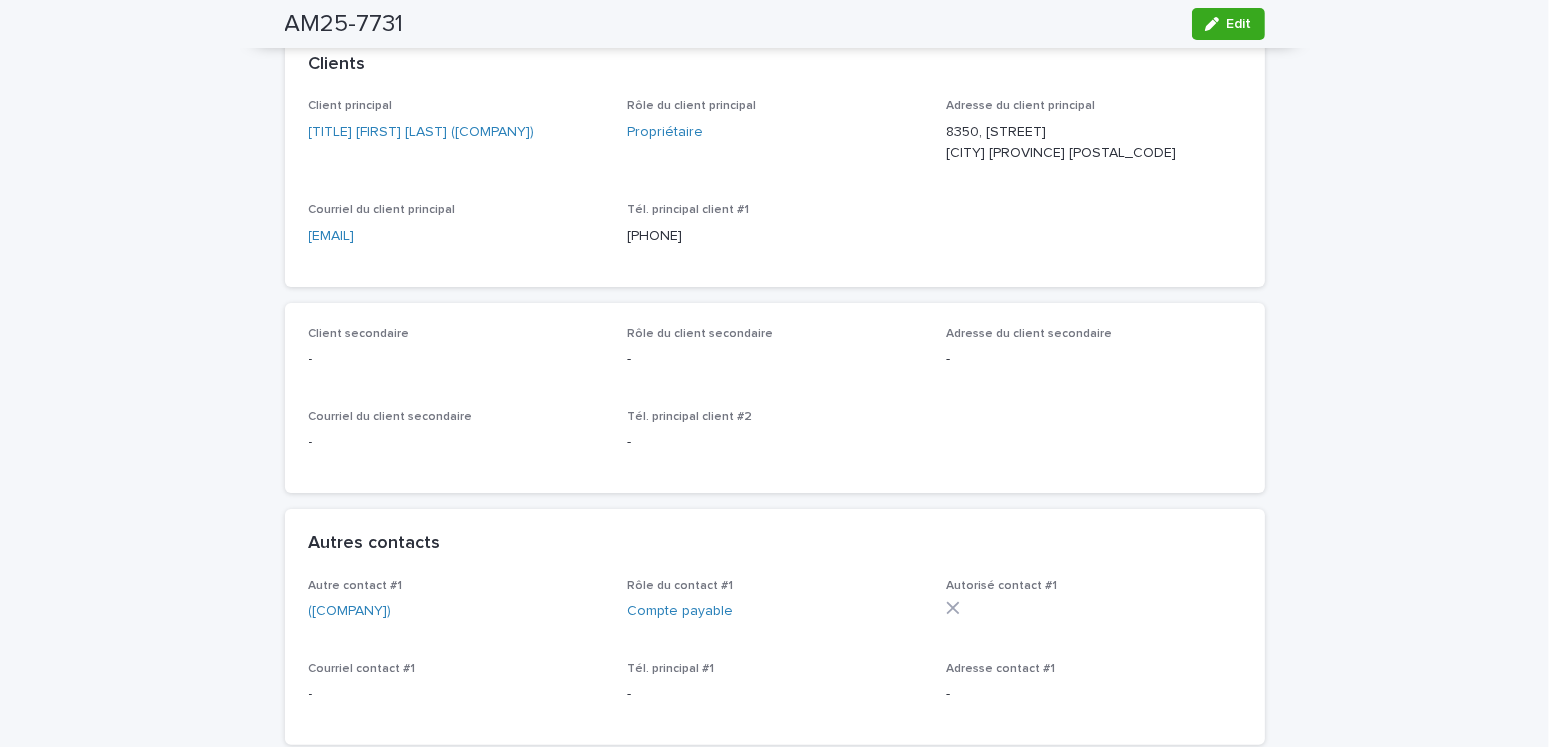scroll, scrollTop: 263, scrollLeft: 0, axis: vertical 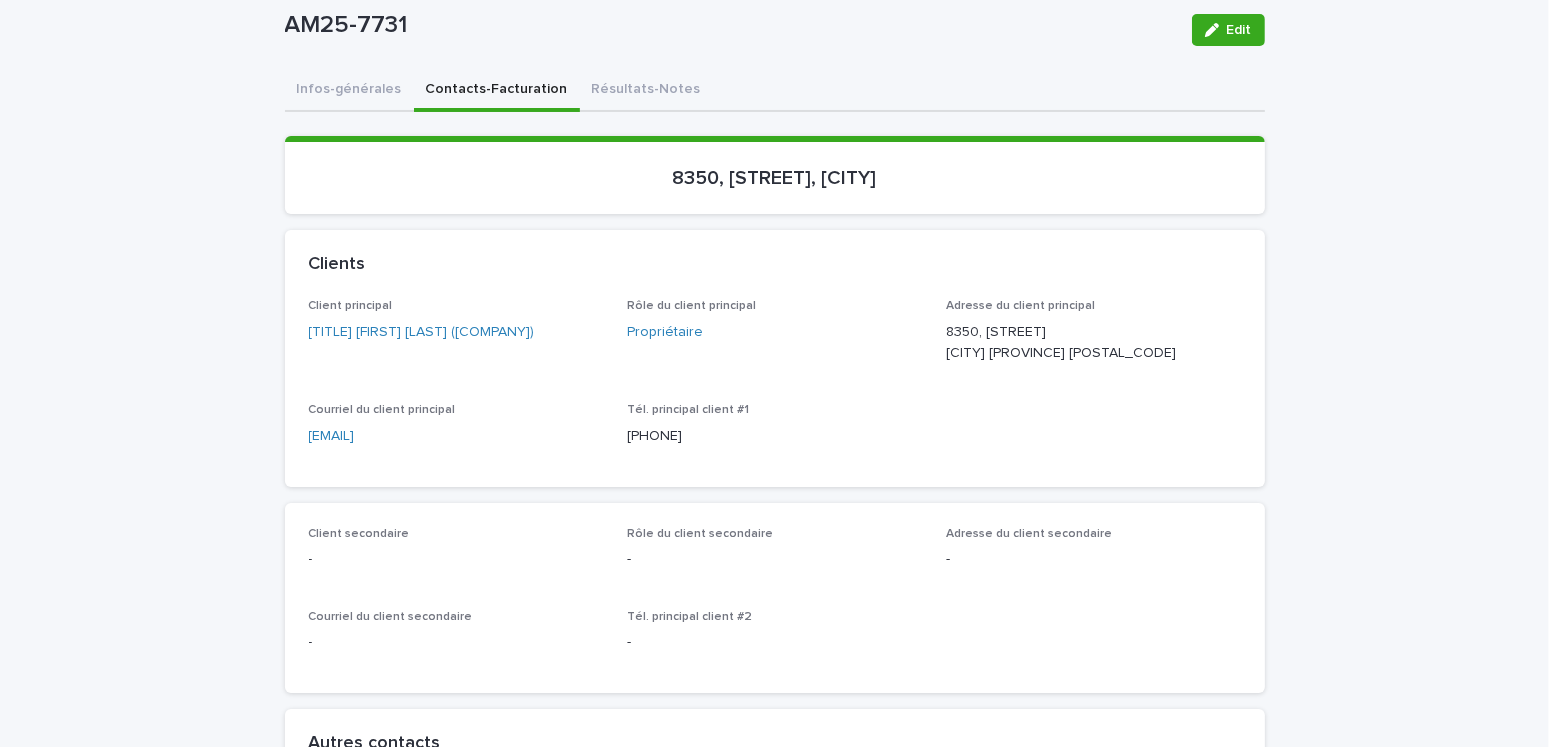drag, startPoint x: 522, startPoint y: 445, endPoint x: 216, endPoint y: 466, distance: 306.71973 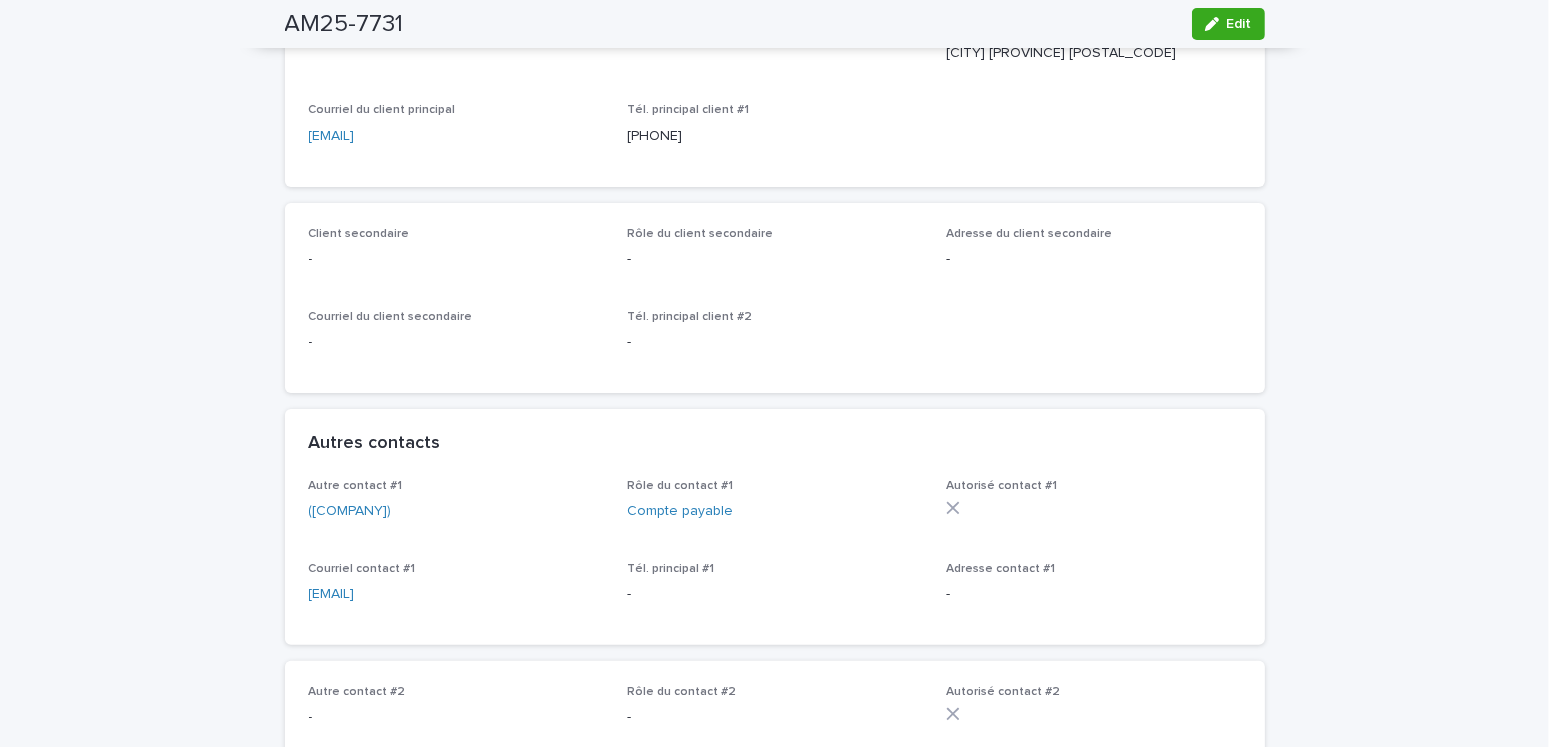 scroll, scrollTop: 563, scrollLeft: 0, axis: vertical 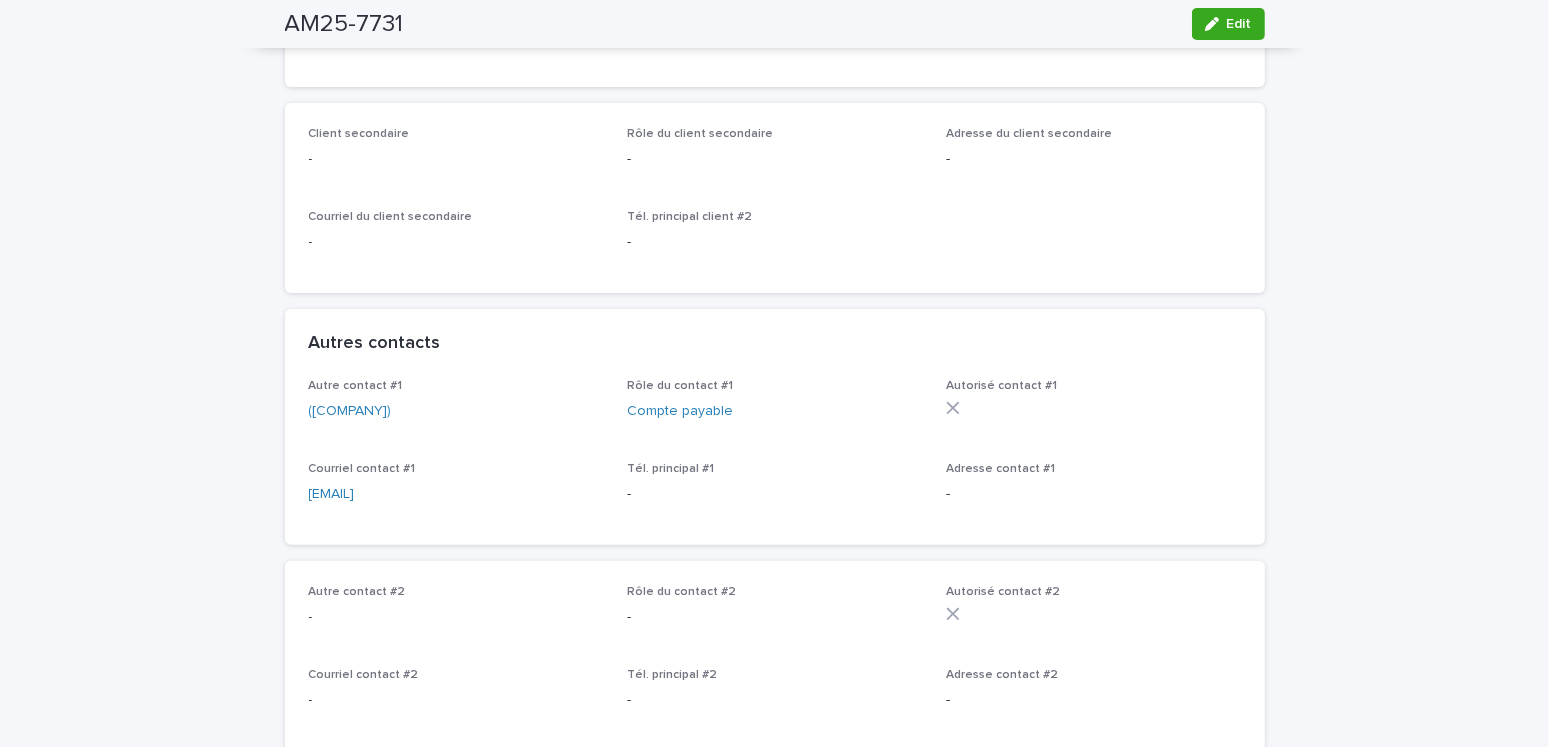 drag, startPoint x: 323, startPoint y: 532, endPoint x: 240, endPoint y: 536, distance: 83.09633 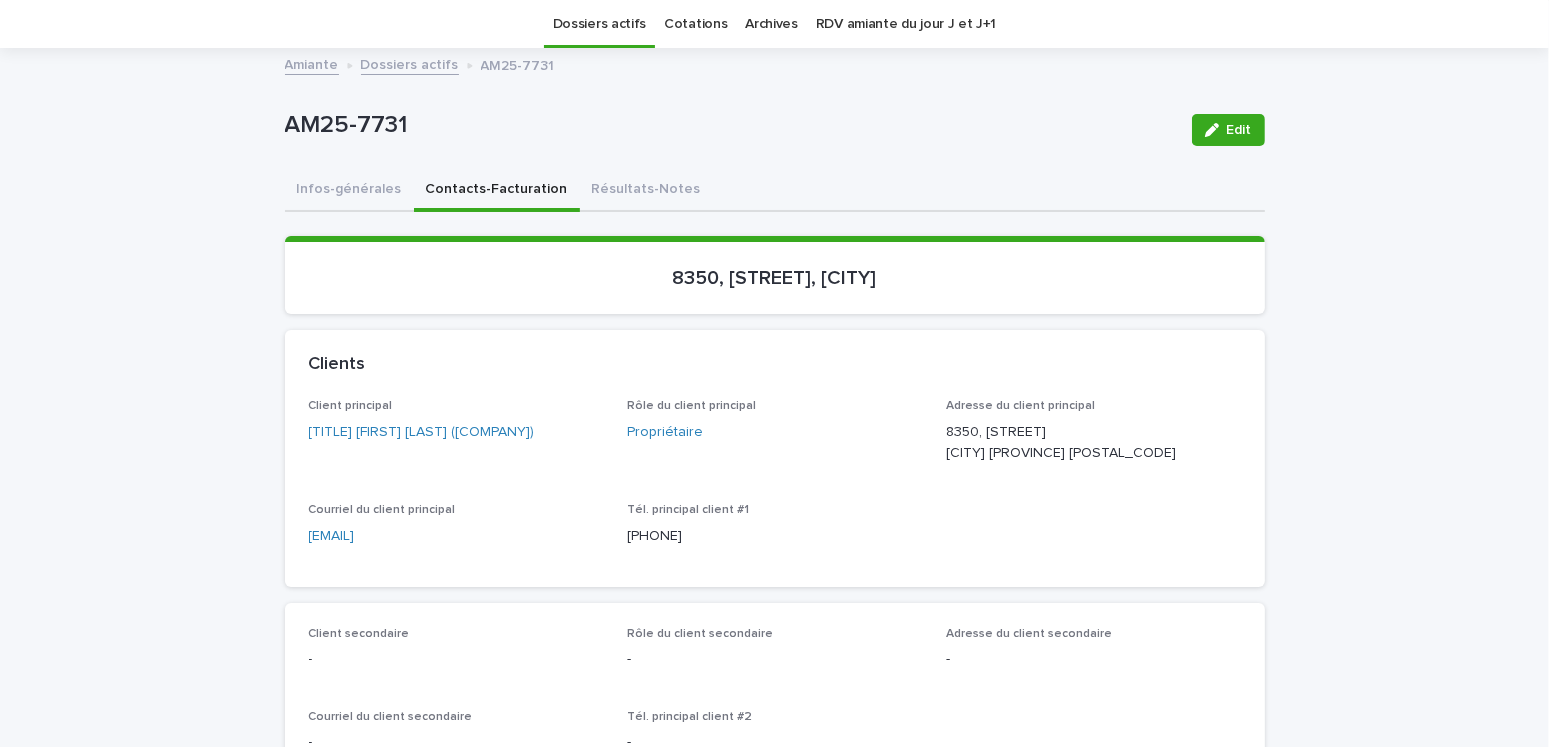 scroll, scrollTop: 0, scrollLeft: 0, axis: both 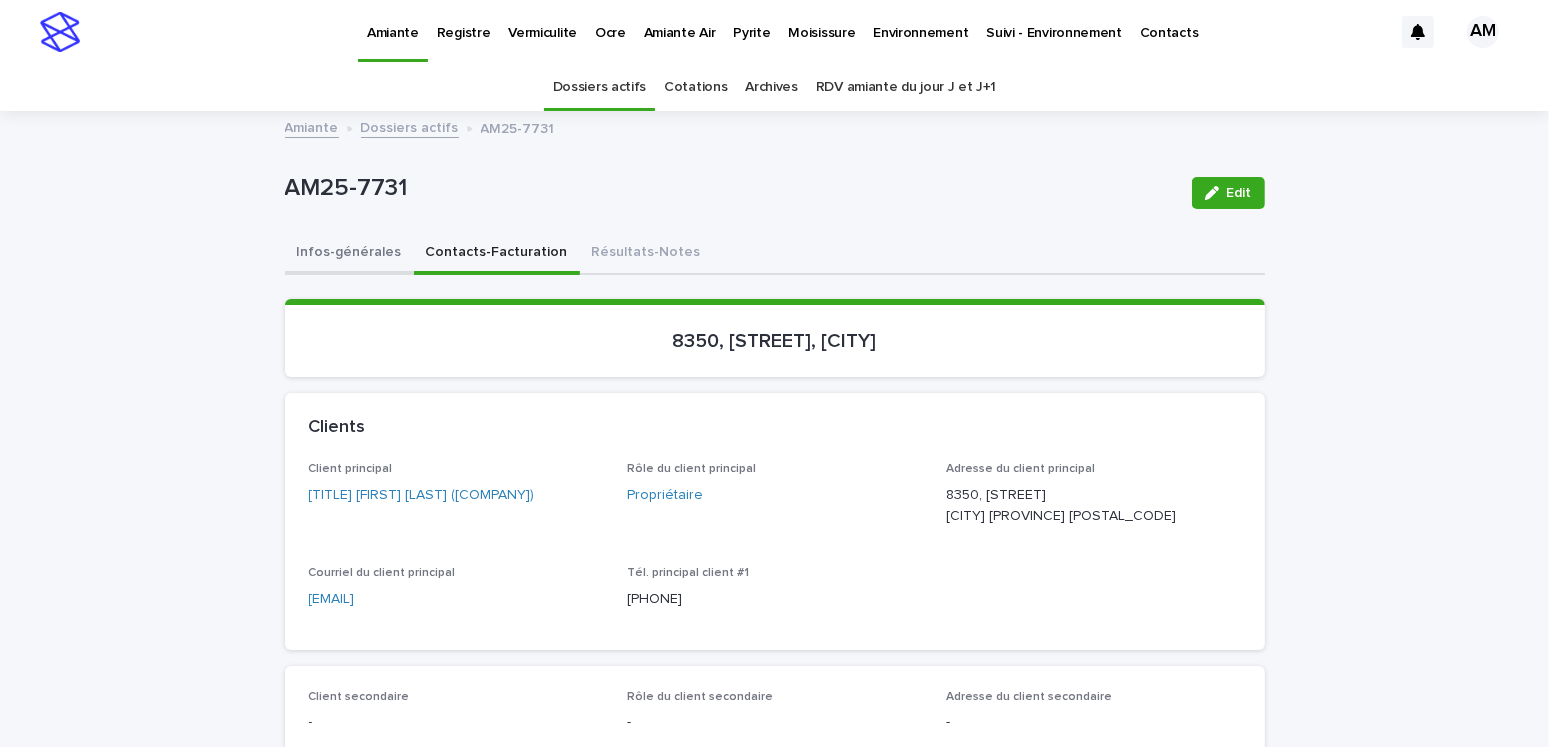 click on "Infos-générales" at bounding box center [349, 254] 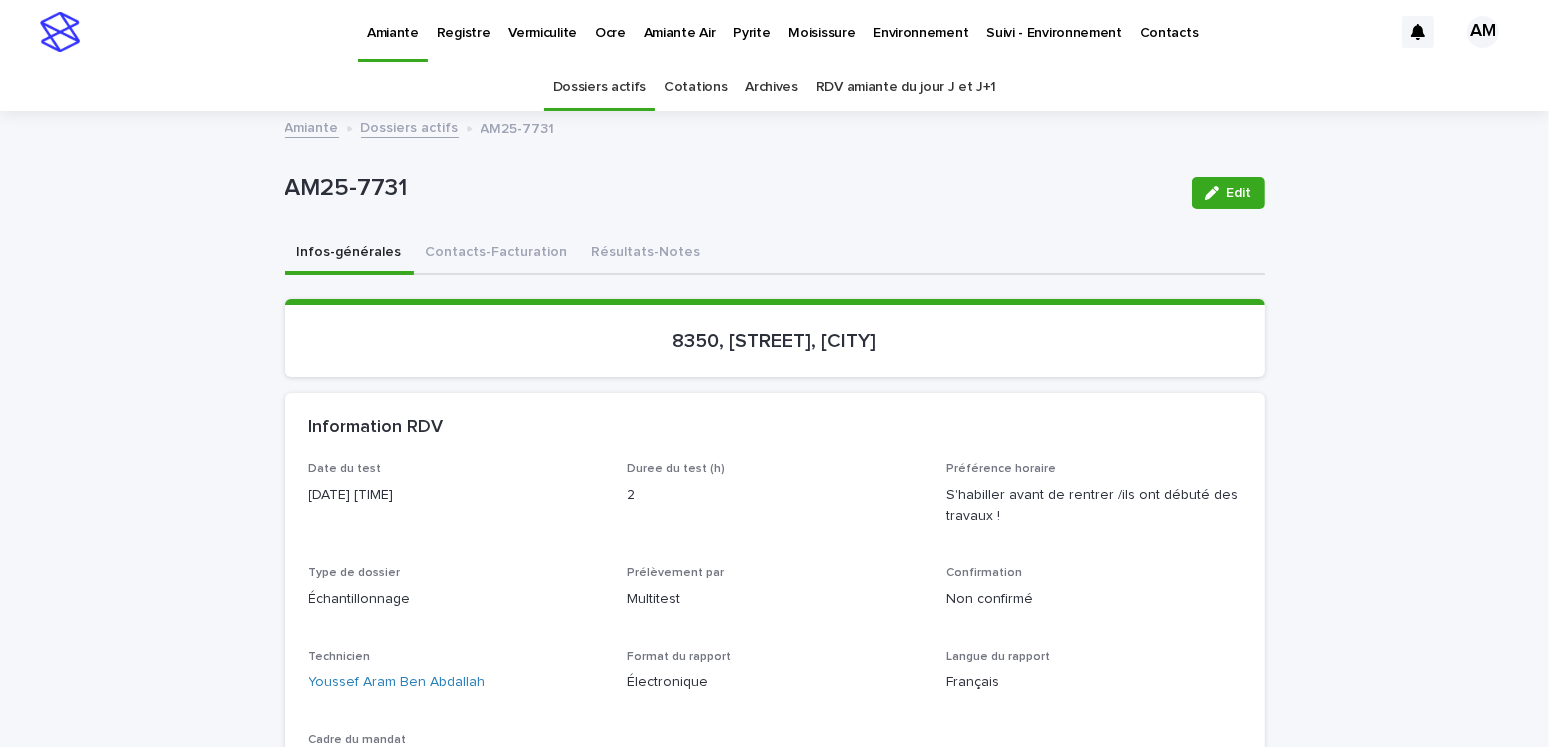 scroll, scrollTop: 300, scrollLeft: 0, axis: vertical 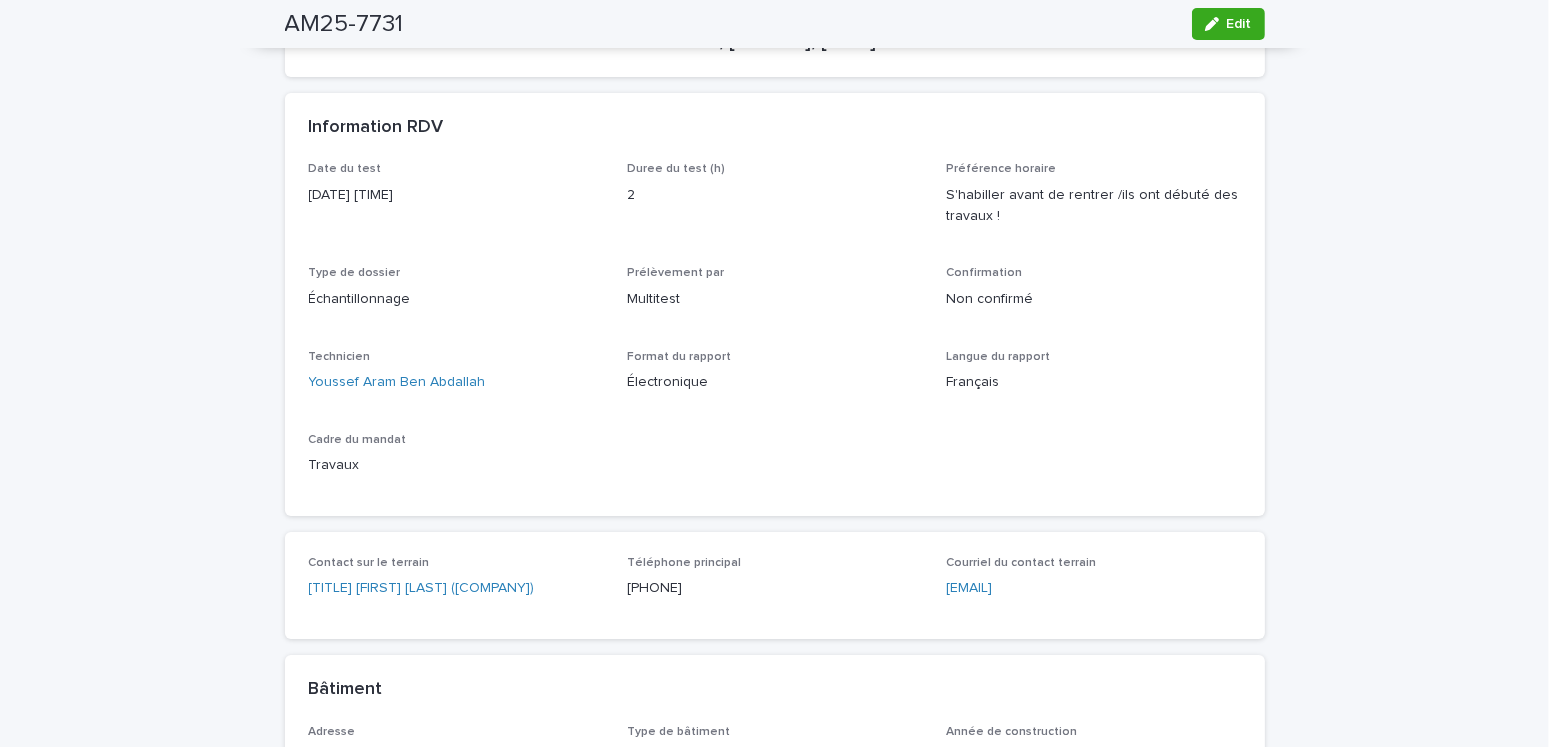 click on "Edit" at bounding box center [1239, 24] 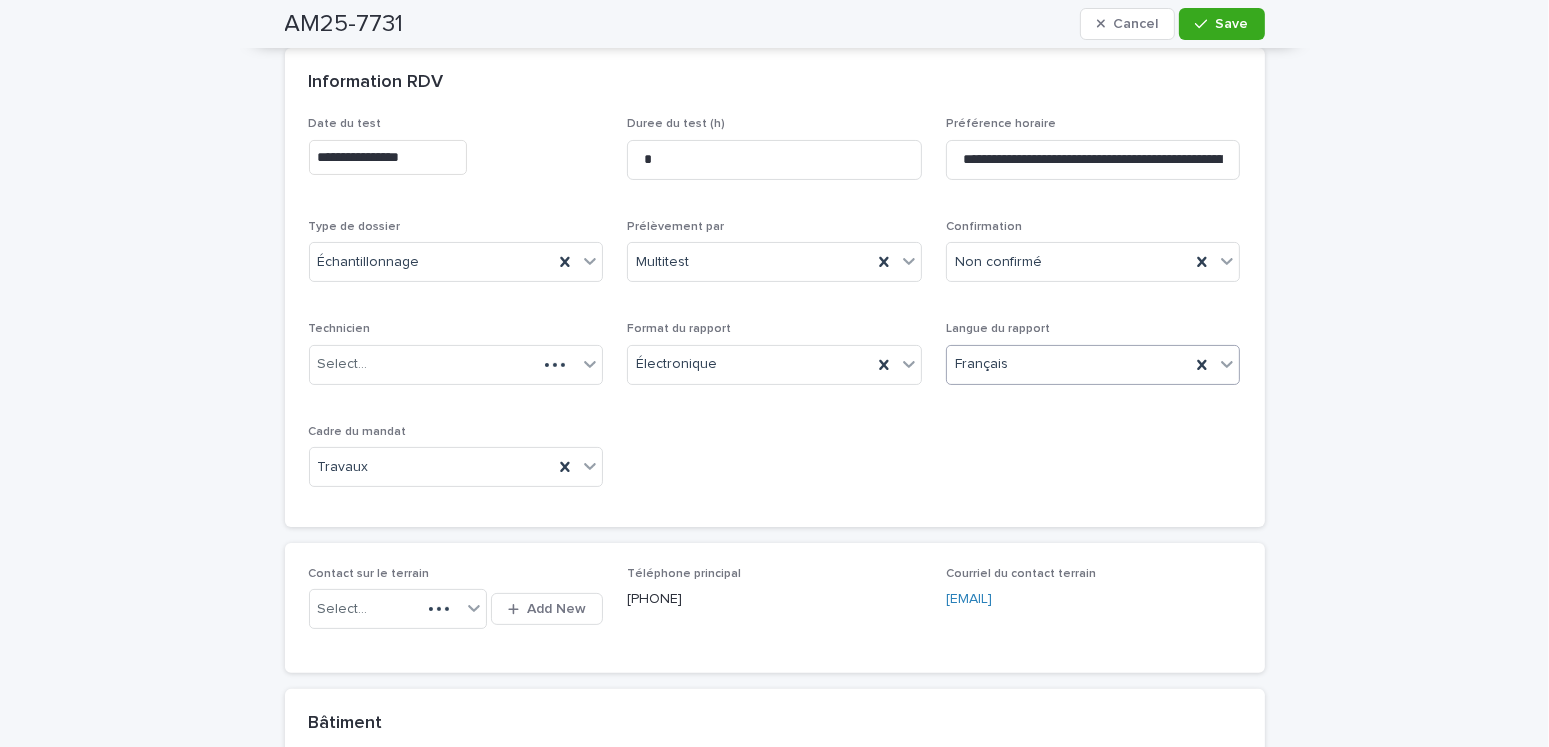 scroll, scrollTop: 425, scrollLeft: 0, axis: vertical 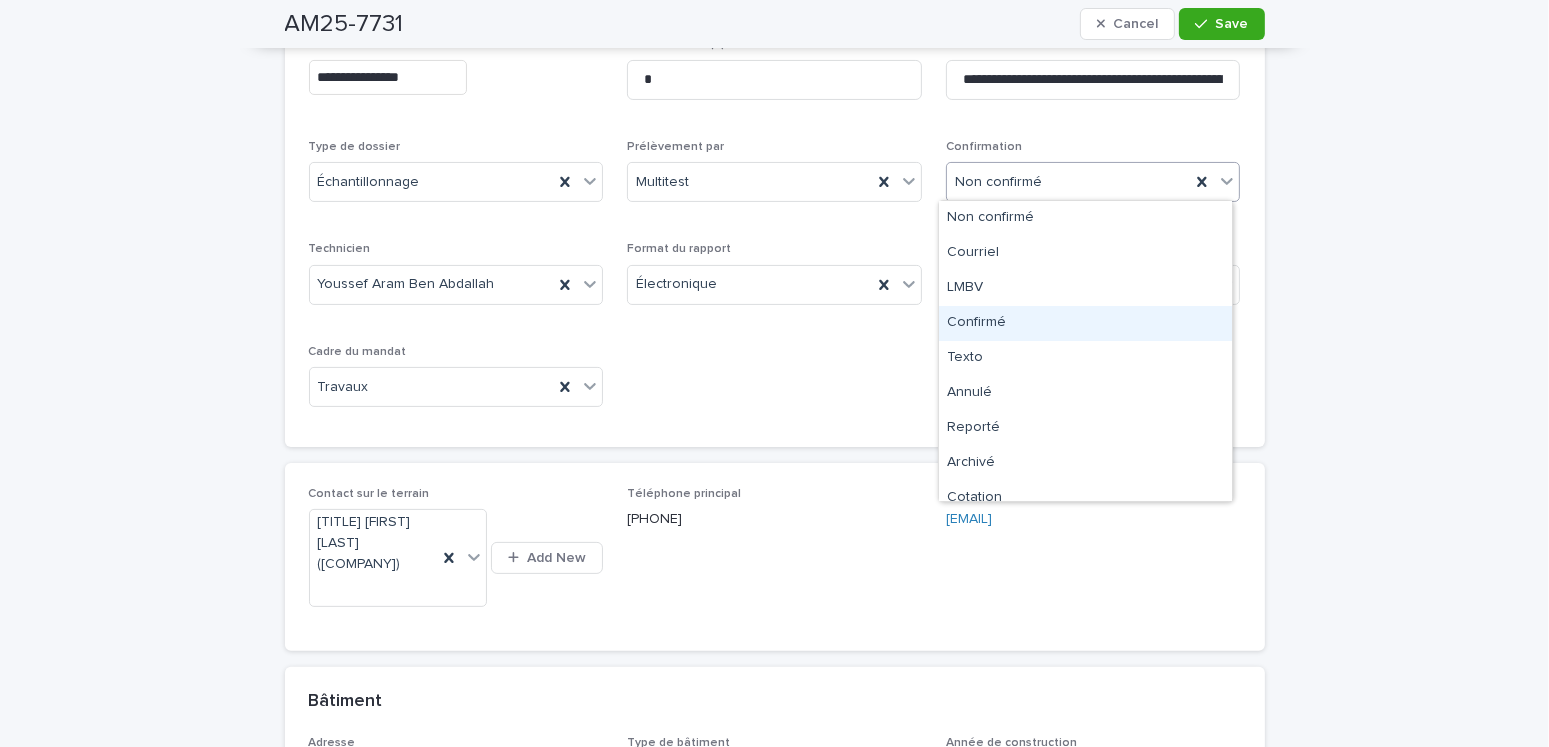 click on "Confirmé" at bounding box center (1085, 323) 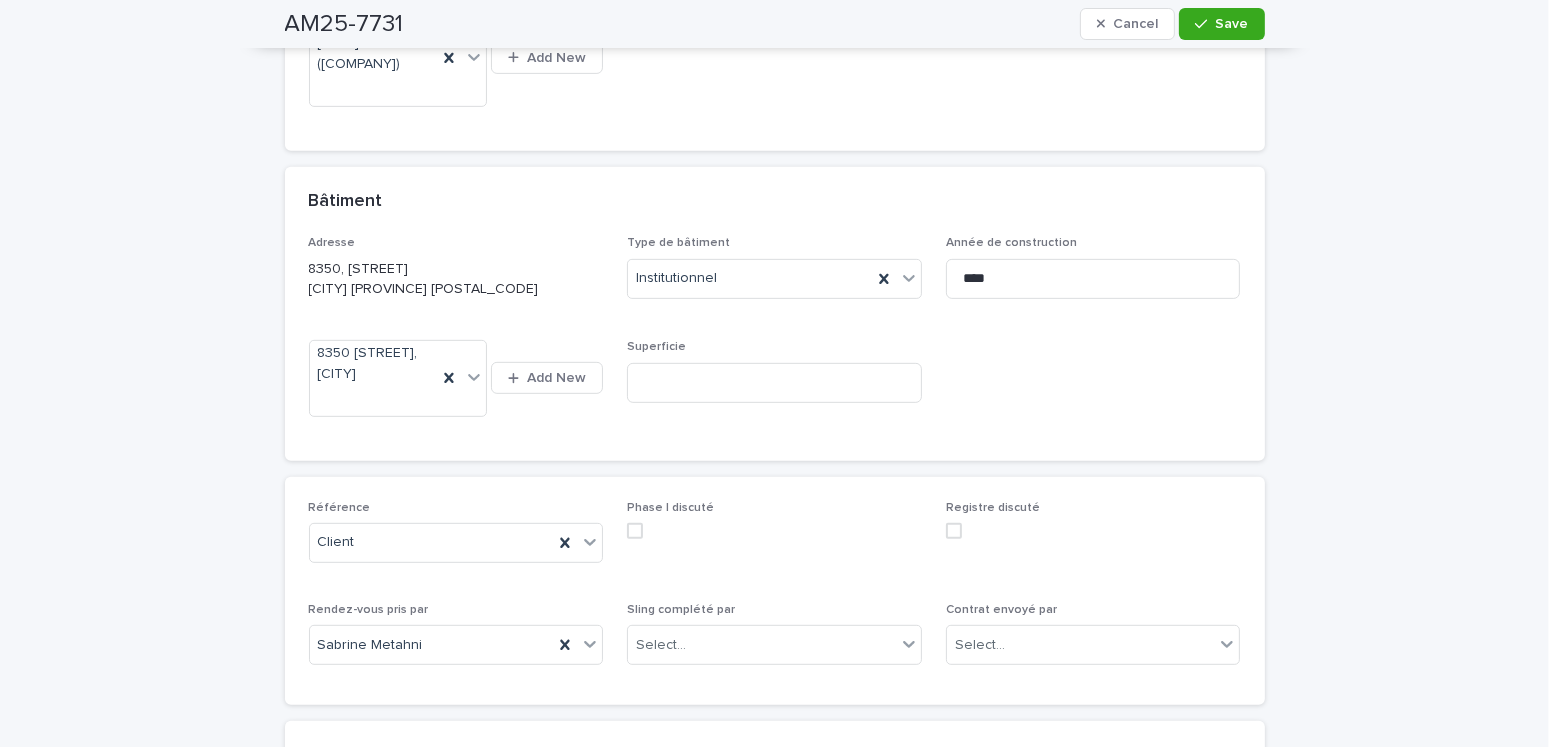 scroll, scrollTop: 1291, scrollLeft: 0, axis: vertical 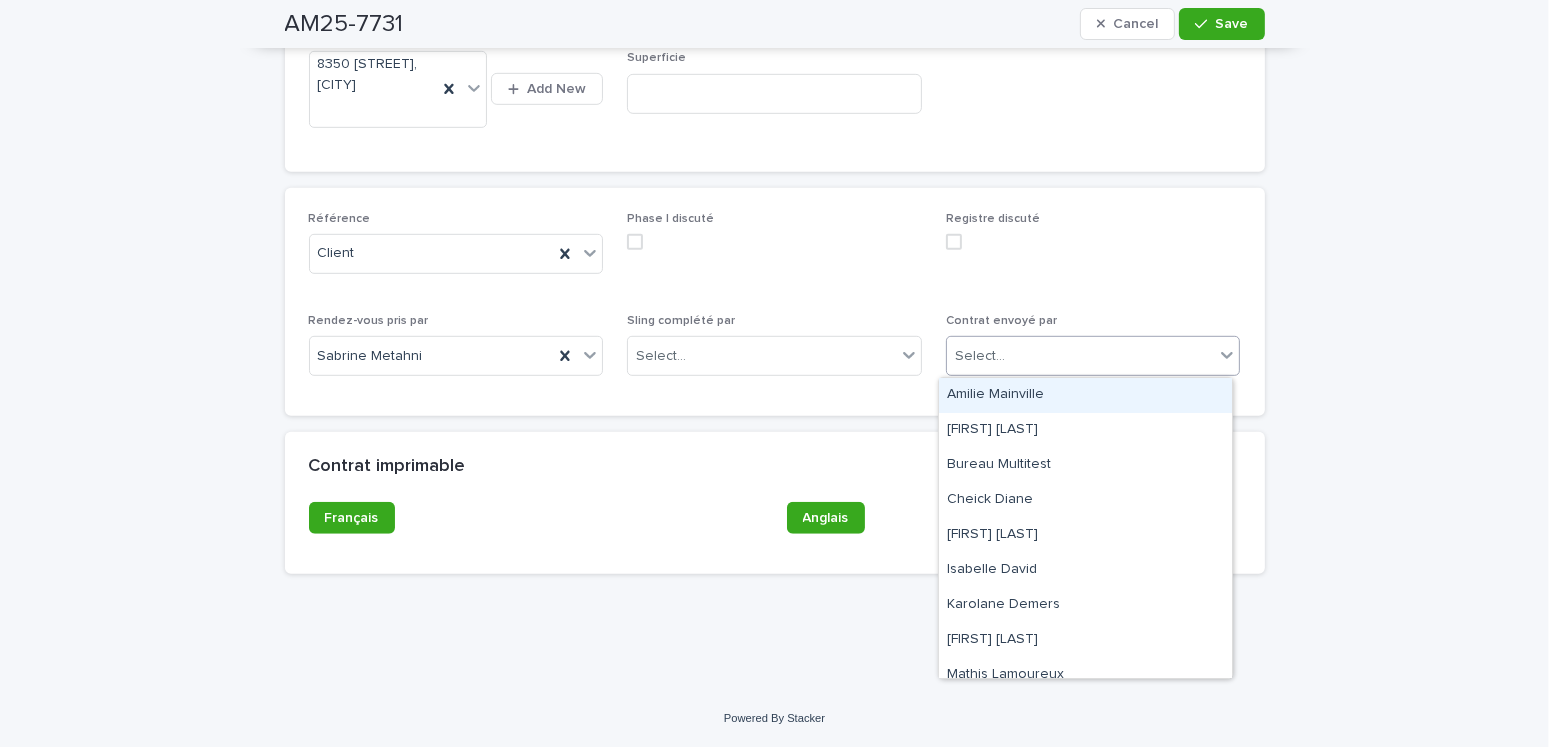 click on "Select..." at bounding box center [1081, 356] 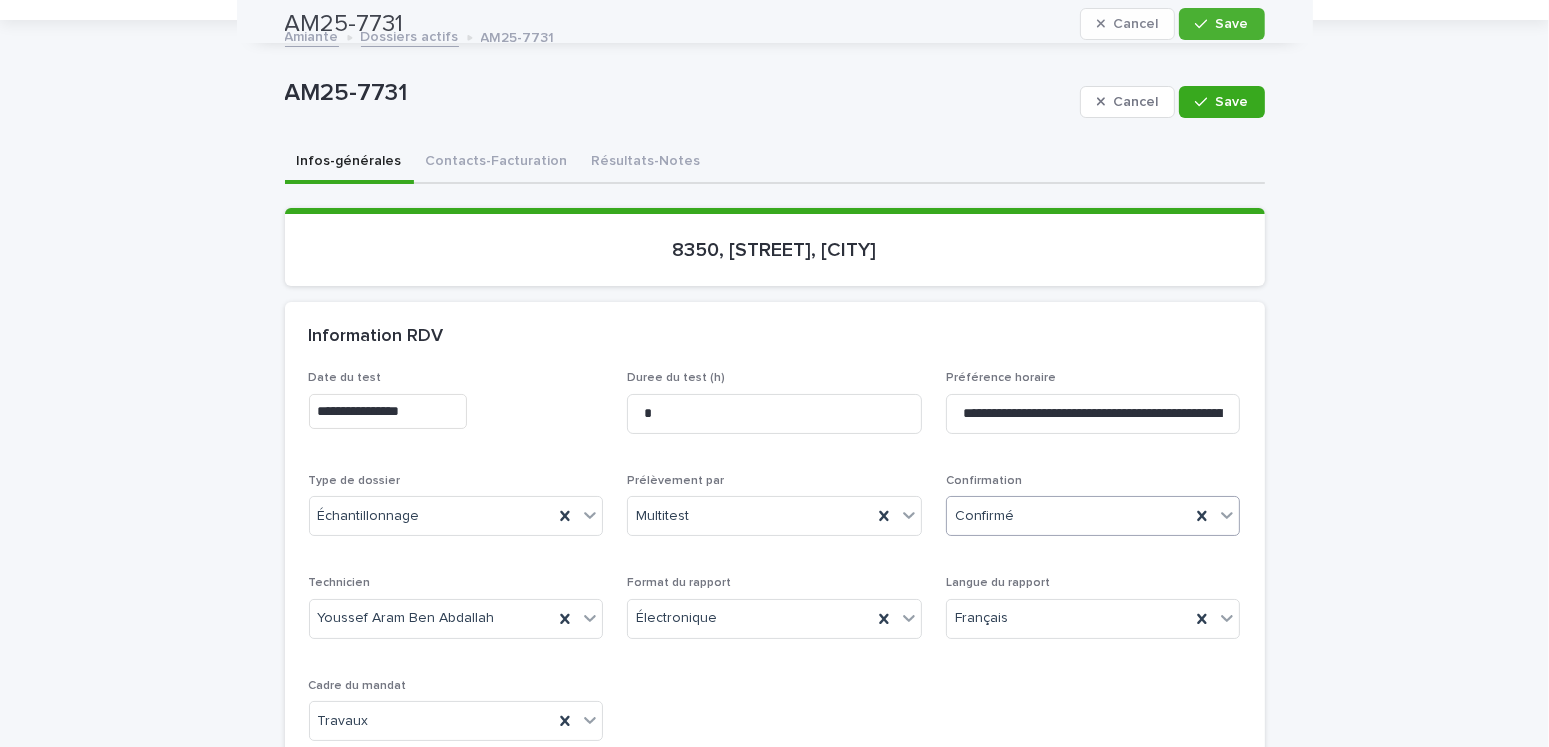 scroll, scrollTop: 0, scrollLeft: 0, axis: both 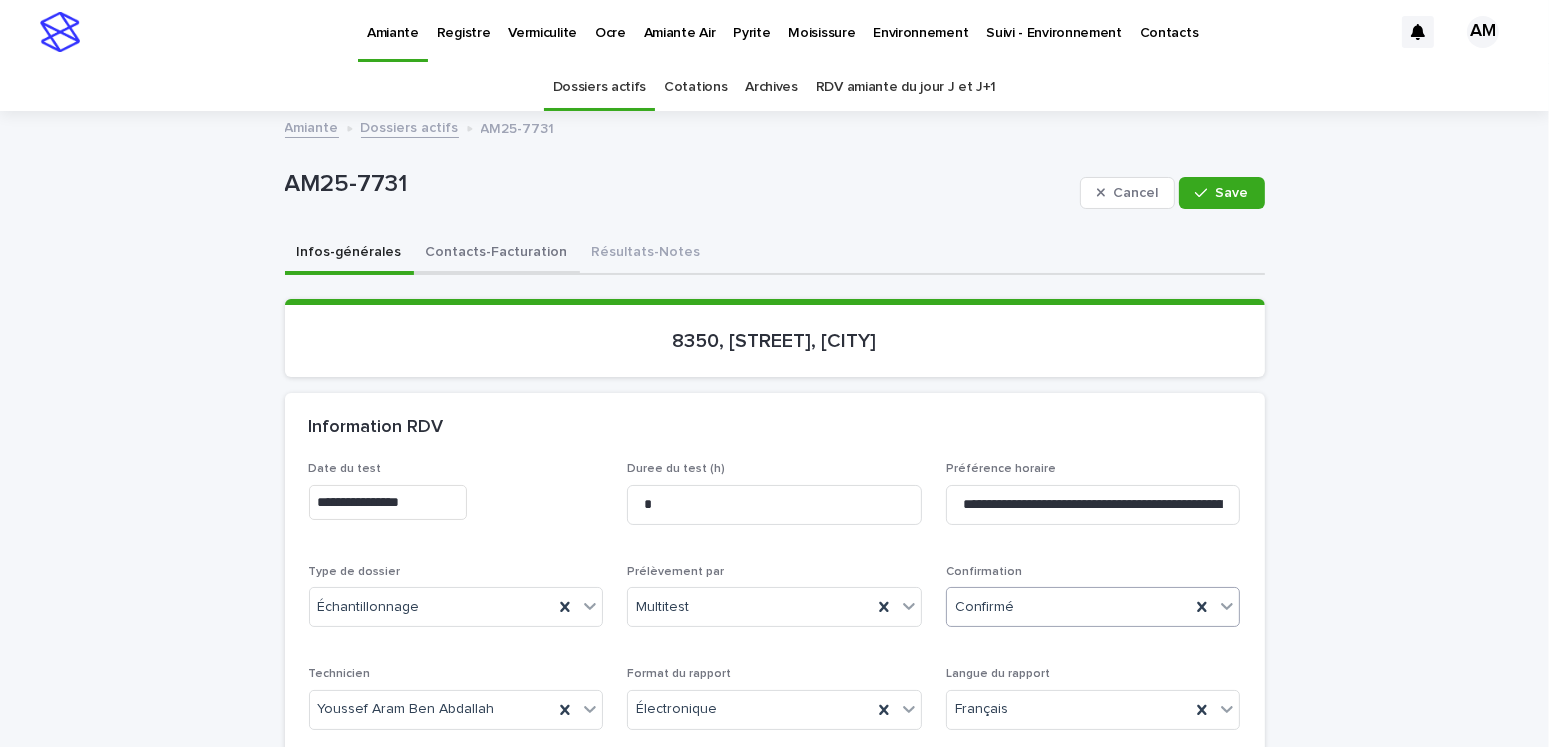 click on "Contacts-Facturation" at bounding box center (497, 254) 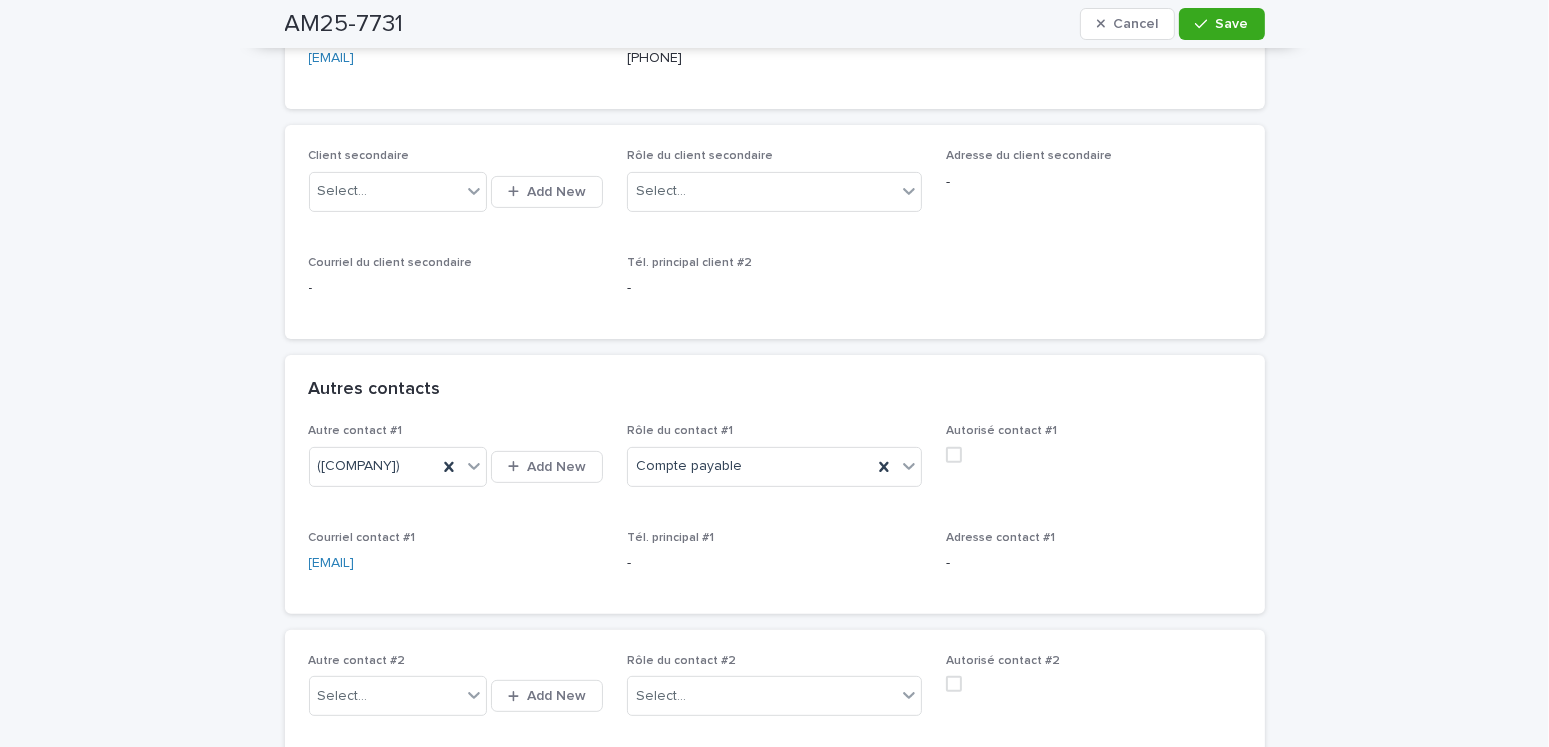 scroll, scrollTop: 0, scrollLeft: 0, axis: both 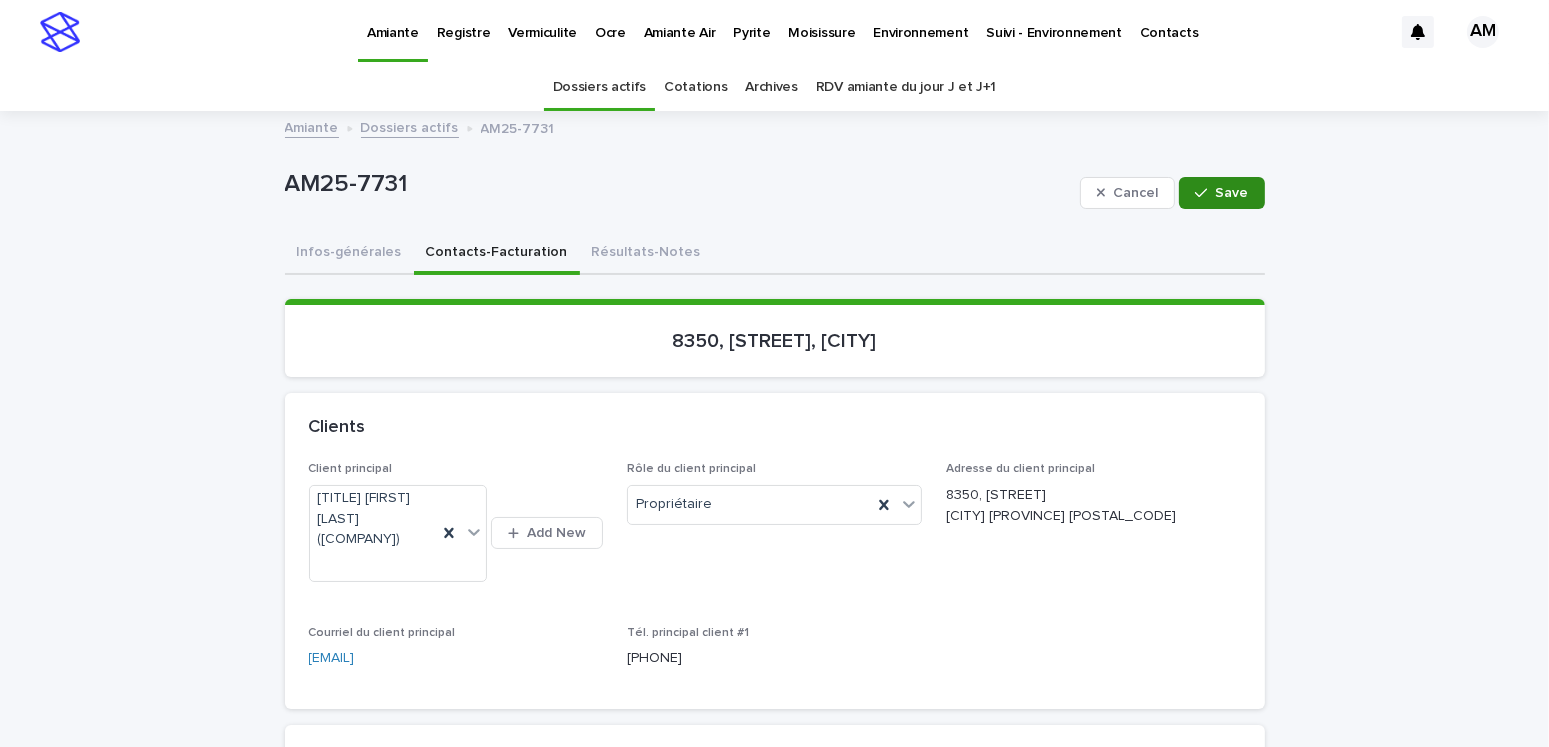 click at bounding box center [1205, 193] 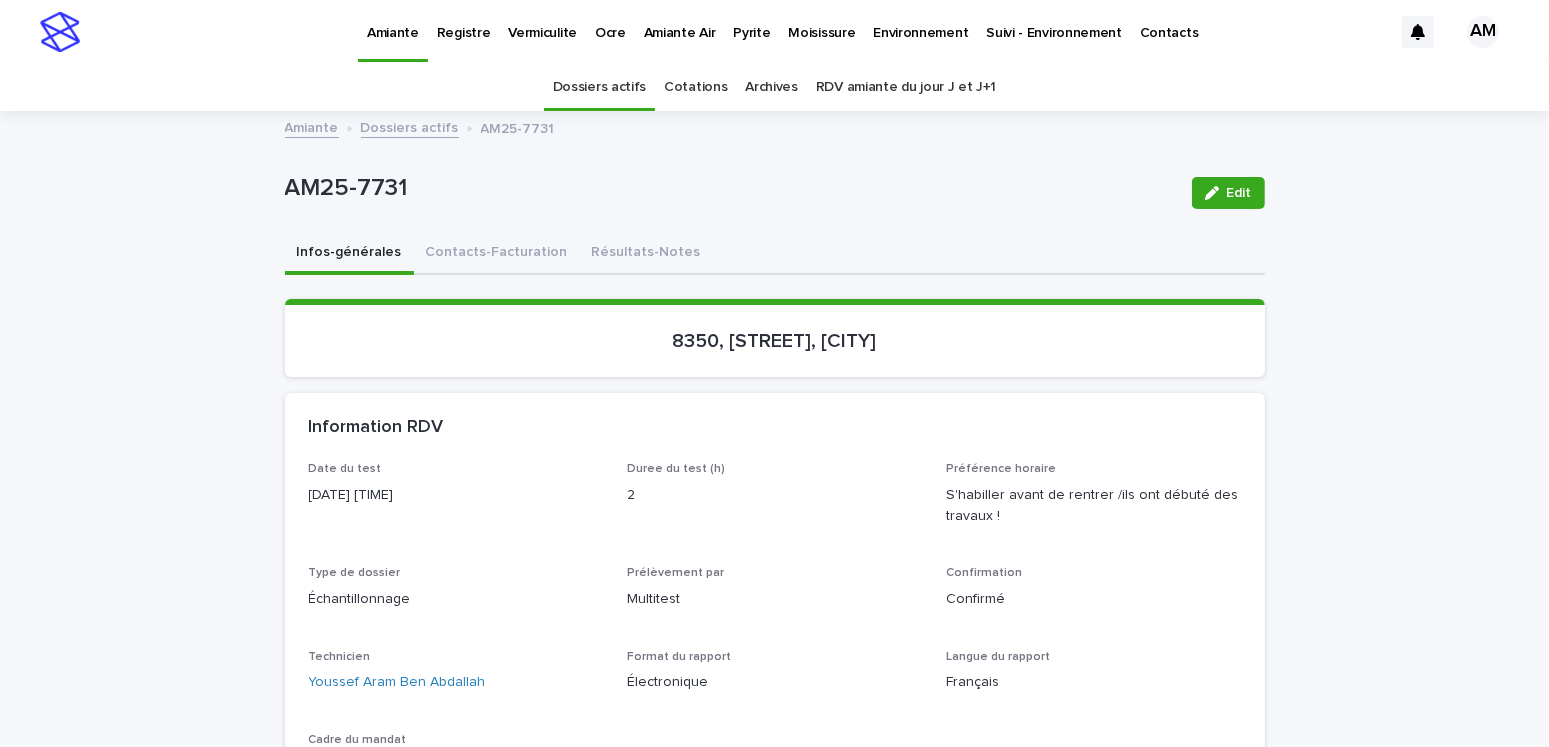 click on "Infos-générales" at bounding box center [349, 254] 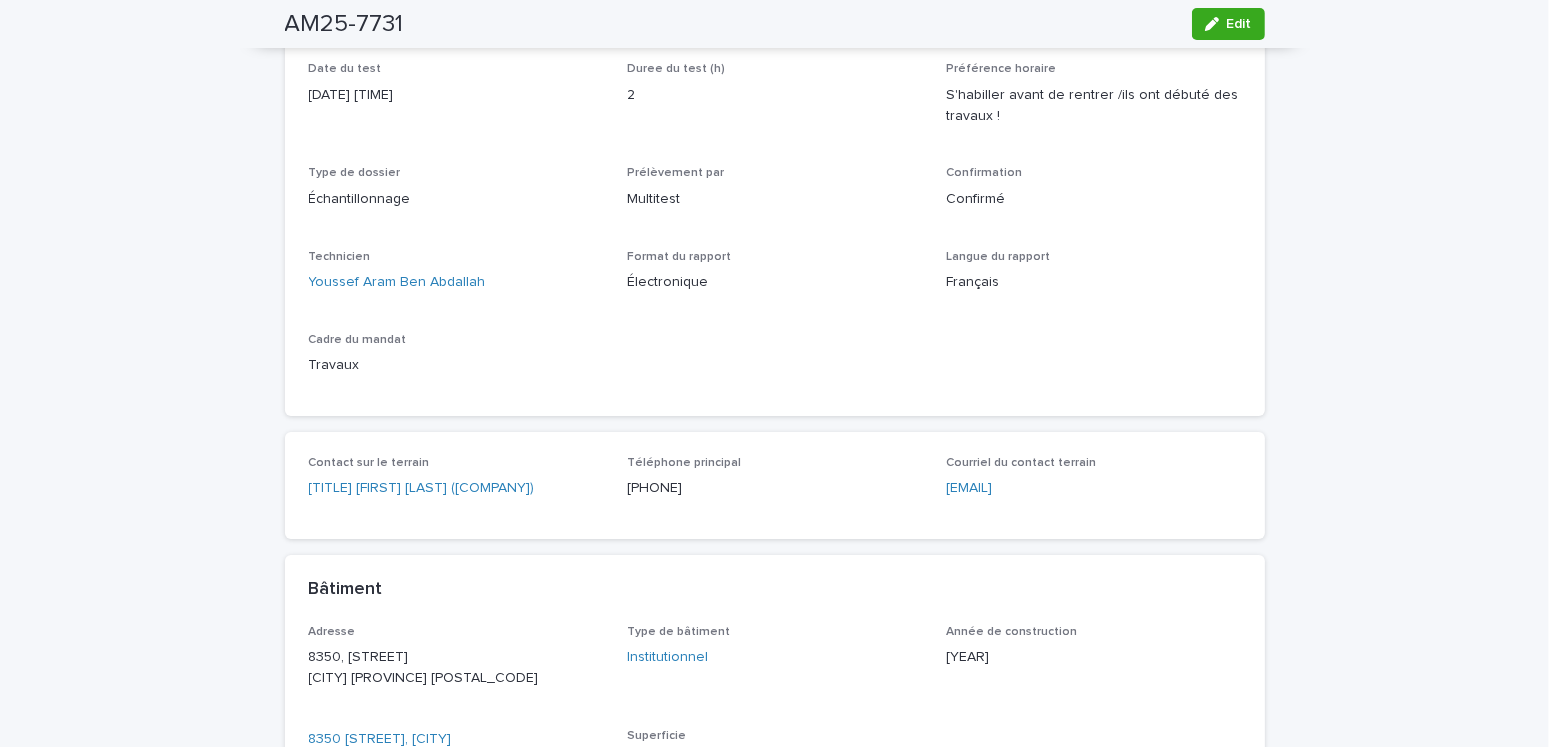 scroll, scrollTop: 0, scrollLeft: 0, axis: both 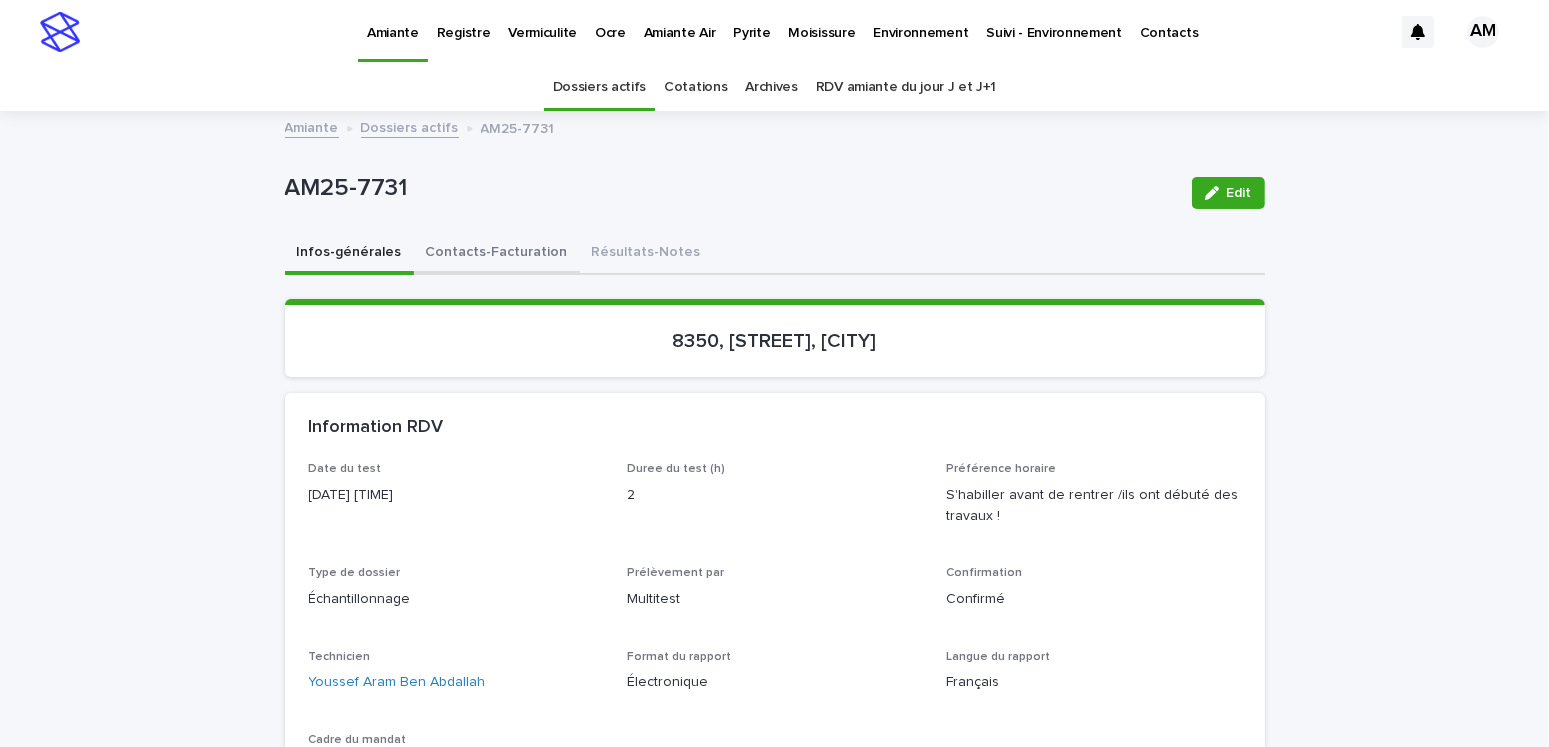 click on "Contacts-Facturation" at bounding box center (497, 254) 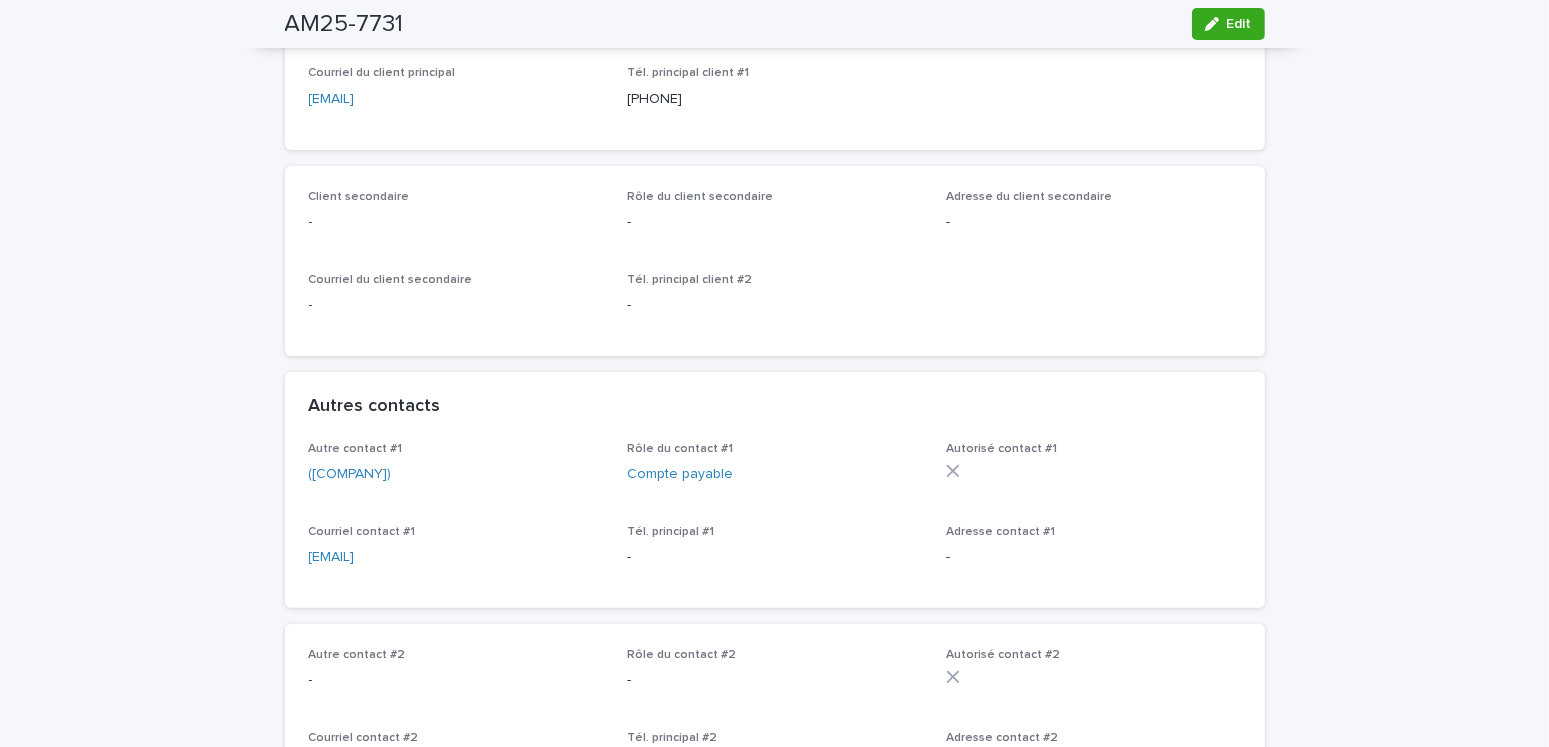scroll, scrollTop: 200, scrollLeft: 0, axis: vertical 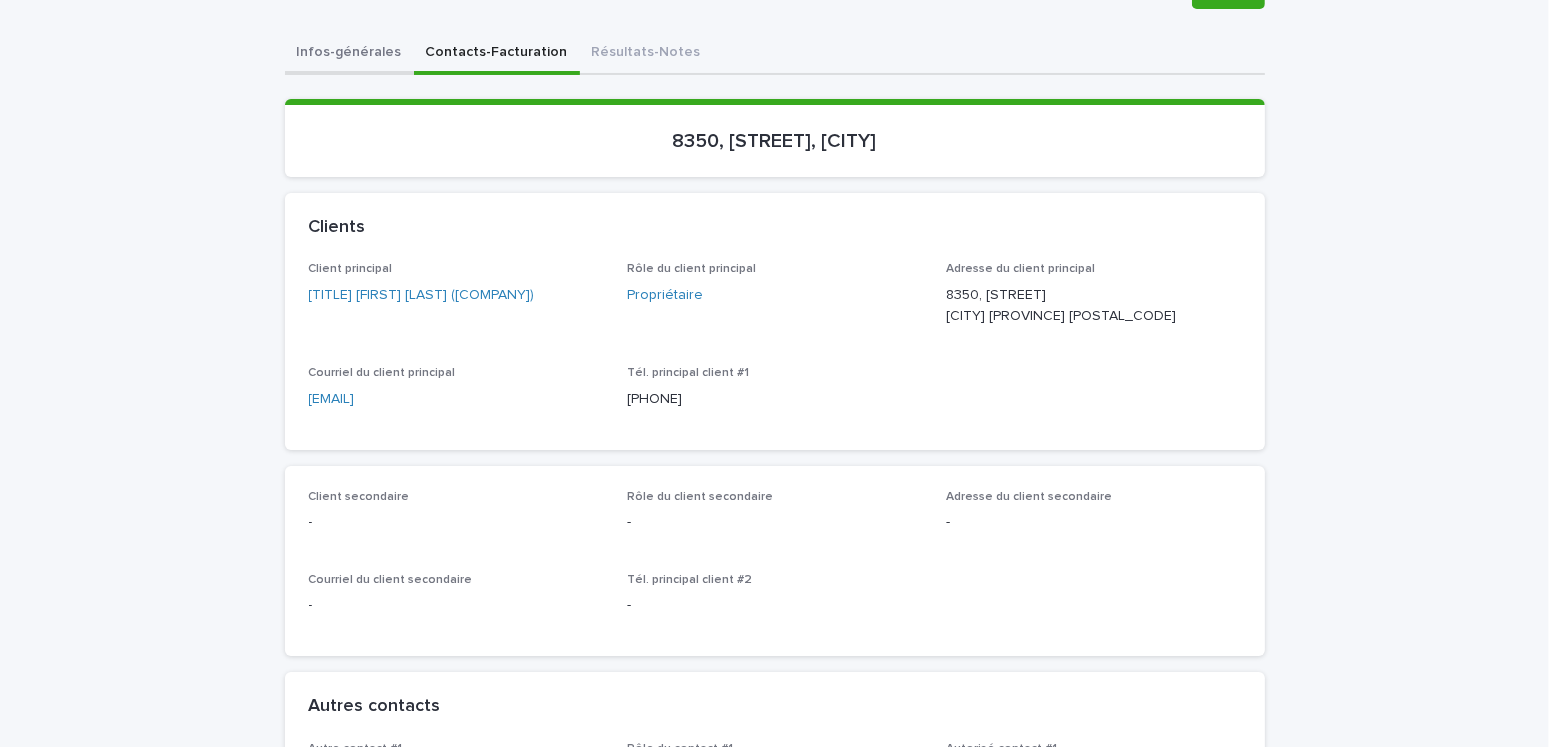 click on "Infos-générales" at bounding box center [349, 54] 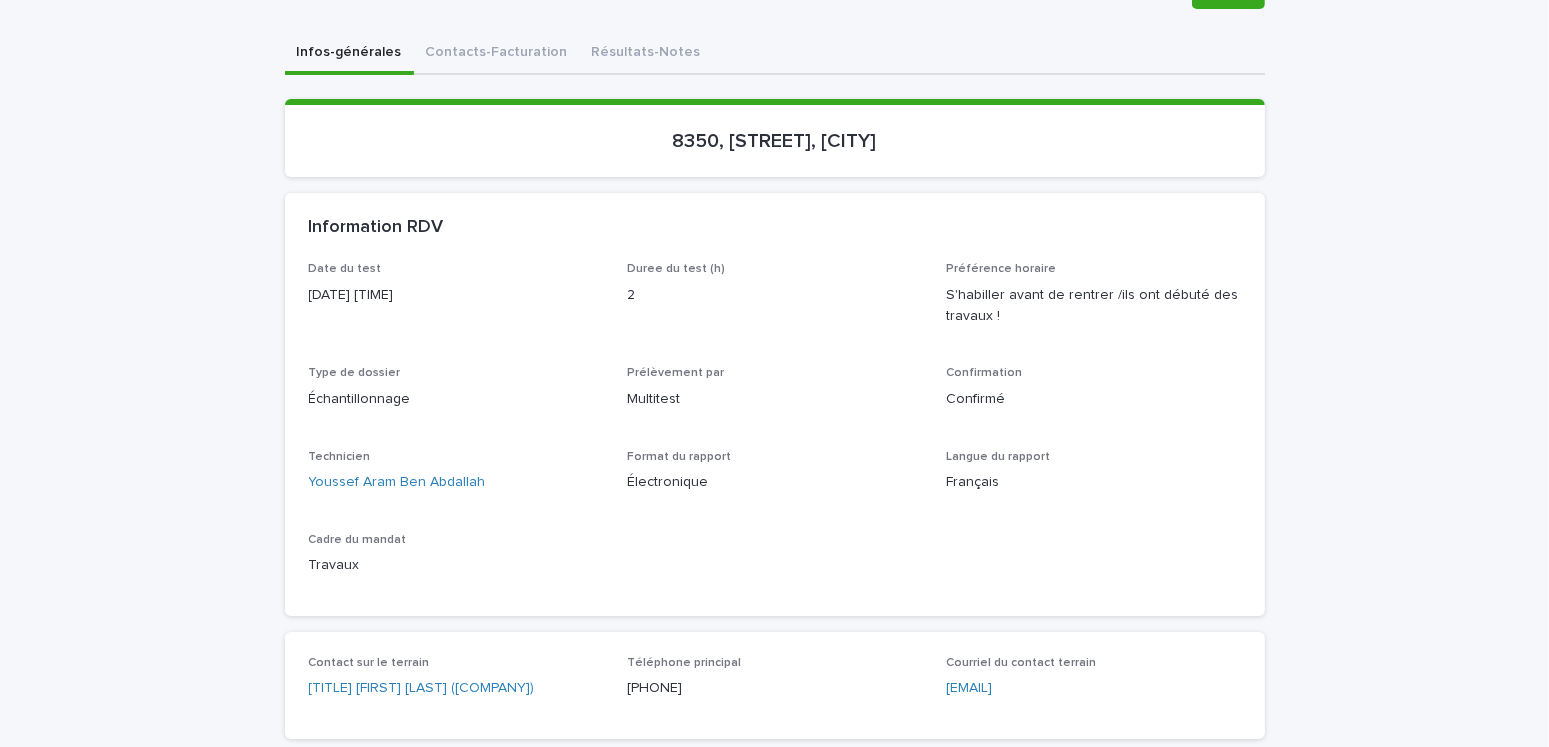 scroll, scrollTop: 0, scrollLeft: 0, axis: both 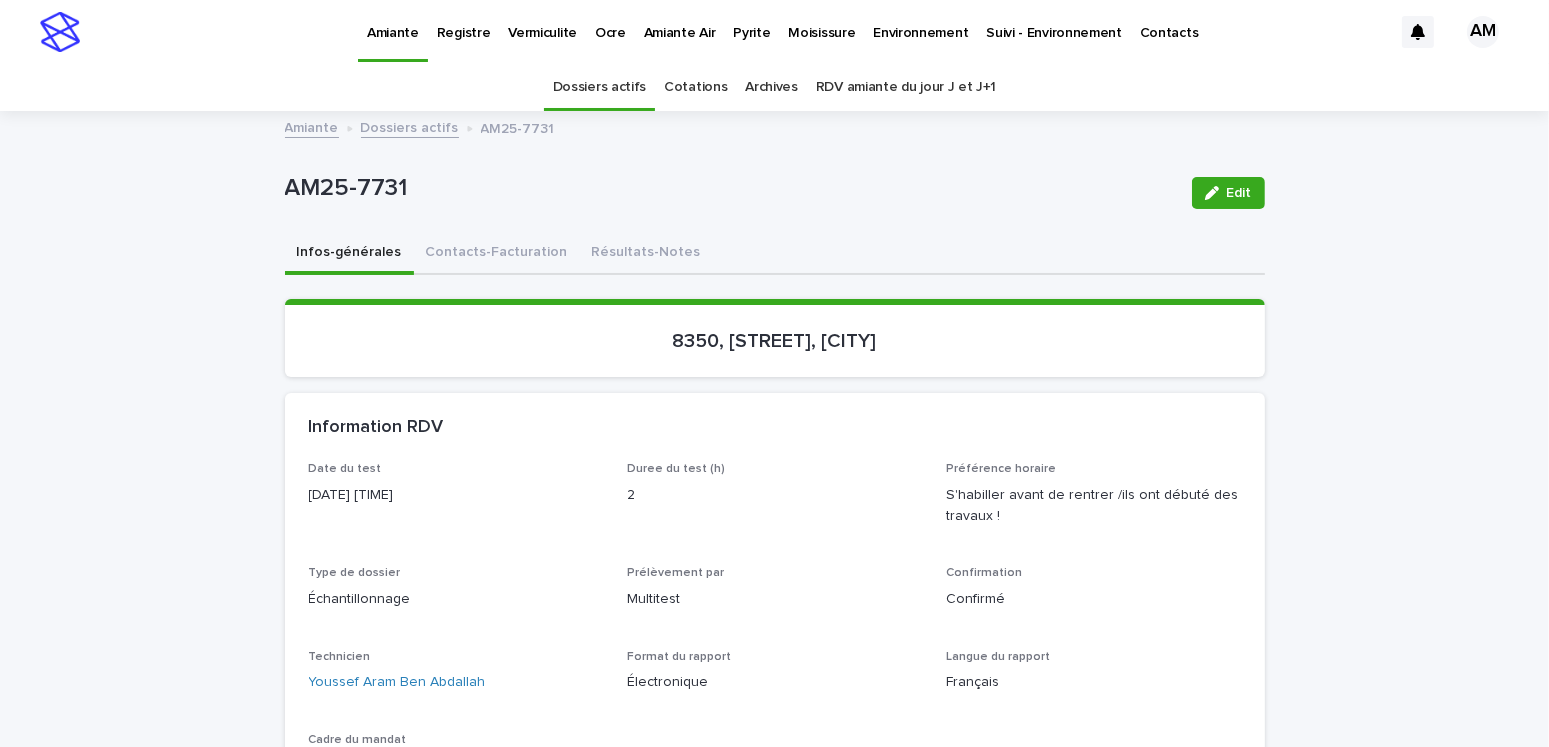 click on "Dossiers actifs" at bounding box center (410, 126) 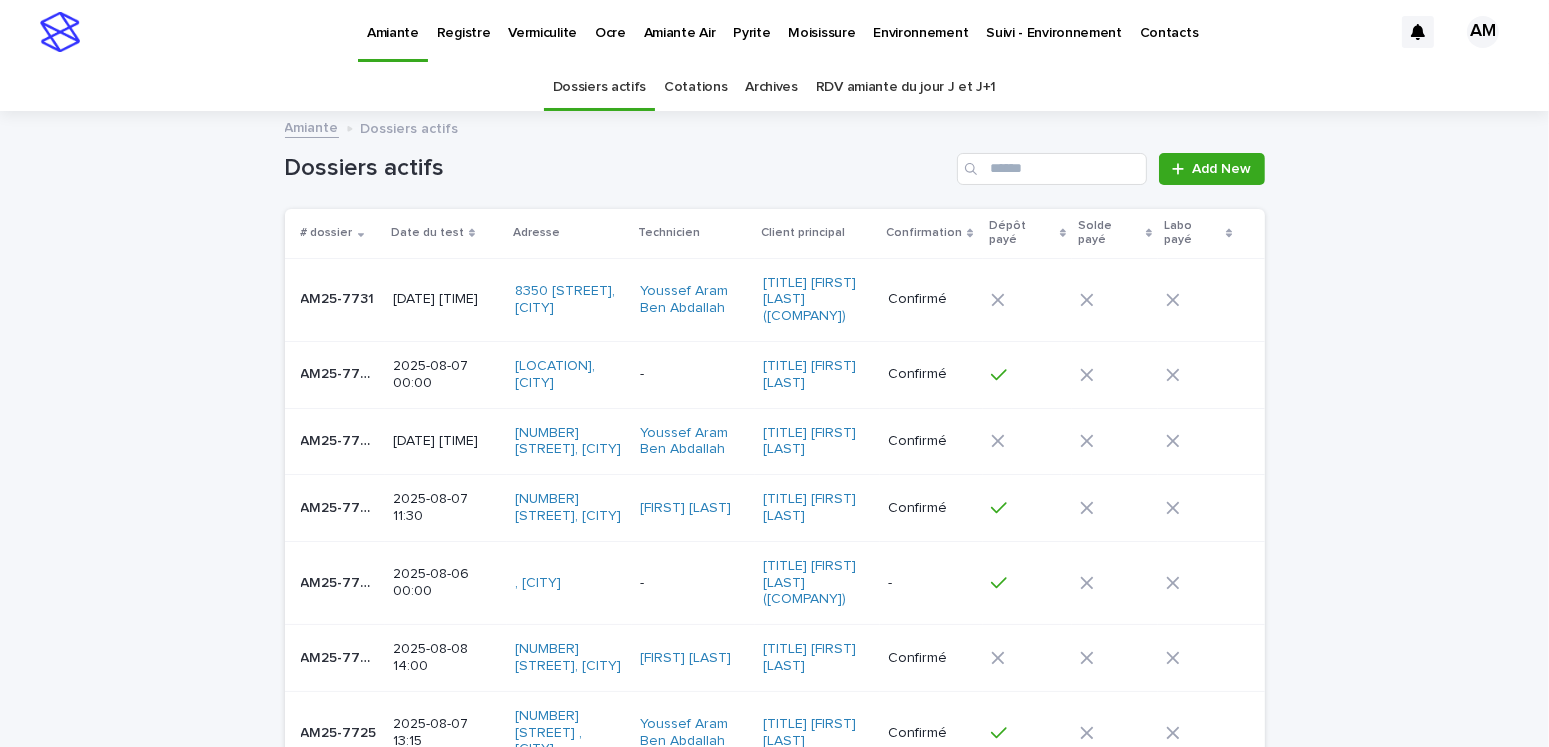 click on "Pyrite" at bounding box center (751, 21) 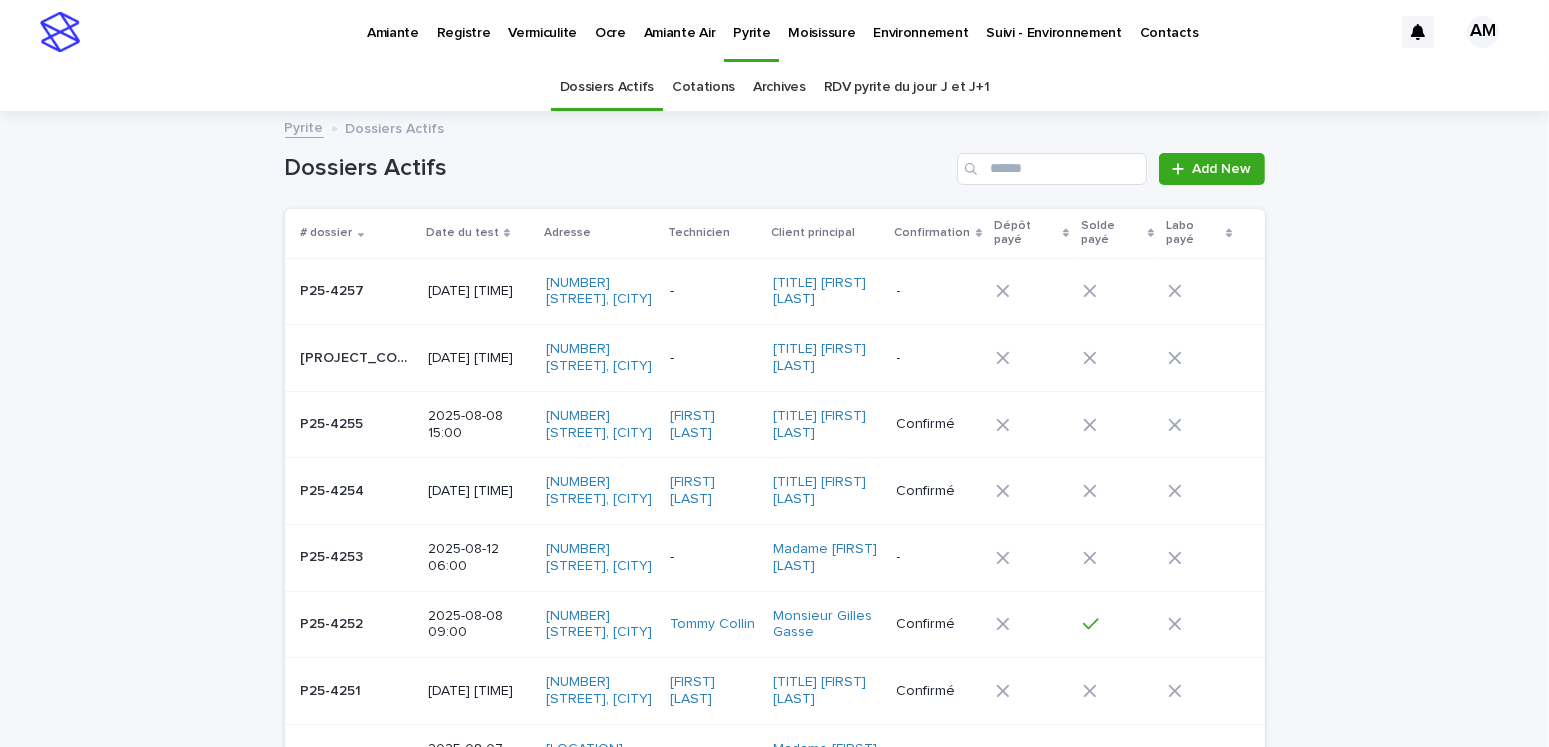 click on "RDV pyrite du jour J et J+1" at bounding box center [907, 87] 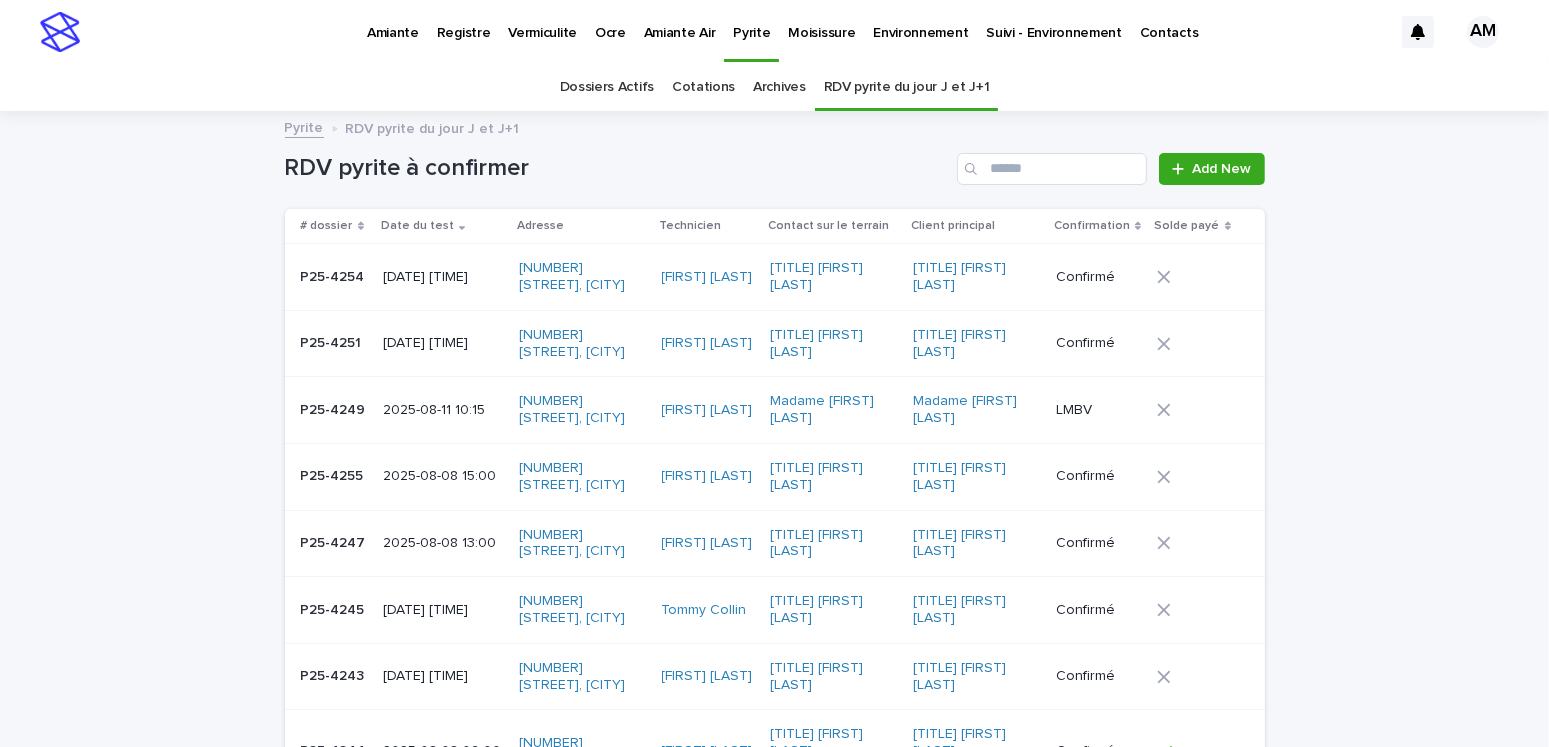 click on "2025-08-11 10:15" at bounding box center [443, 410] 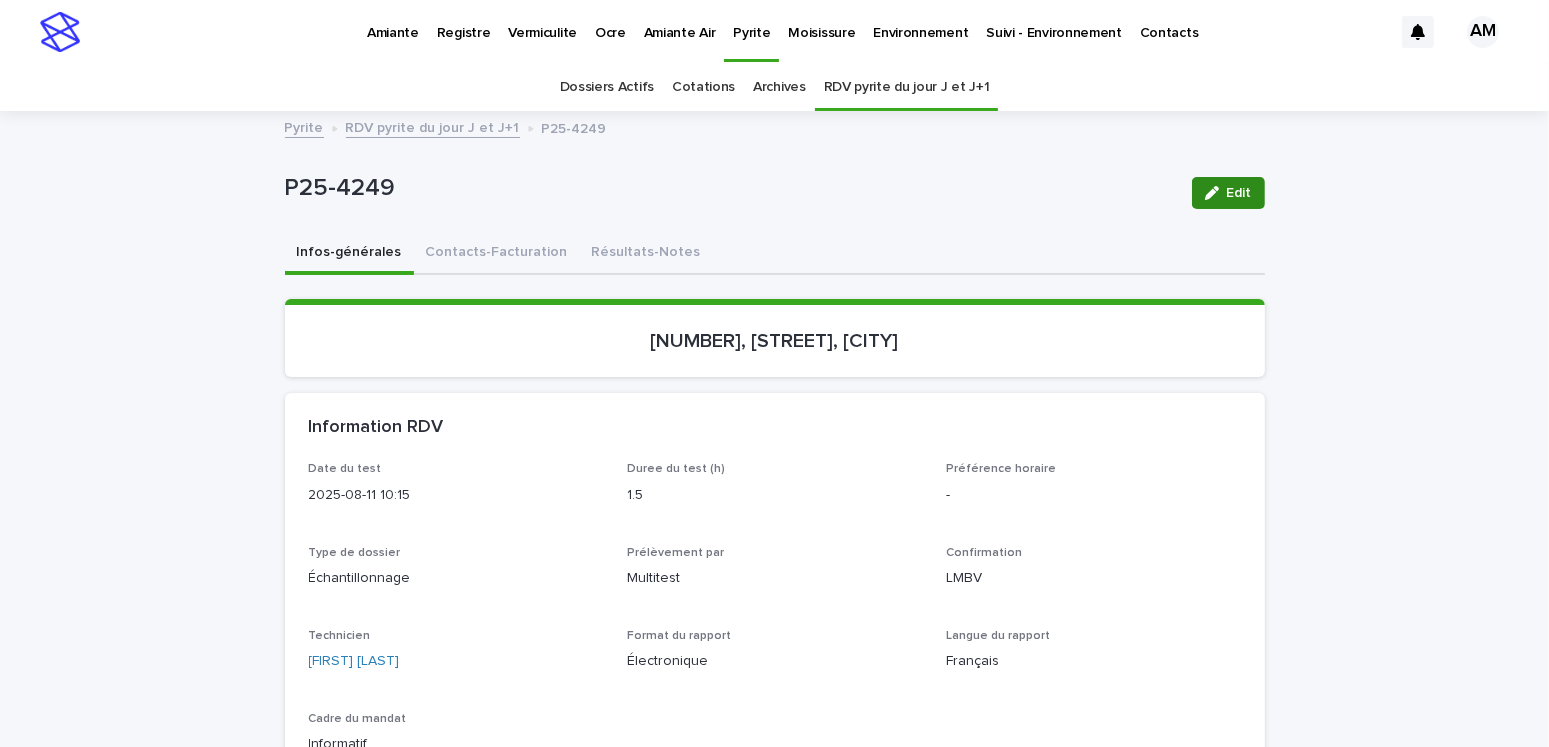 click 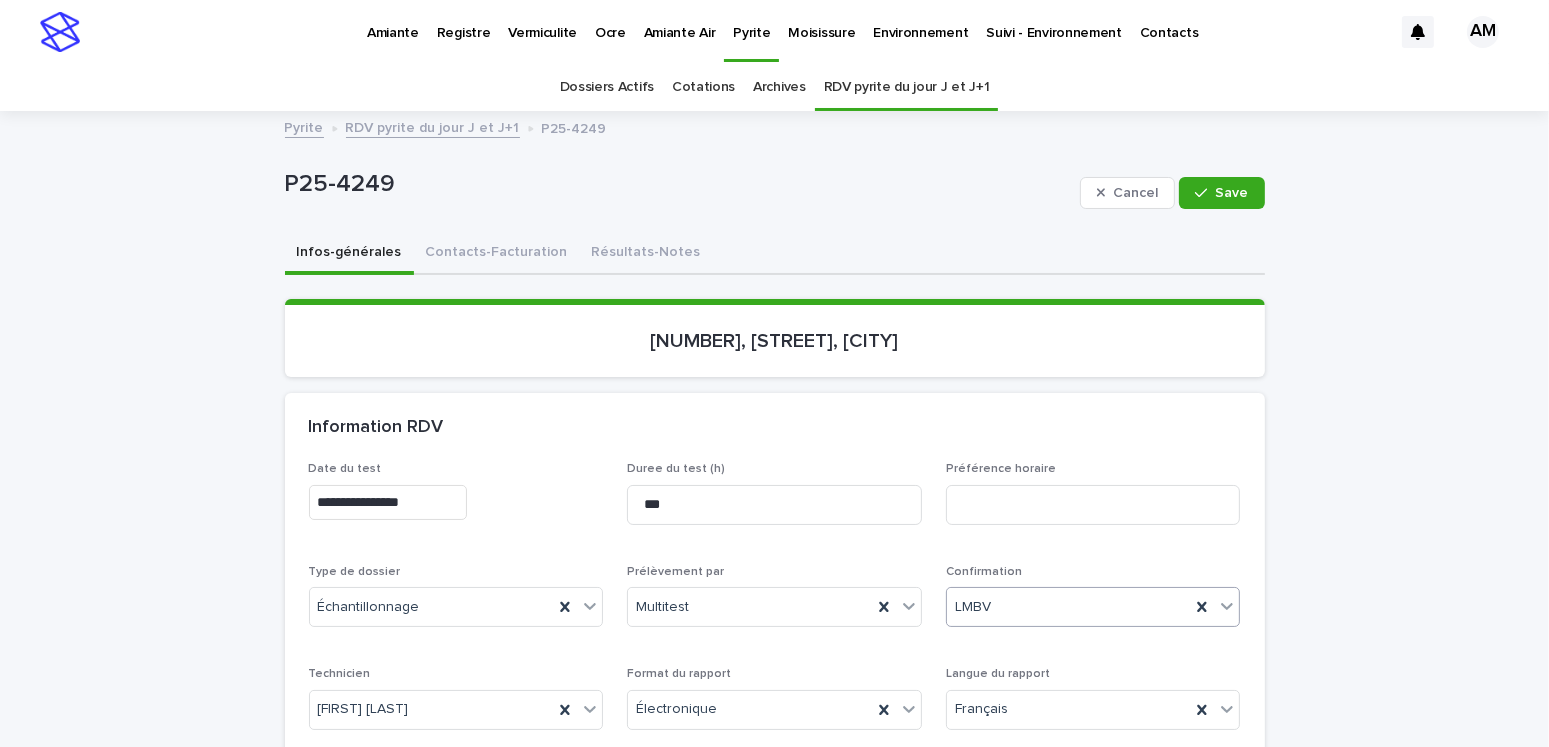 click on "LMBV" at bounding box center [1069, 607] 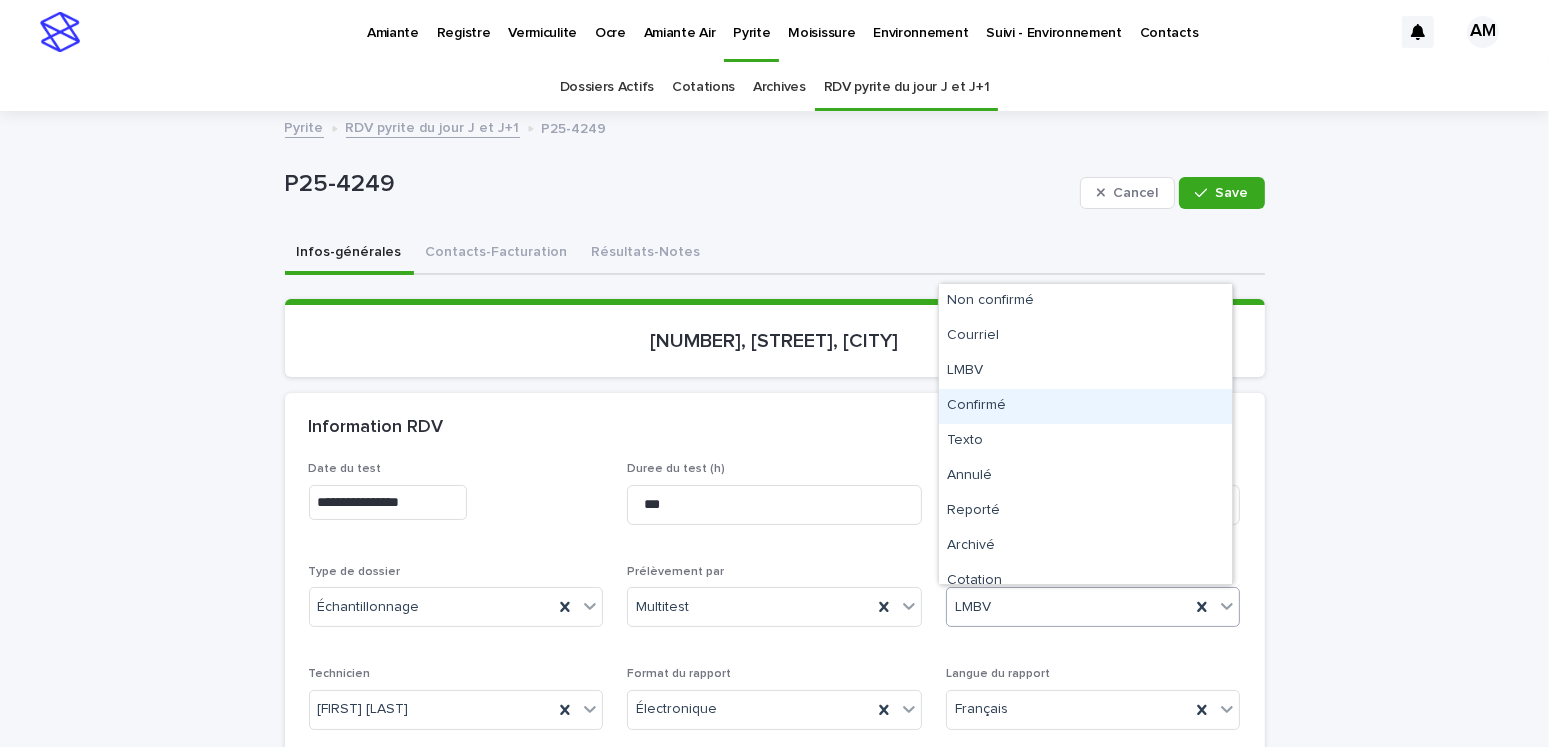 click on "Confirmé" at bounding box center (1085, 406) 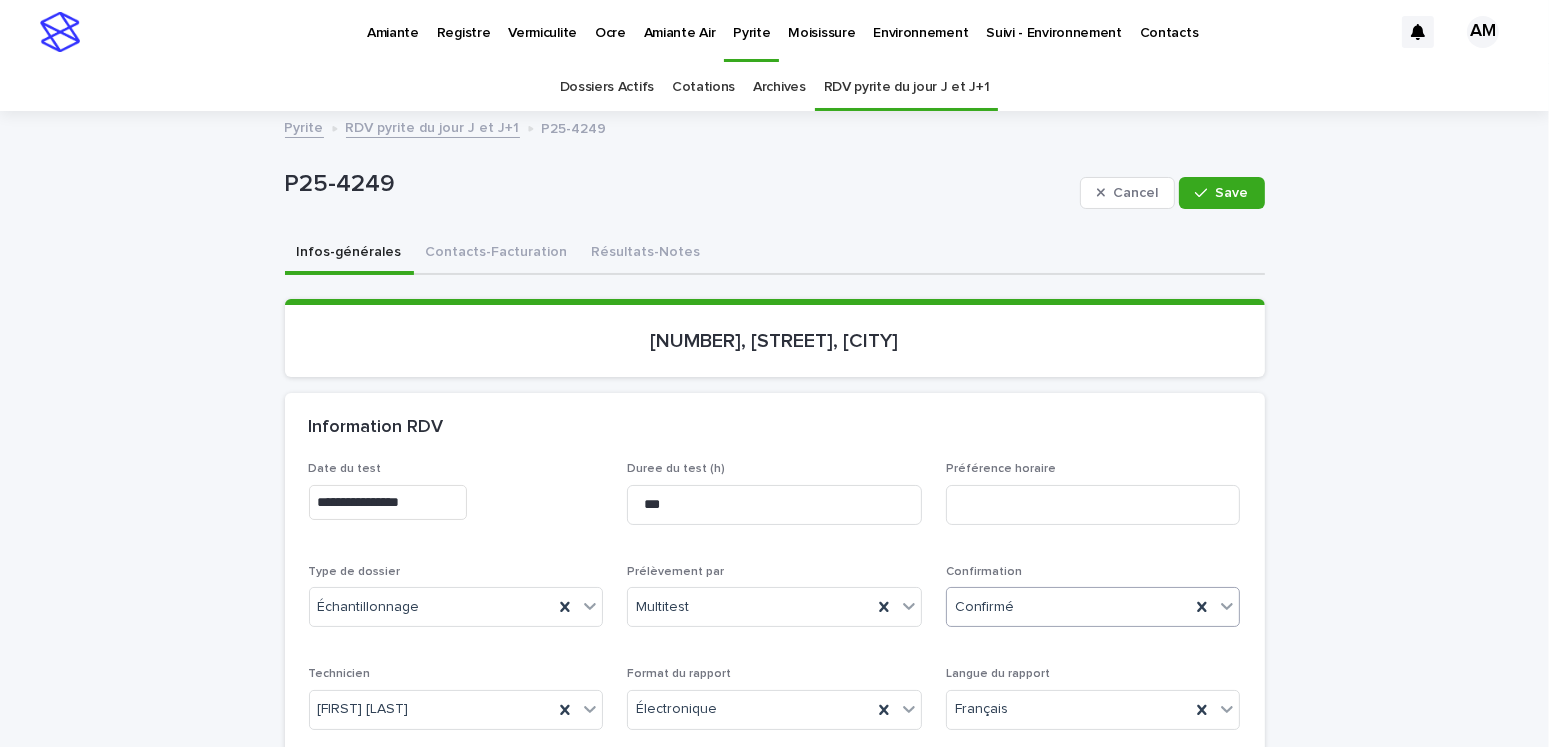 click on "**********" at bounding box center [775, 1331] 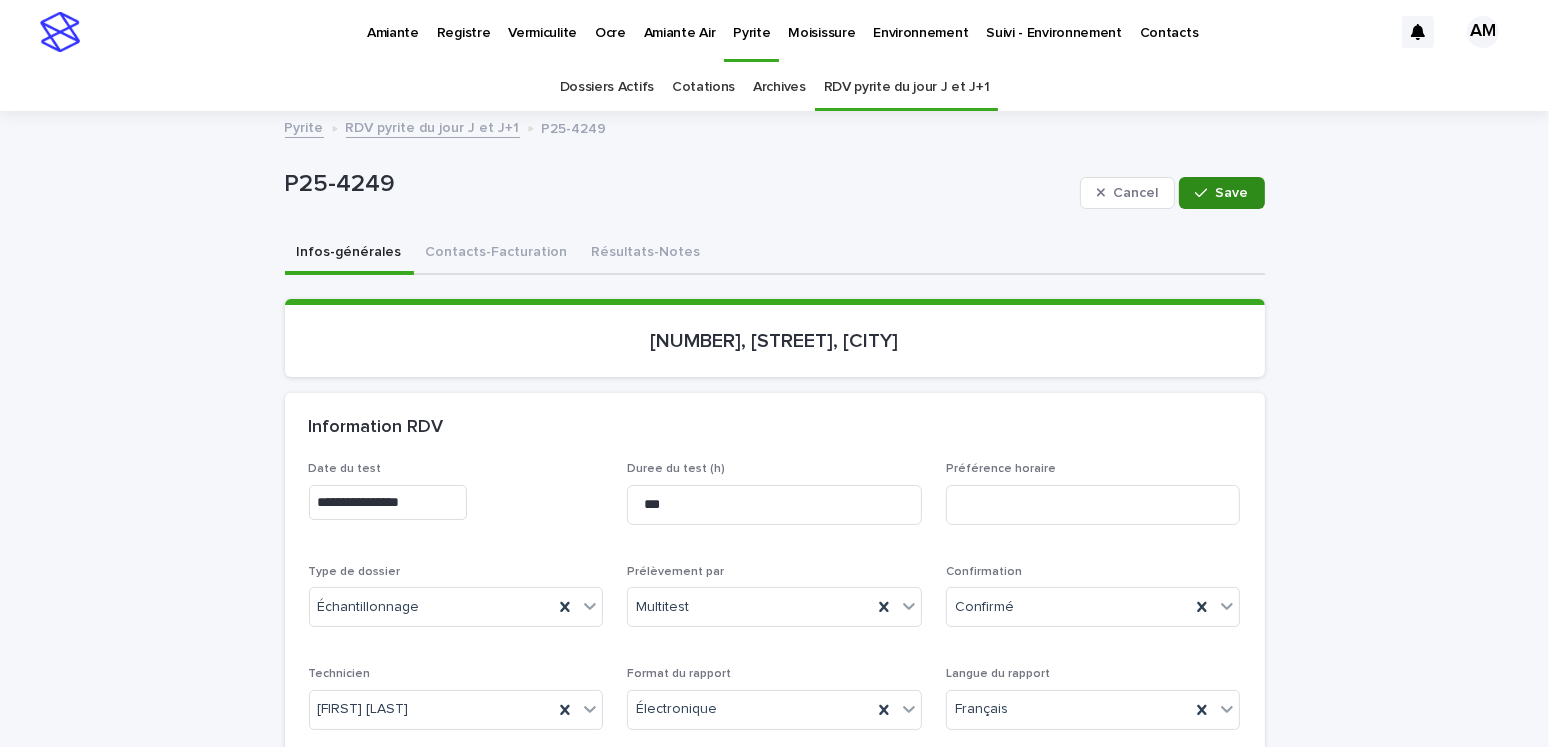 click on "Save" at bounding box center [1232, 193] 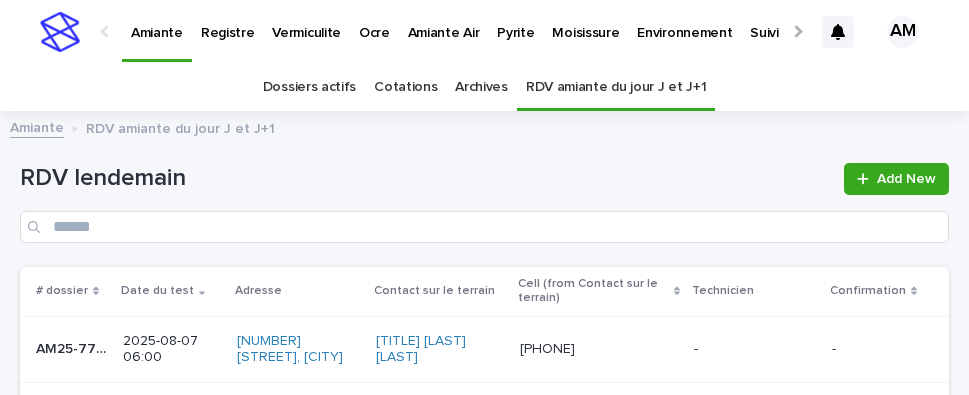 scroll, scrollTop: 0, scrollLeft: 0, axis: both 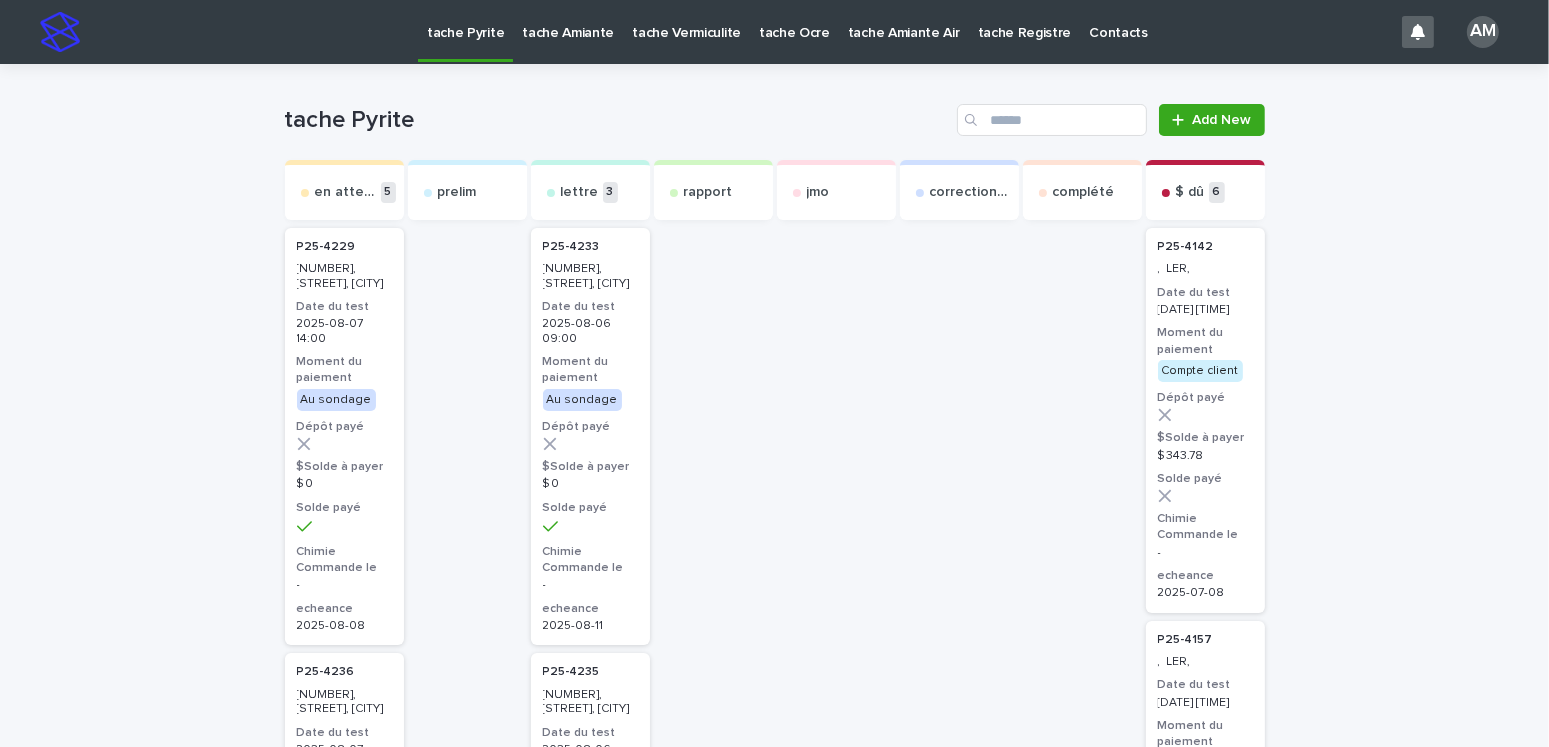 click on "tache Vermiculite" at bounding box center (686, 21) 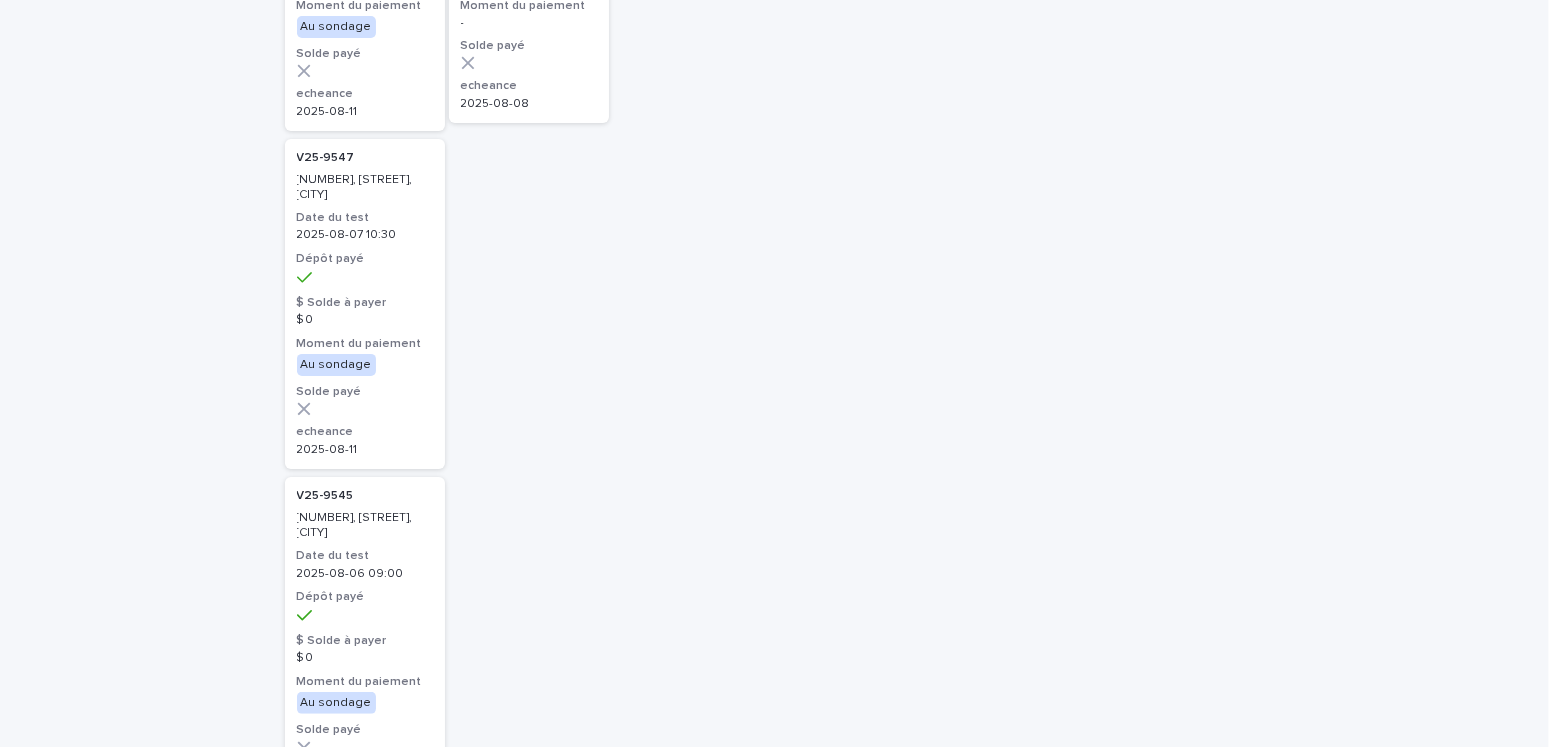 scroll, scrollTop: 0, scrollLeft: 0, axis: both 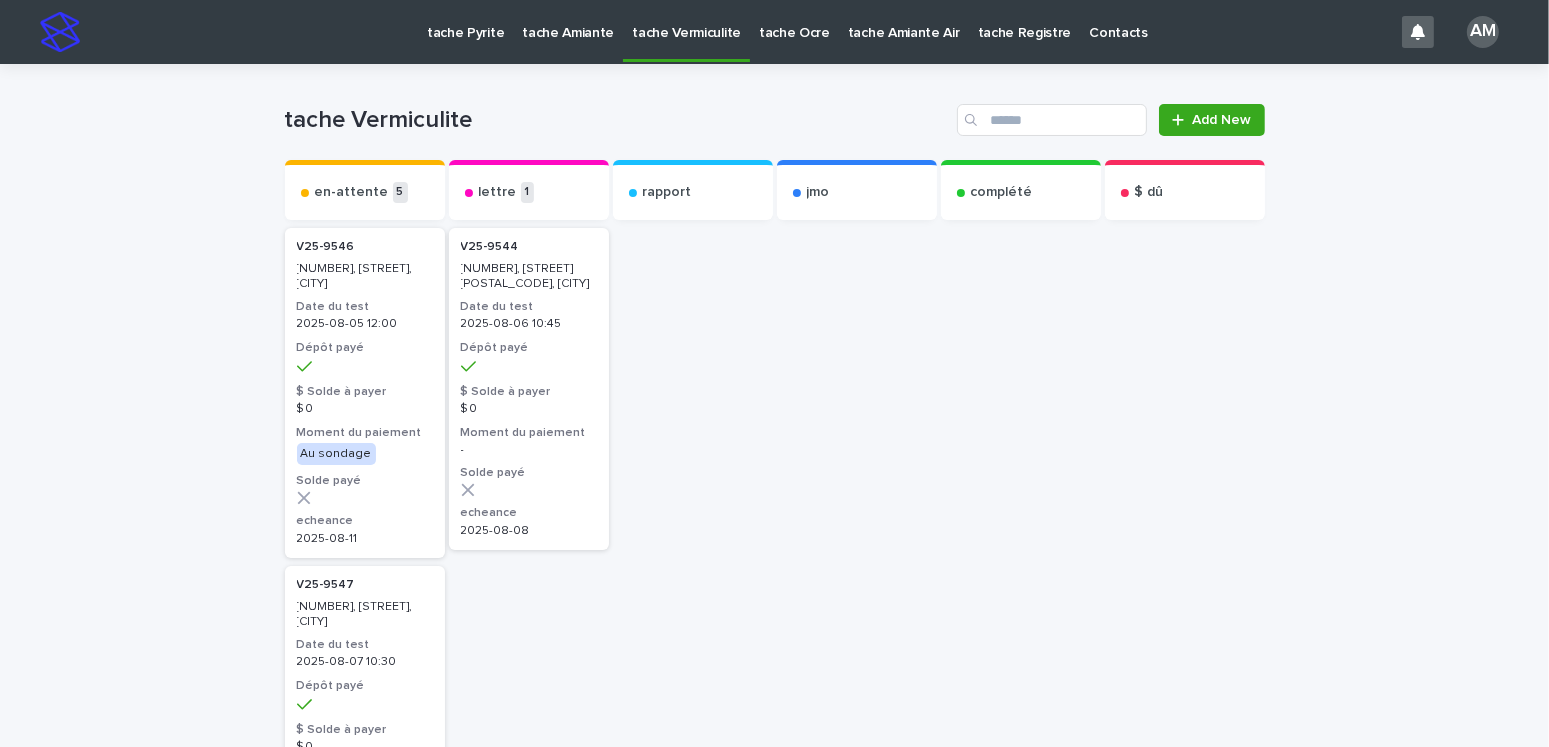 click on "tache Amiante" at bounding box center [568, 21] 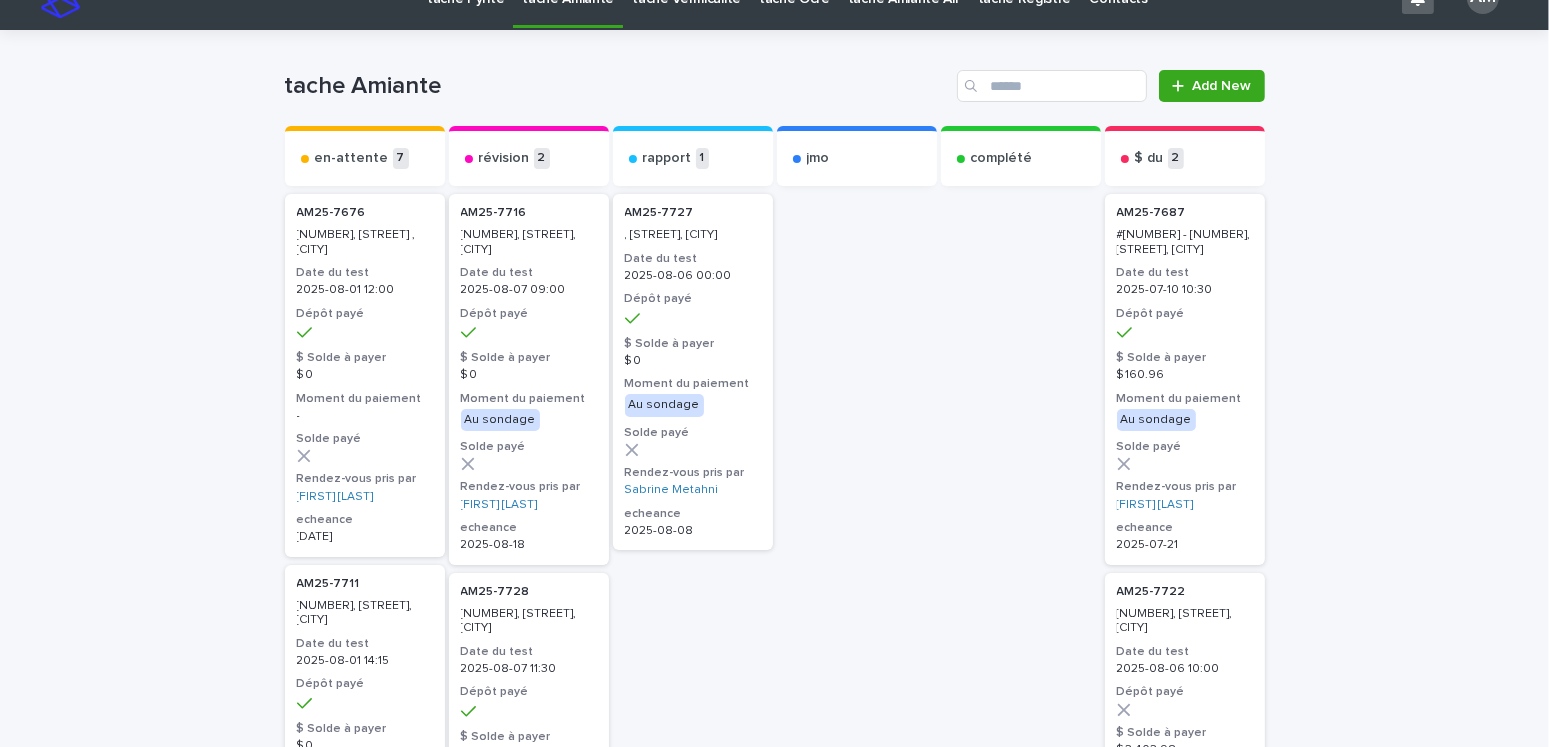 scroll, scrollTop: 0, scrollLeft: 0, axis: both 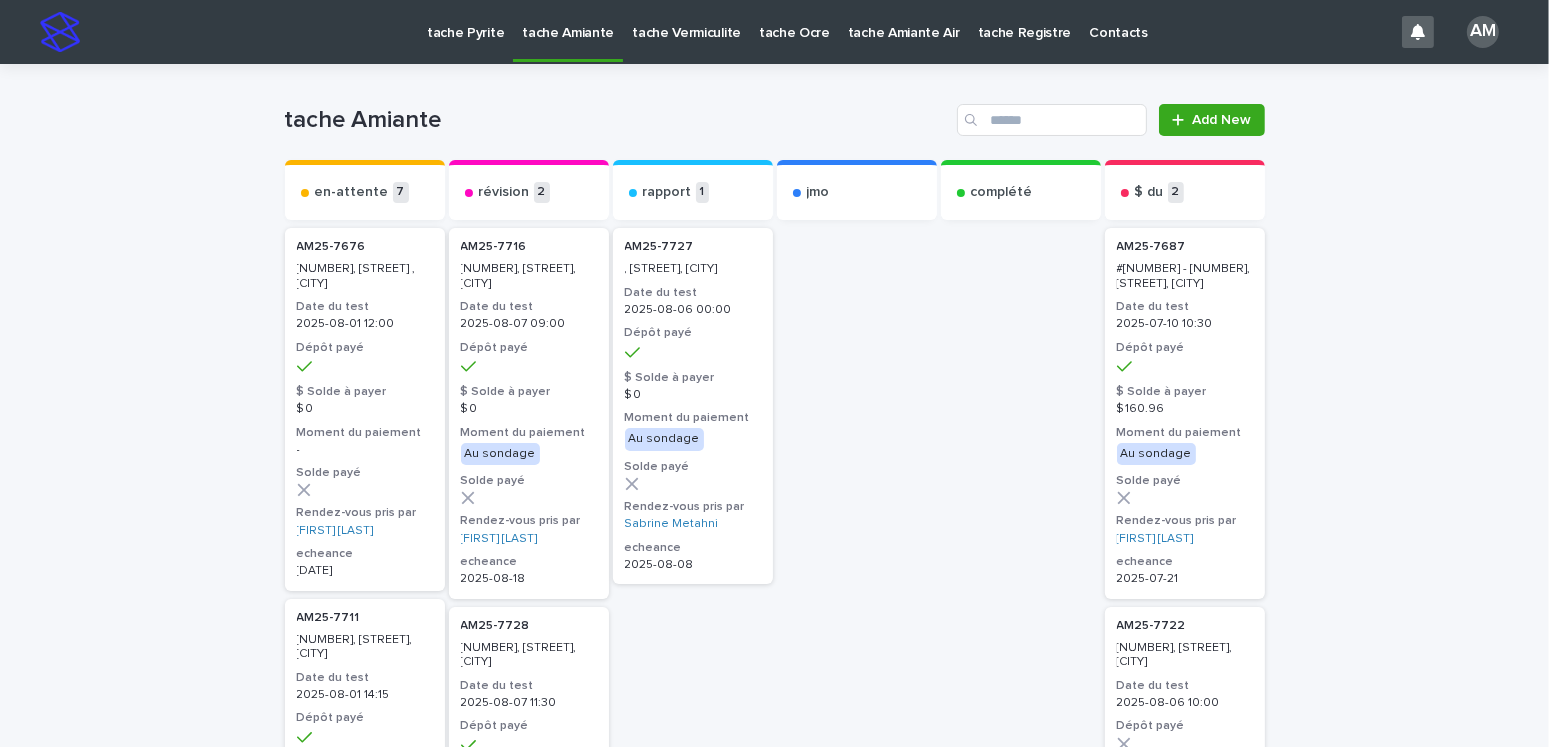 click on "tache Pyrite" at bounding box center (465, 21) 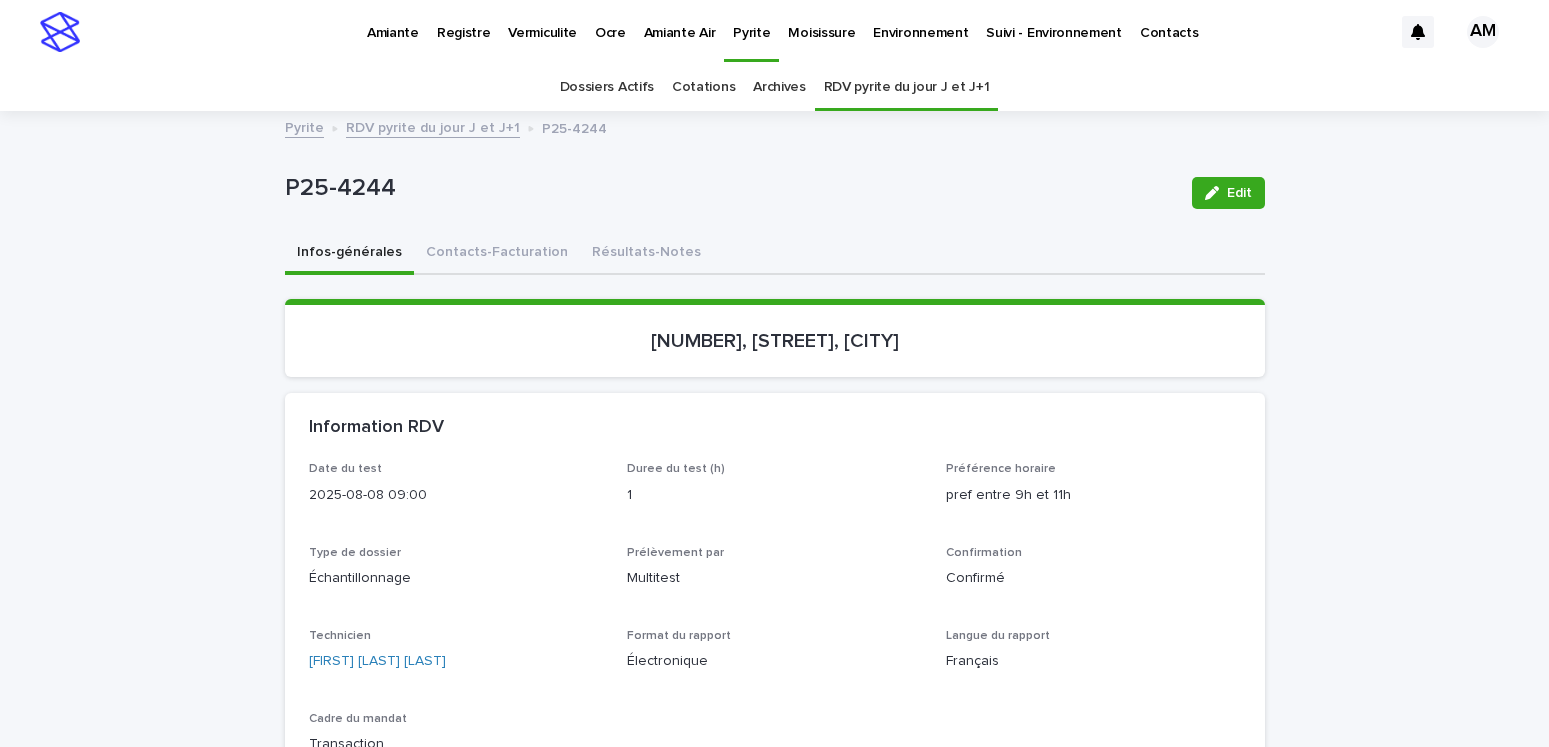 scroll, scrollTop: 0, scrollLeft: 0, axis: both 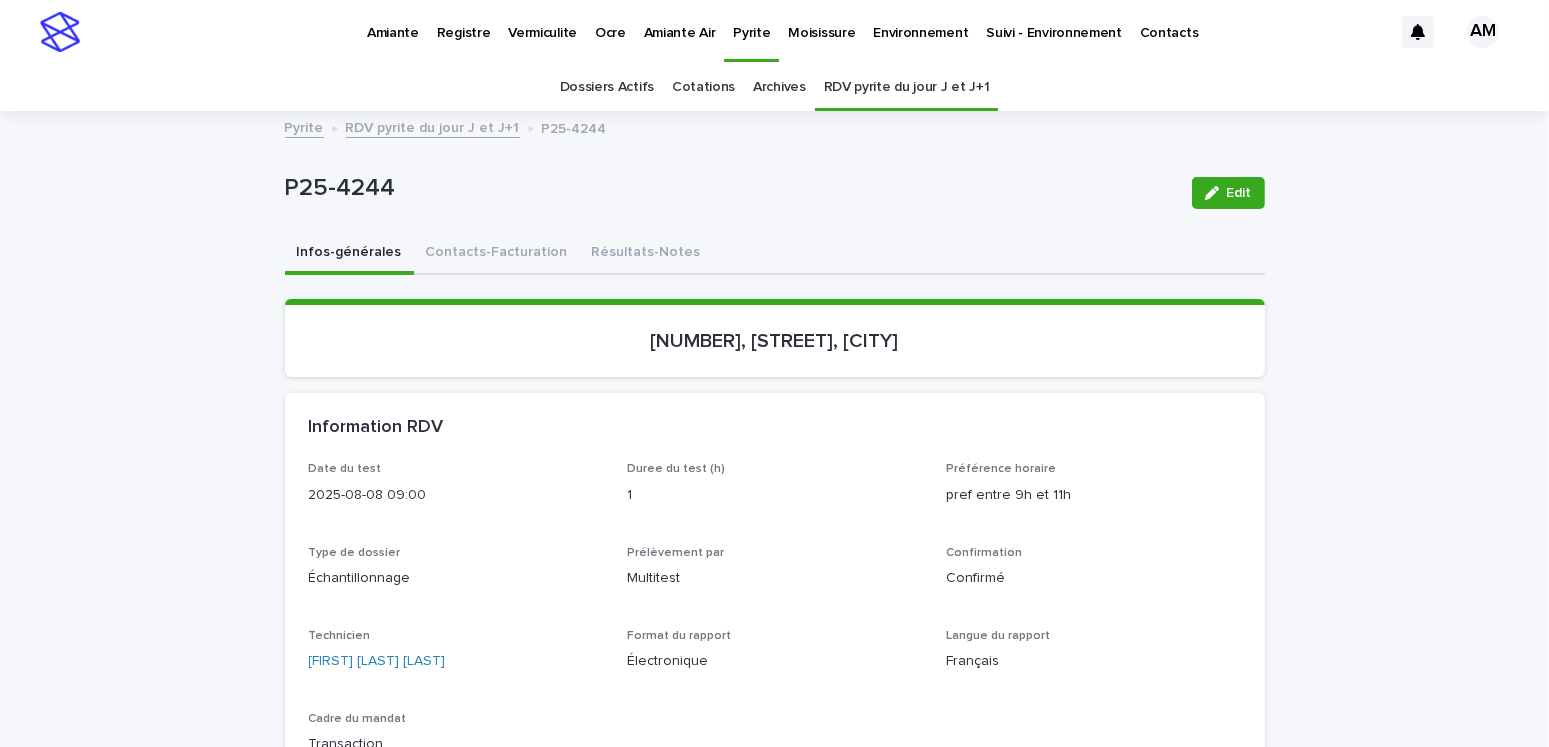 click on "Moisissure" at bounding box center [821, 21] 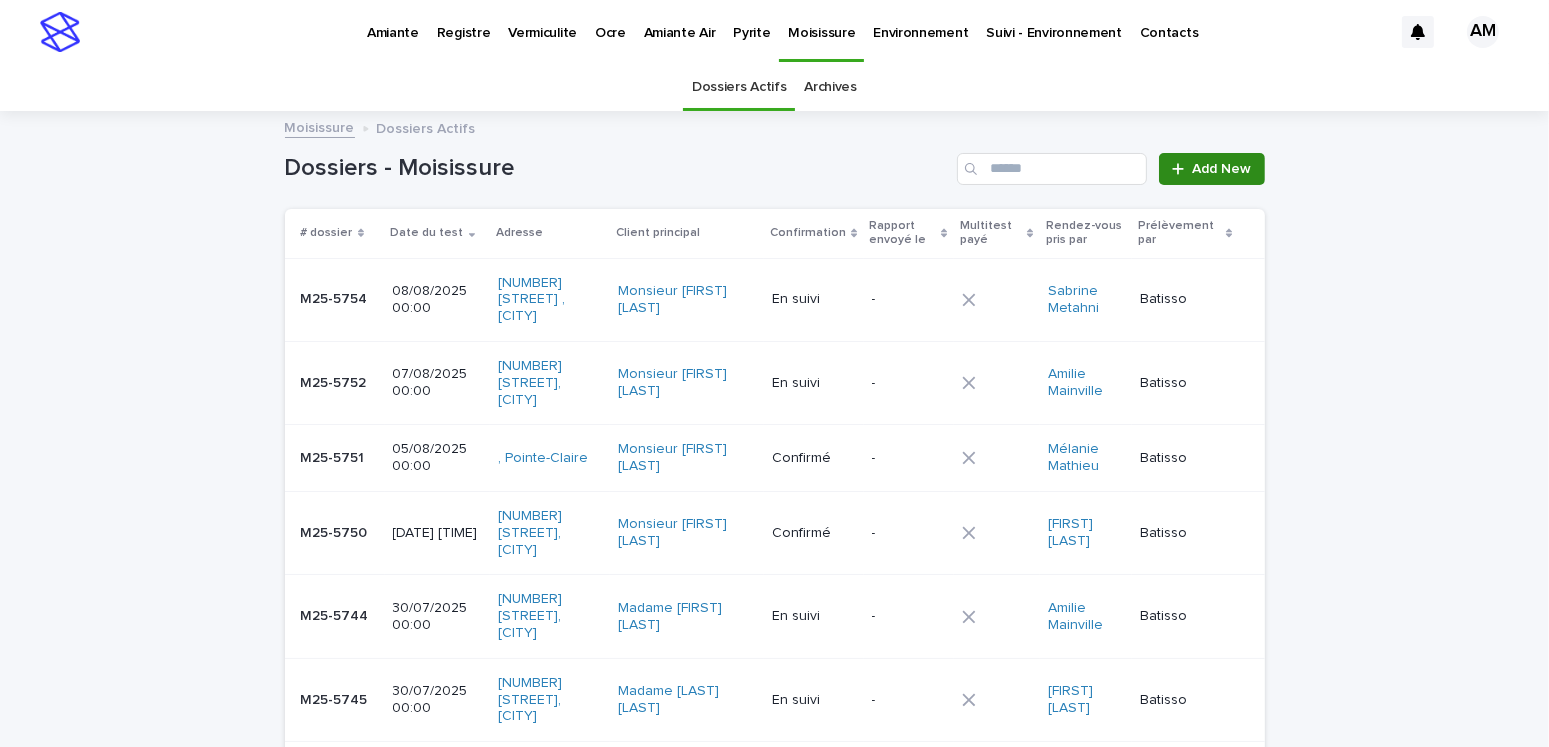click on "Add New" at bounding box center [1222, 169] 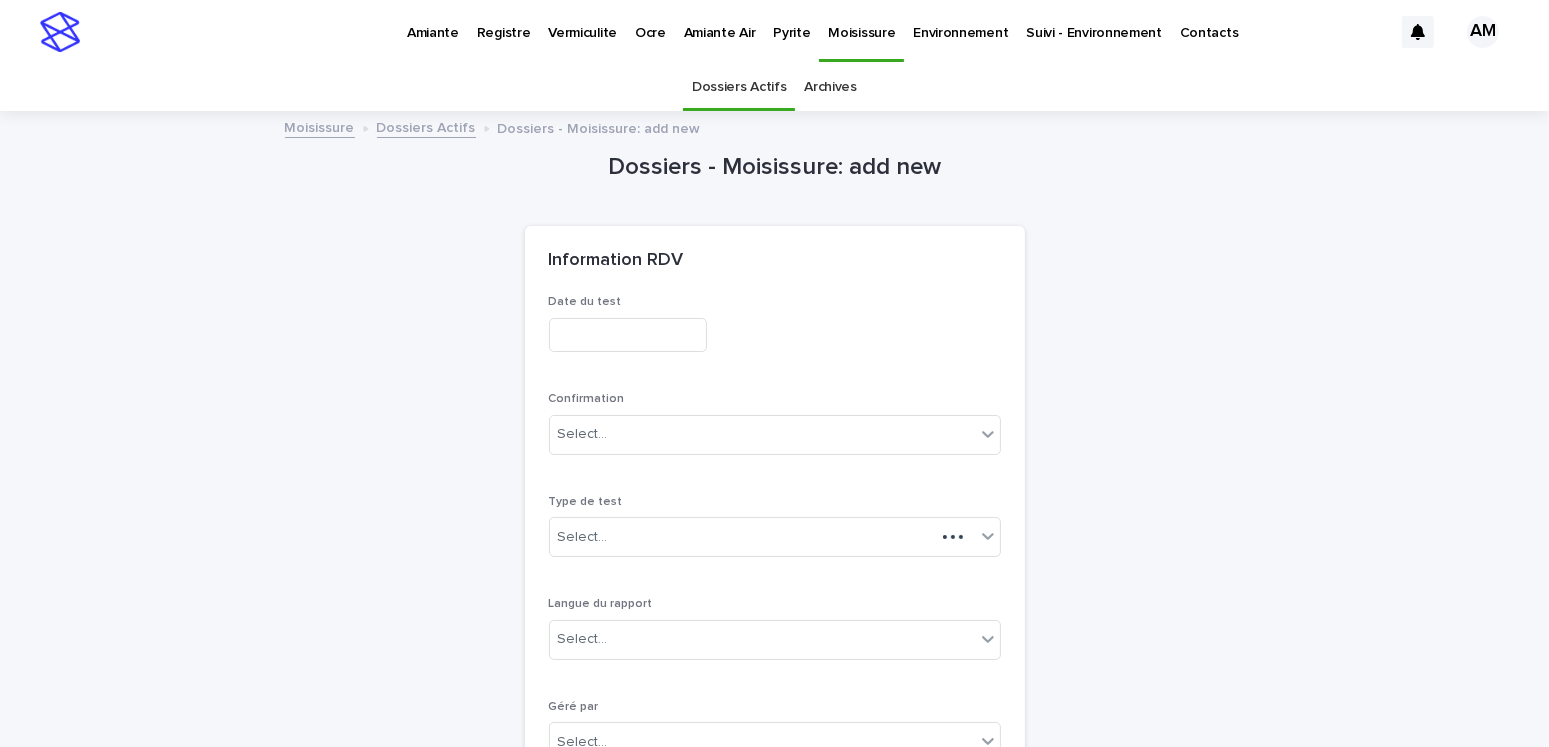 scroll, scrollTop: 63, scrollLeft: 0, axis: vertical 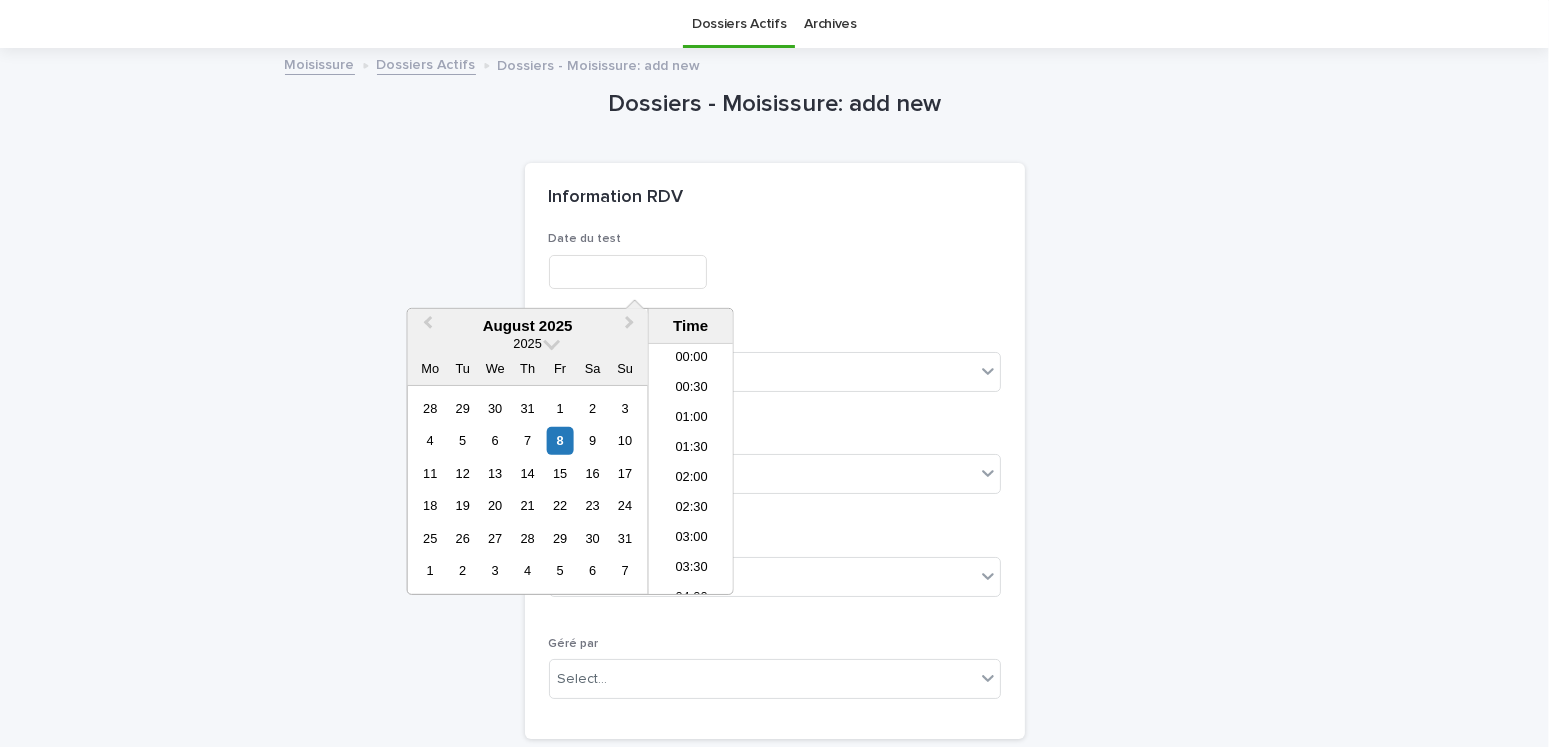 click at bounding box center (628, 272) 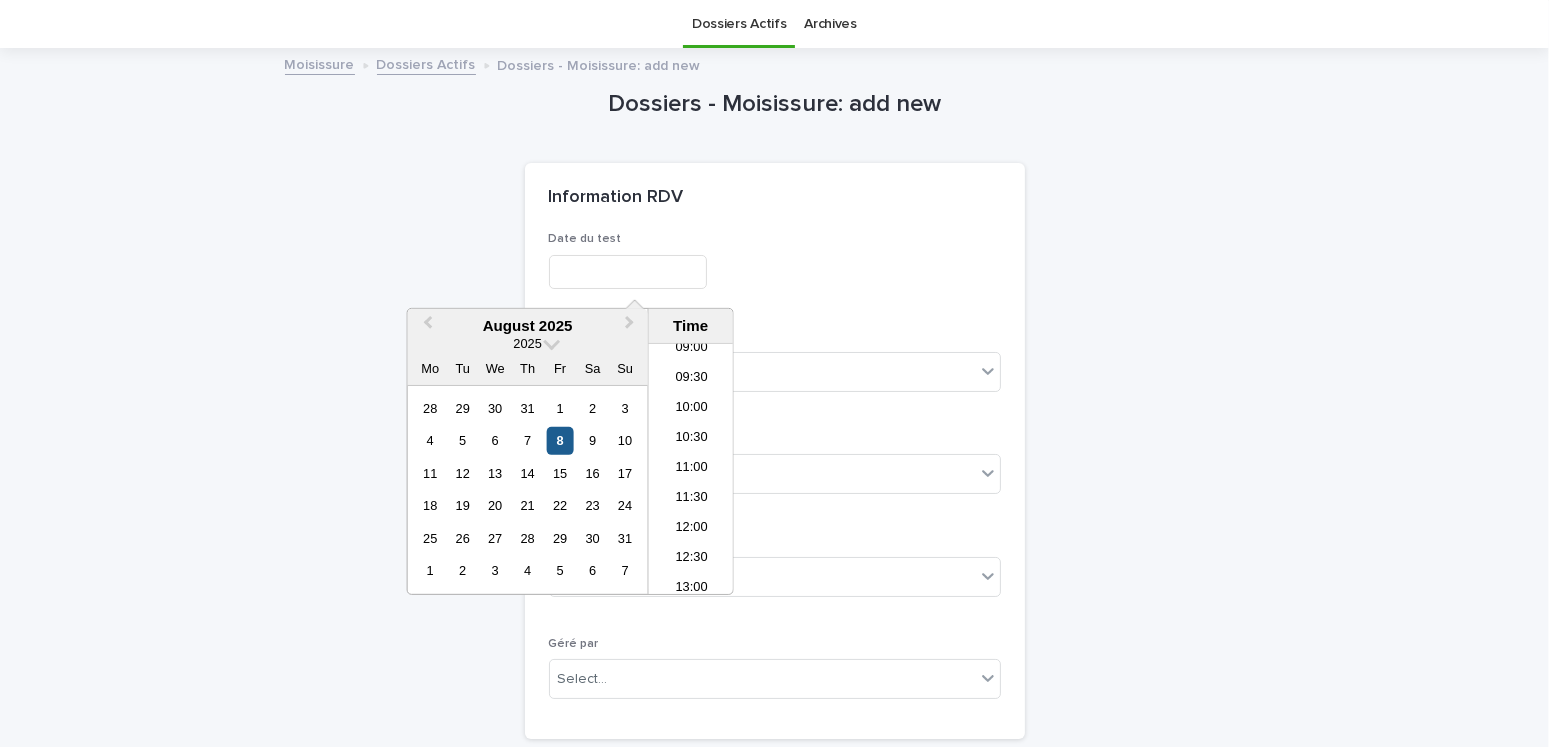 click on "8" at bounding box center (560, 440) 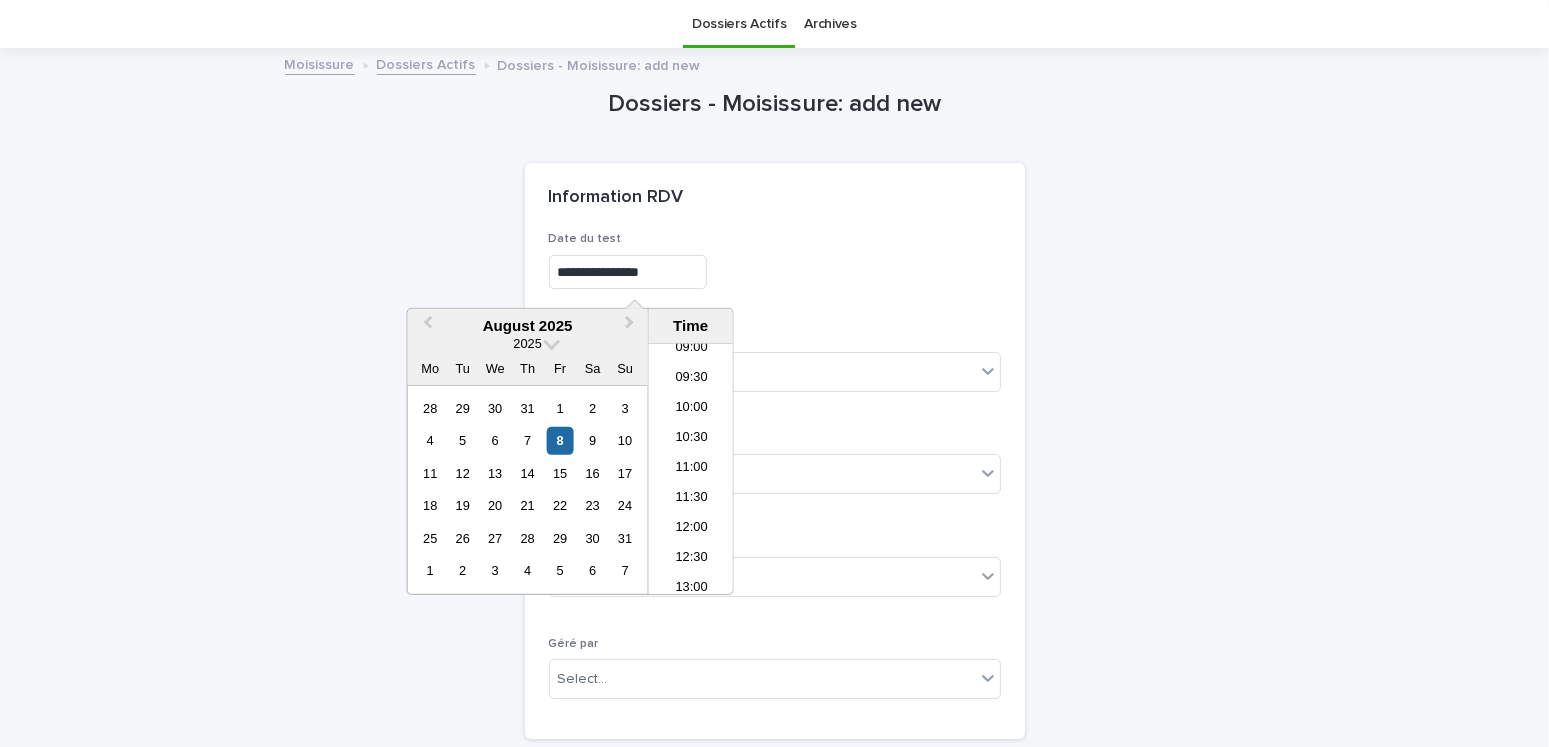 click on "**********" at bounding box center [775, 268] 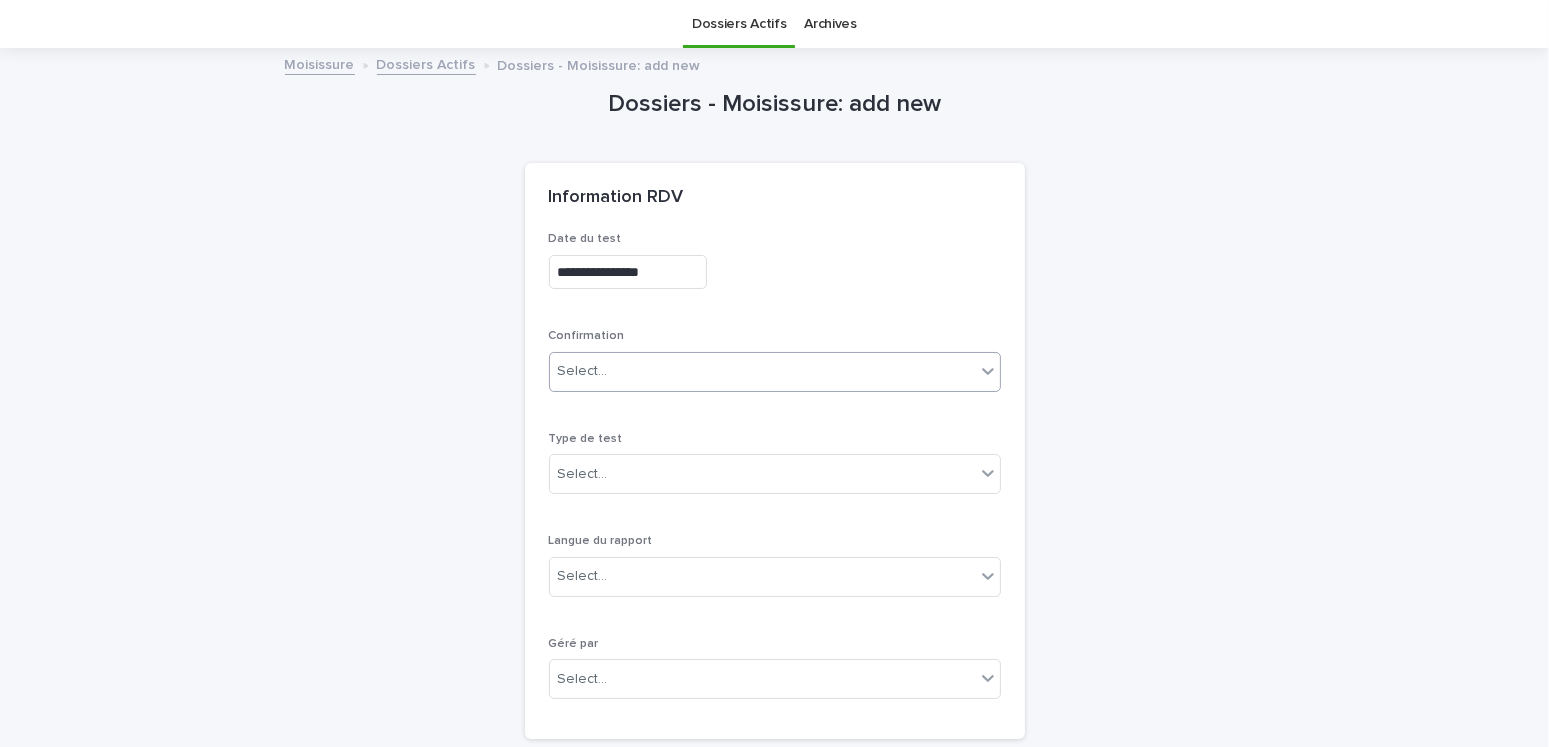 click on "Select..." at bounding box center [762, 371] 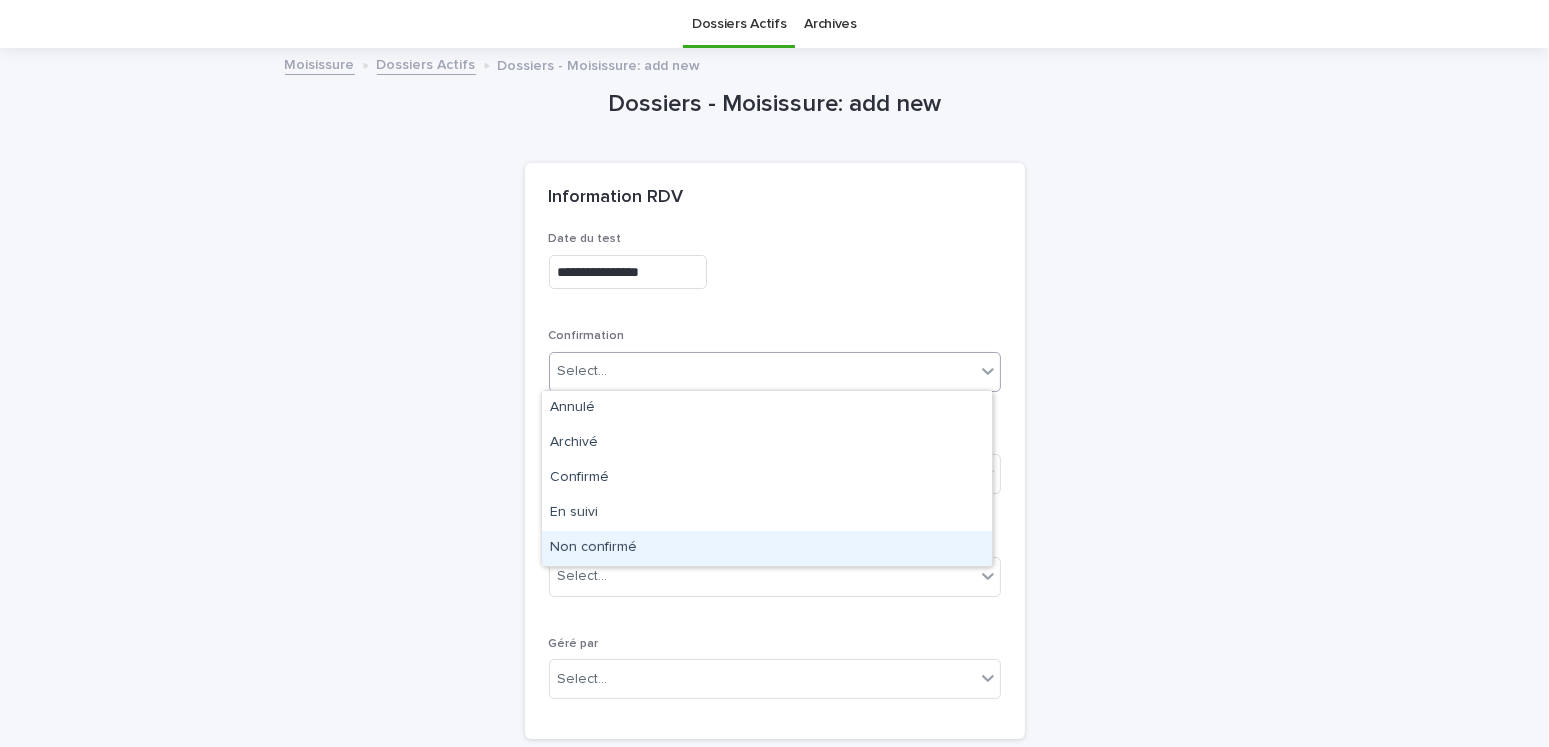 click on "Non confirmé" at bounding box center [767, 548] 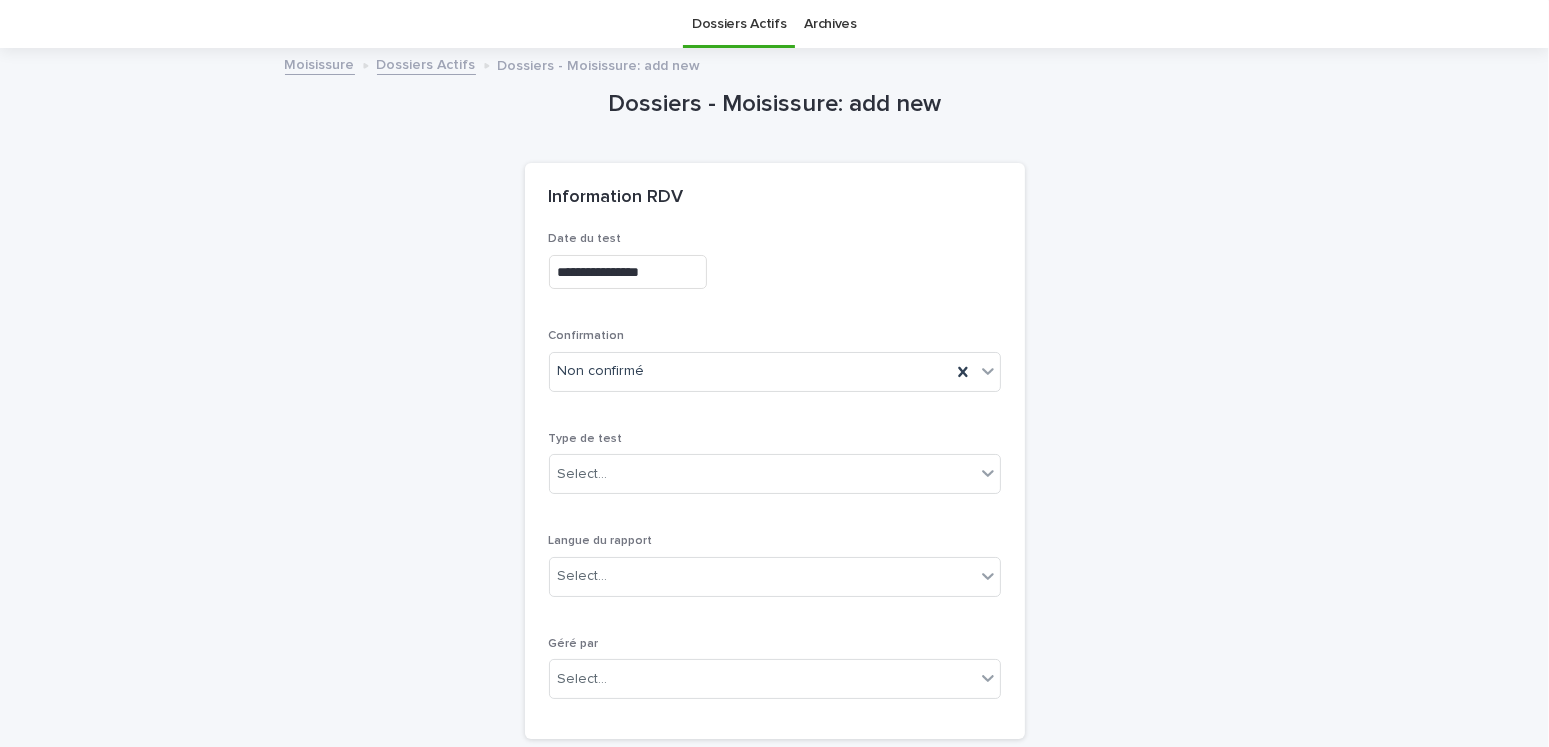 click on "**********" at bounding box center (775, 473) 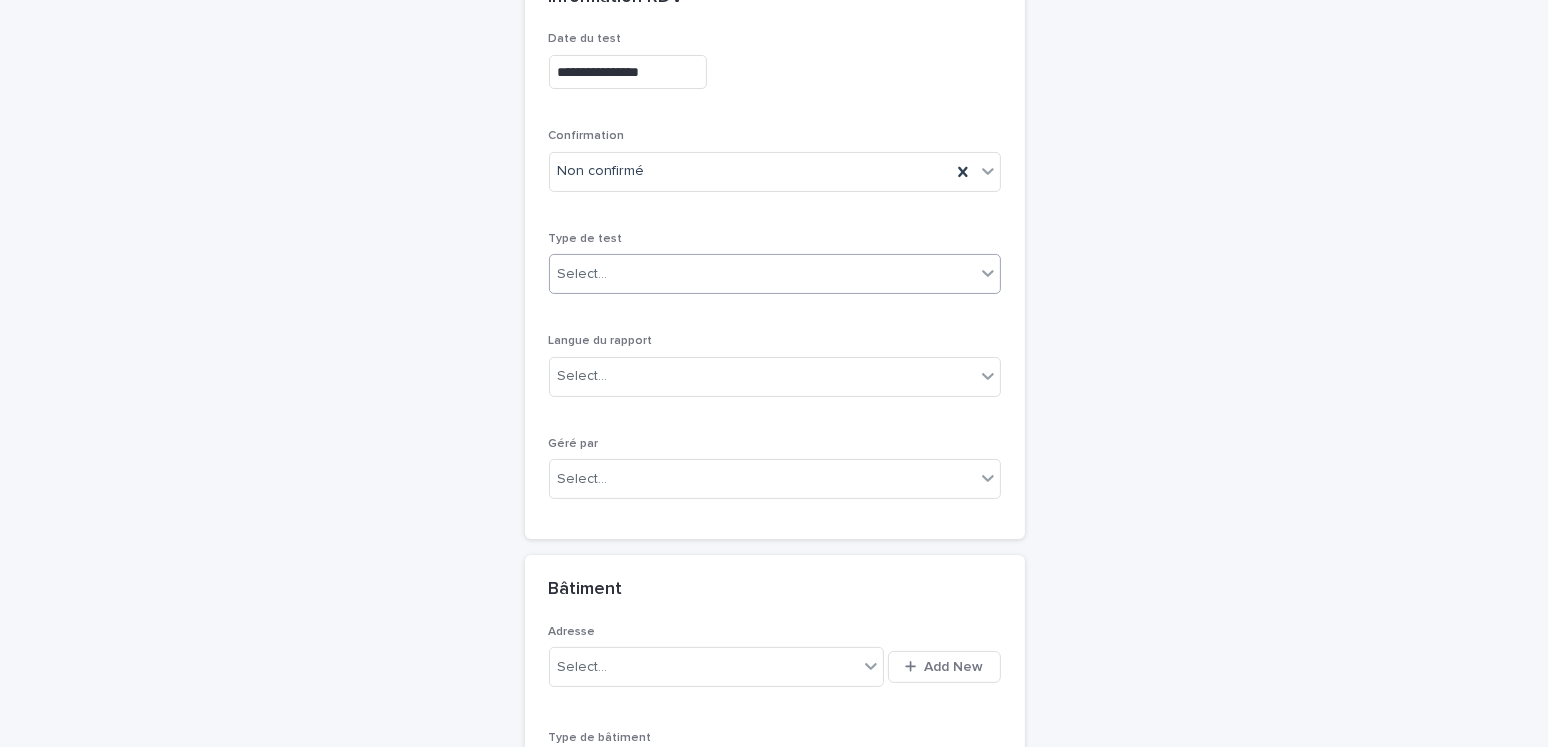 click on "Select..." at bounding box center (762, 274) 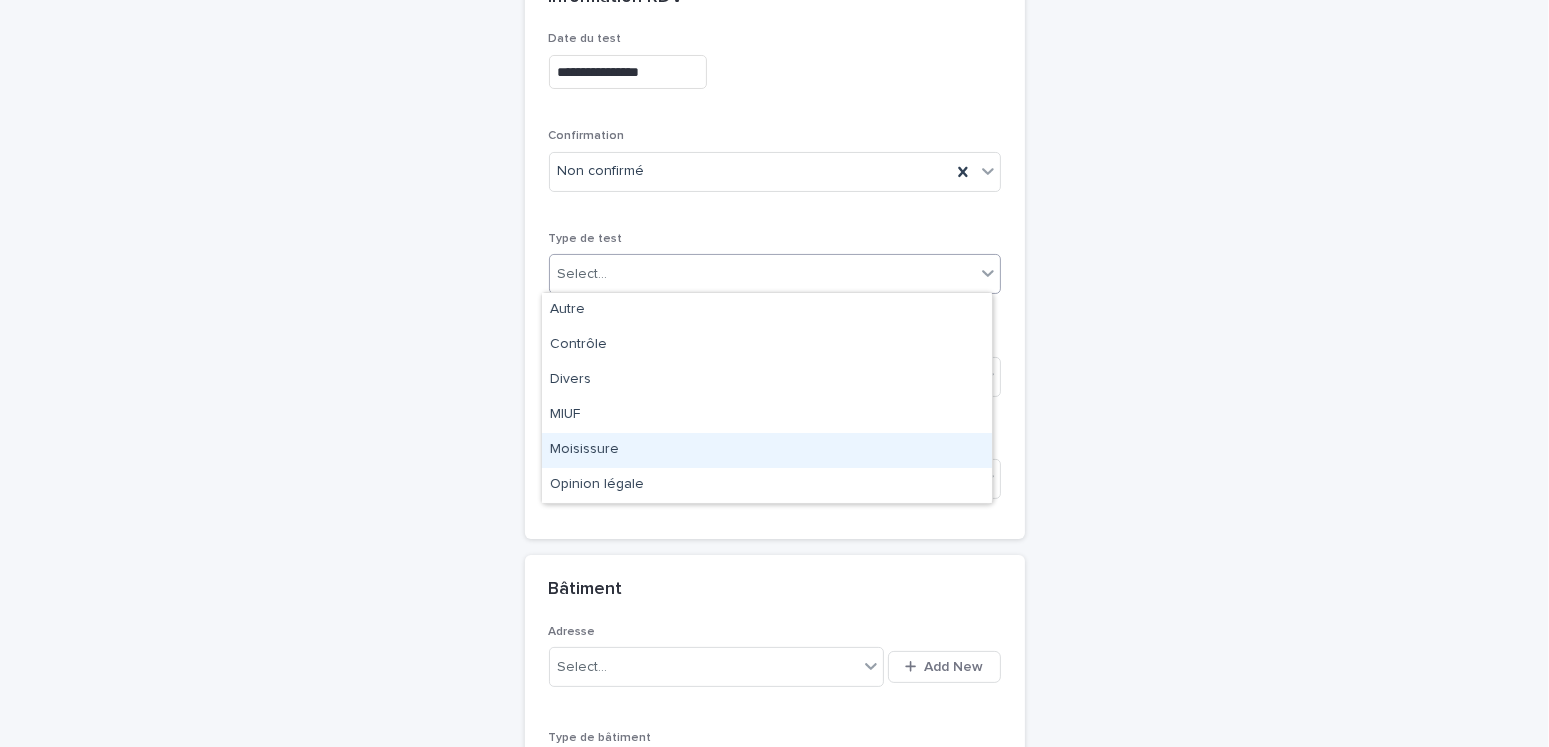 click on "Moisissure" at bounding box center [767, 450] 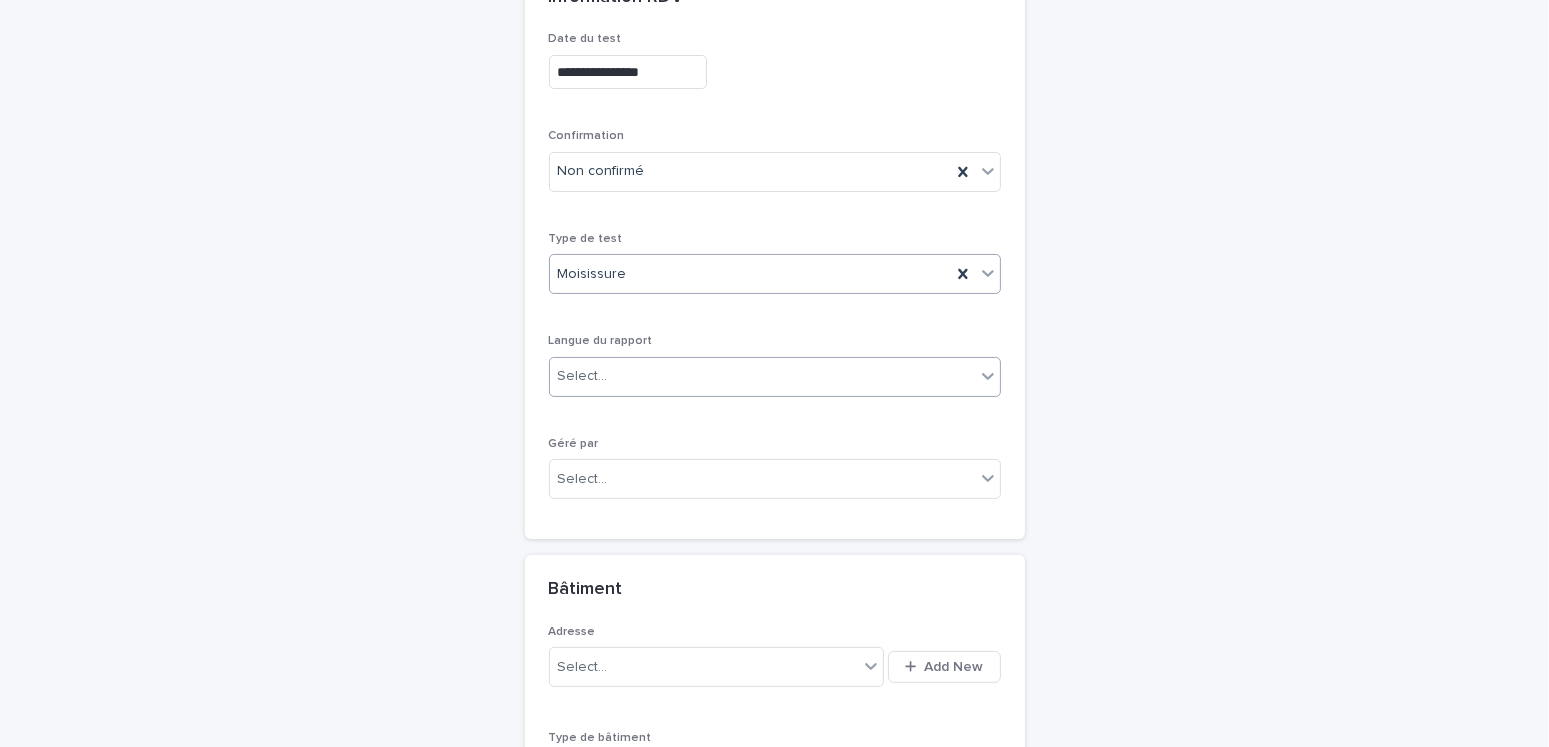 click on "Select..." at bounding box center (762, 376) 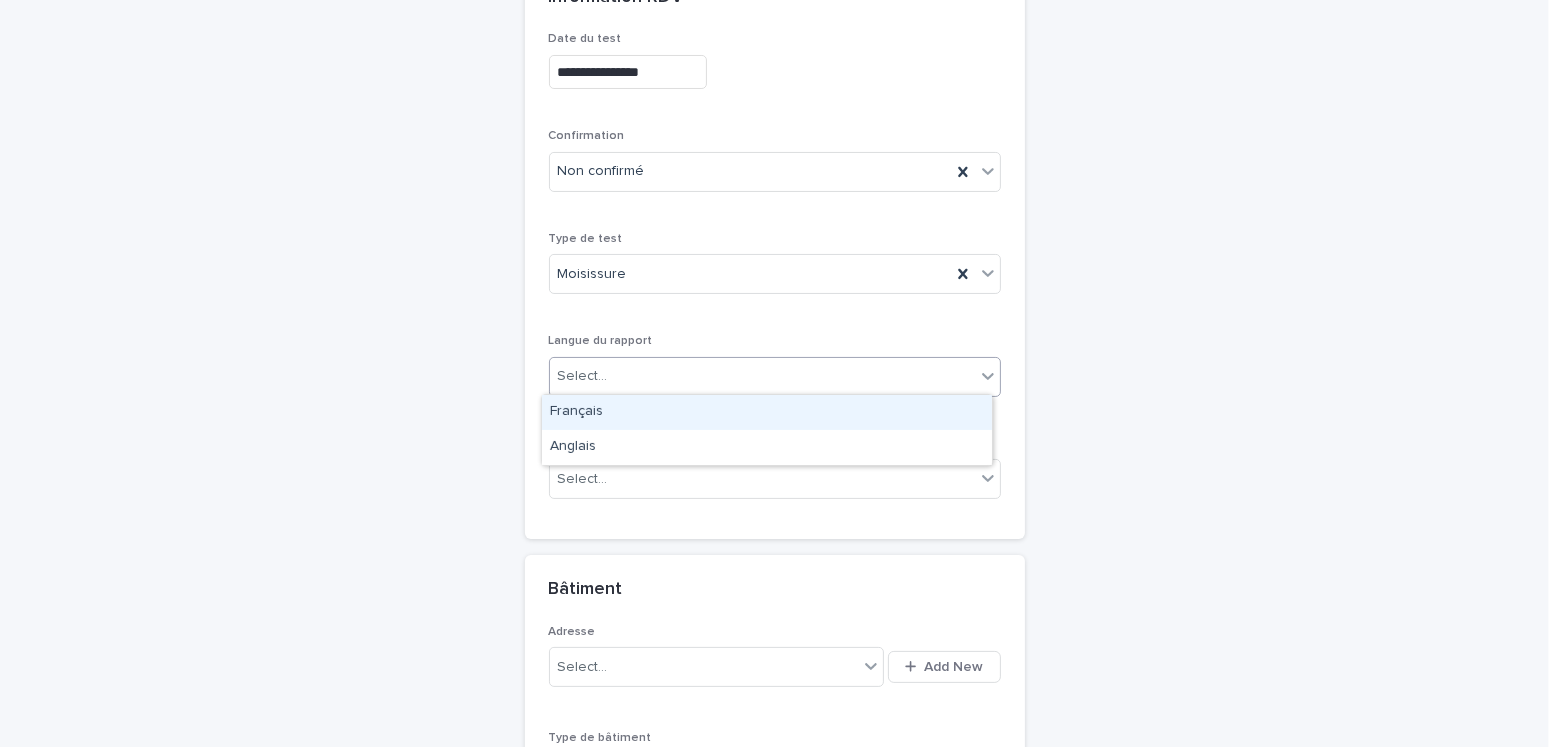 click on "Français" at bounding box center [767, 412] 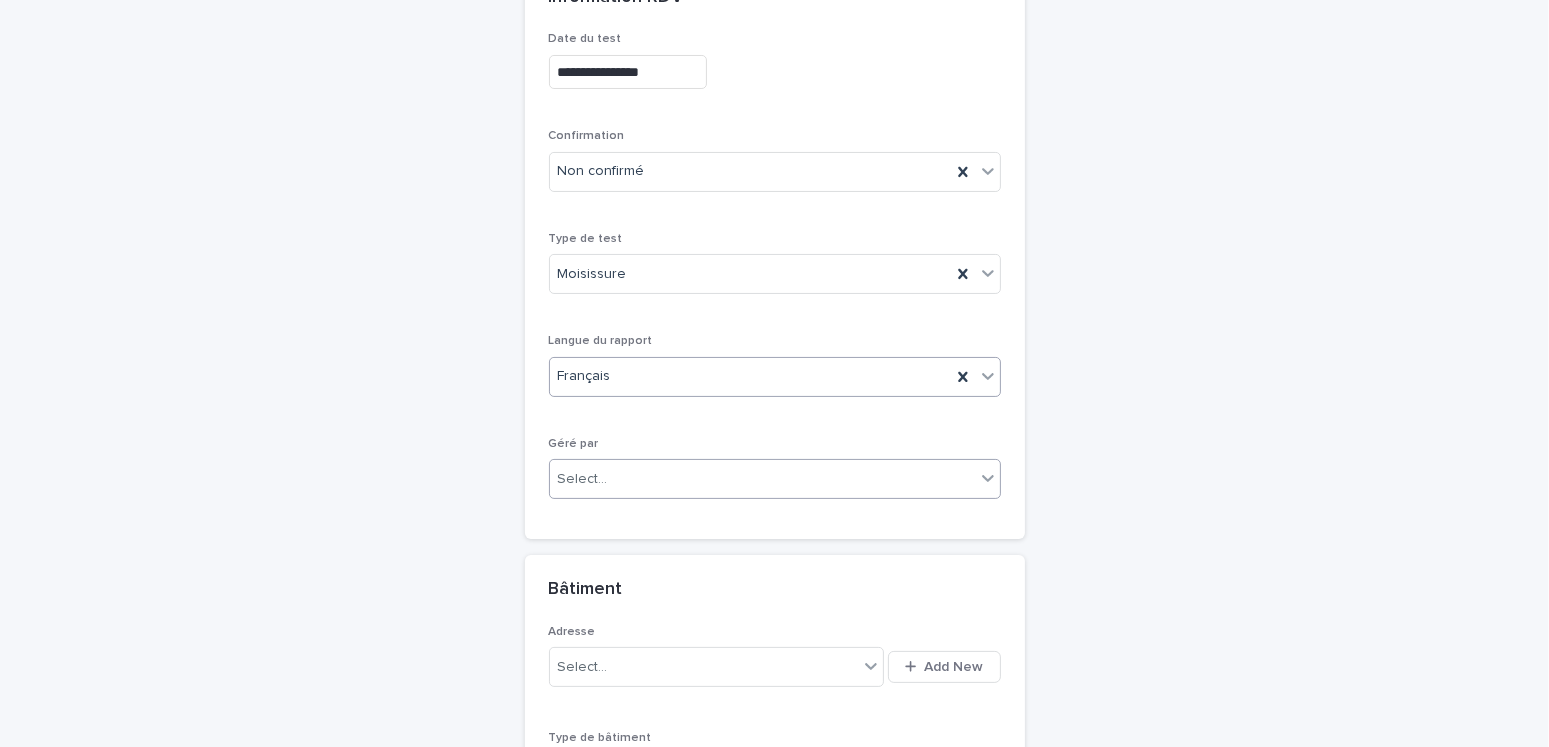 click on "Select..." at bounding box center (762, 479) 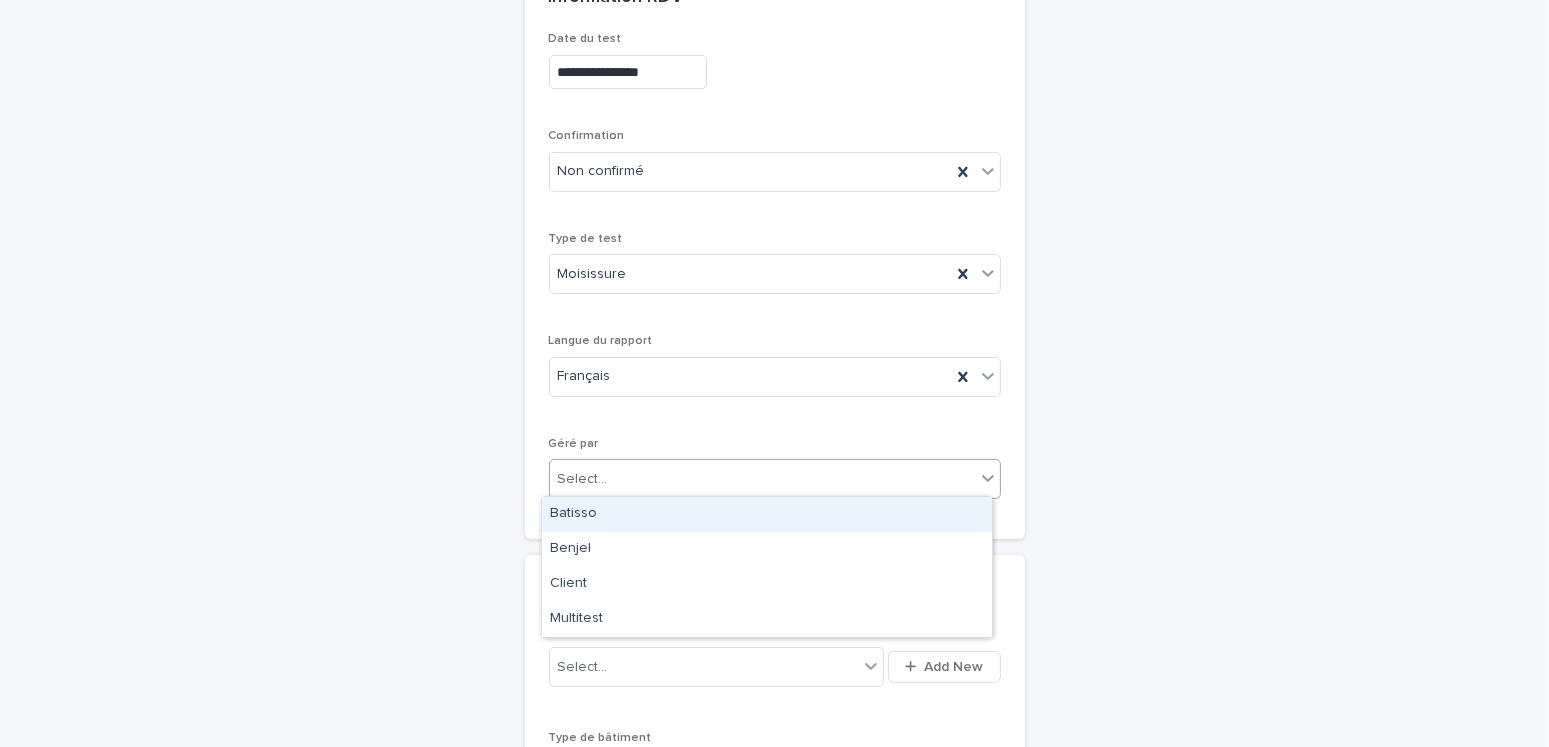 click on "Batisso" at bounding box center [767, 514] 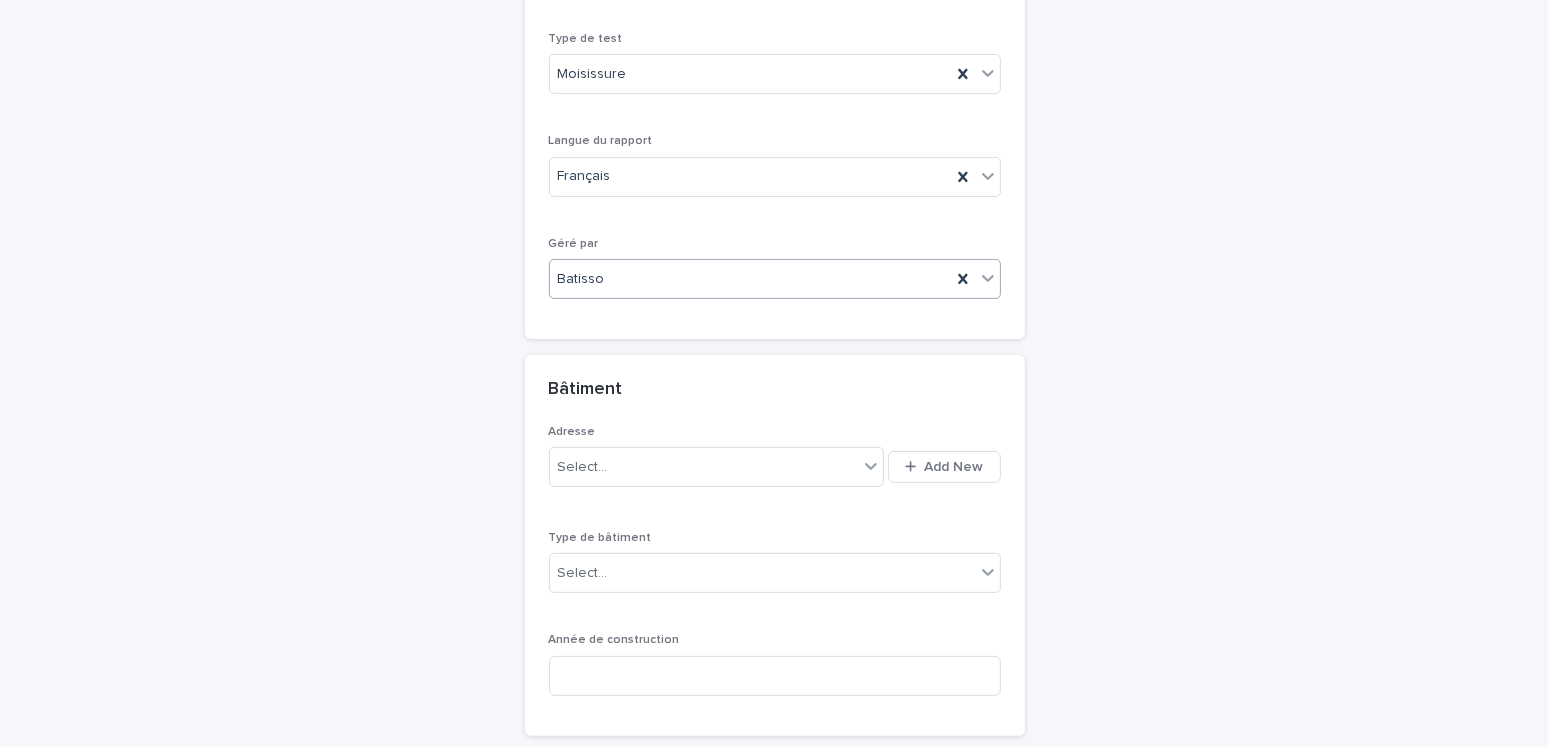 scroll, scrollTop: 663, scrollLeft: 0, axis: vertical 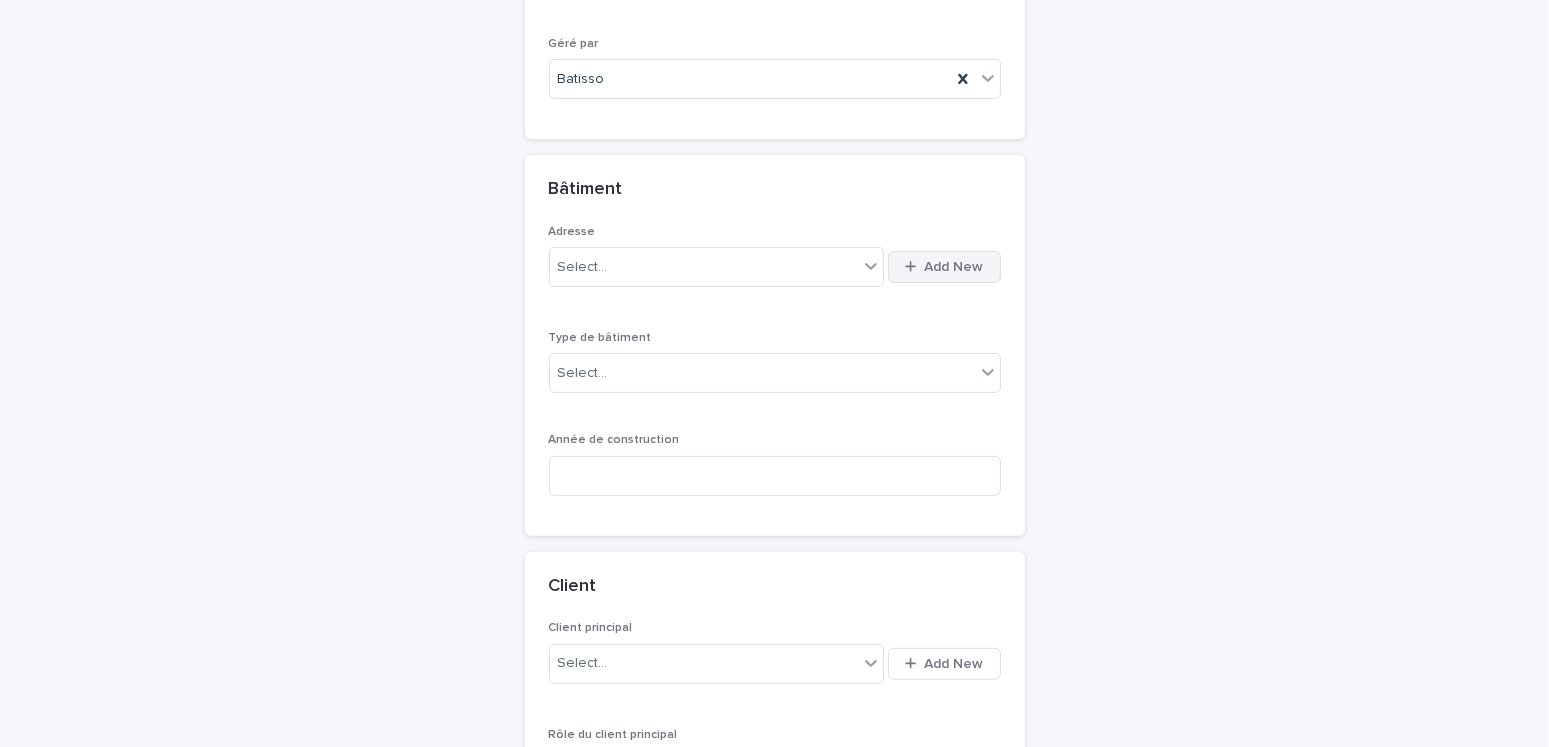 click on "Add New" at bounding box center (954, 267) 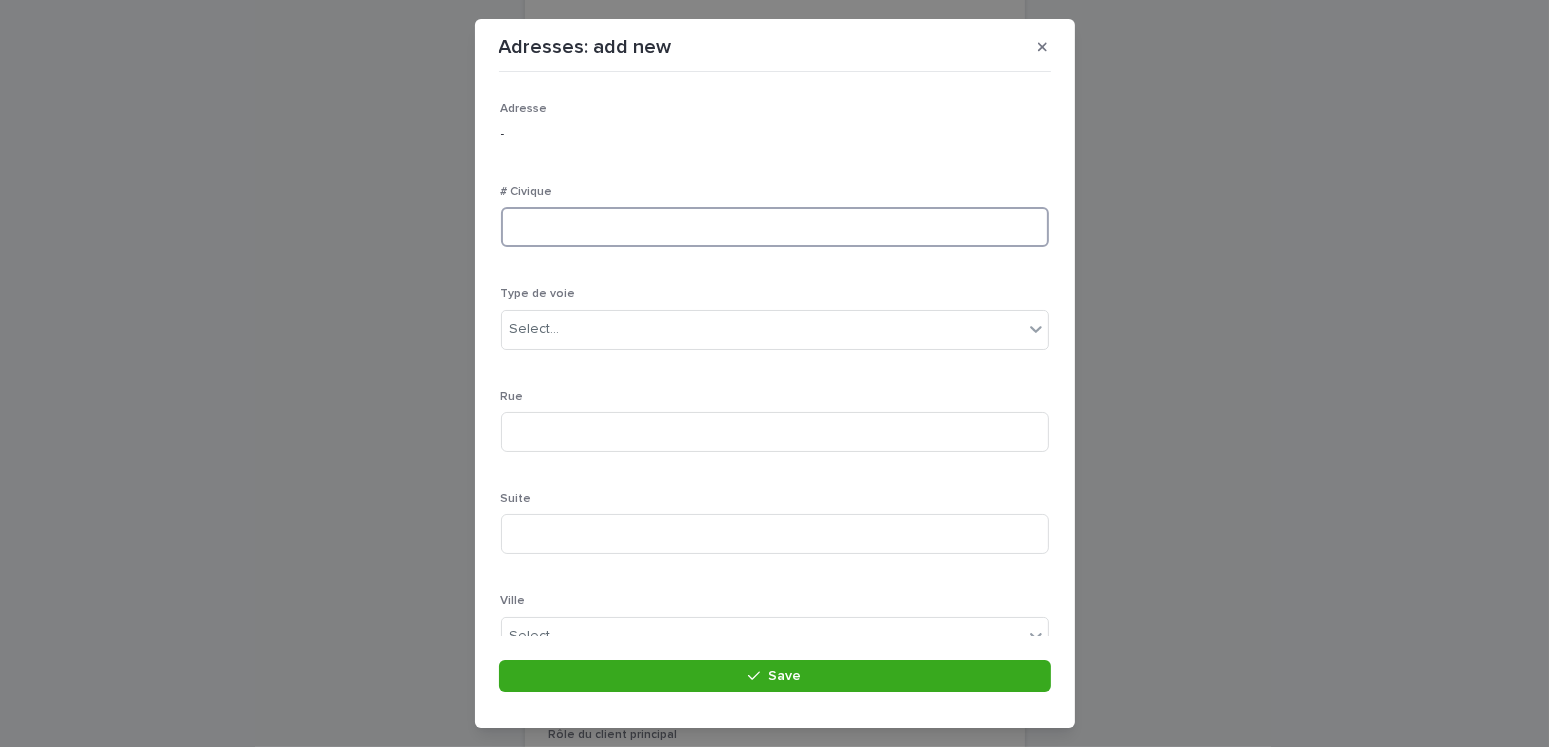 click at bounding box center (775, 227) 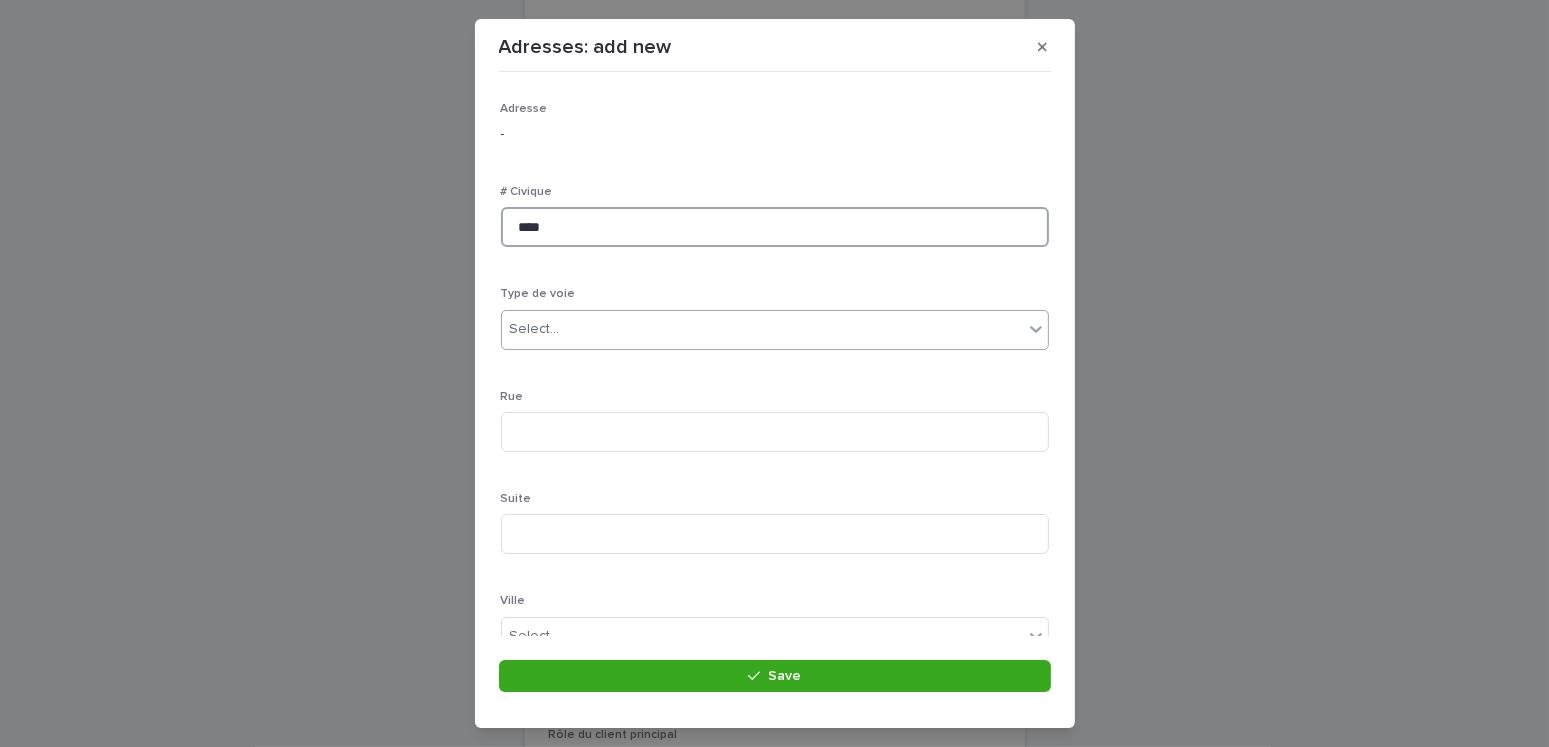 type on "****" 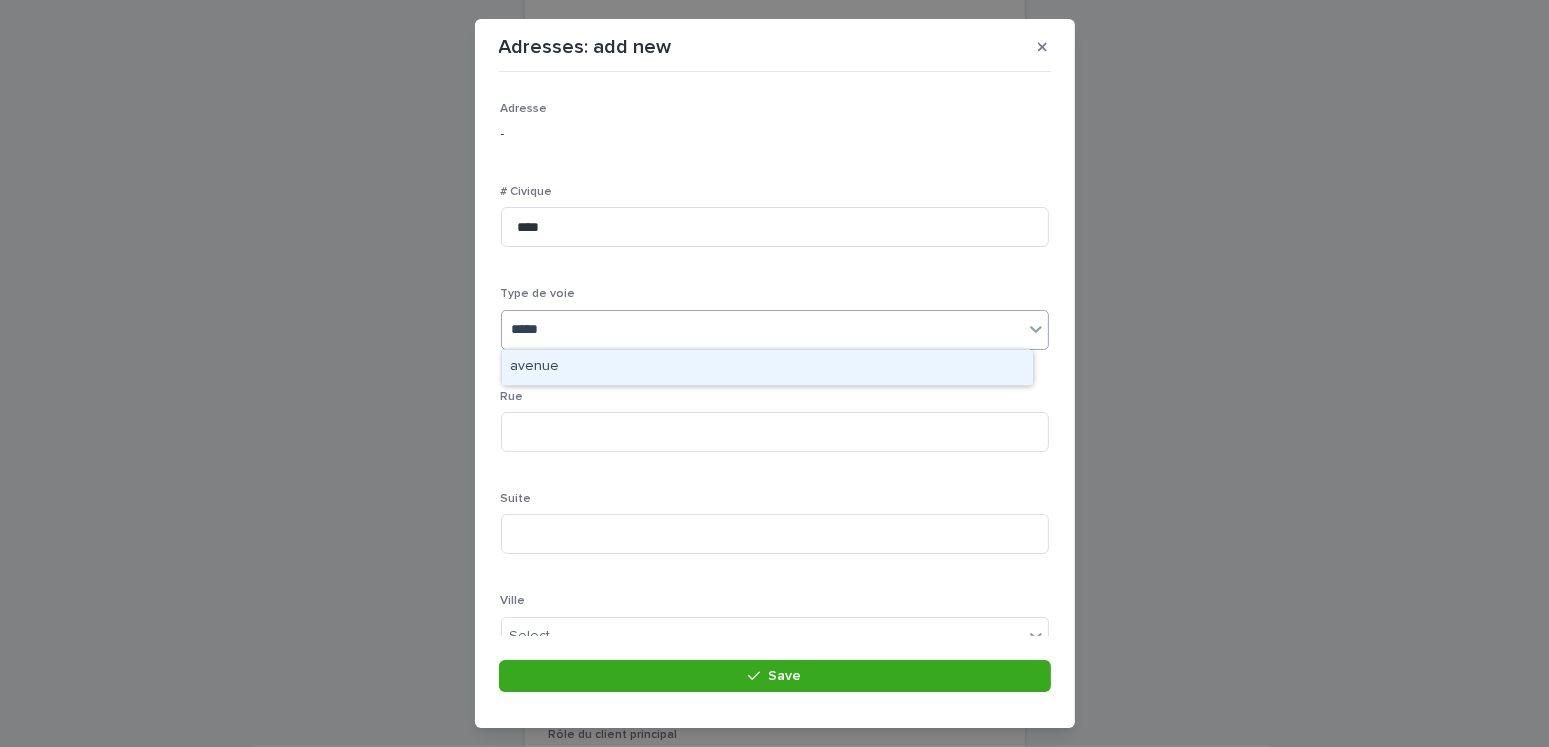 type on "******" 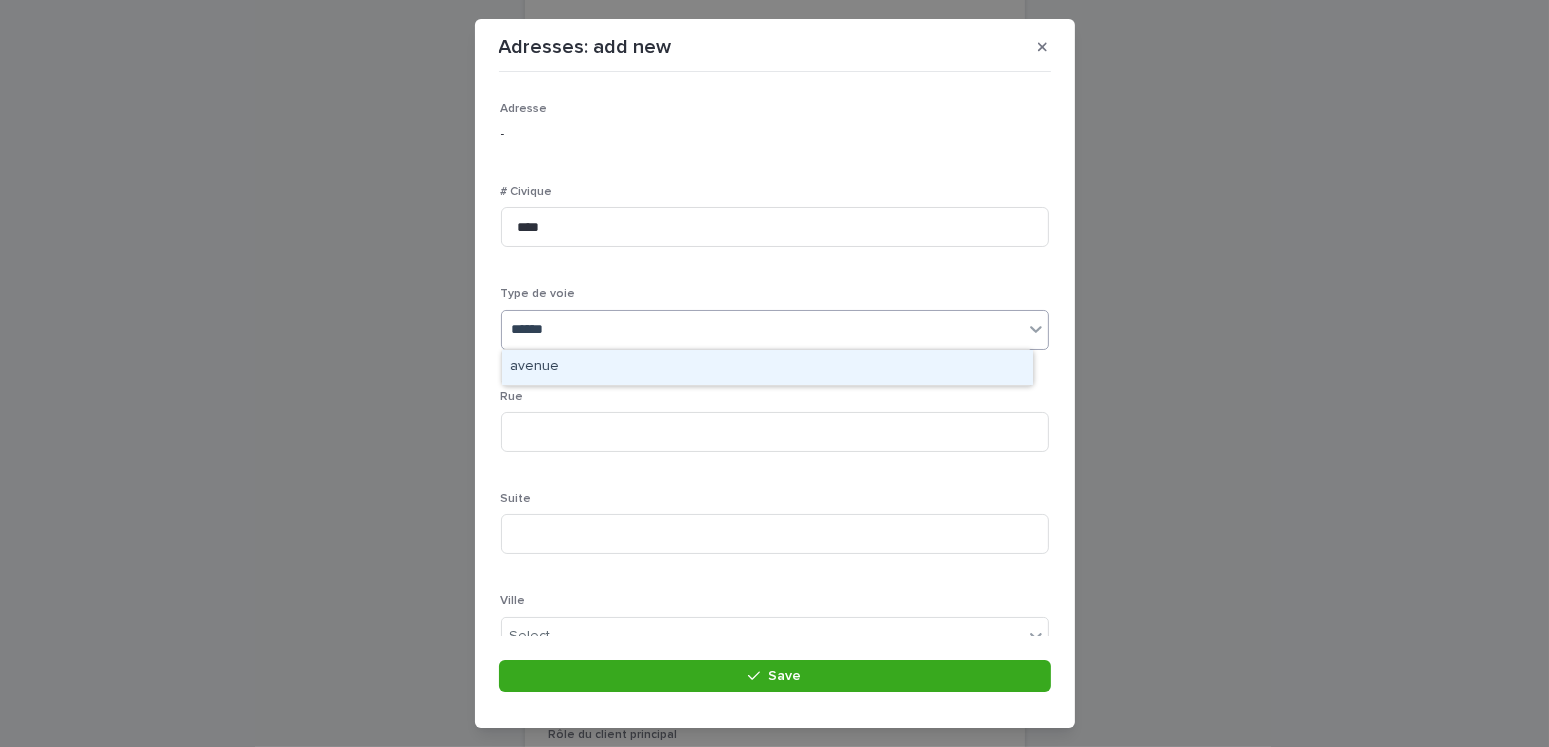 click on "avenue" at bounding box center (767, 367) 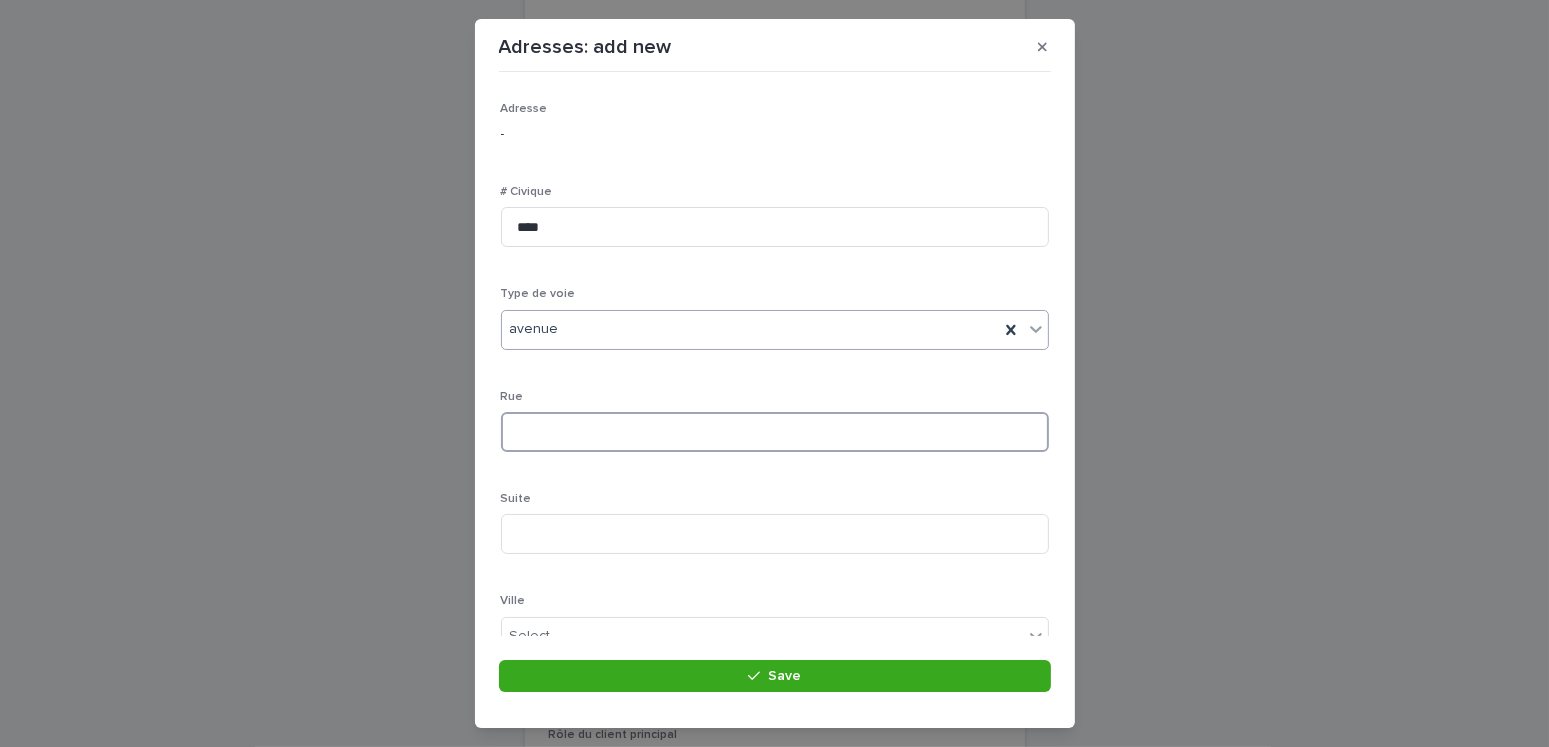 click at bounding box center [775, 432] 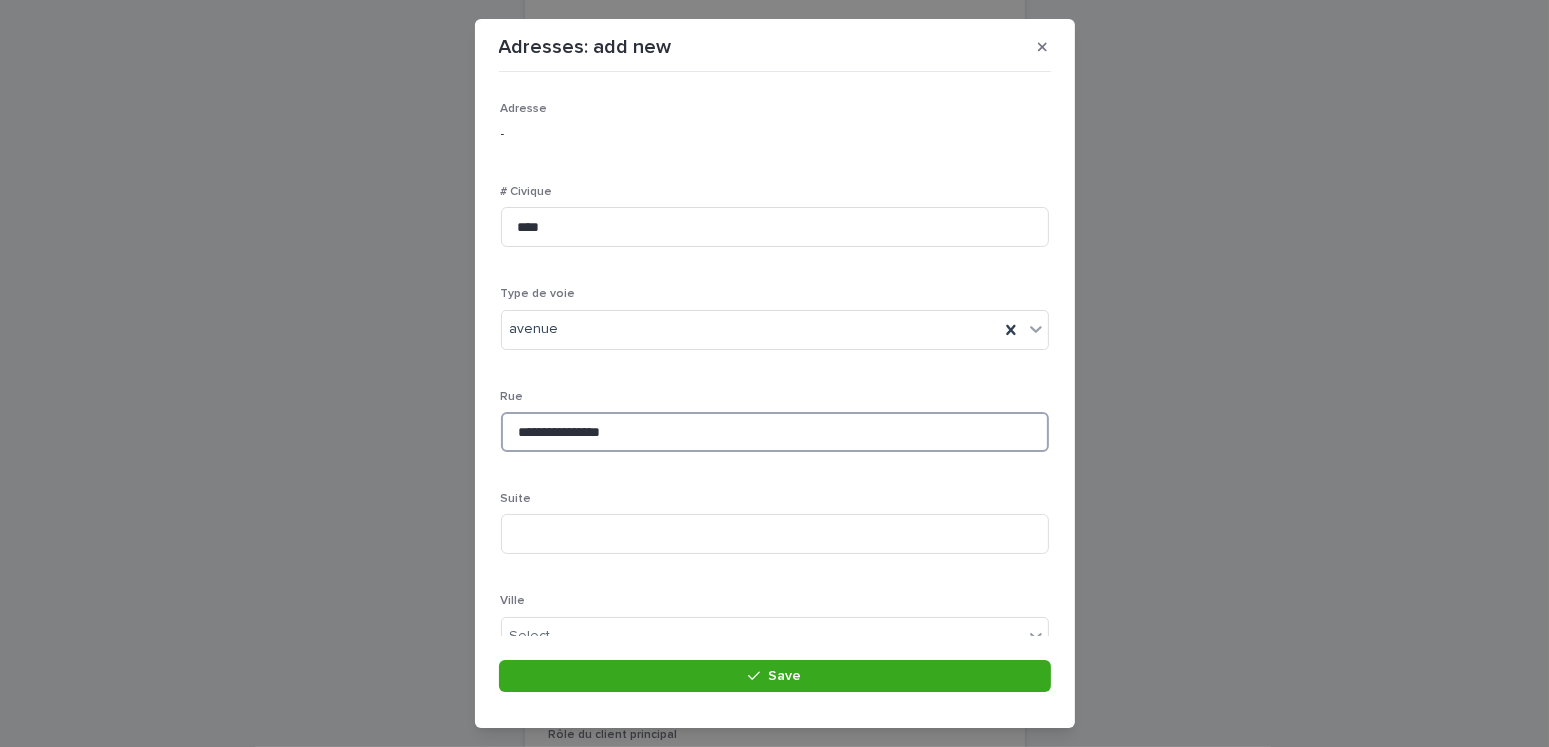 scroll, scrollTop: 200, scrollLeft: 0, axis: vertical 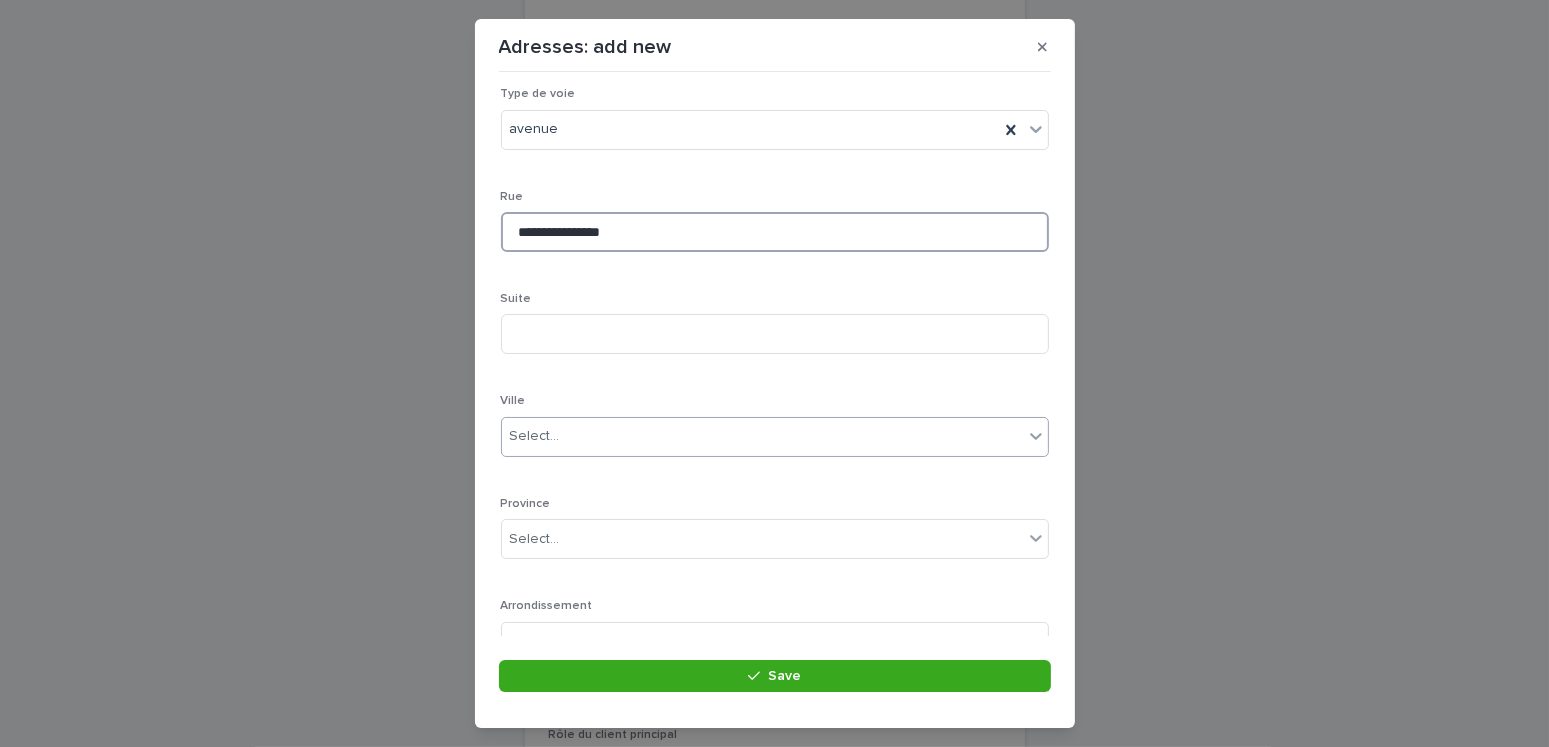 type on "**********" 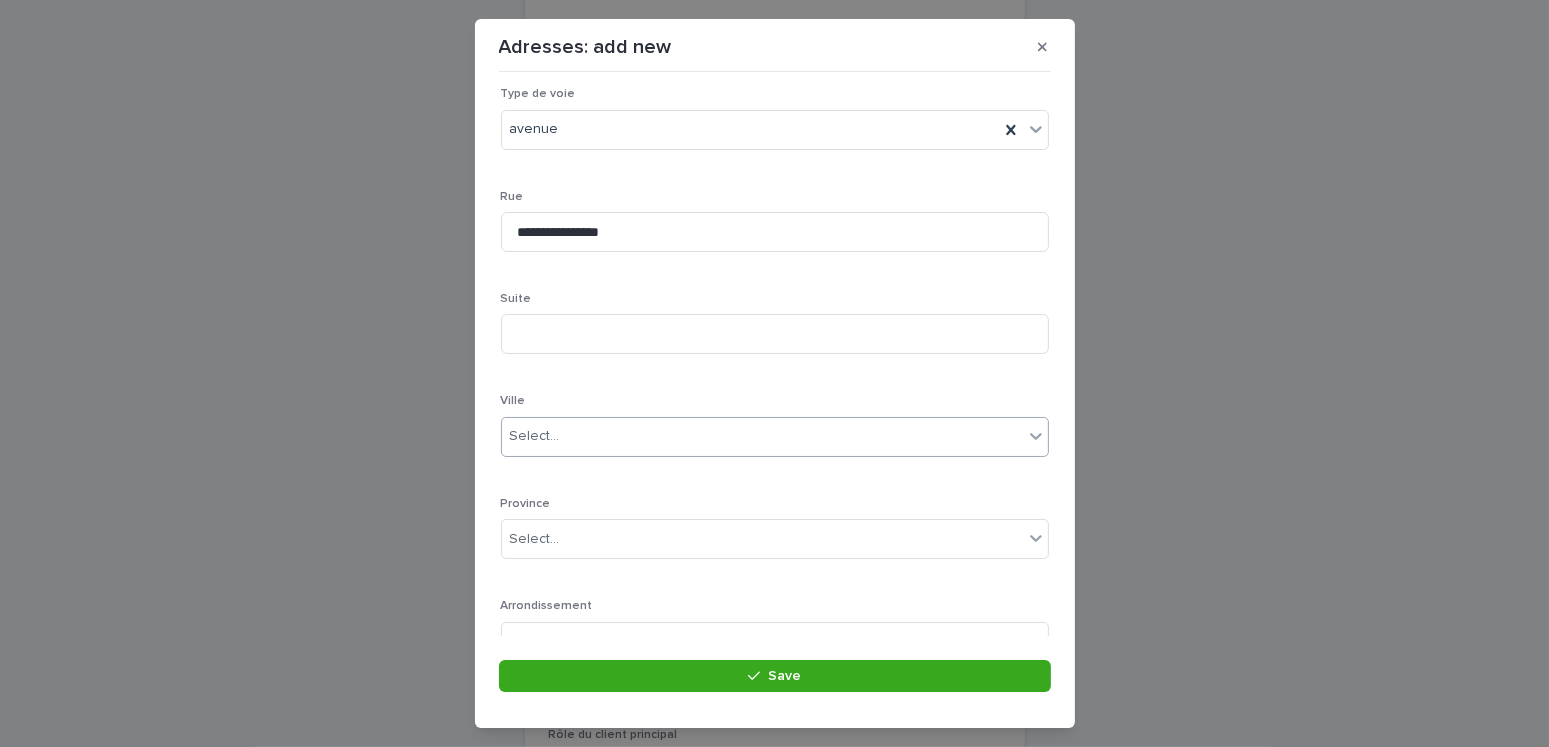 click on "Select..." at bounding box center (762, 436) 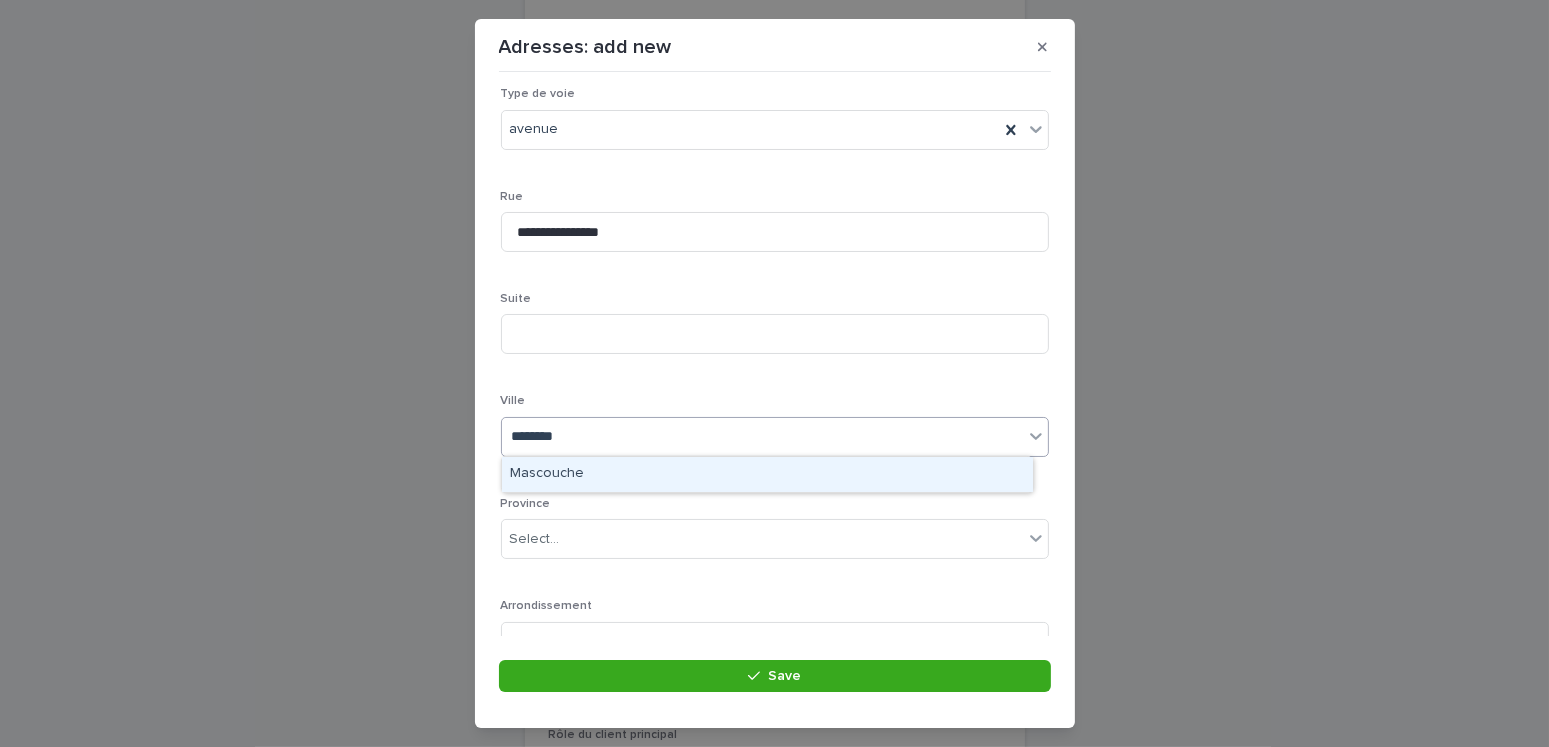 type on "*********" 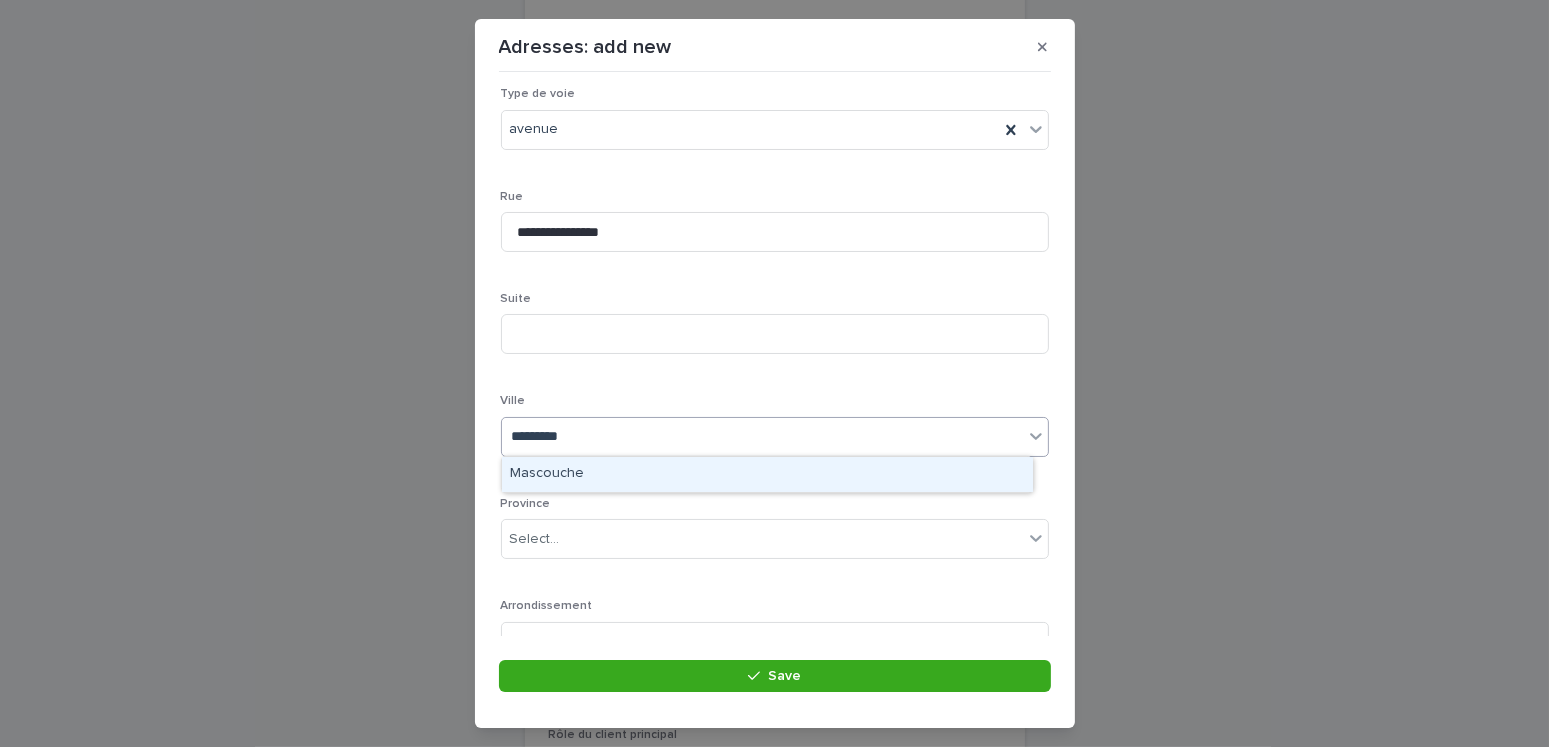 click on "Mascouche" at bounding box center (767, 474) 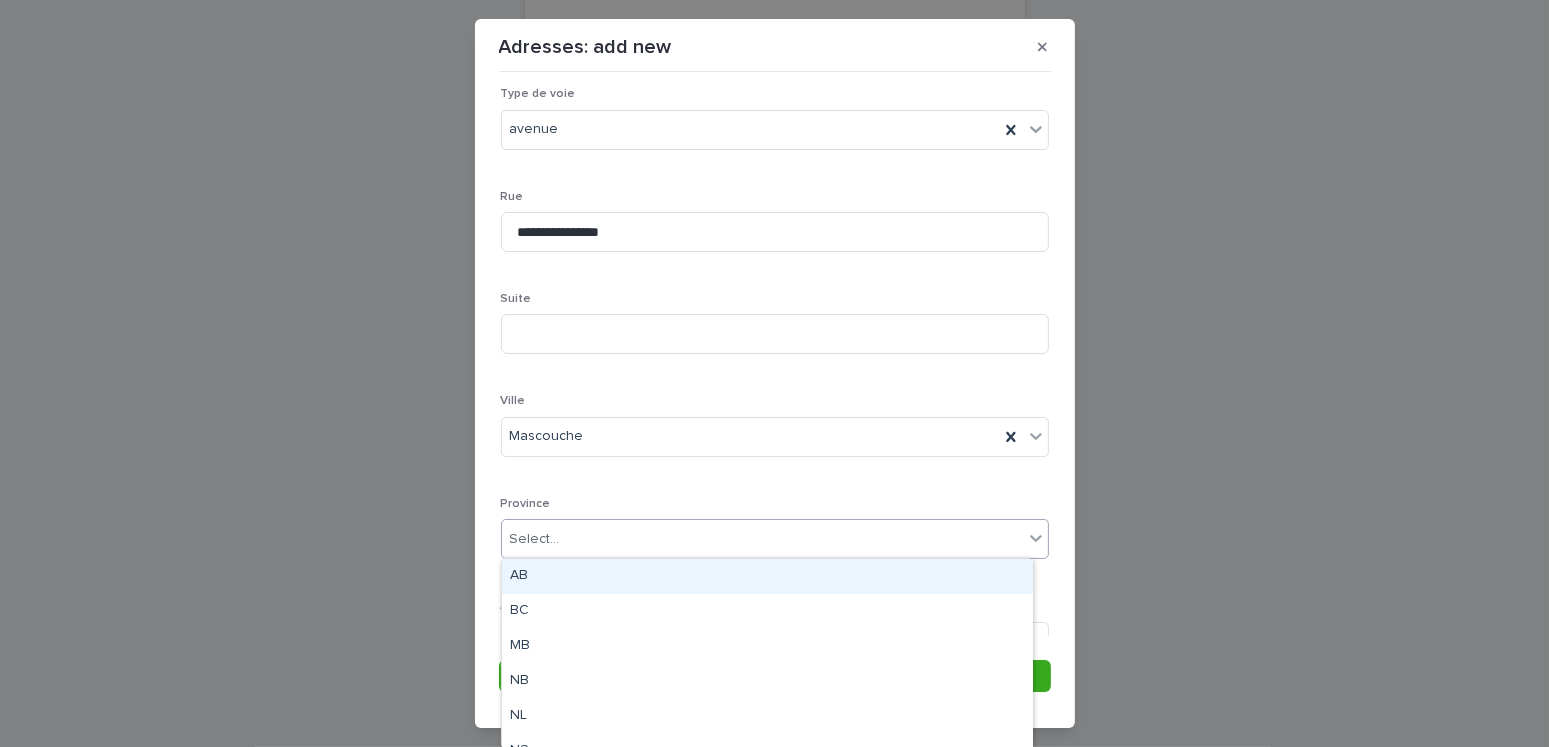 click on "Select..." at bounding box center (535, 539) 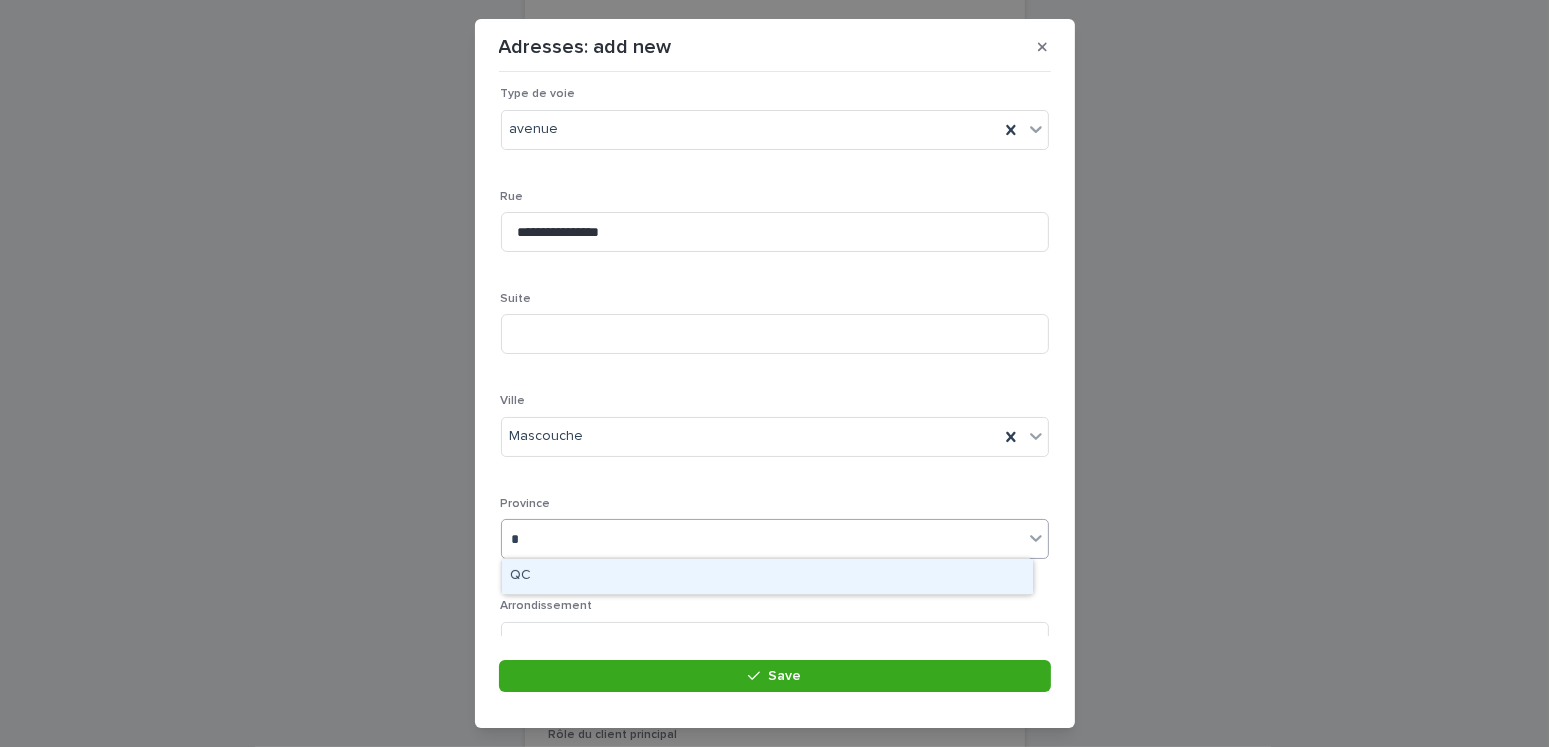 type on "**" 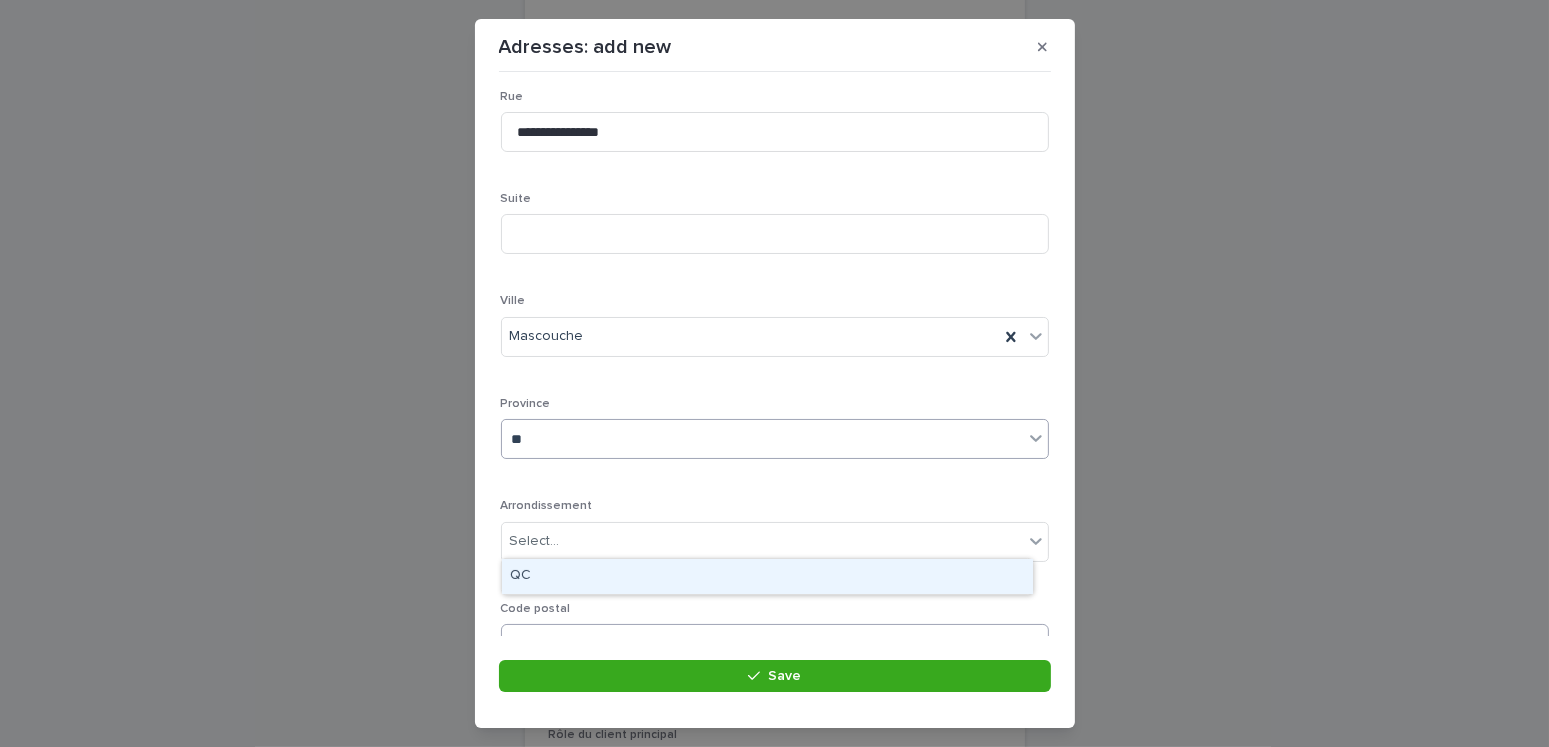scroll, scrollTop: 387, scrollLeft: 0, axis: vertical 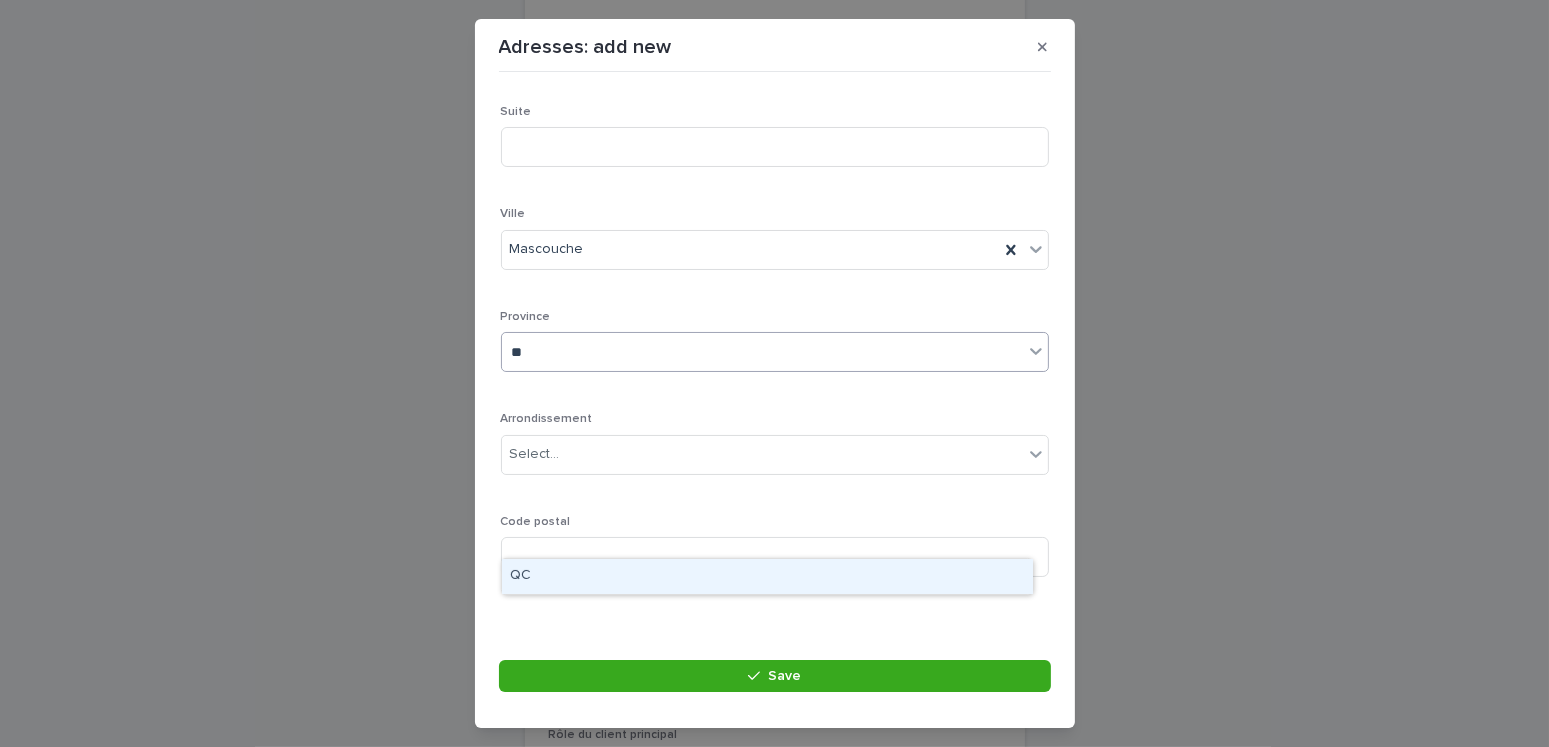 click on "QC" at bounding box center [767, 576] 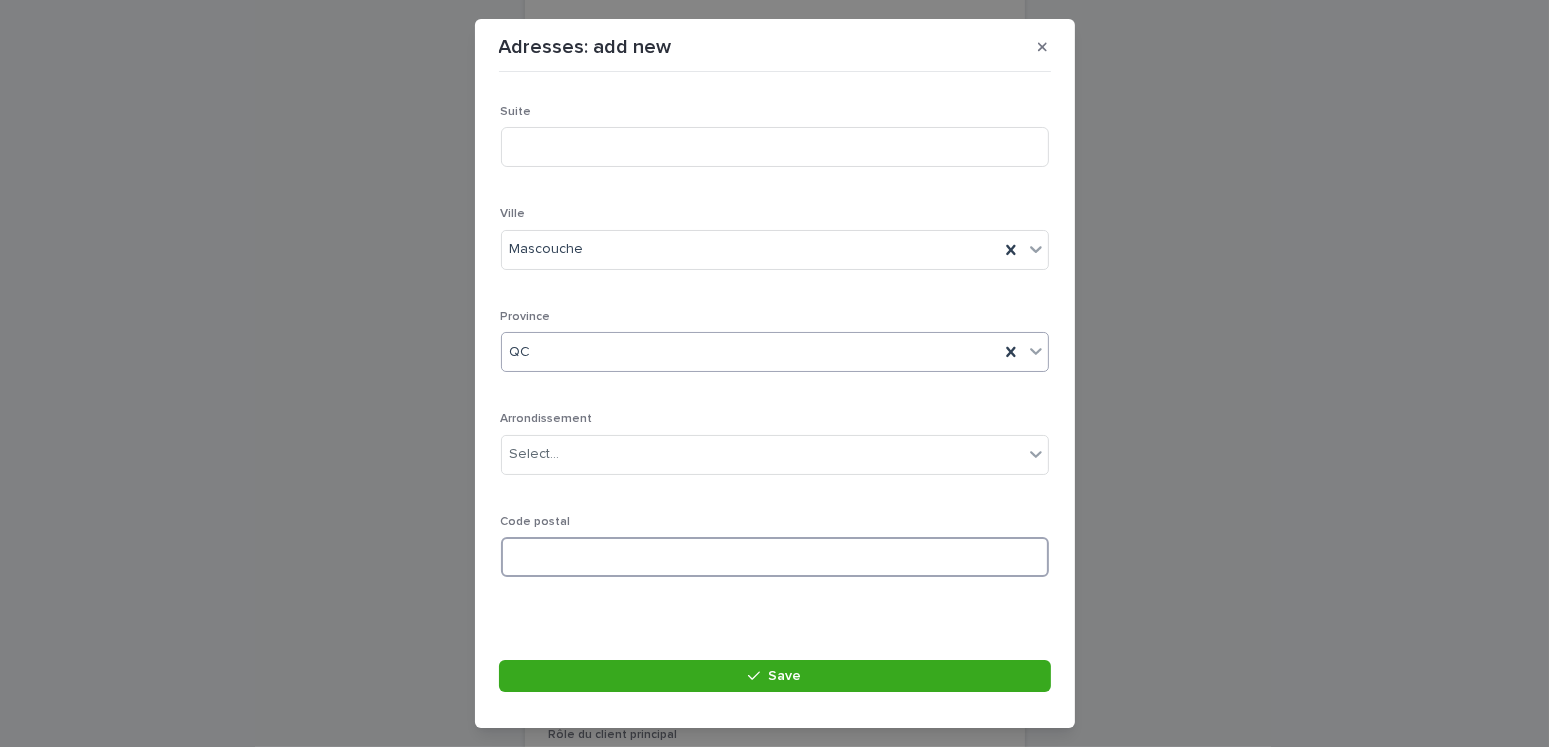 click at bounding box center (775, 557) 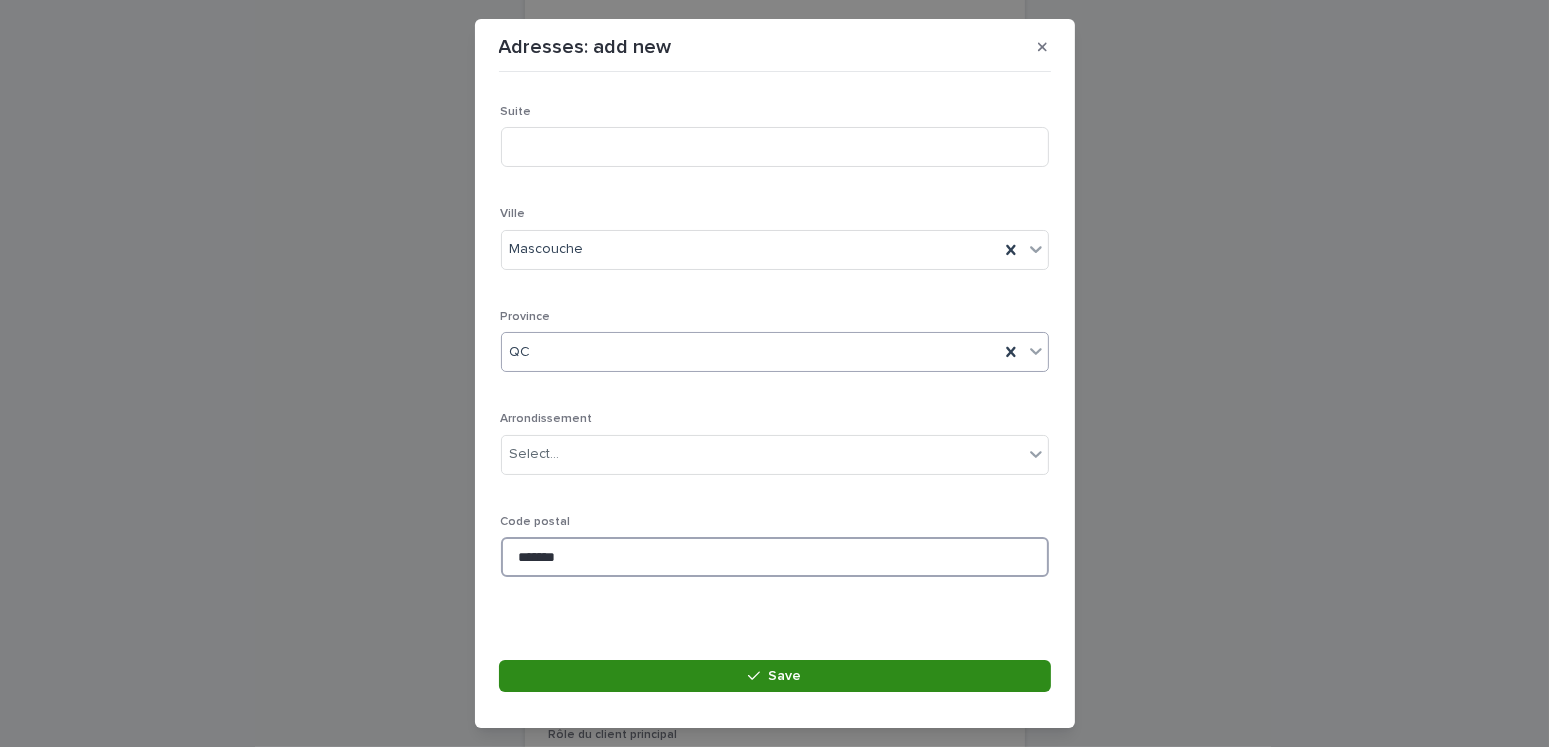 type on "*******" 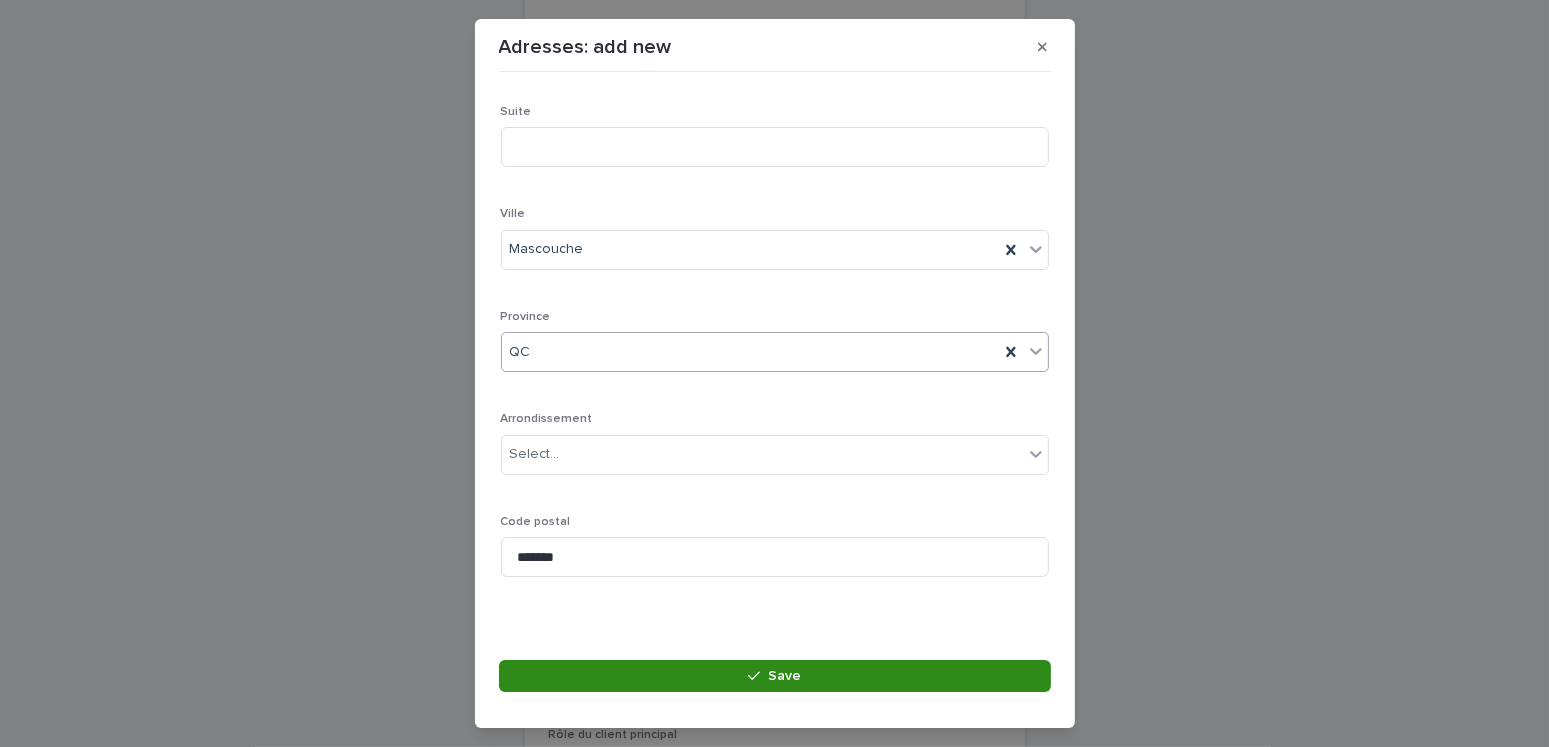 click on "Save" at bounding box center (784, 676) 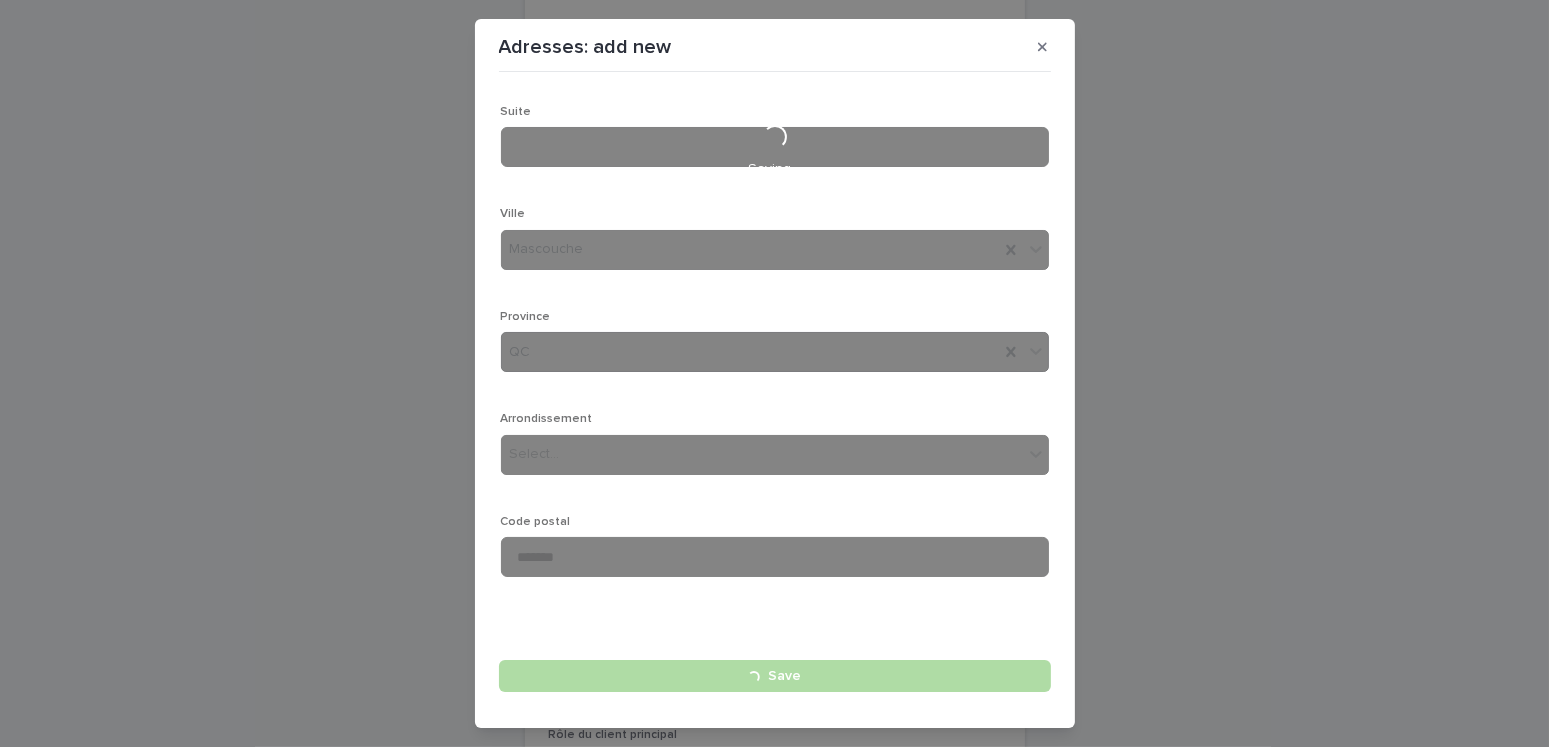type 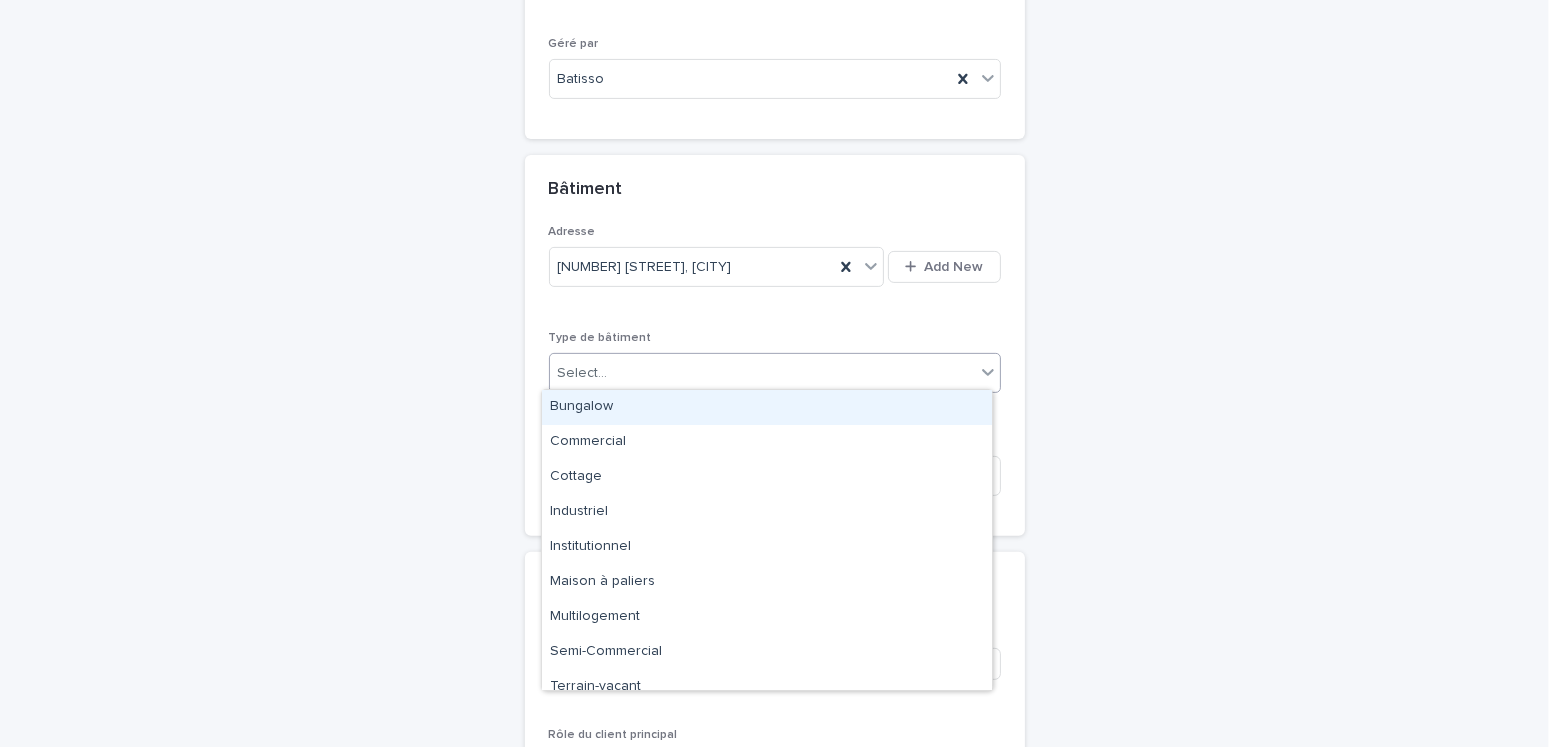 click on "Select..." at bounding box center [762, 373] 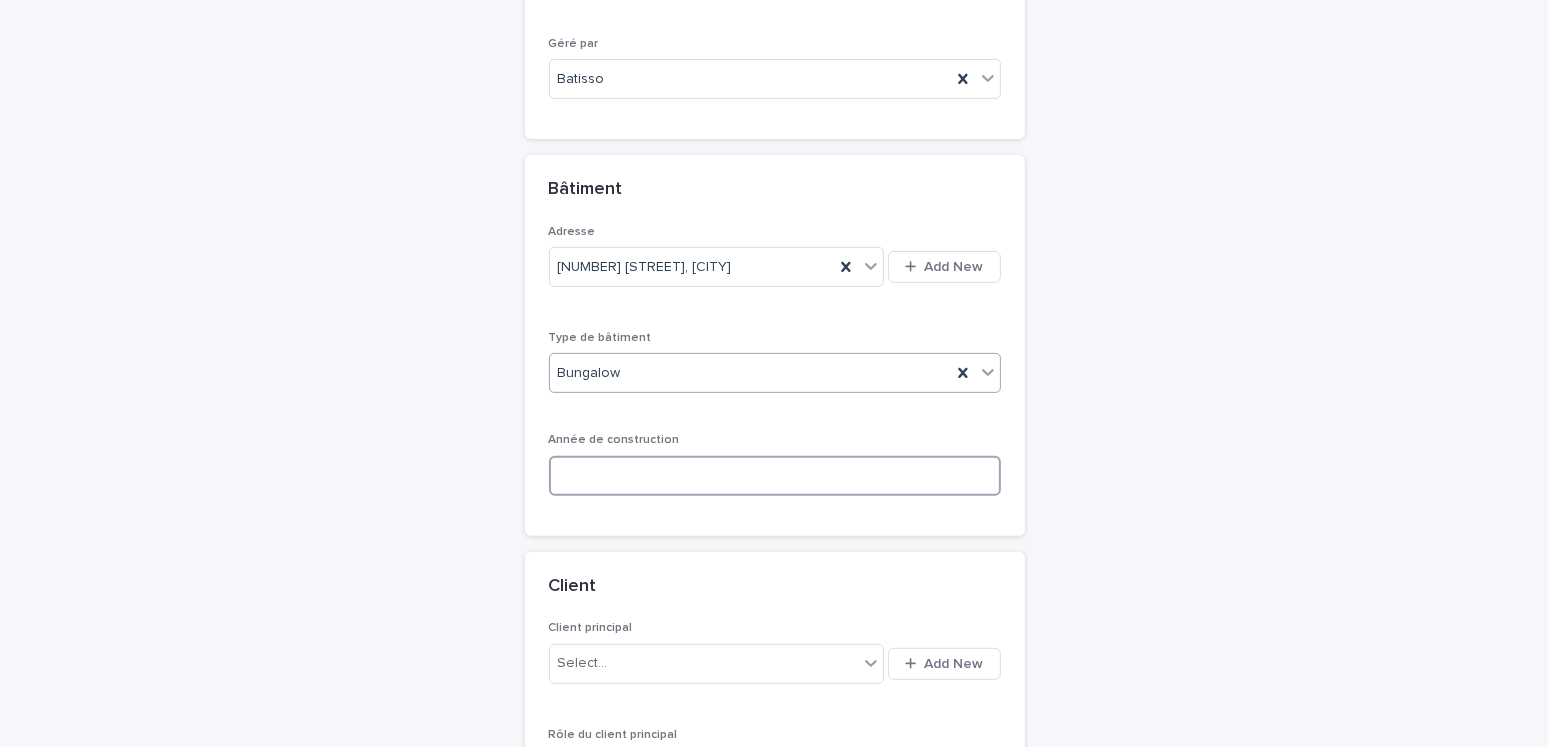 click at bounding box center [775, 476] 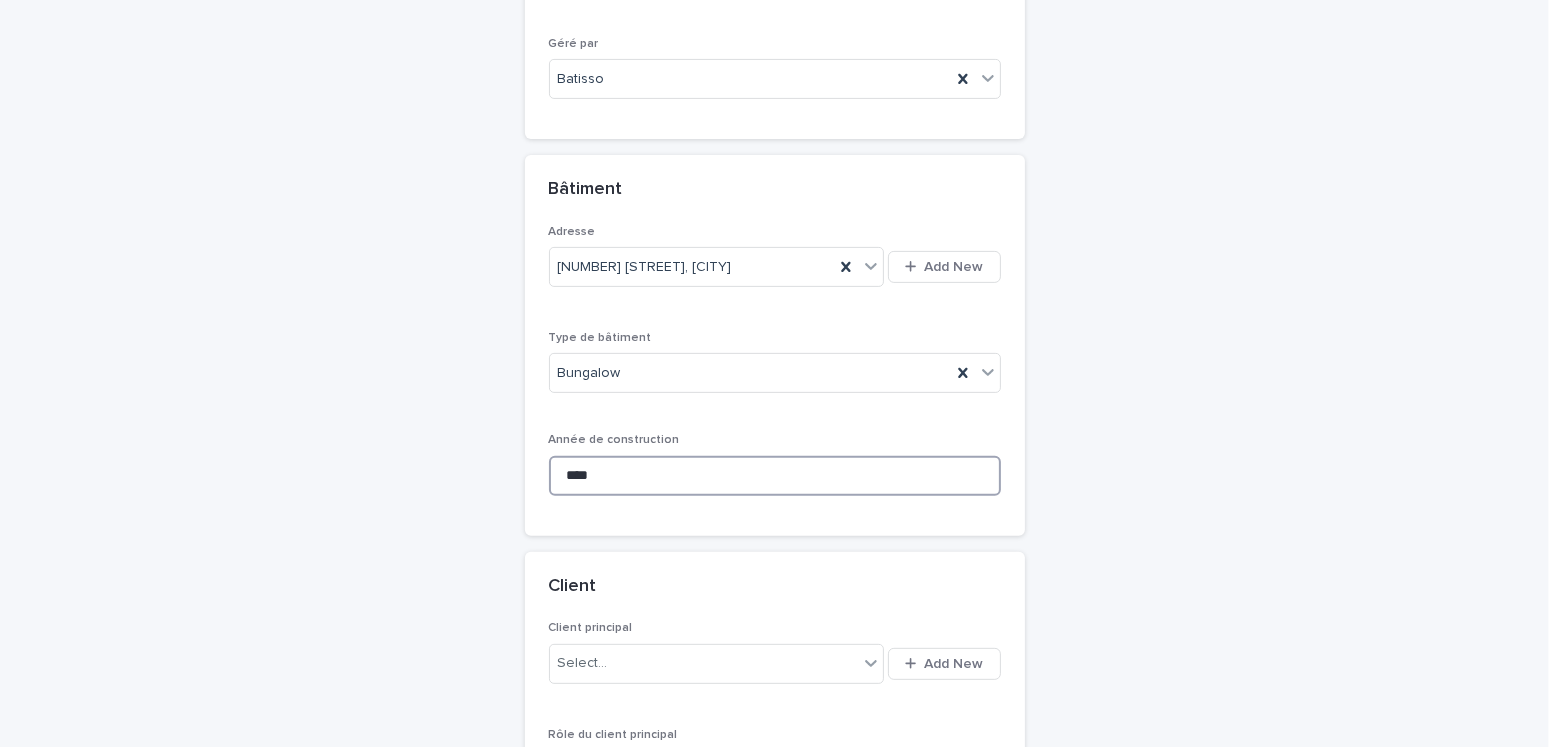 scroll, scrollTop: 946, scrollLeft: 0, axis: vertical 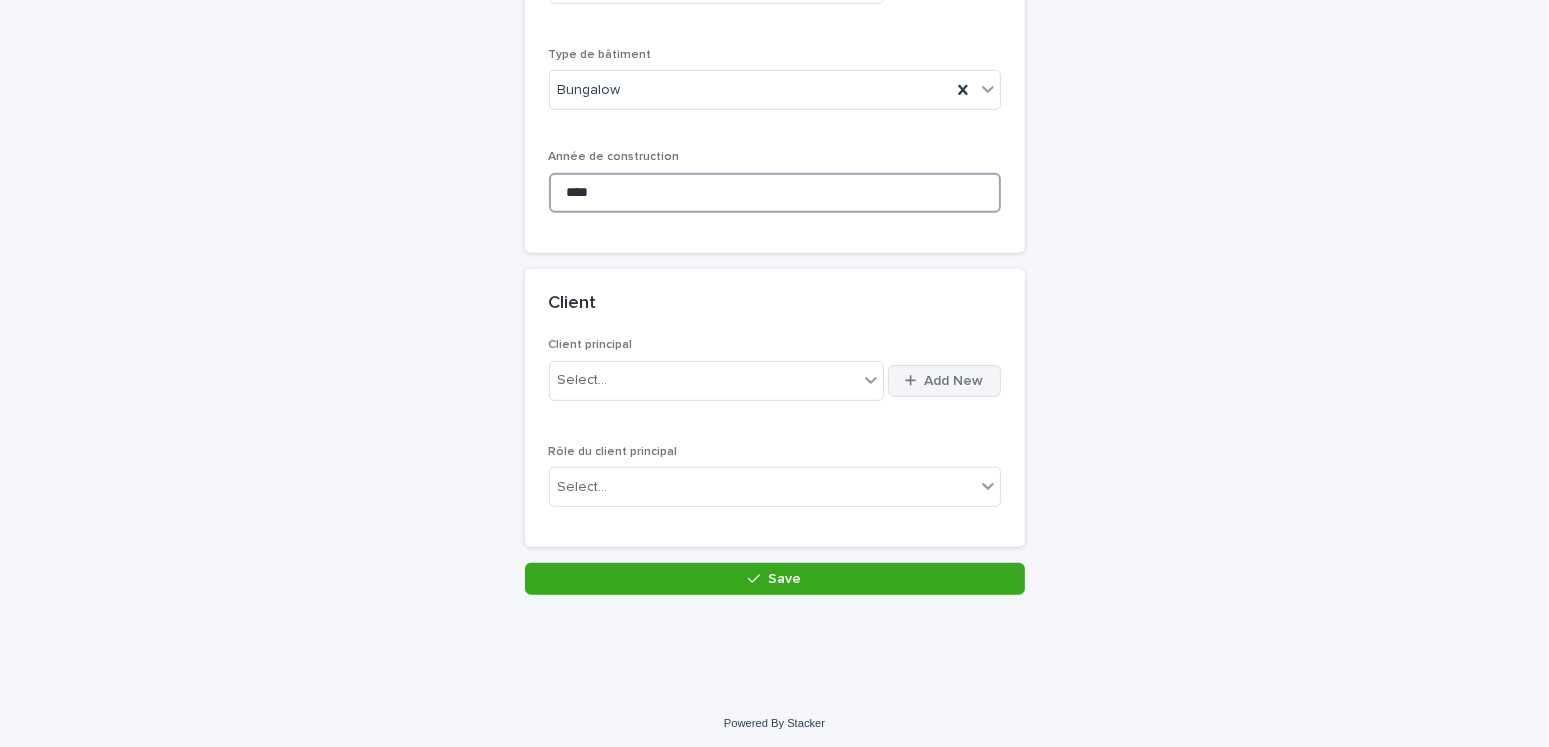 type on "****" 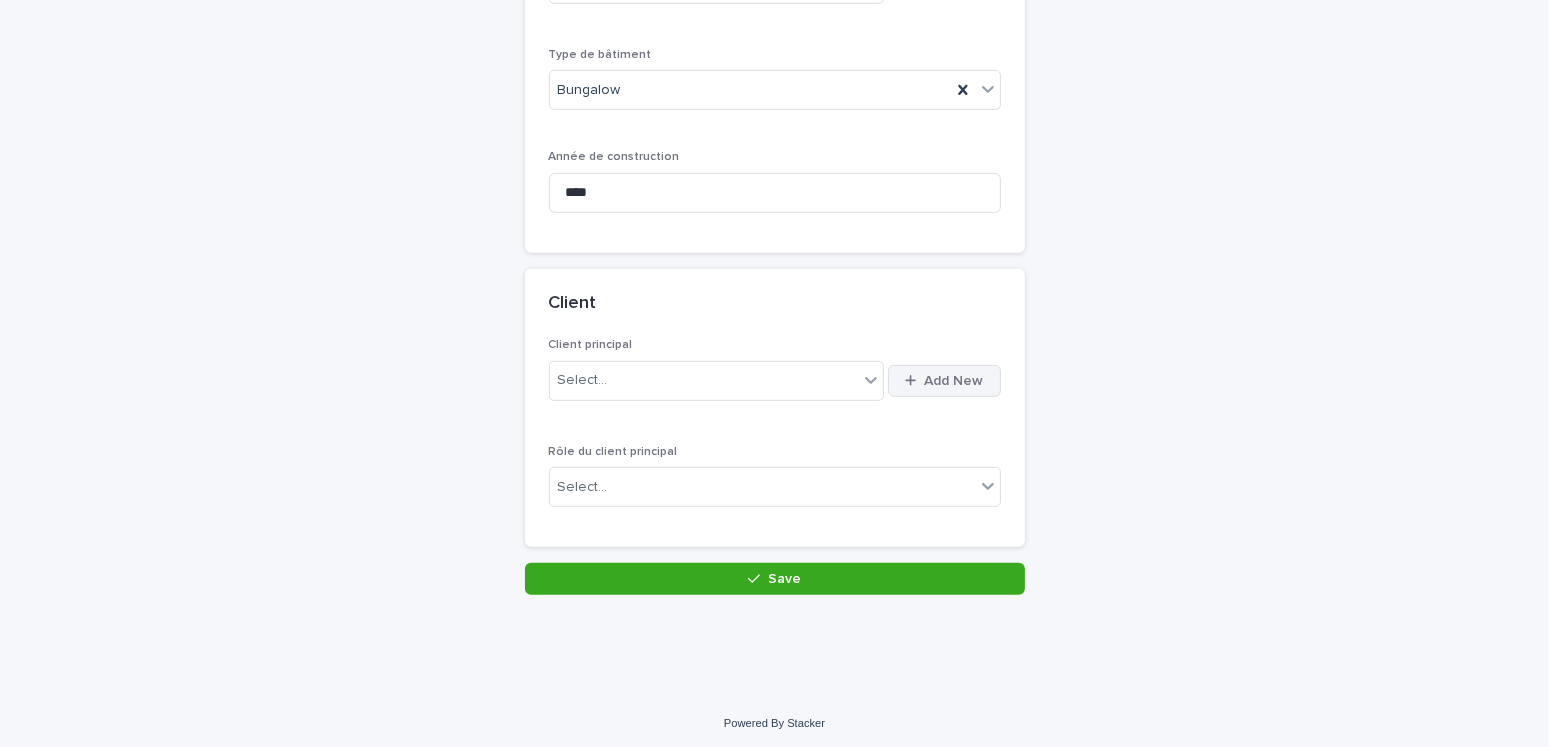 click on "Add New" at bounding box center [954, 381] 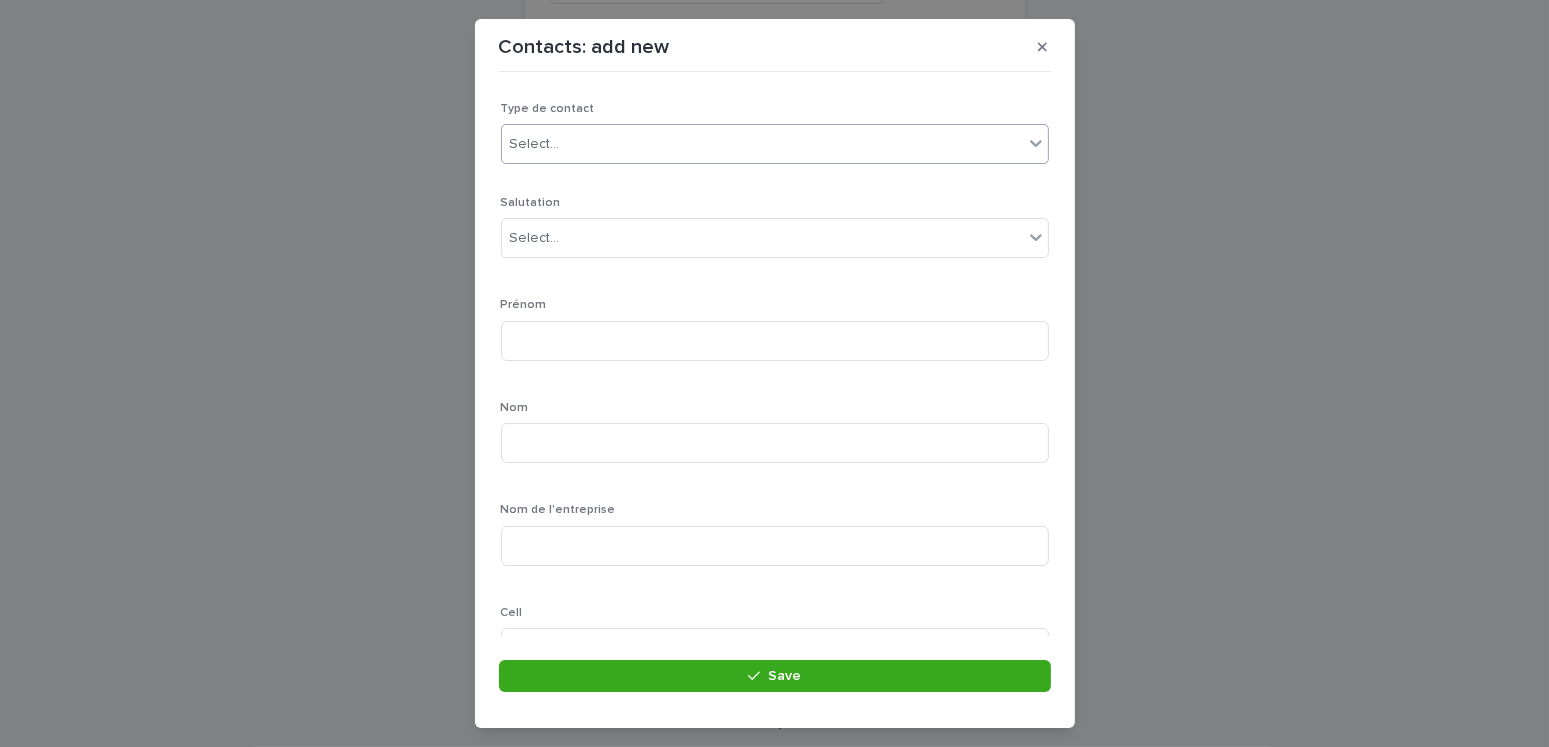 click on "Select..." at bounding box center (535, 144) 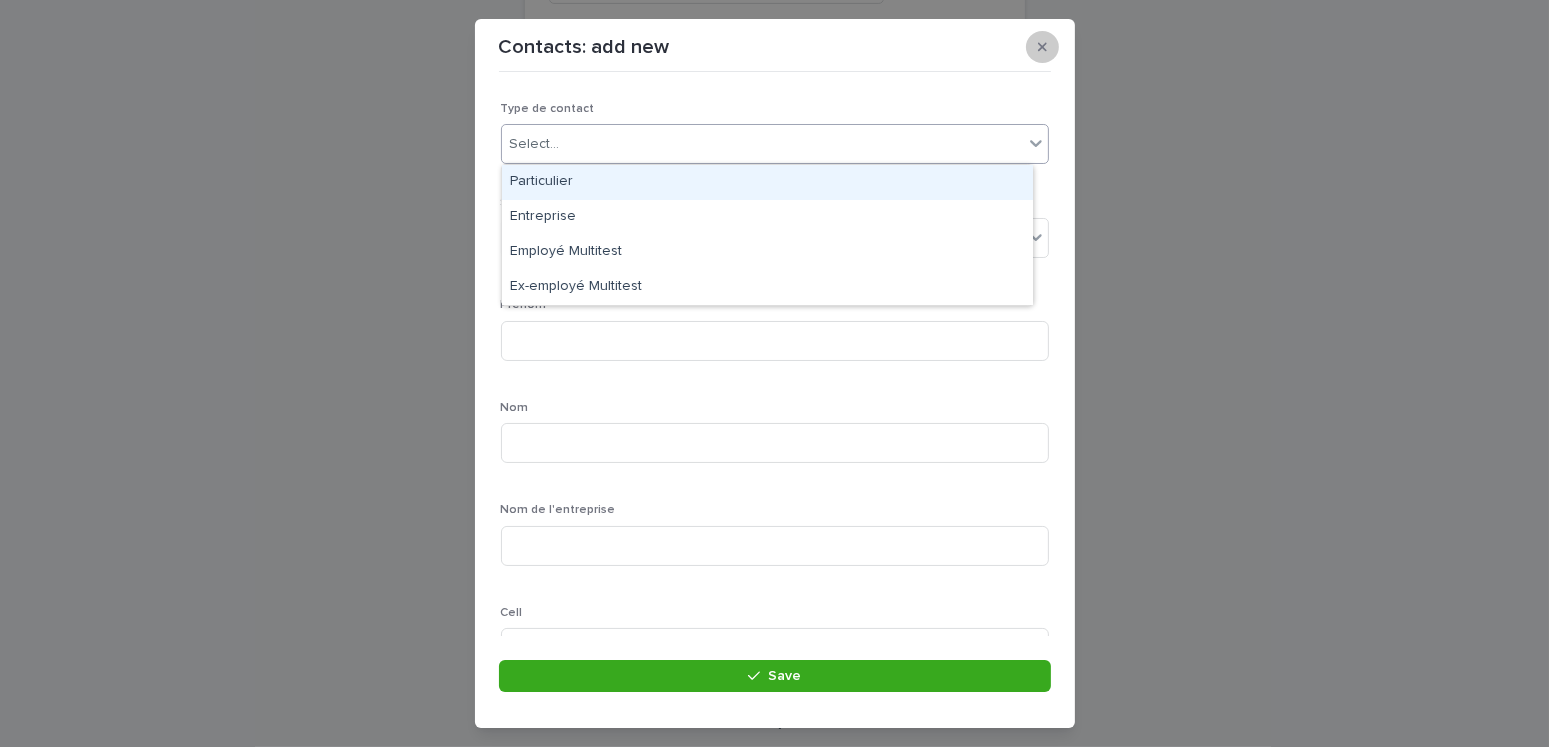click 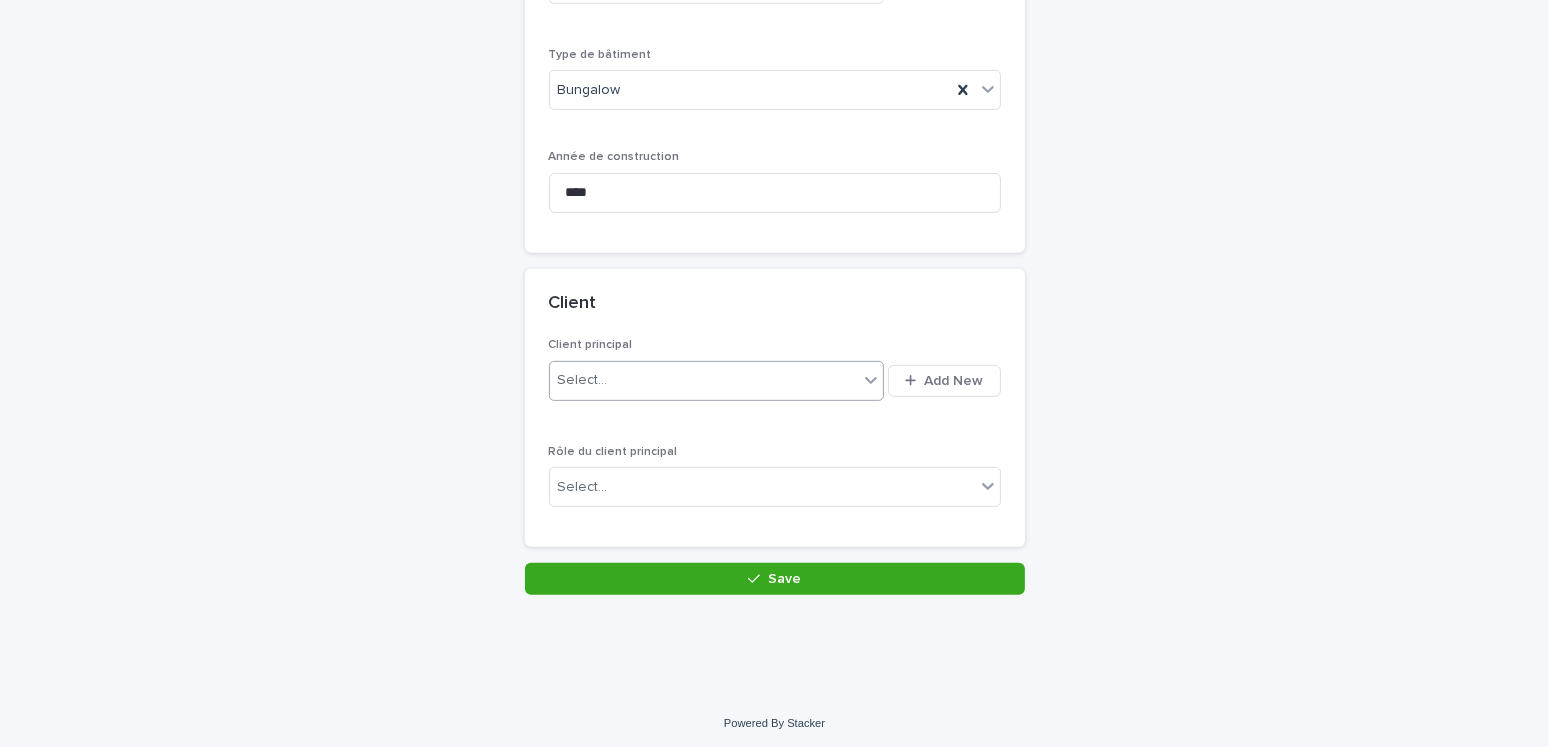 click on "Select..." at bounding box center (583, 380) 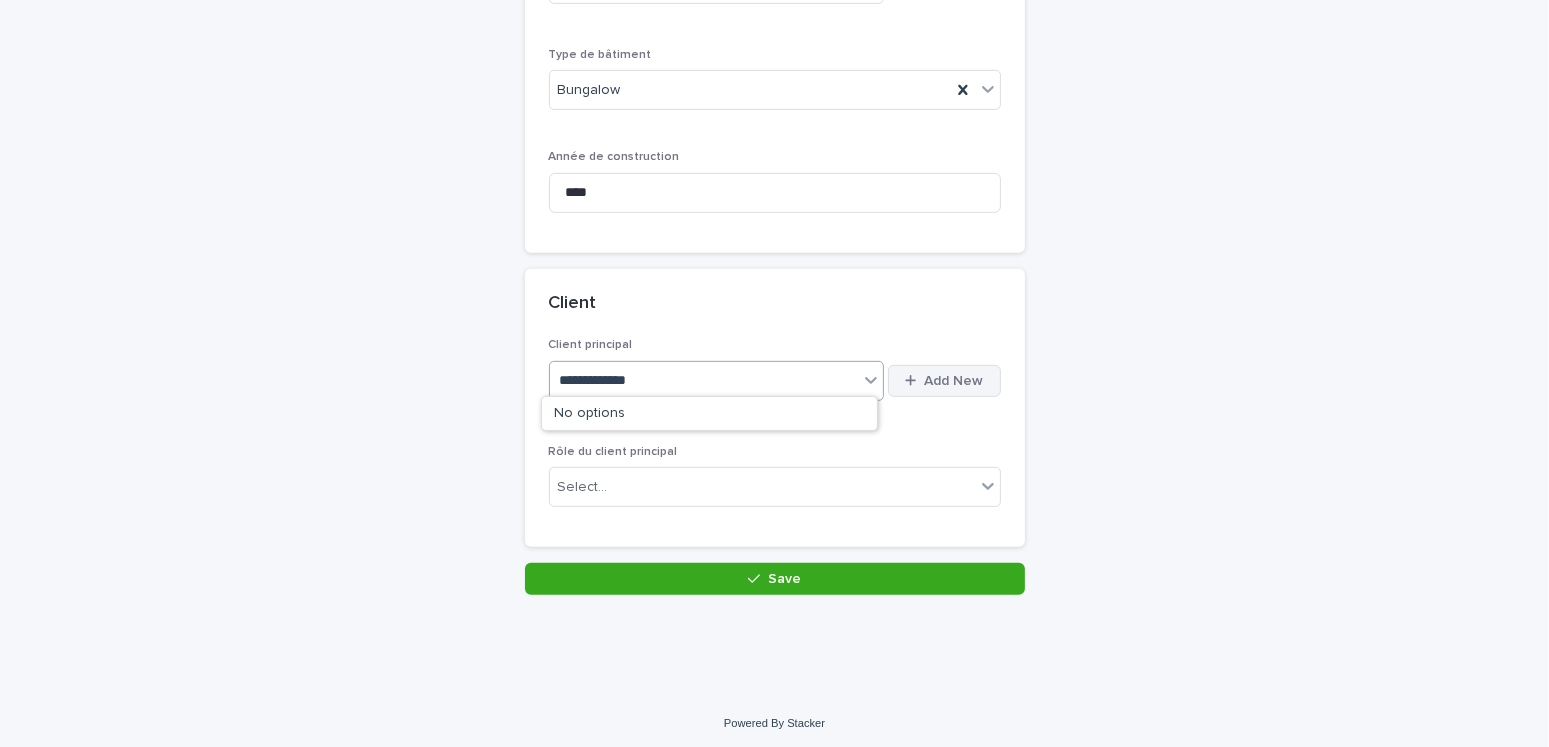type on "**********" 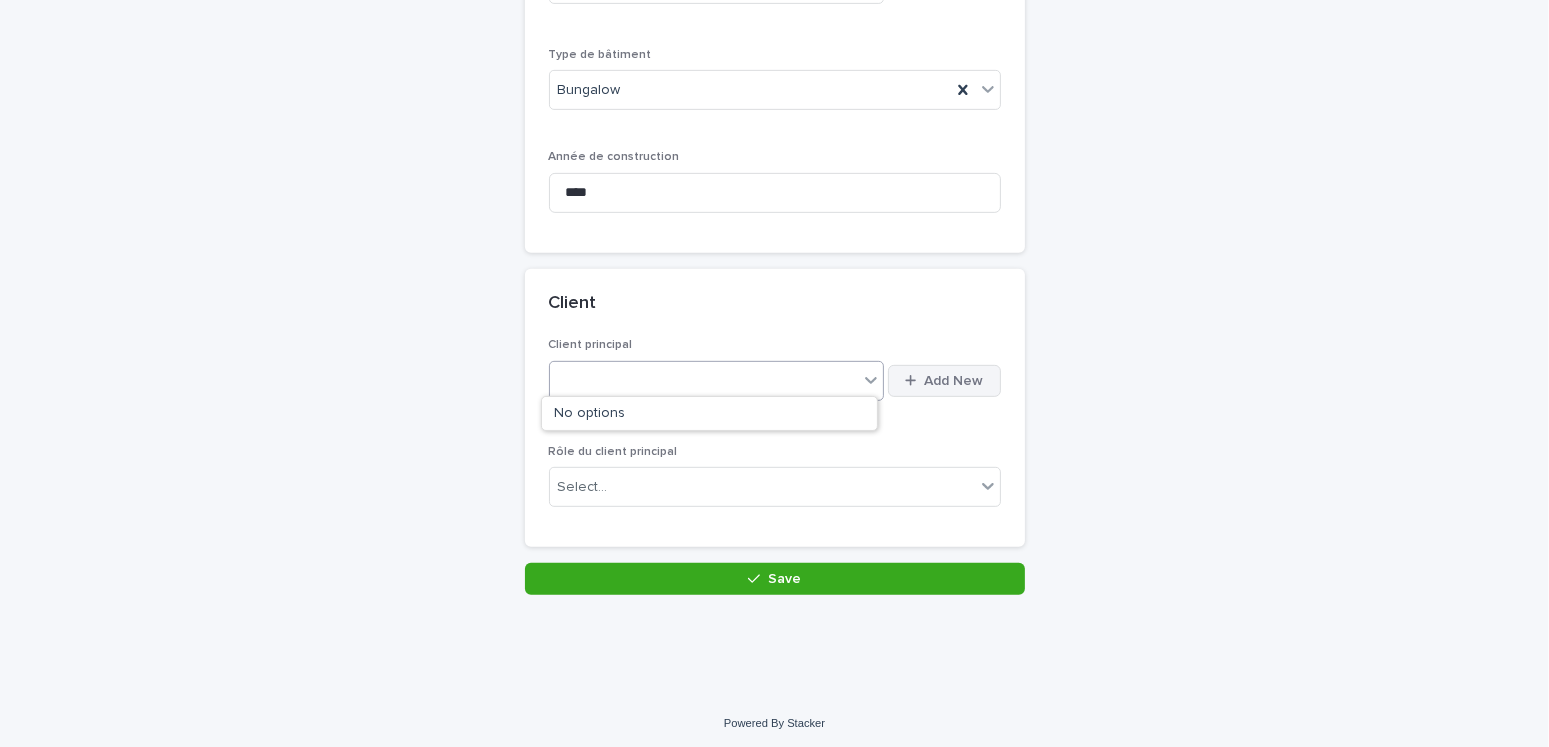 click on "Add New" at bounding box center [954, 381] 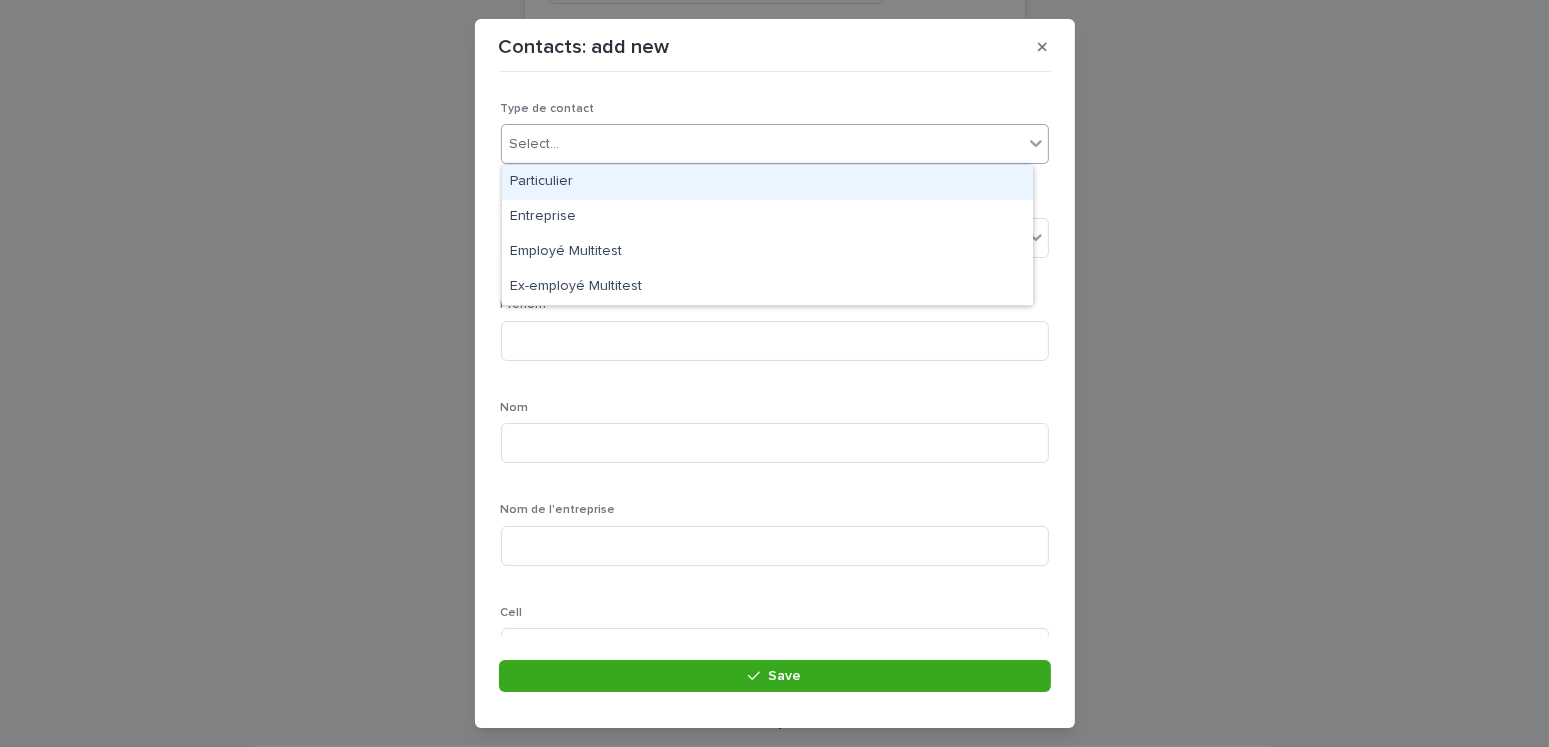click on "Select..." at bounding box center [762, 144] 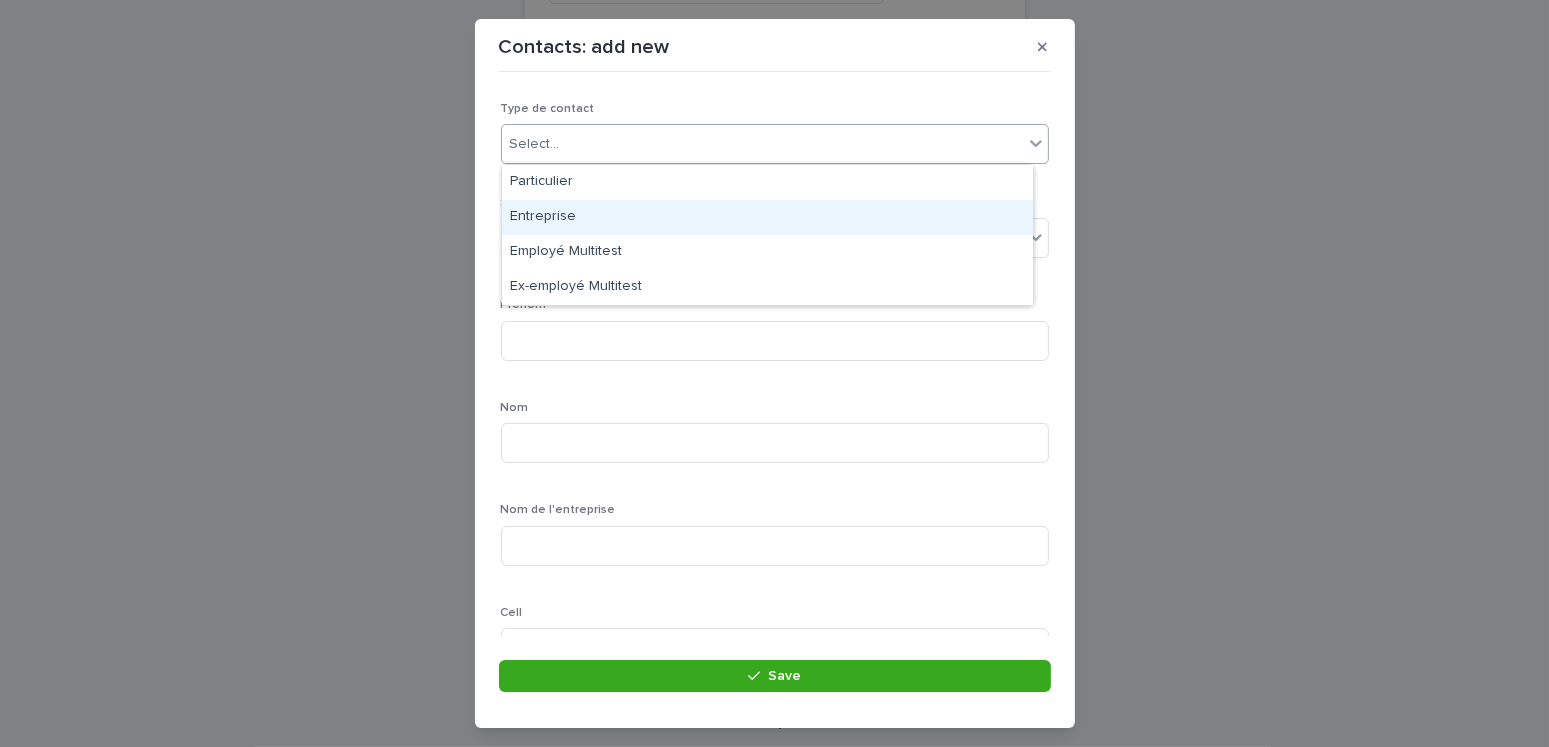 click on "Entreprise" at bounding box center [767, 217] 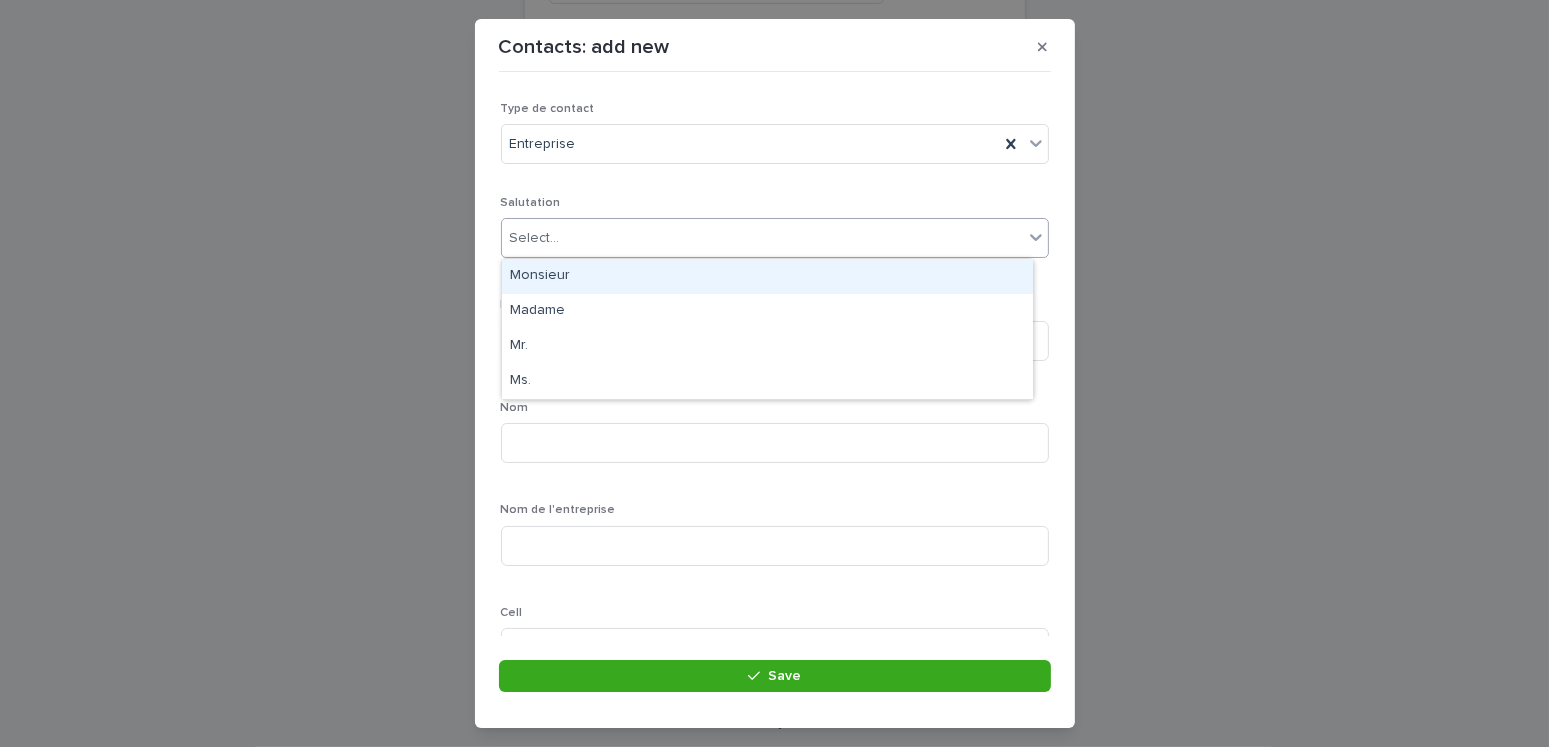 click on "Select..." at bounding box center (762, 238) 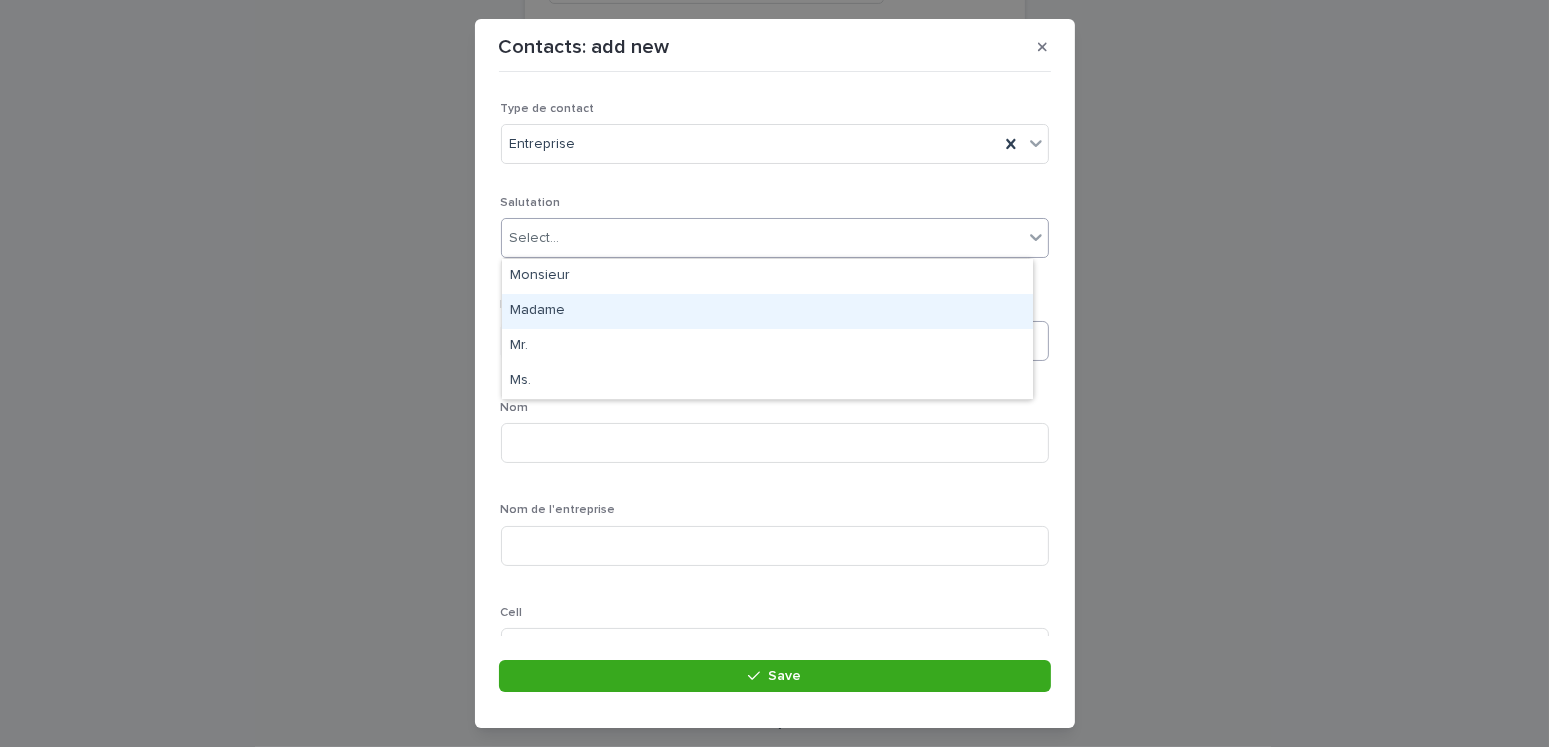 drag, startPoint x: 556, startPoint y: 303, endPoint x: 575, endPoint y: 319, distance: 24.839485 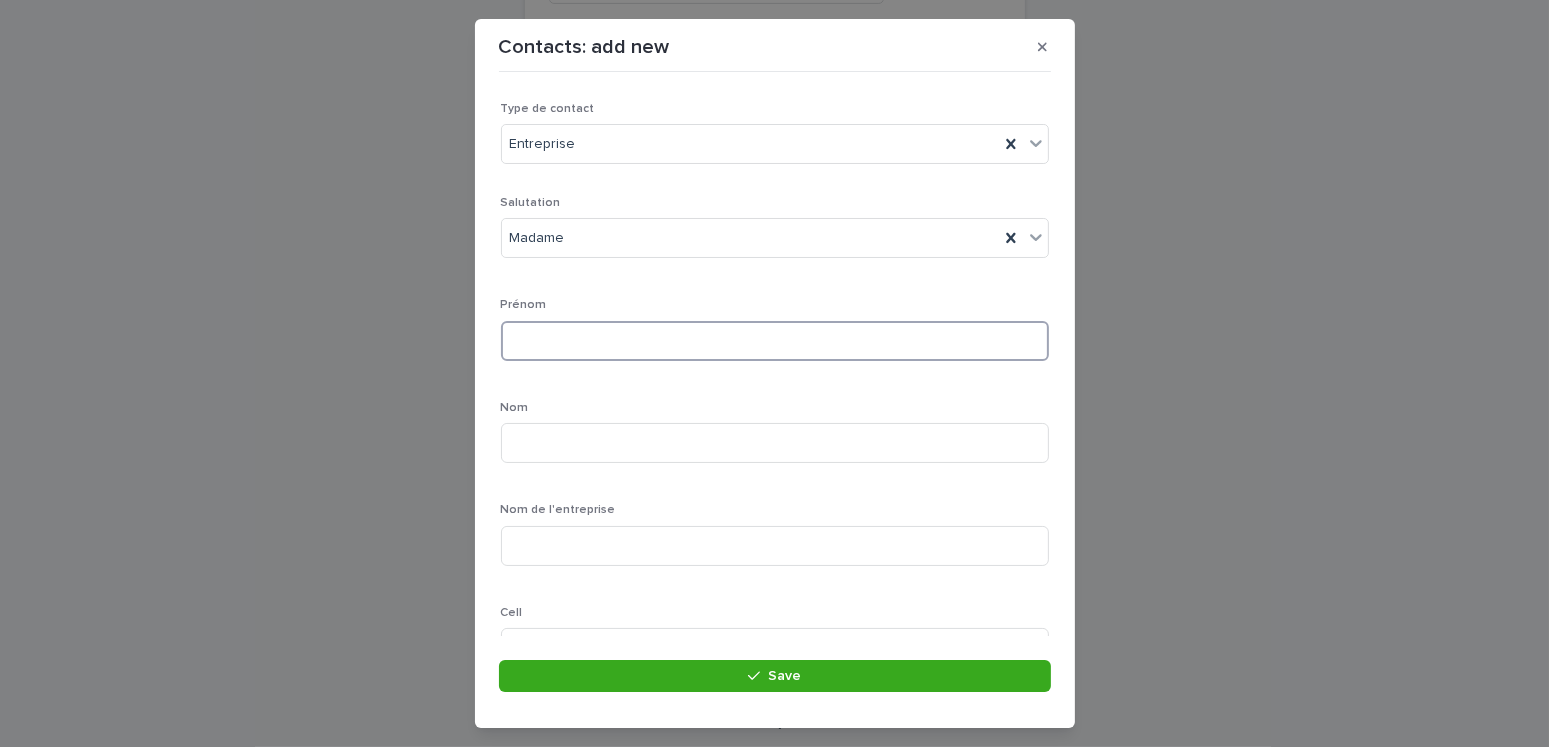 click at bounding box center (775, 341) 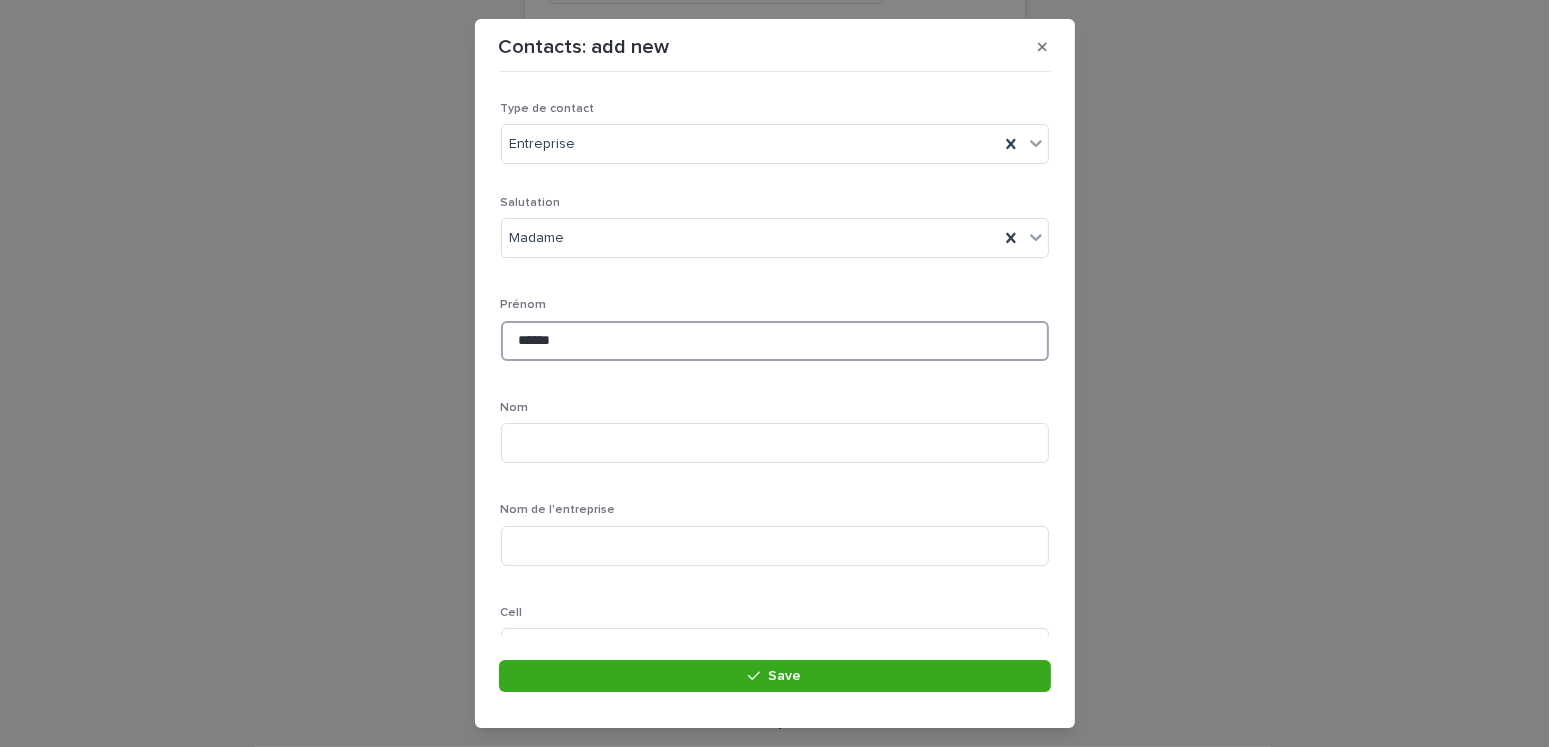type on "******" 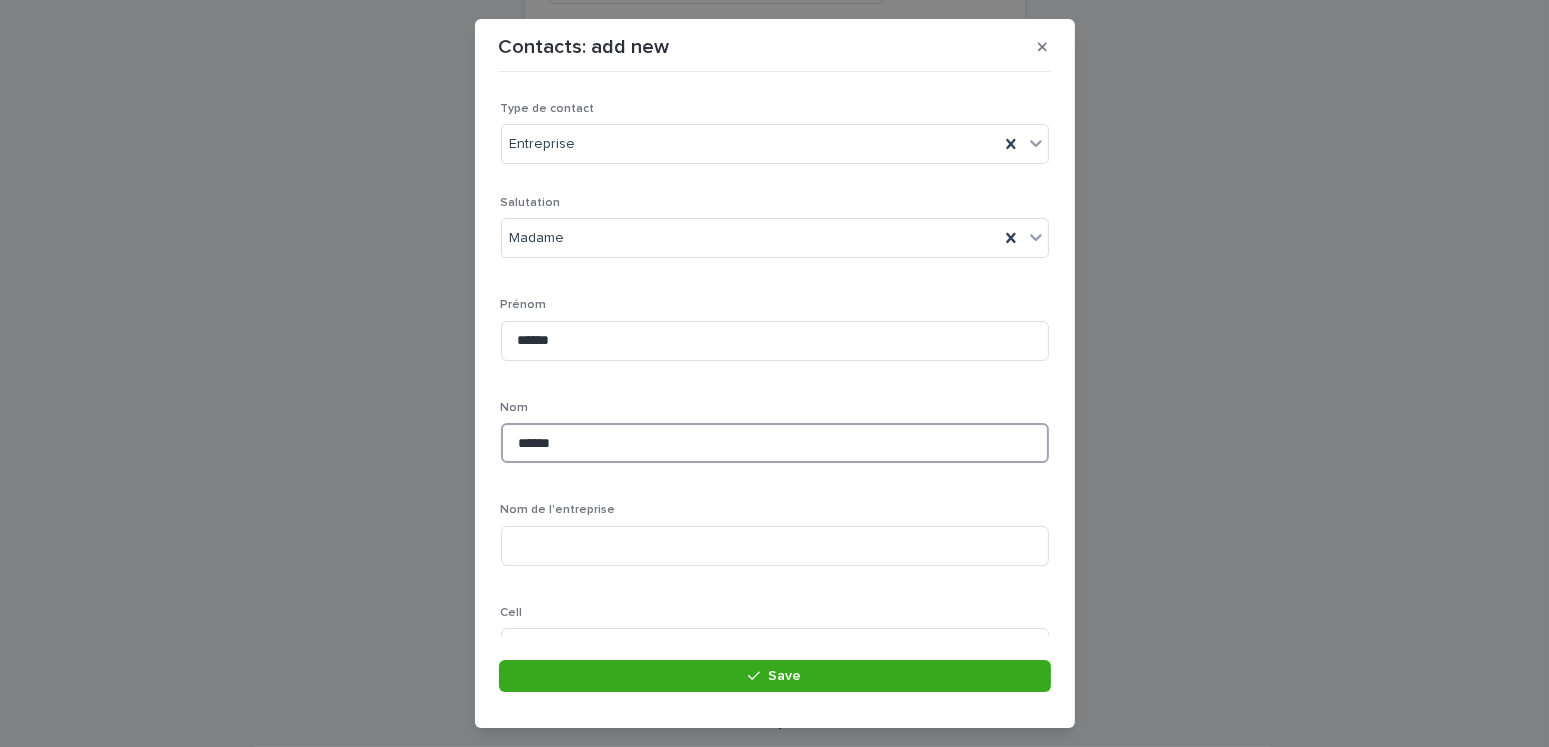 scroll, scrollTop: 300, scrollLeft: 0, axis: vertical 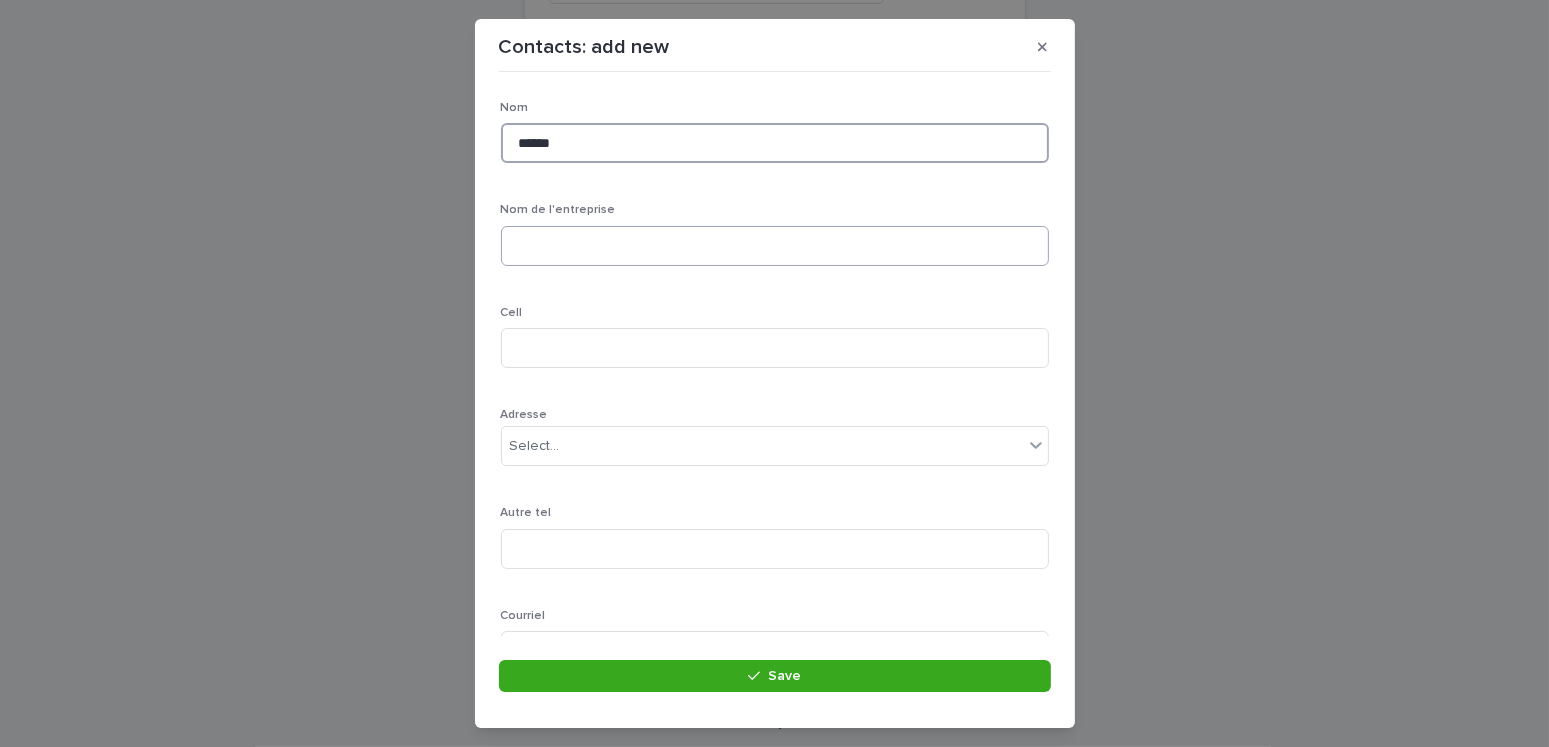 type on "******" 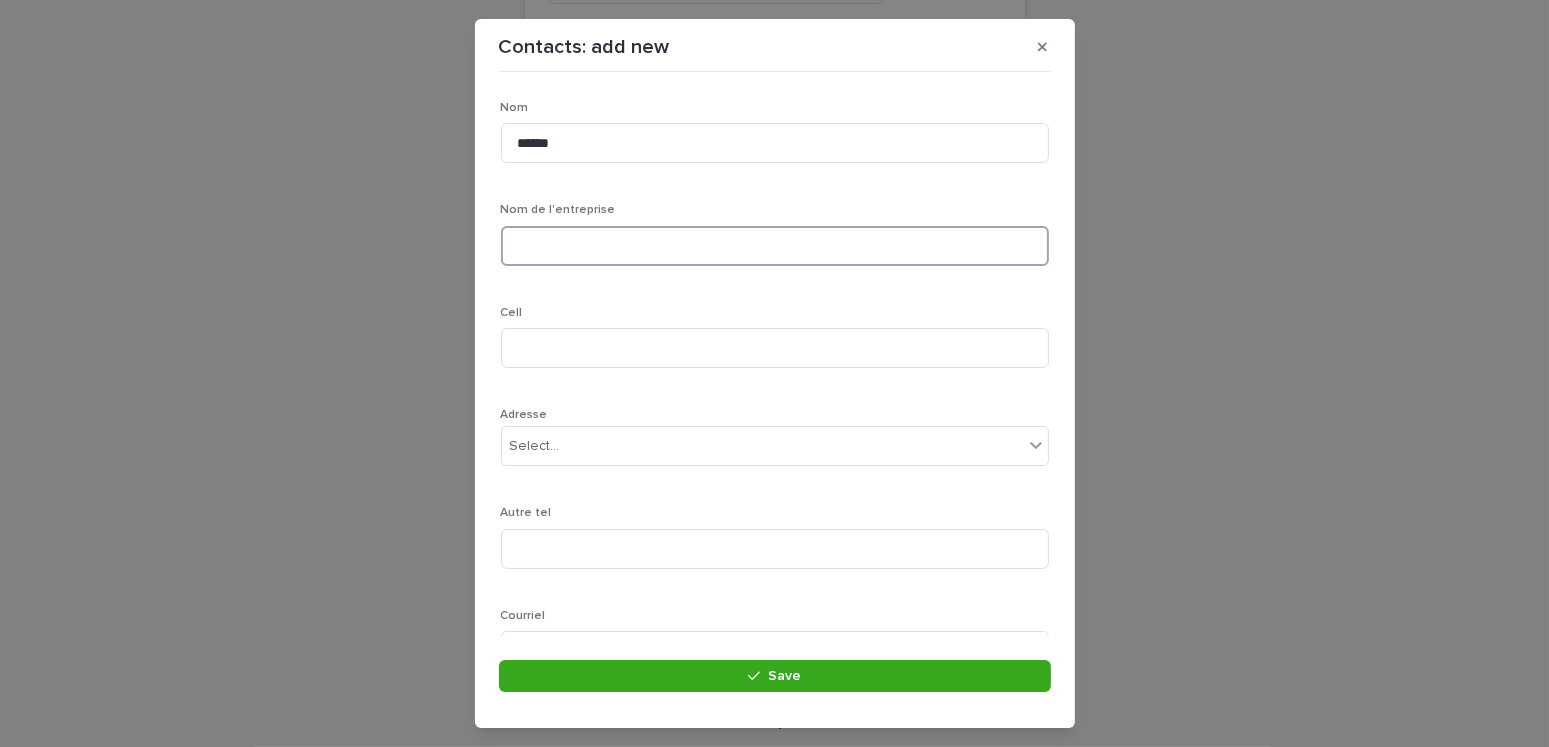 click at bounding box center (775, 246) 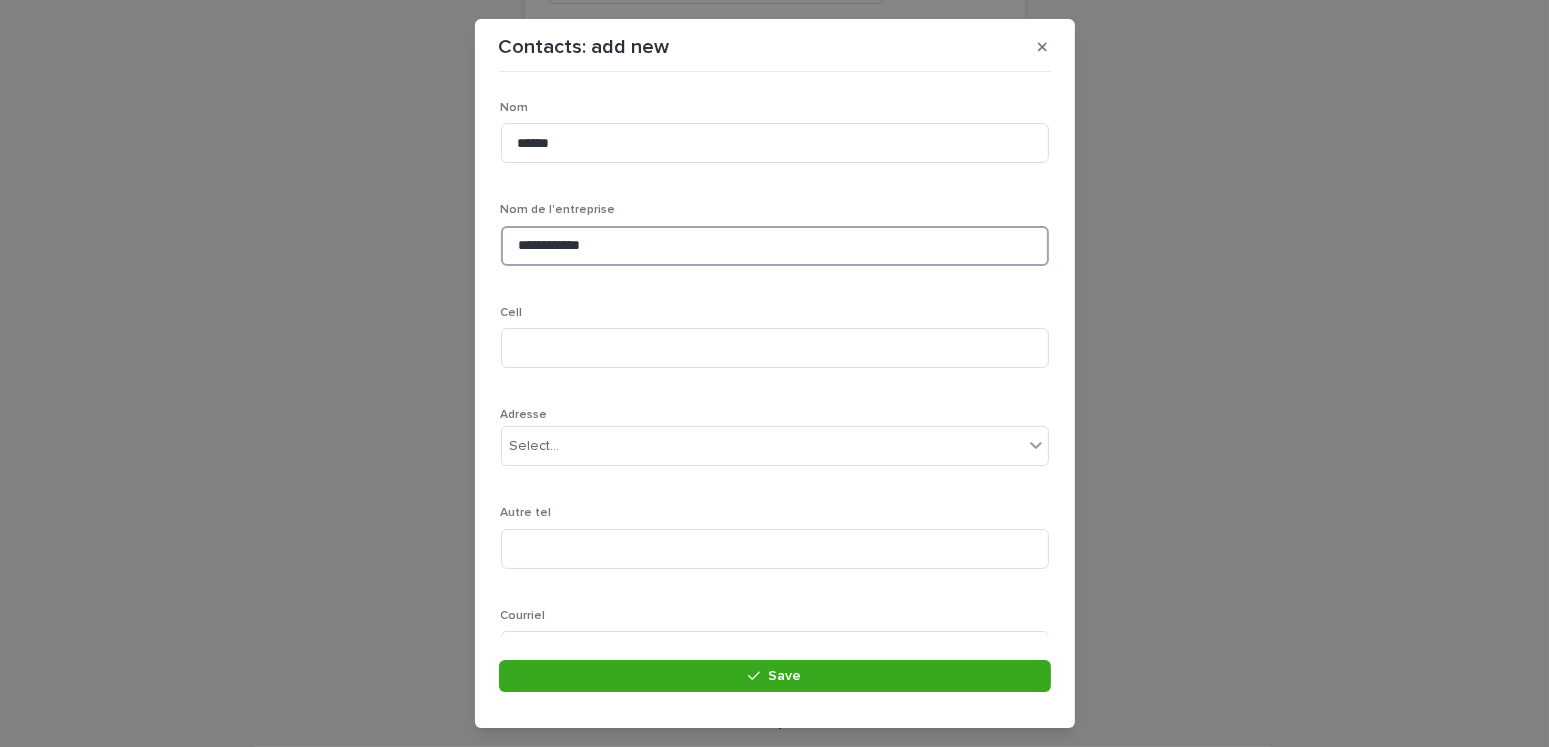 scroll, scrollTop: 497, scrollLeft: 0, axis: vertical 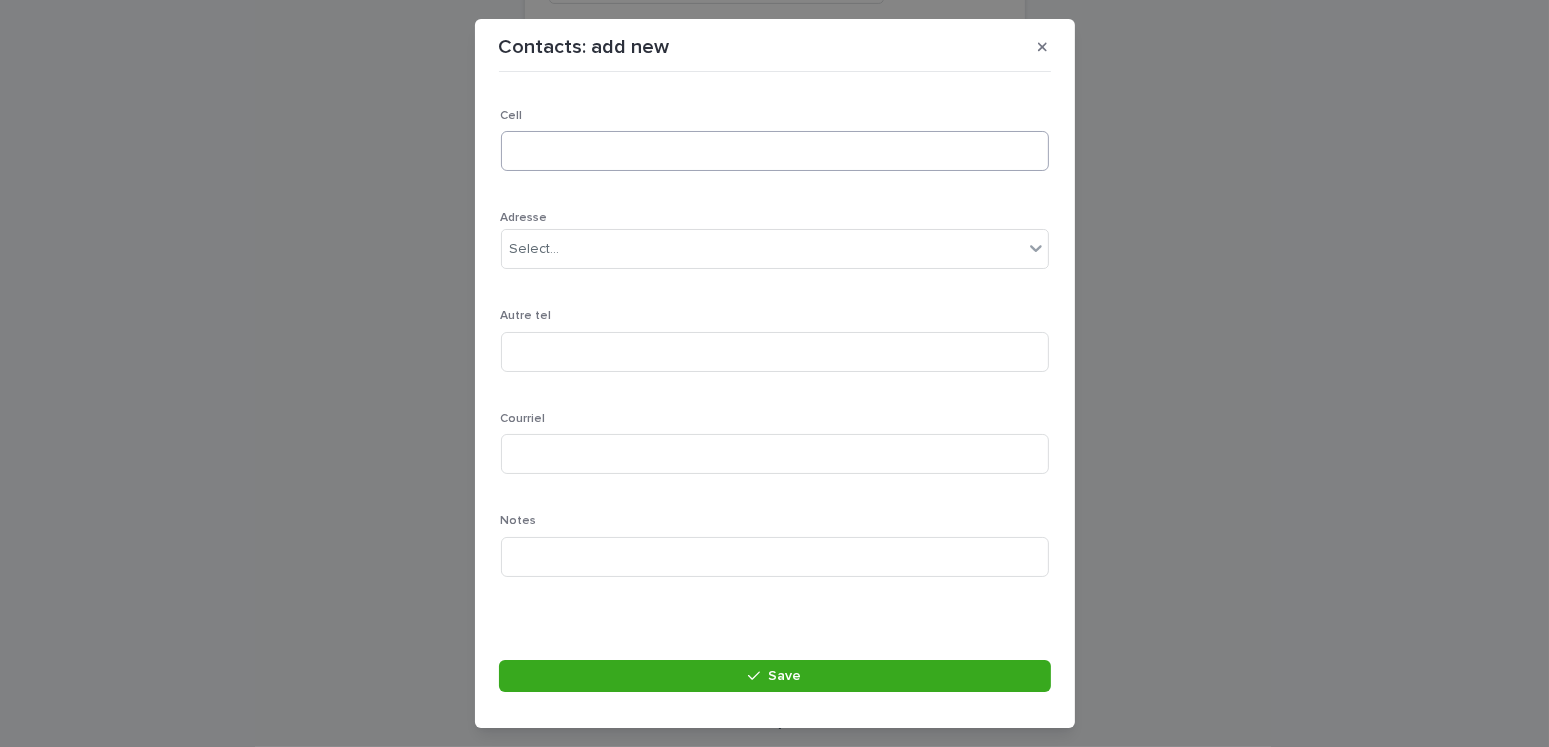 type on "**********" 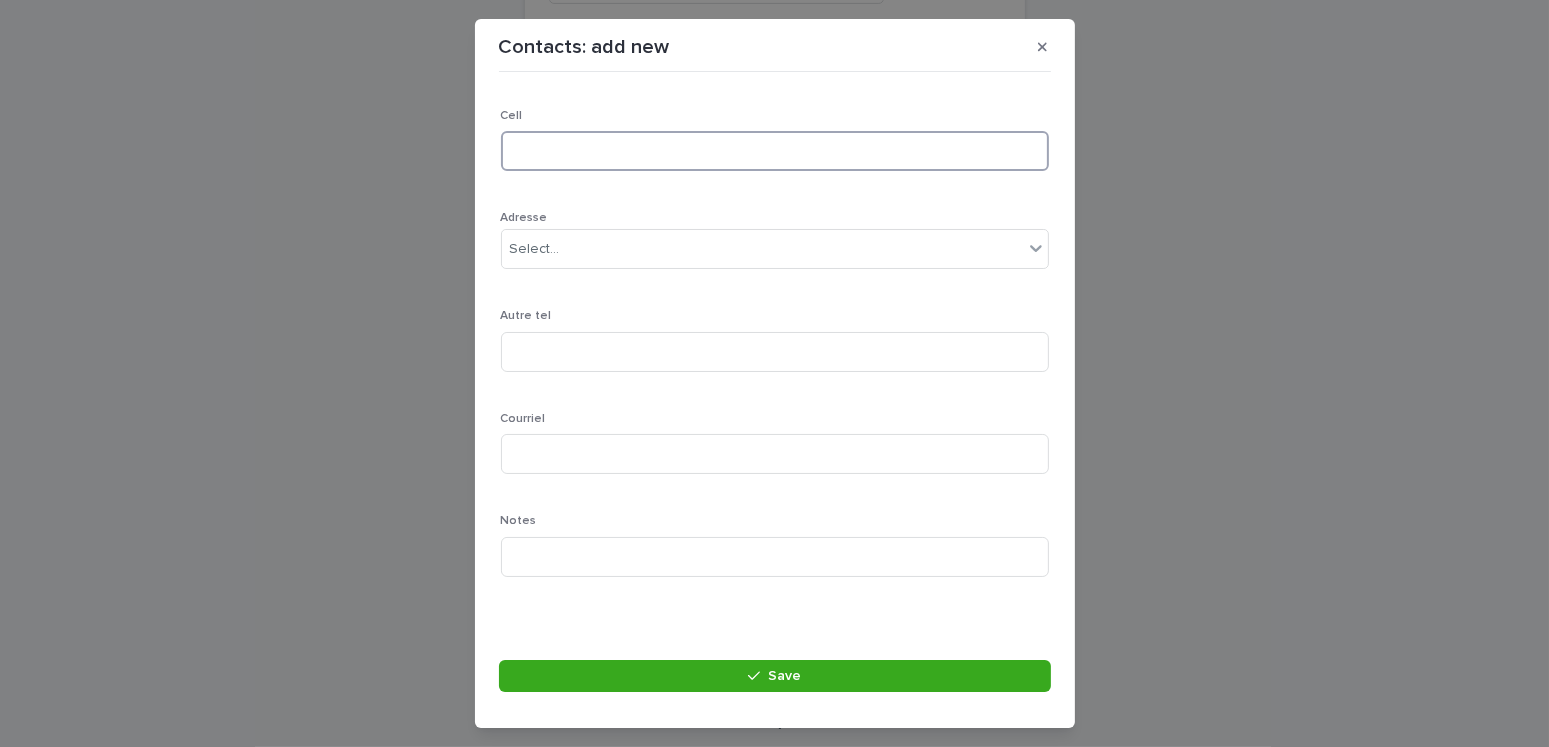 click at bounding box center (775, 151) 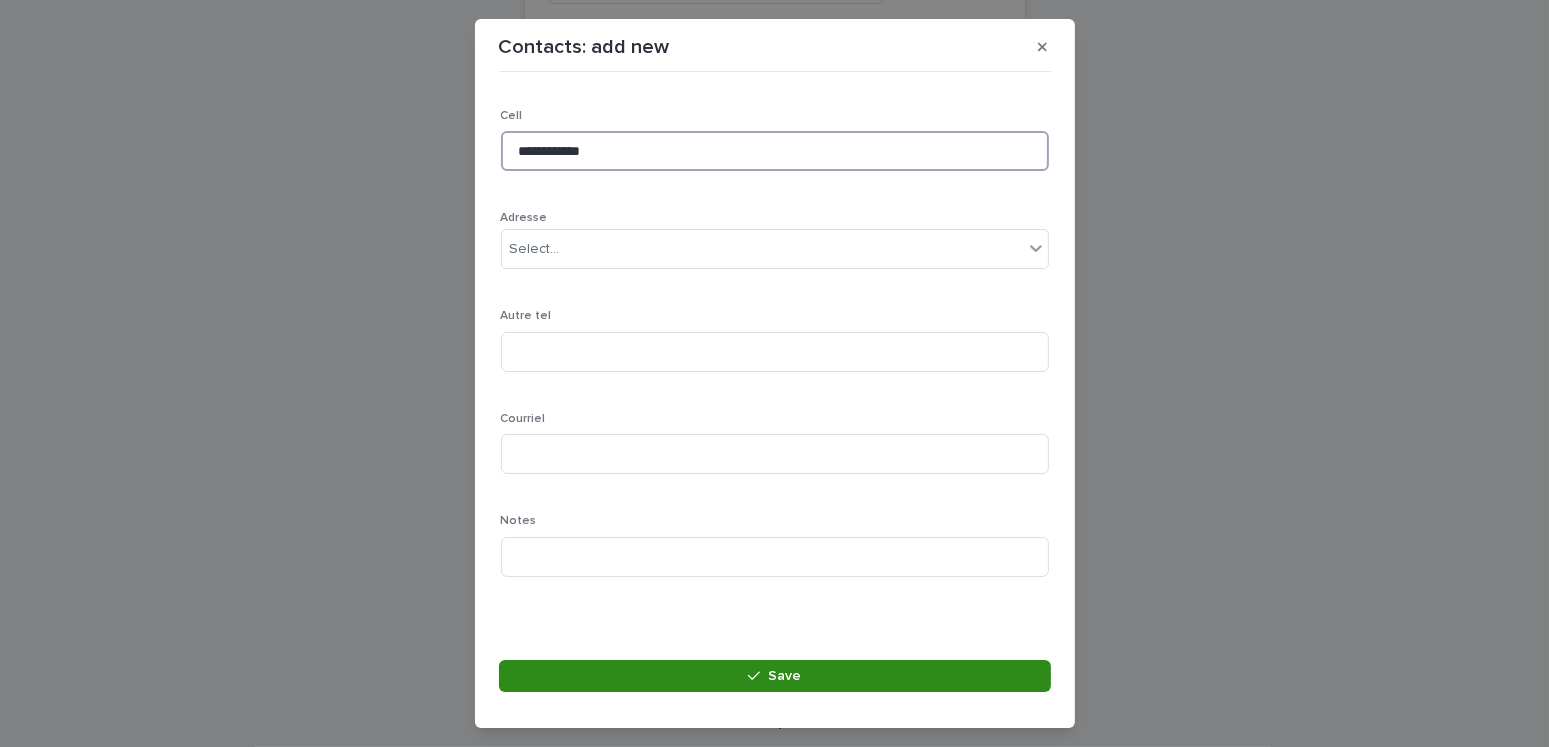 type on "**********" 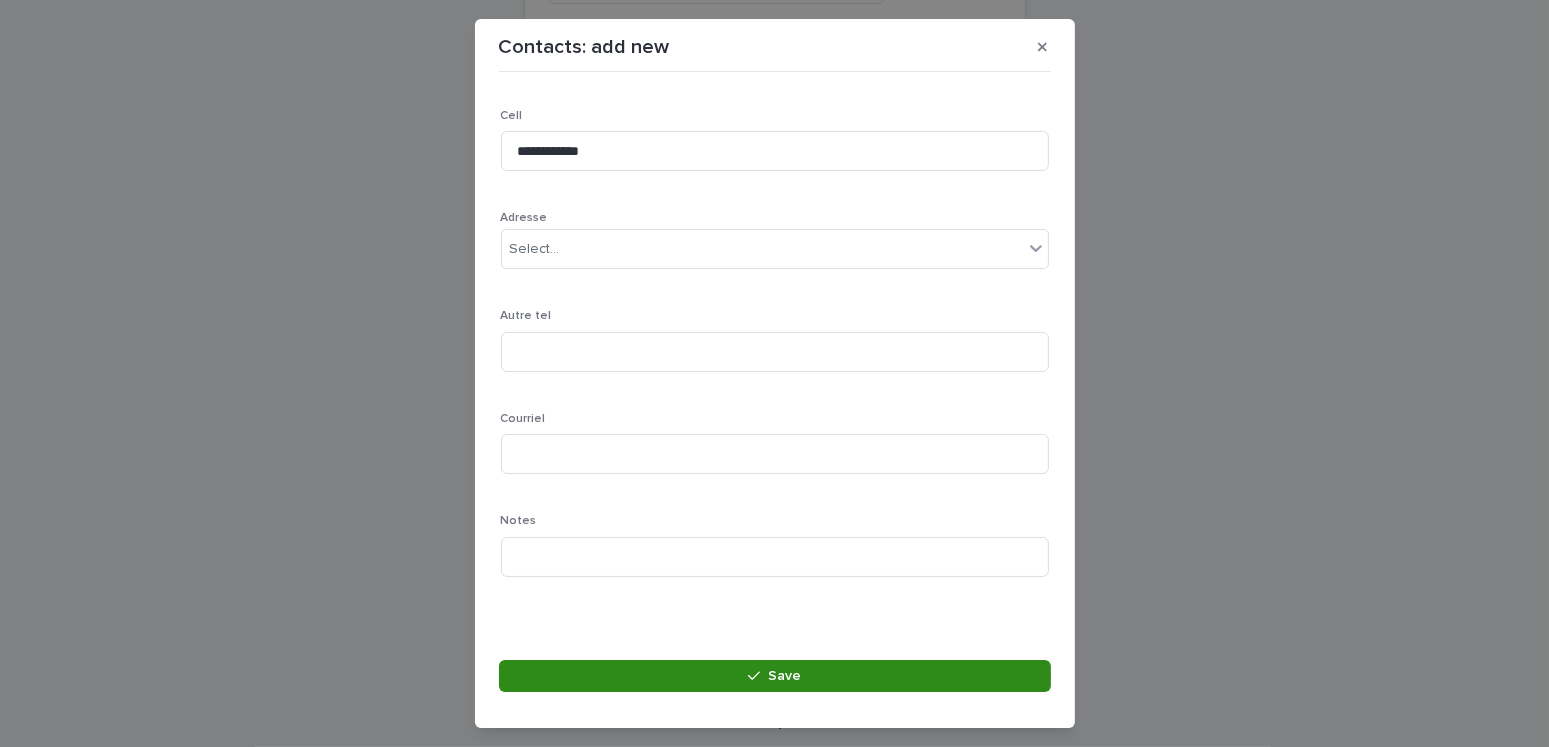 click on "Save" at bounding box center (775, 676) 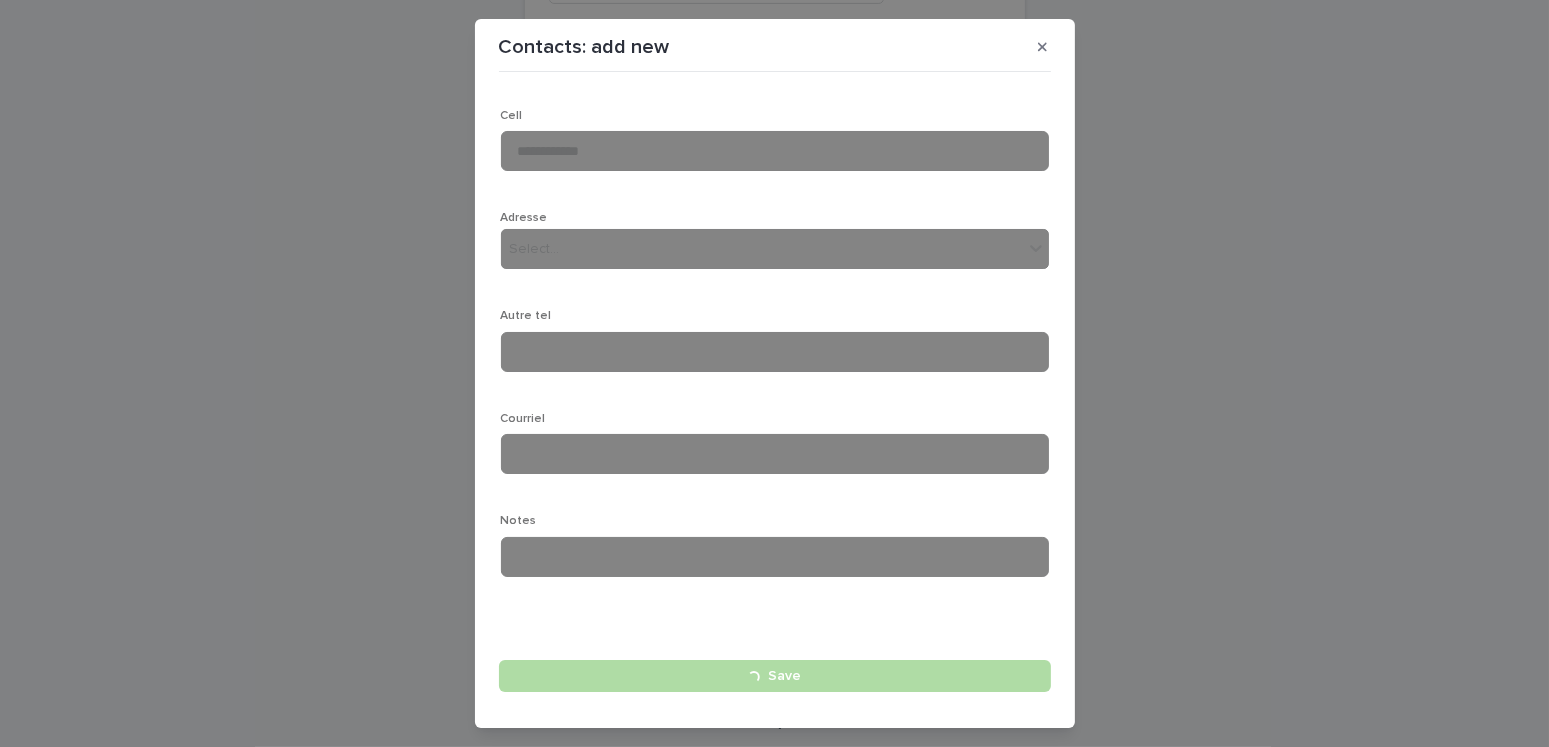 type 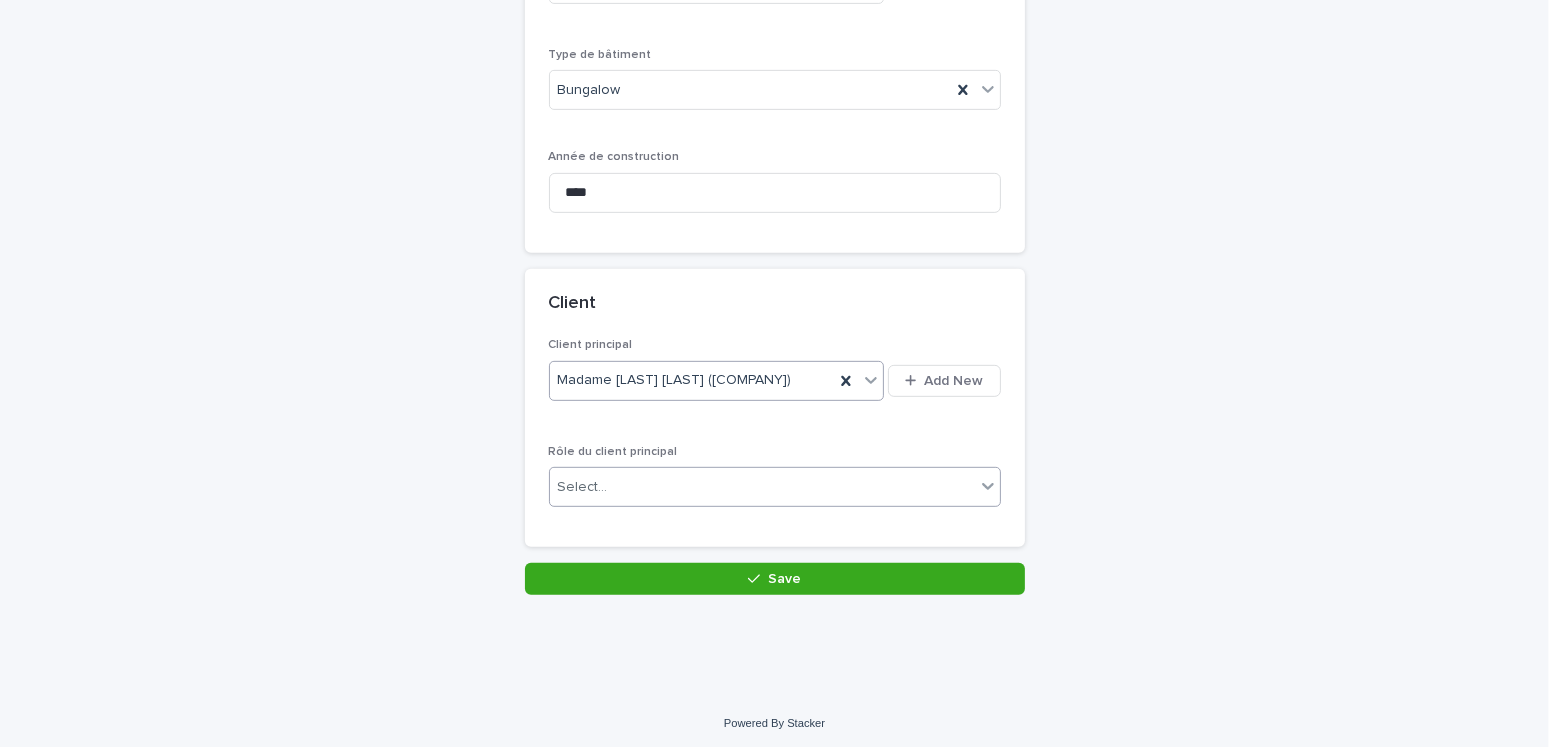 click on "Select..." at bounding box center (762, 487) 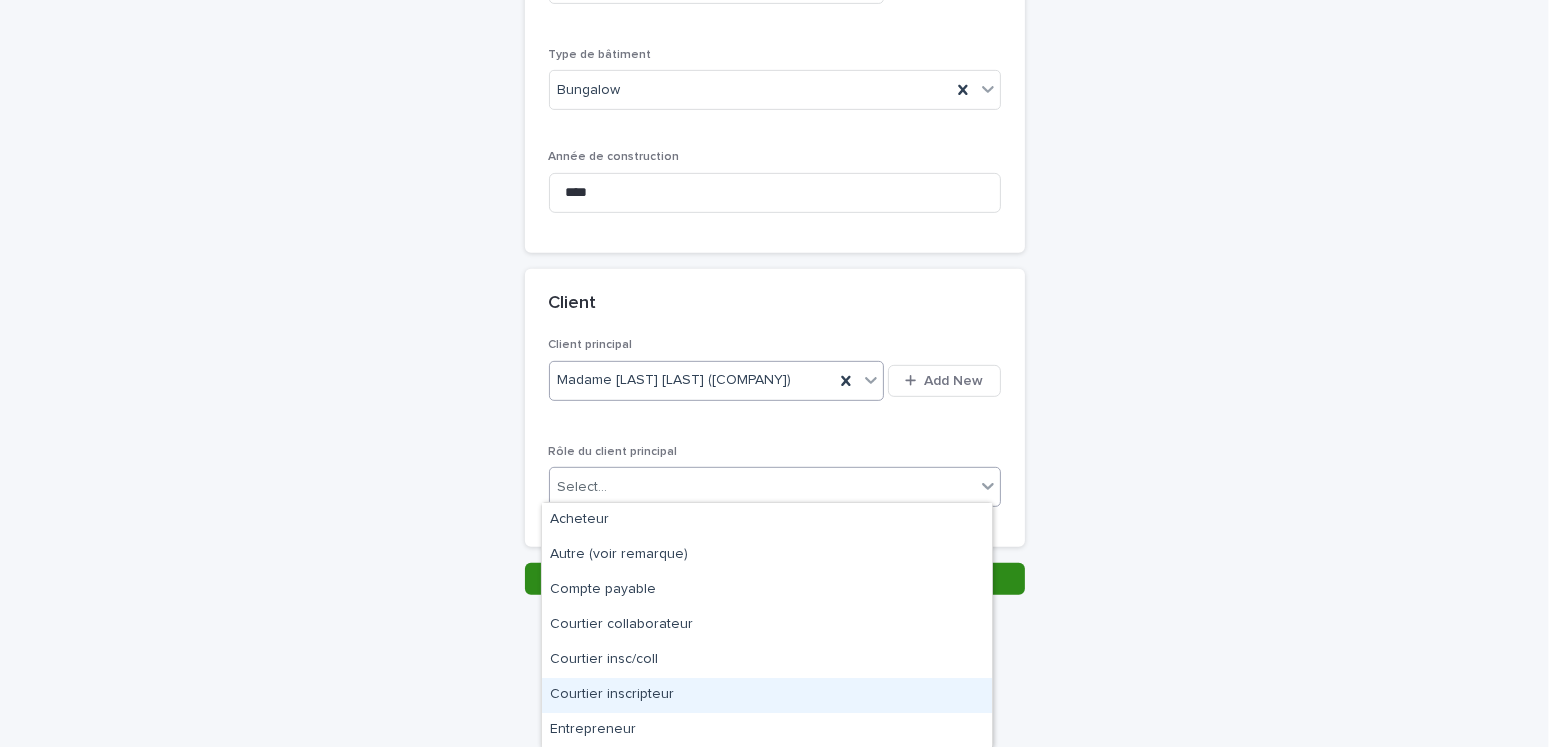 drag, startPoint x: 651, startPoint y: 689, endPoint x: 934, endPoint y: 579, distance: 303.6264 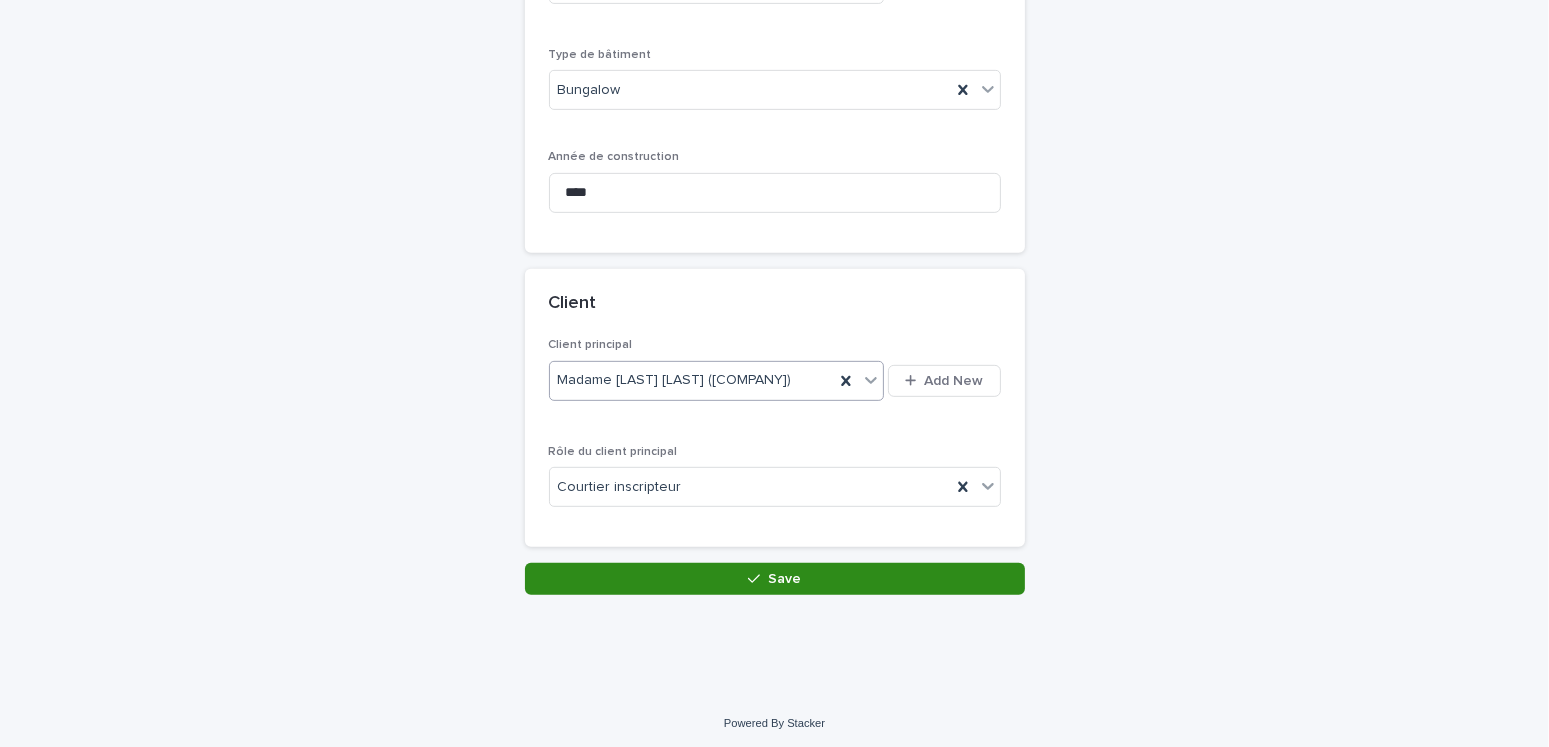 click on "Save" at bounding box center (775, 579) 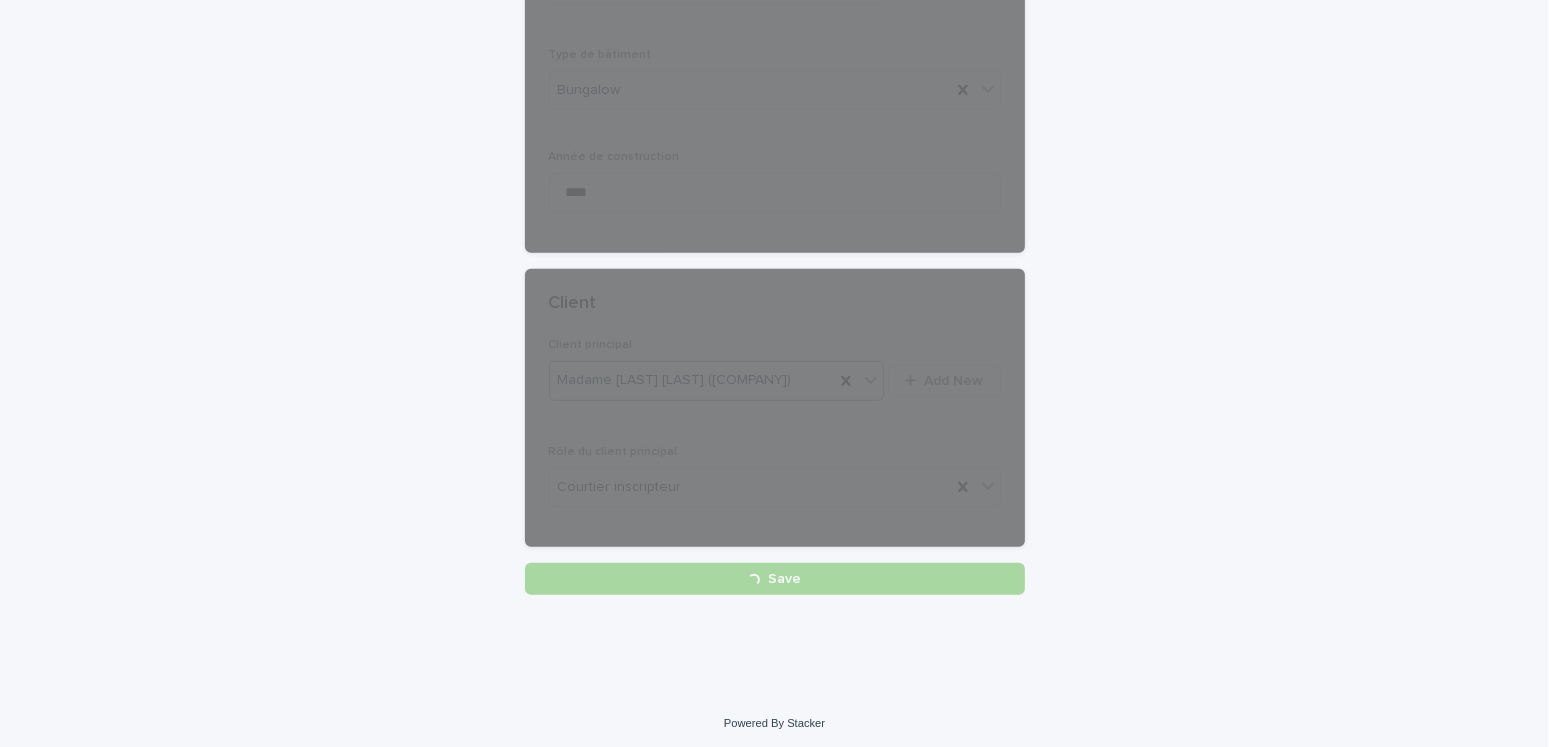 scroll, scrollTop: 0, scrollLeft: 0, axis: both 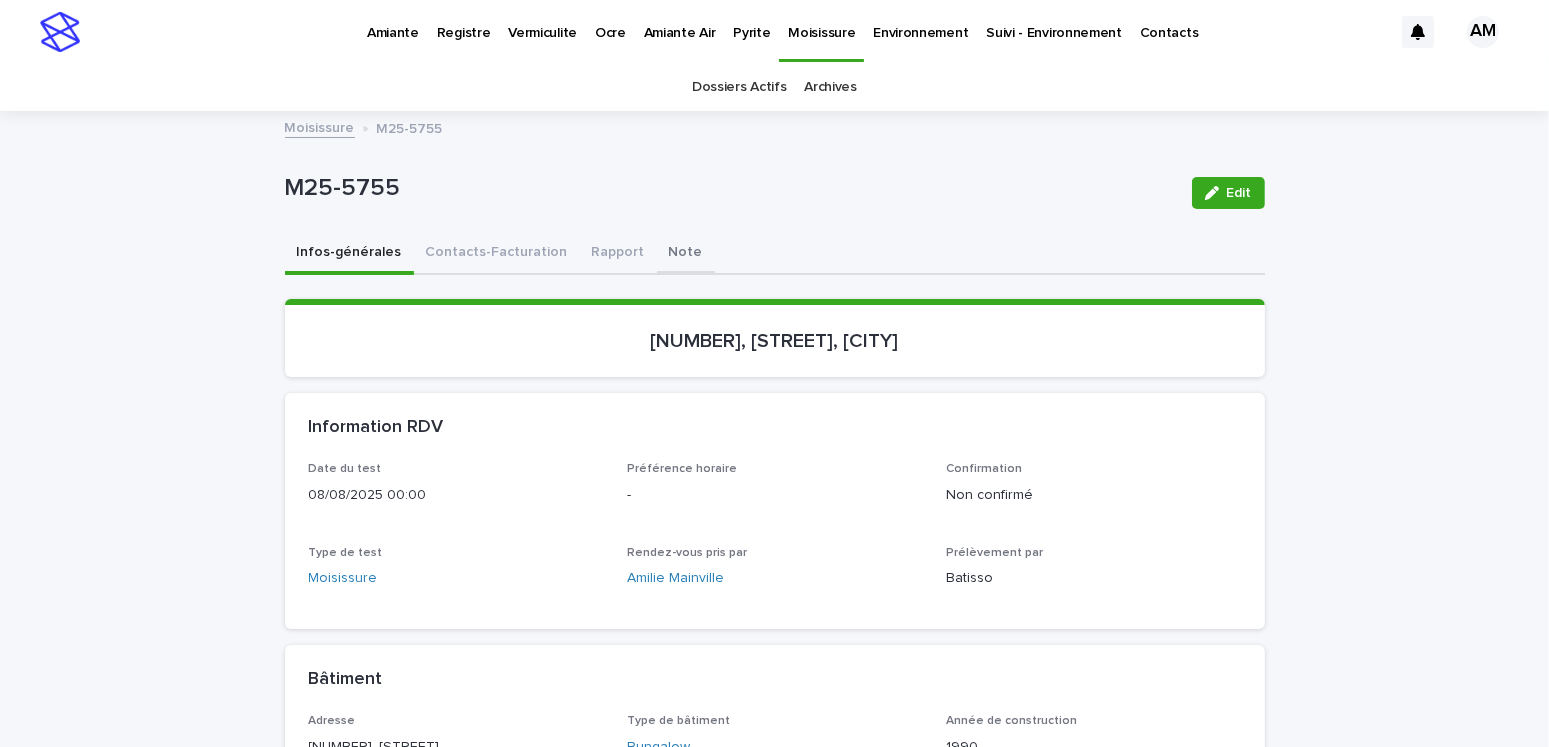 click on "Note" at bounding box center (686, 254) 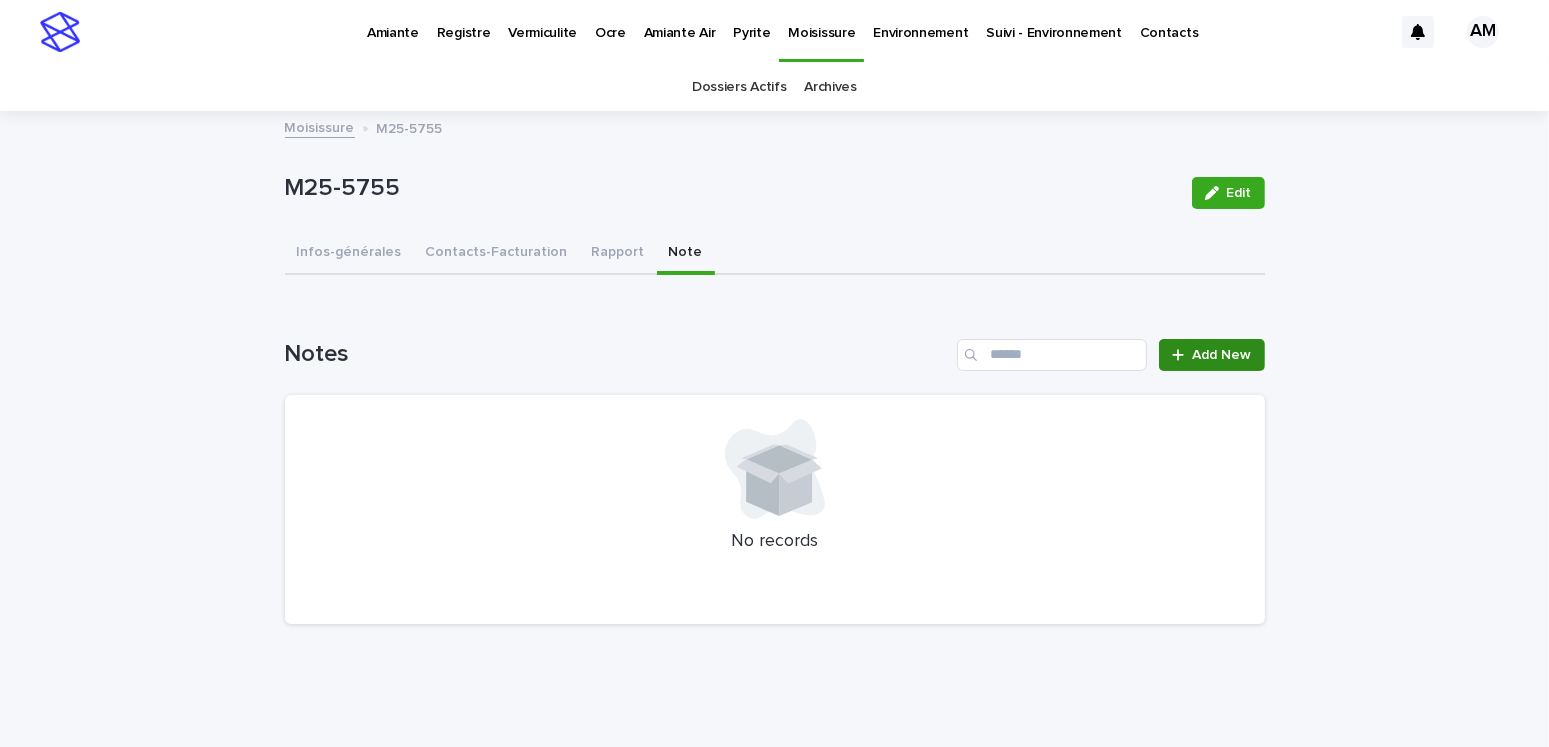 click 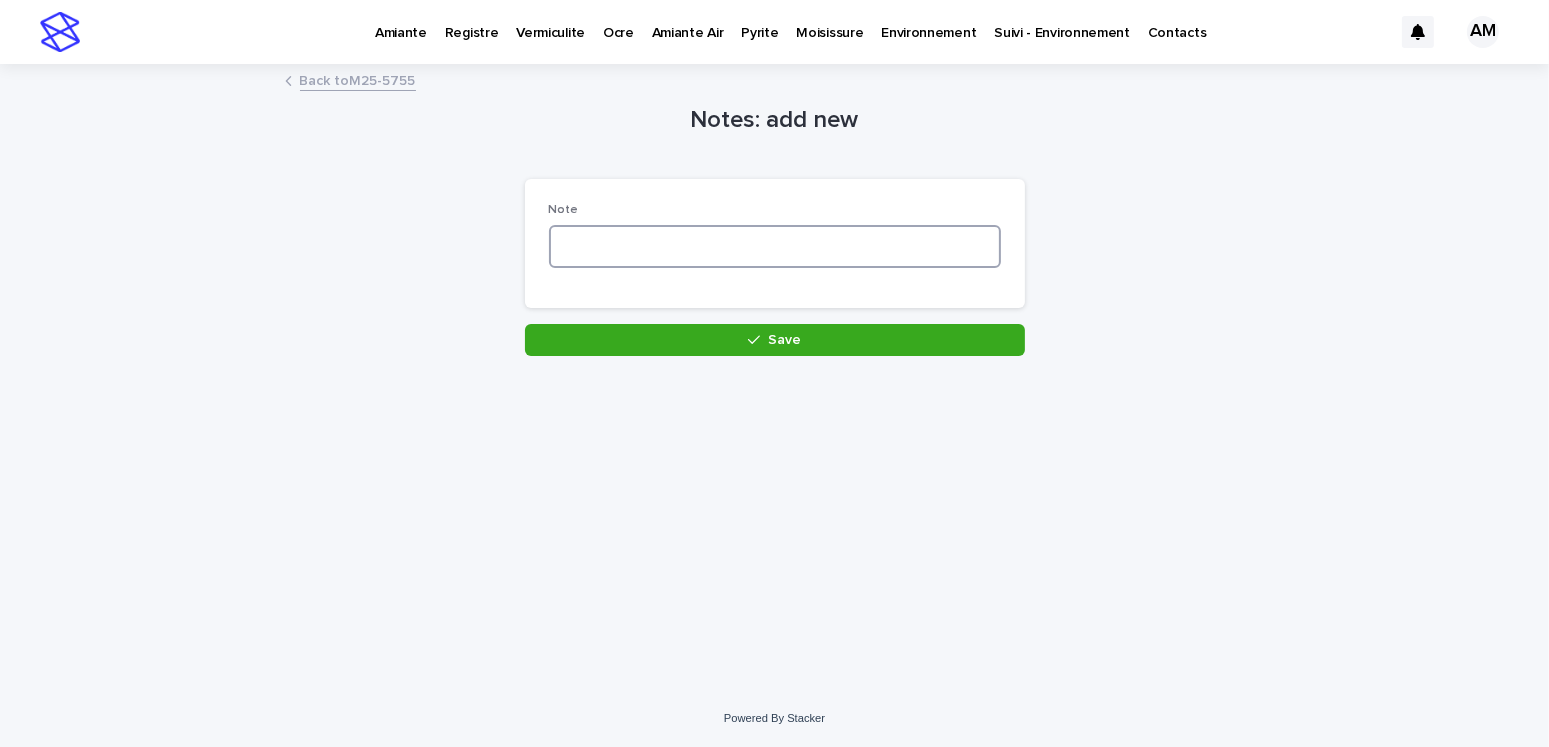 click at bounding box center [775, 246] 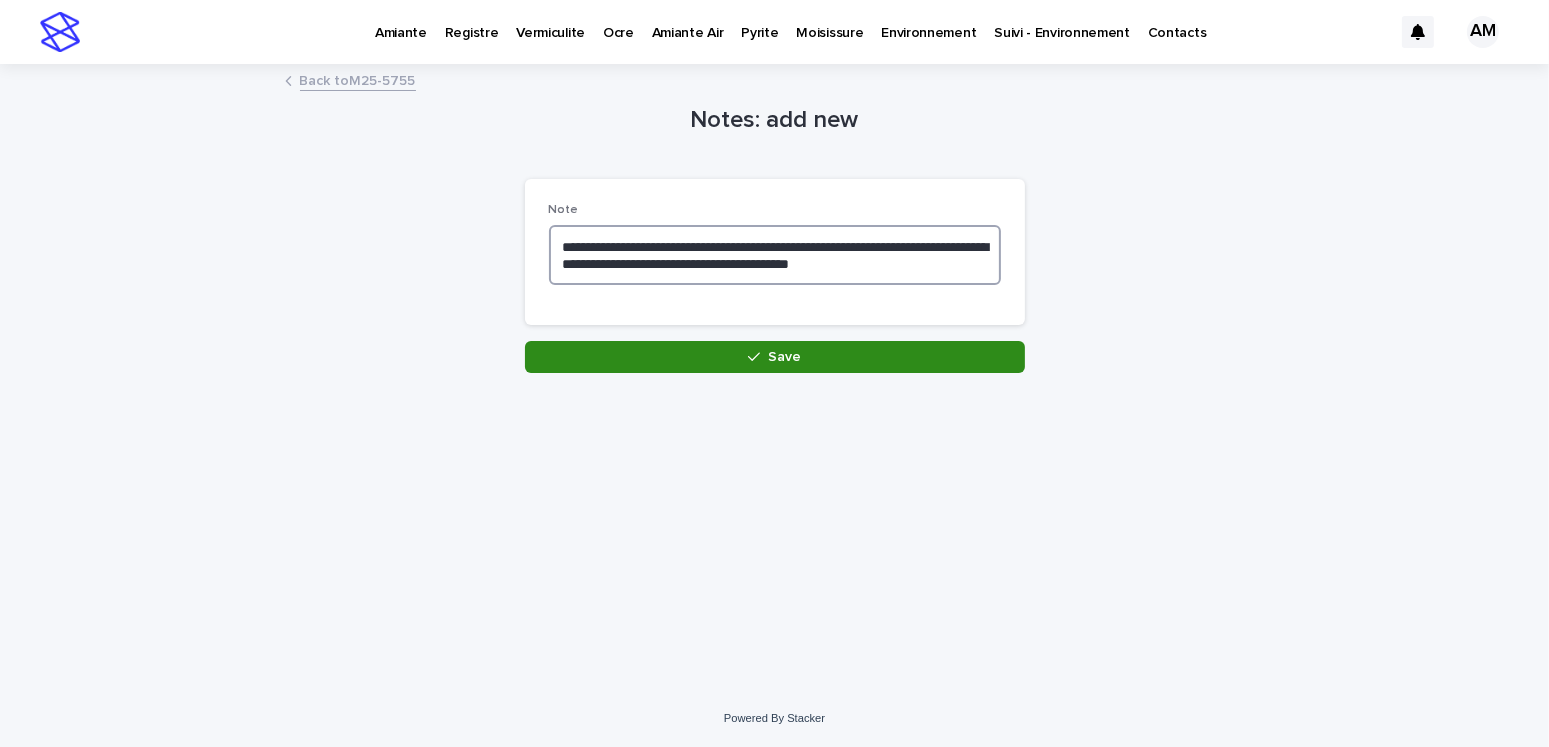 type on "**********" 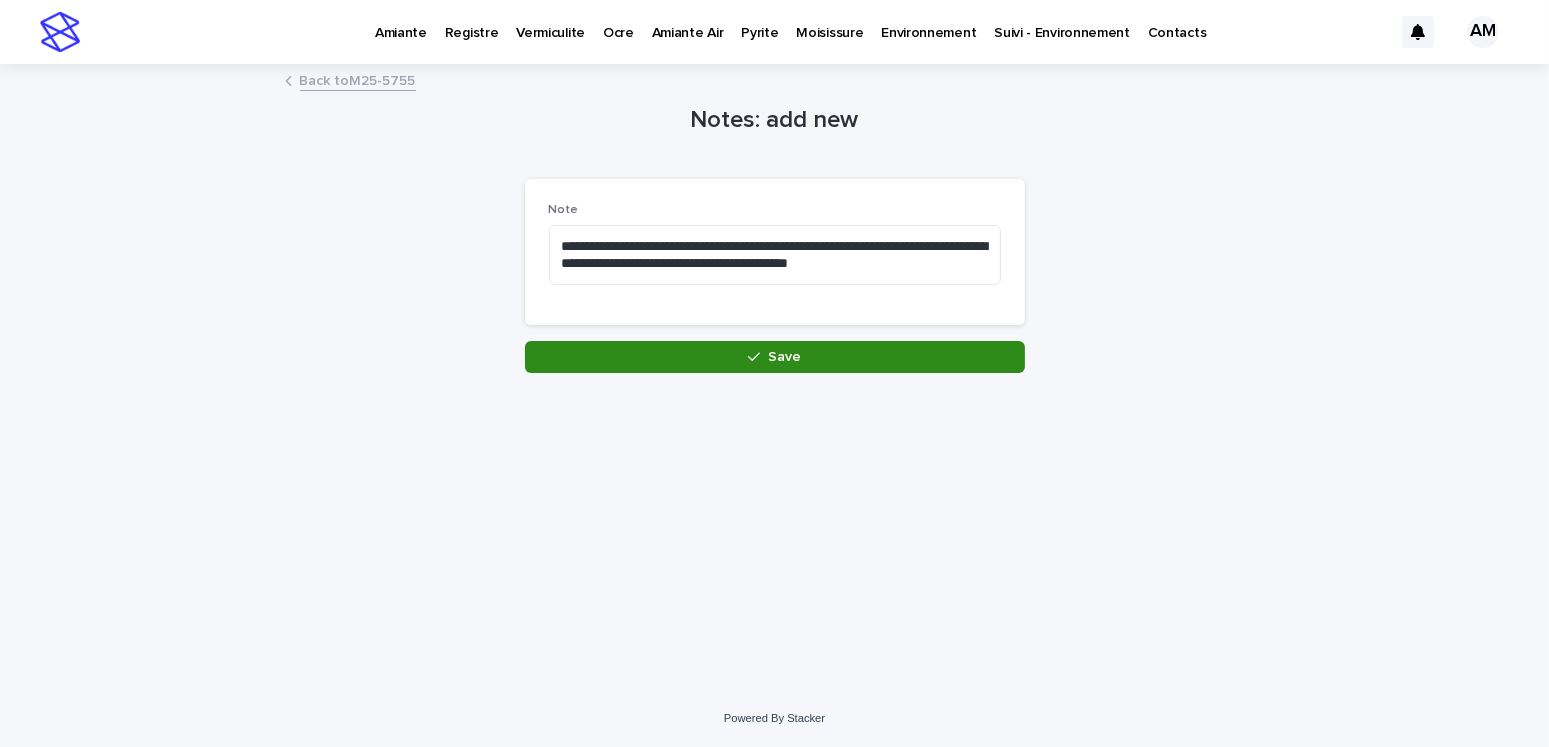 click on "Save" at bounding box center [775, 357] 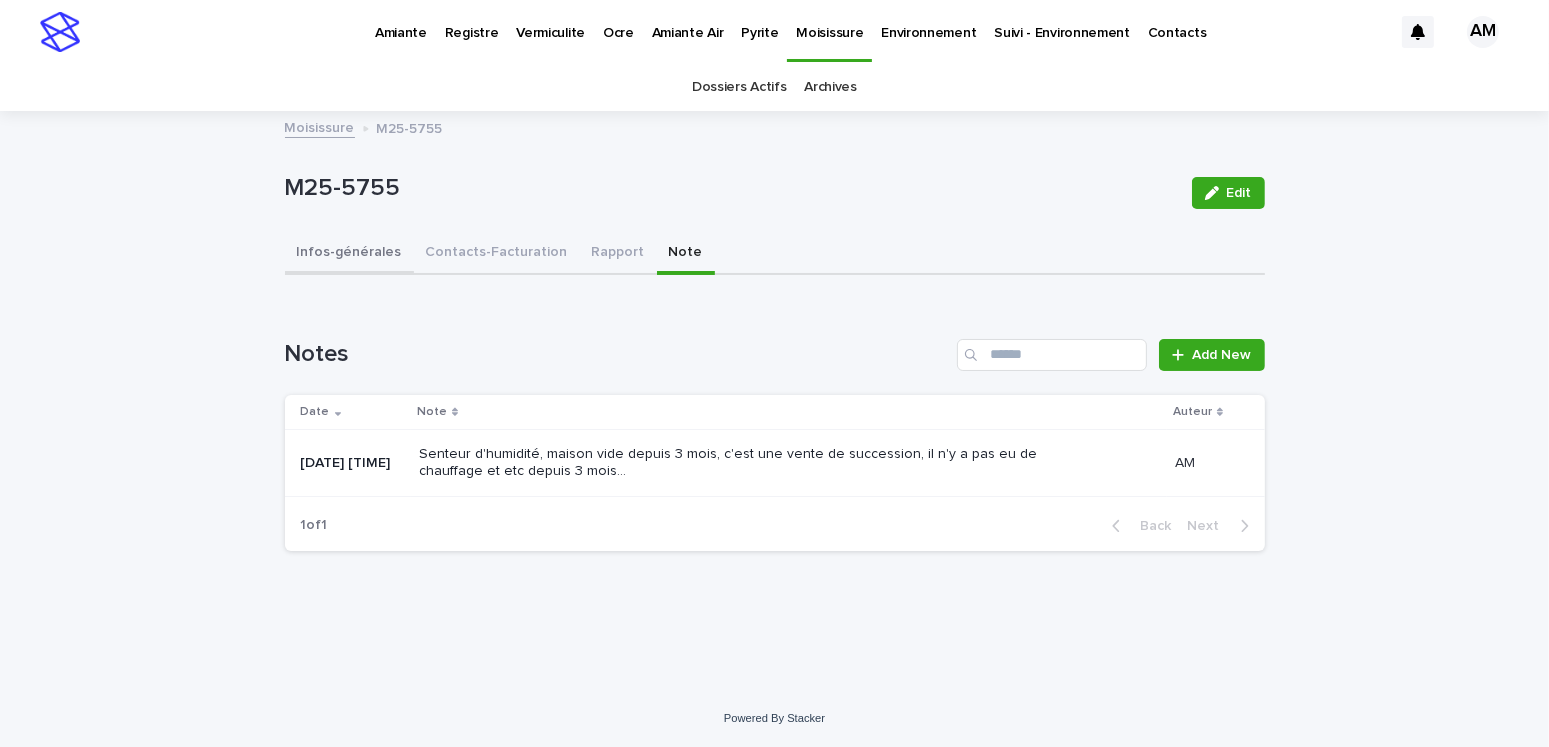 click on "Infos-générales" at bounding box center (349, 254) 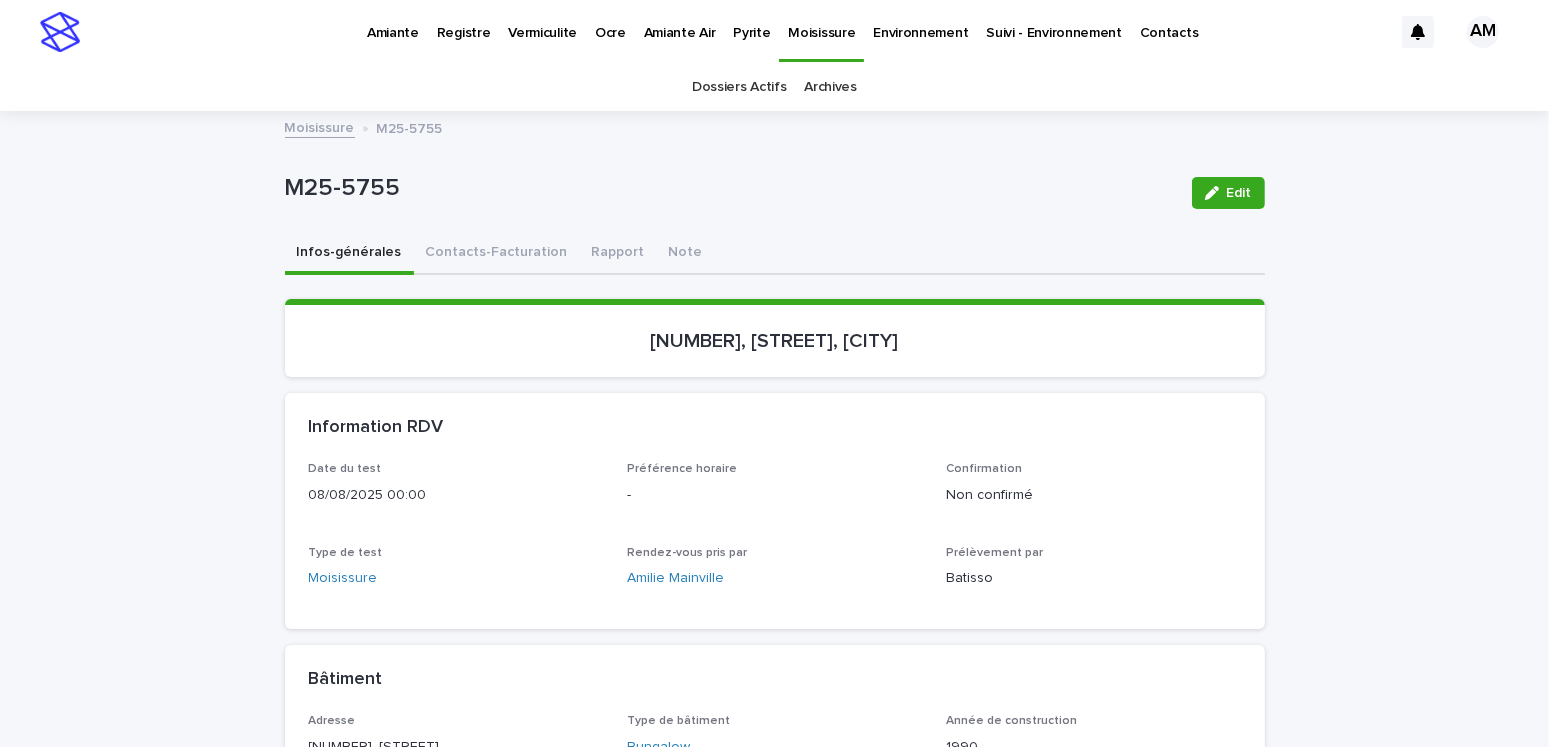 drag, startPoint x: 1221, startPoint y: 188, endPoint x: 1226, endPoint y: 259, distance: 71.17584 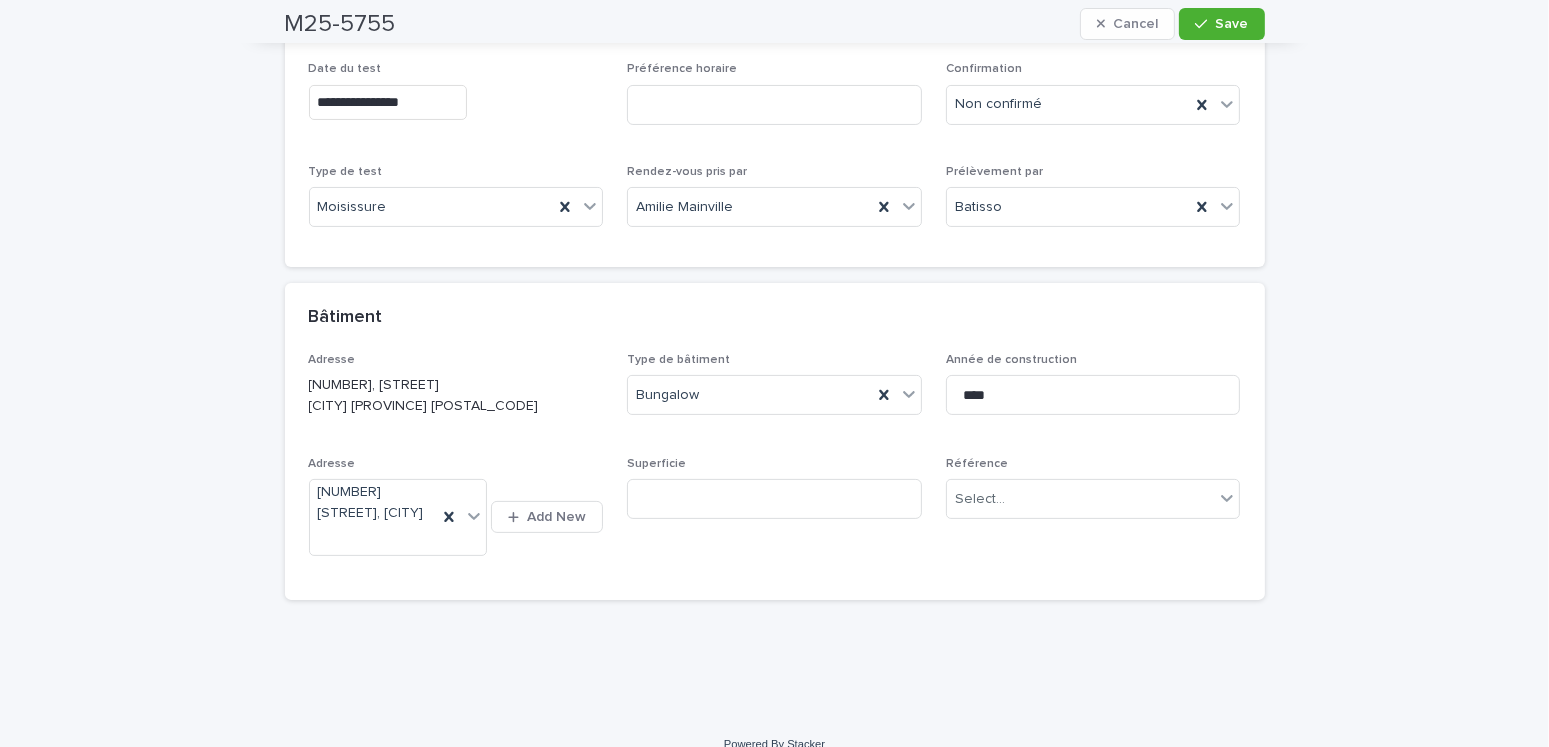 scroll, scrollTop: 443, scrollLeft: 0, axis: vertical 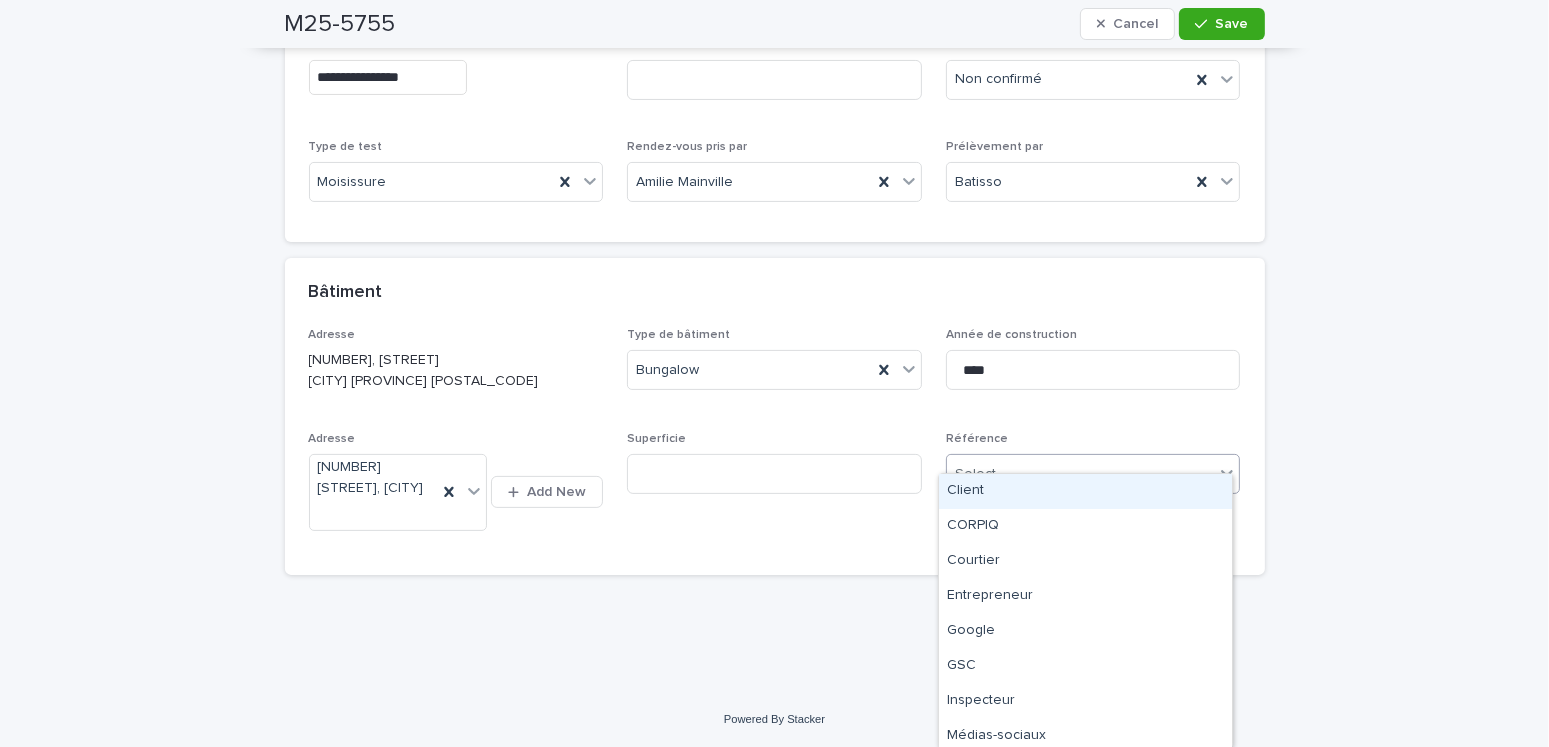drag, startPoint x: 1012, startPoint y: 452, endPoint x: 1004, endPoint y: 470, distance: 19.697716 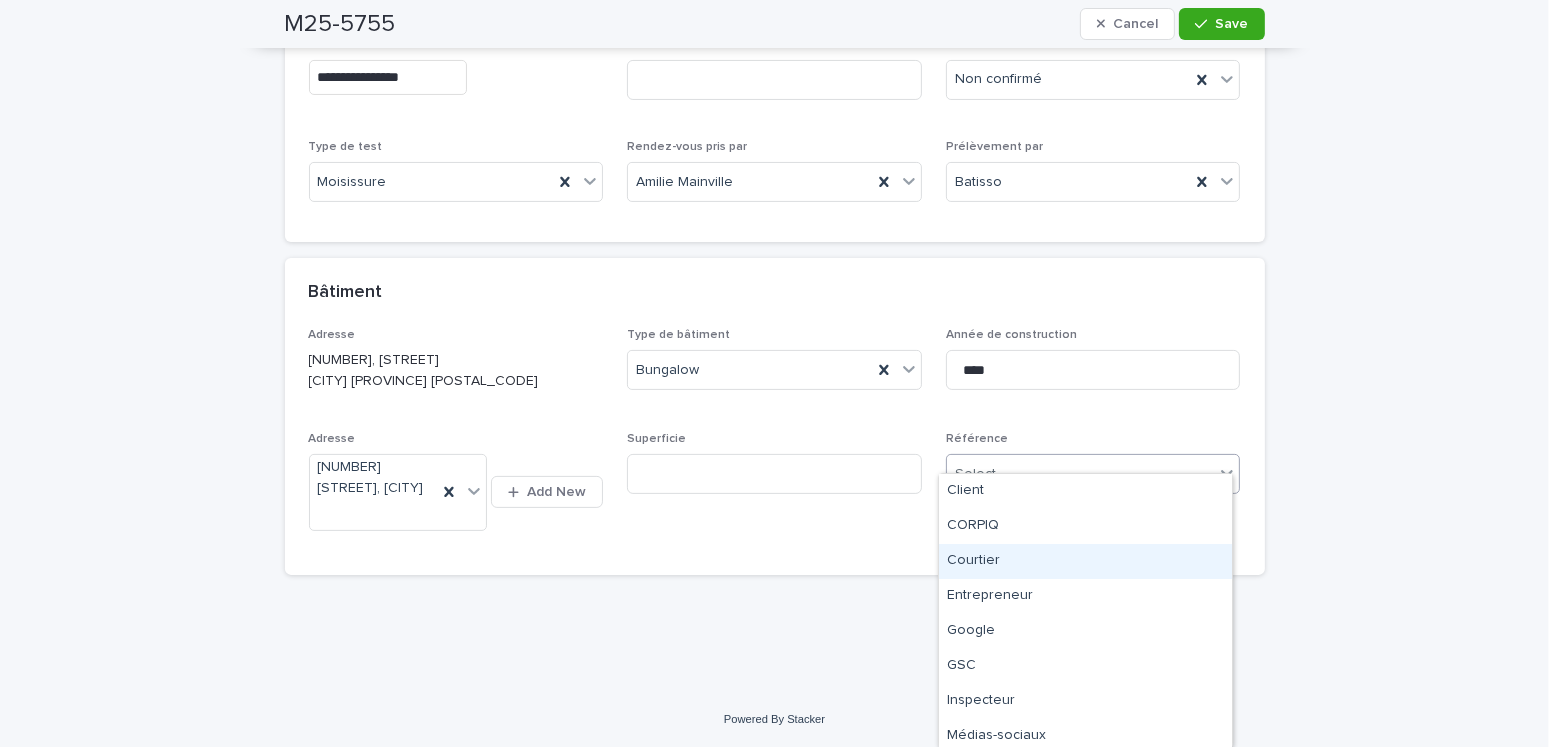 click on "Courtier" at bounding box center (1085, 561) 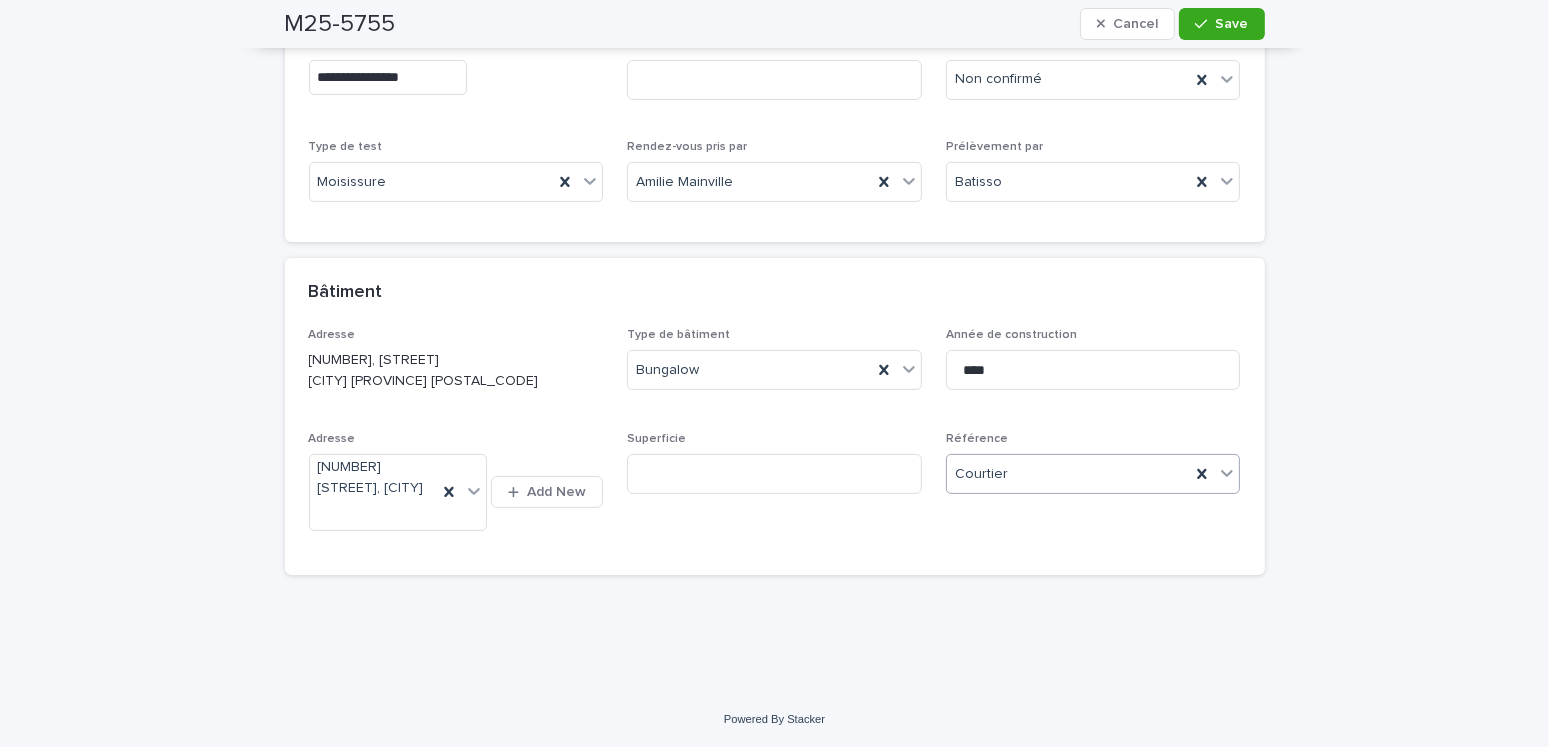 drag, startPoint x: 1219, startPoint y: 14, endPoint x: 1479, endPoint y: 157, distance: 296.73053 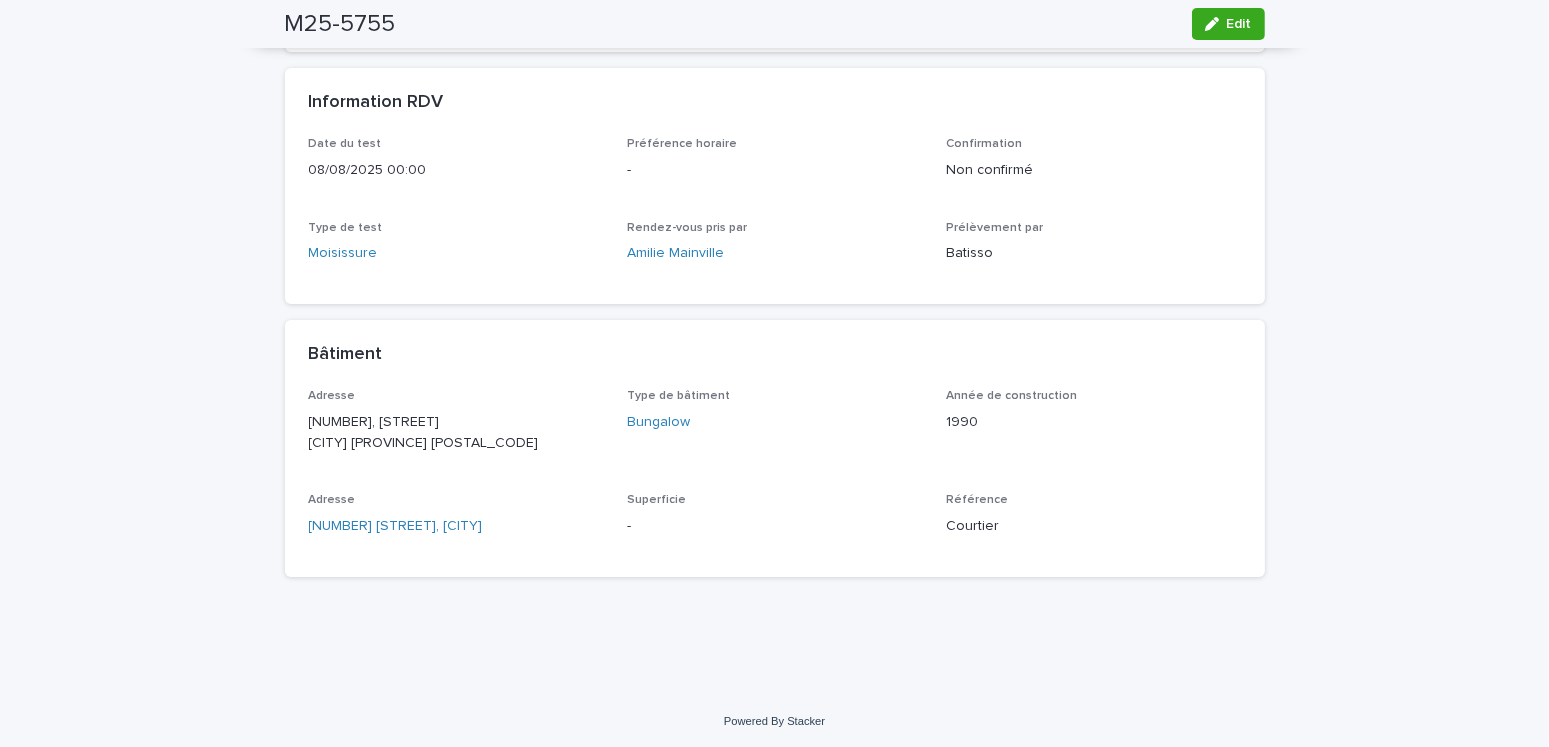 scroll, scrollTop: 0, scrollLeft: 0, axis: both 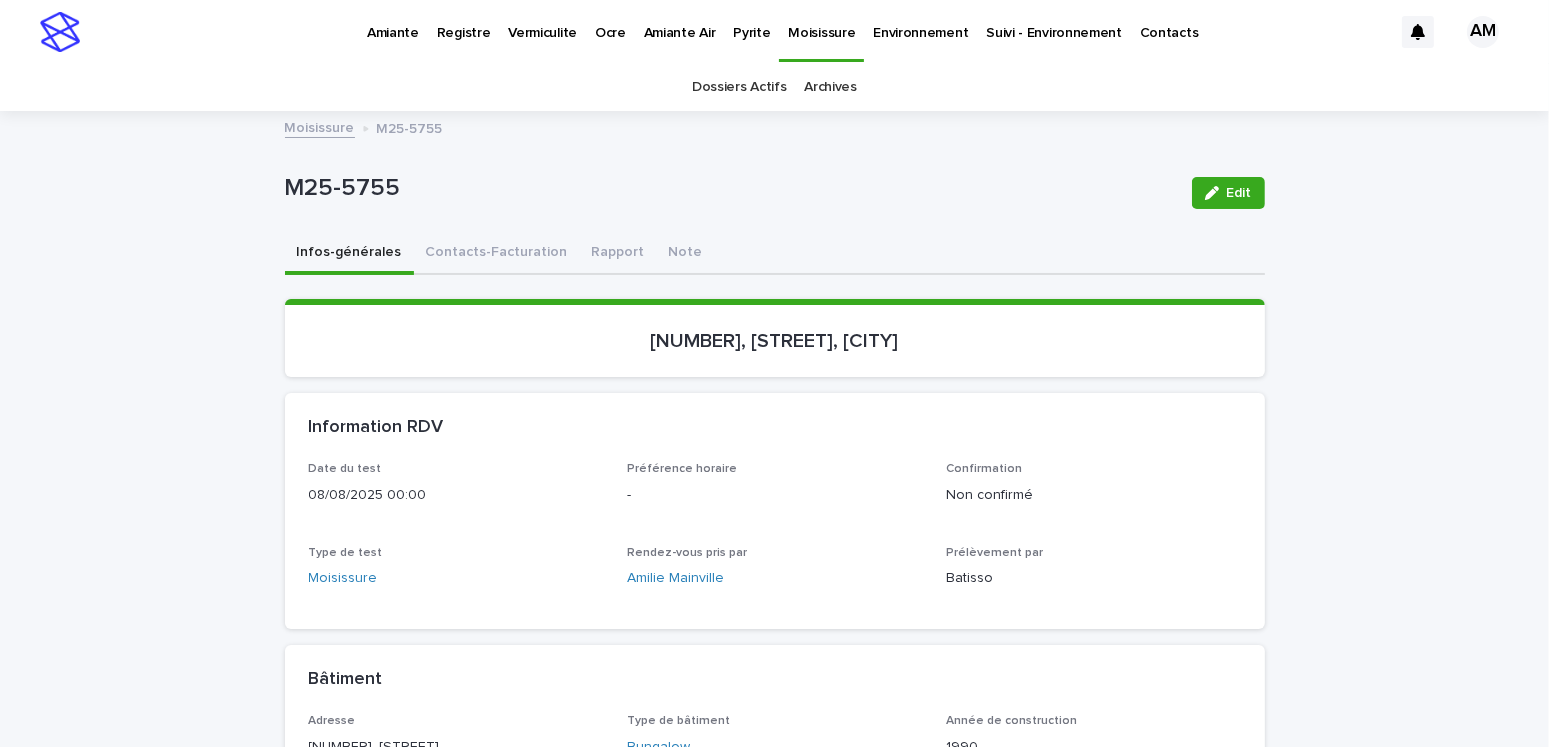 click on "Moisissure" at bounding box center (320, 126) 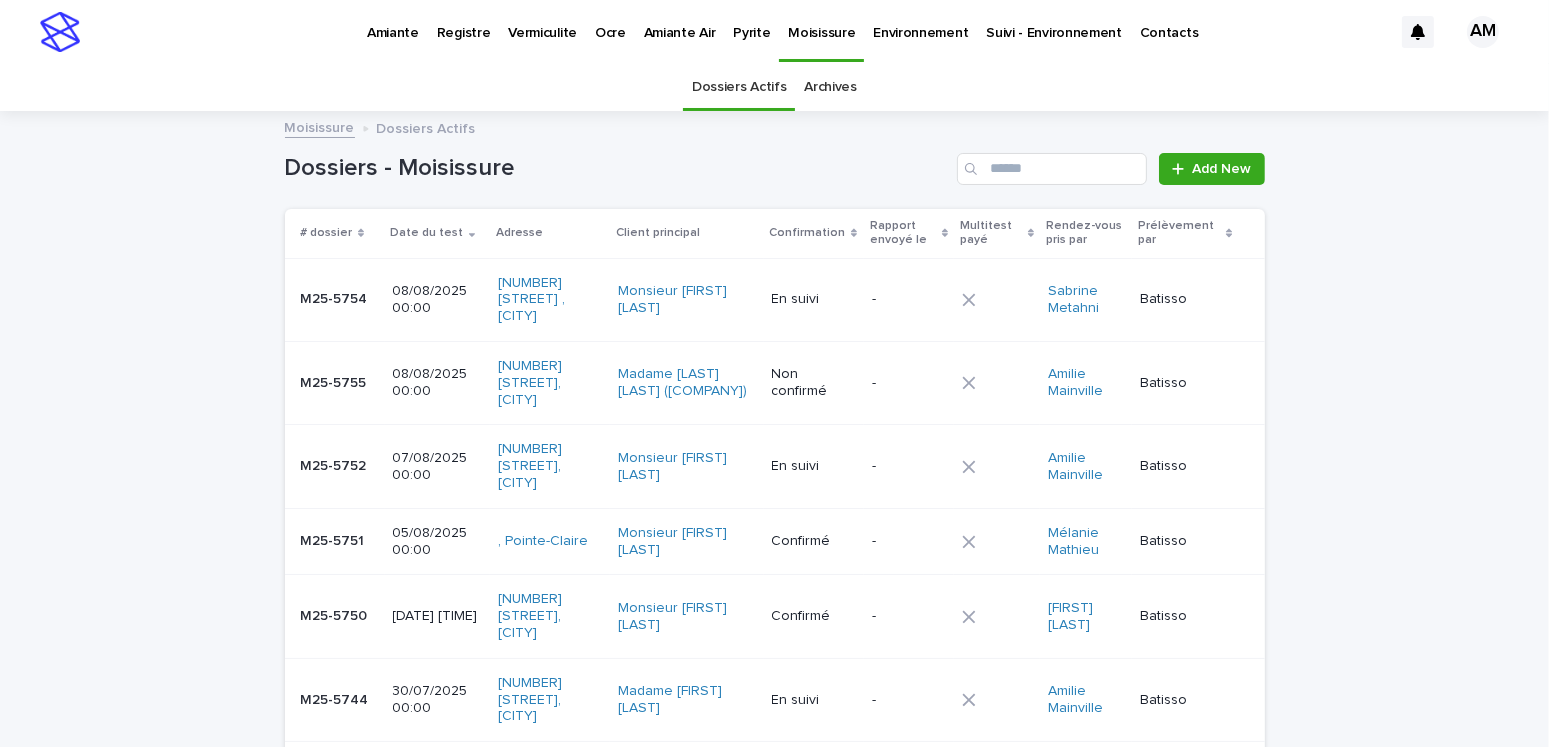 click on "Pyrite" at bounding box center (751, 21) 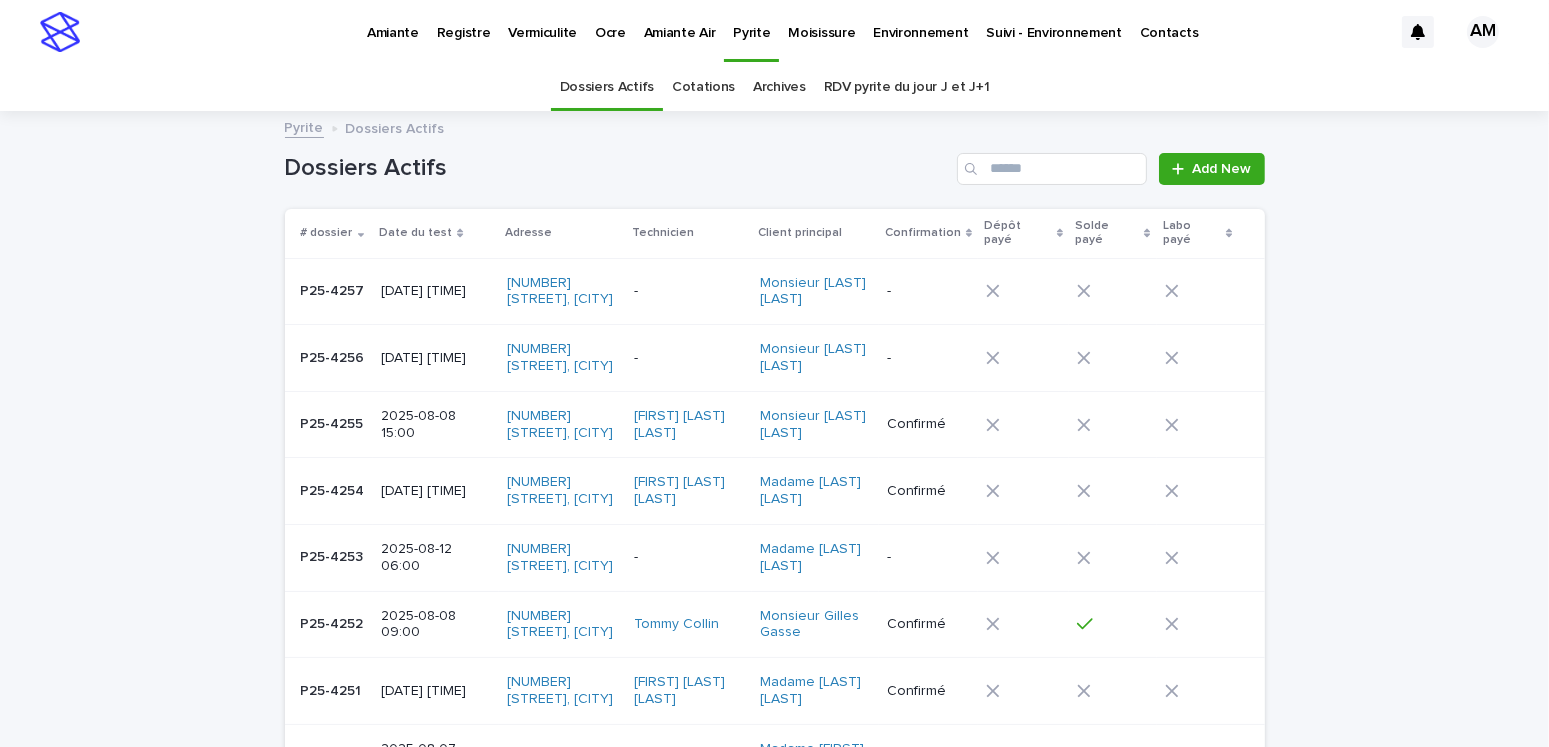 click on "RDV pyrite du jour J et J+1" at bounding box center (907, 87) 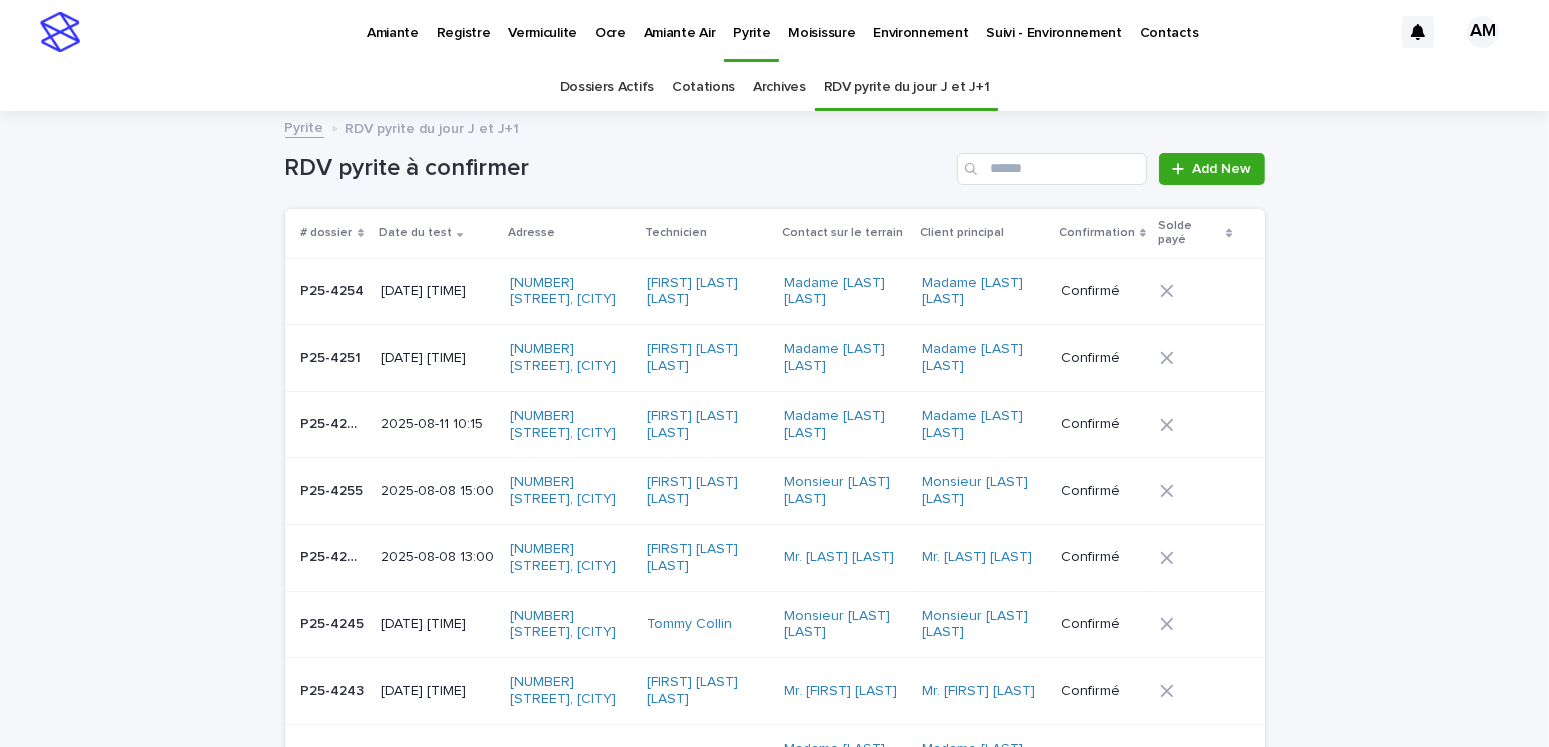 scroll, scrollTop: 385, scrollLeft: 0, axis: vertical 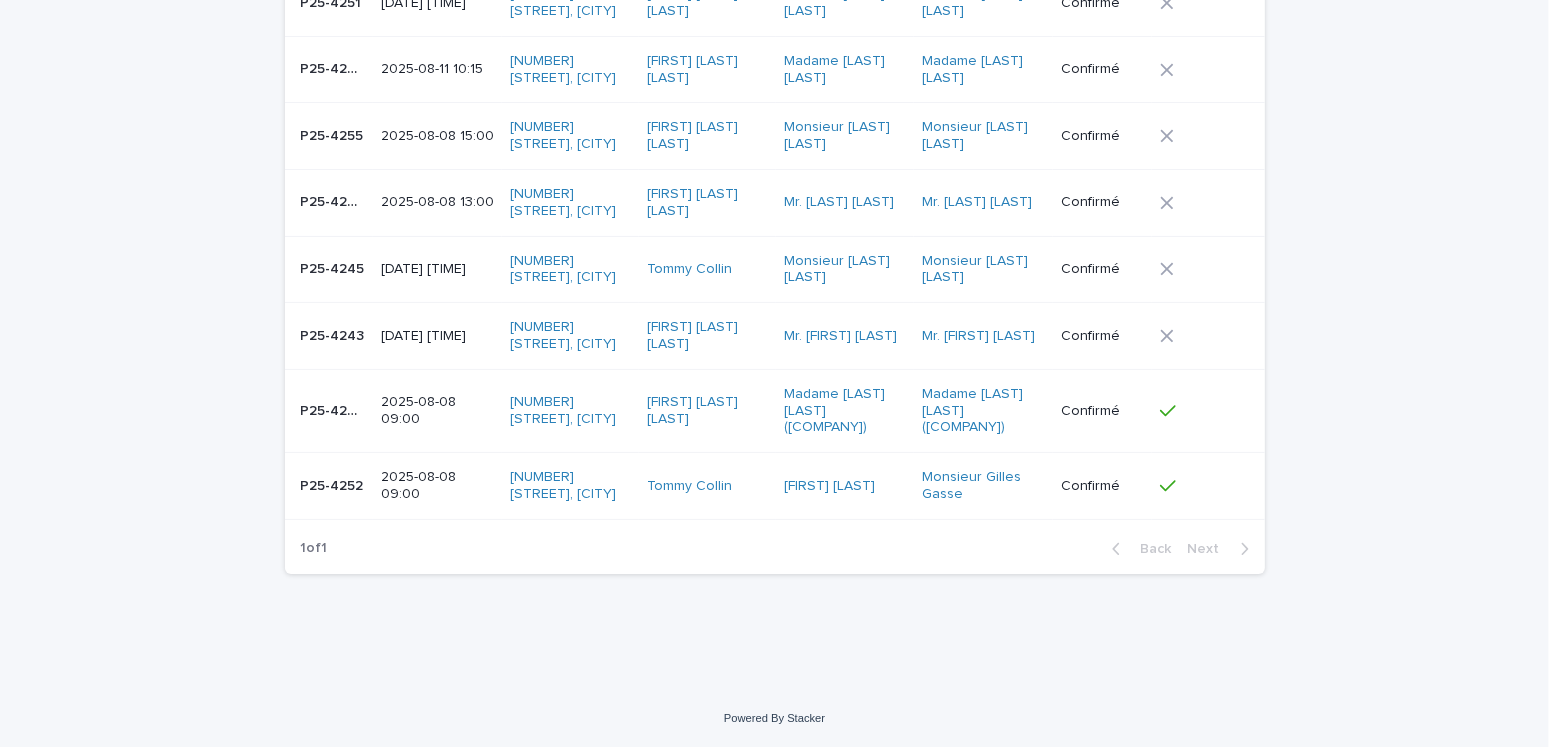 click on "[DATE] [TIME]" at bounding box center (437, 336) 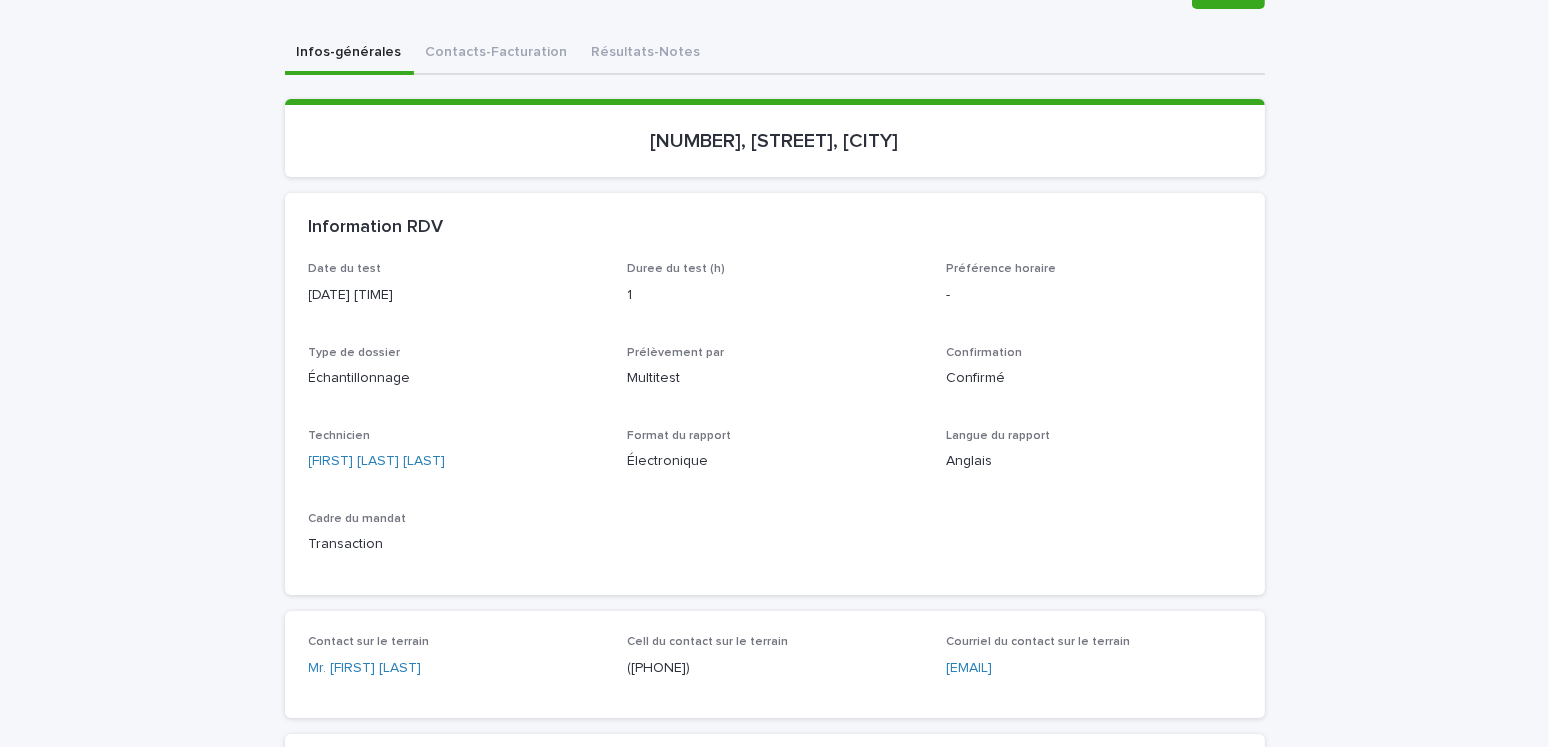 scroll, scrollTop: 0, scrollLeft: 0, axis: both 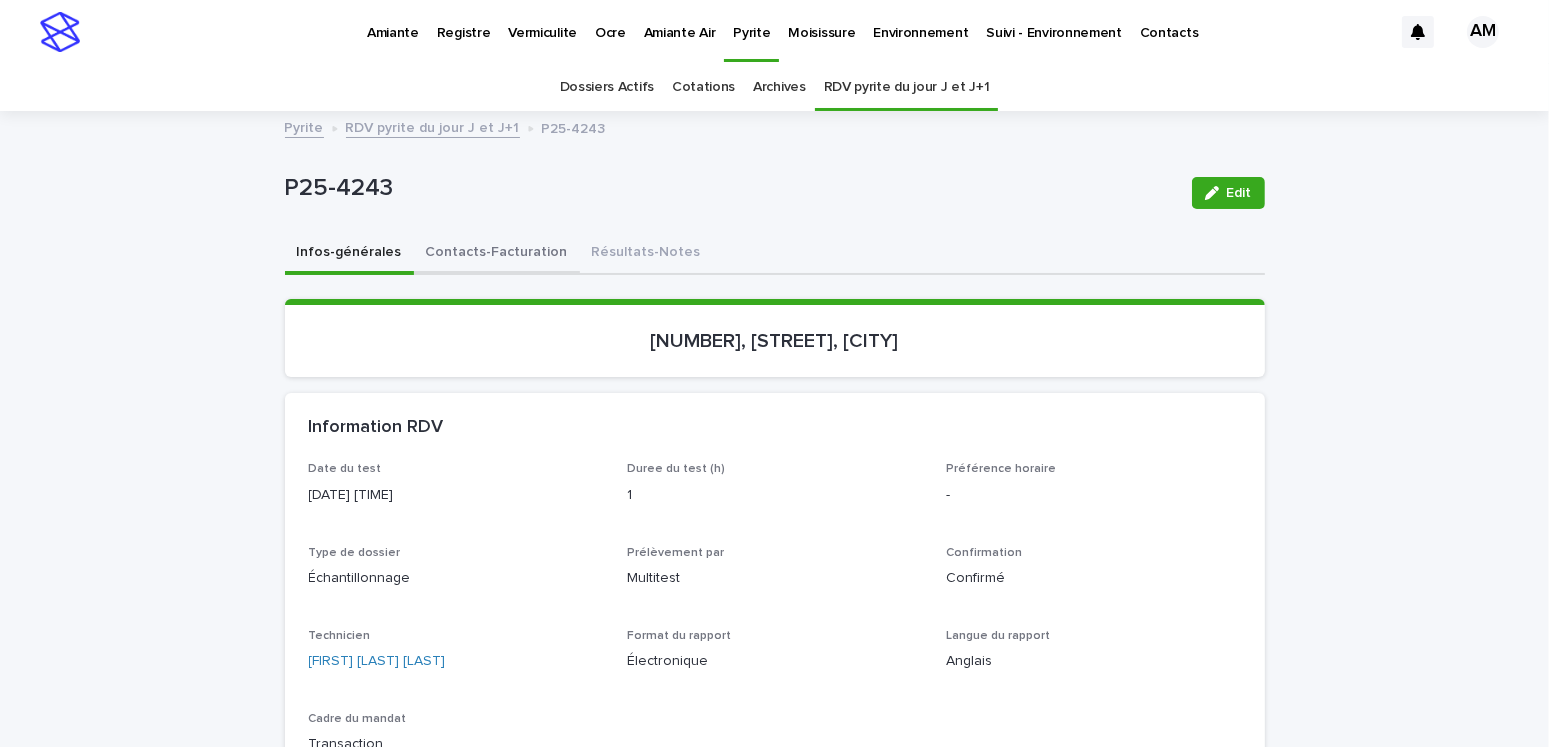 click on "Contacts-Facturation" at bounding box center [497, 254] 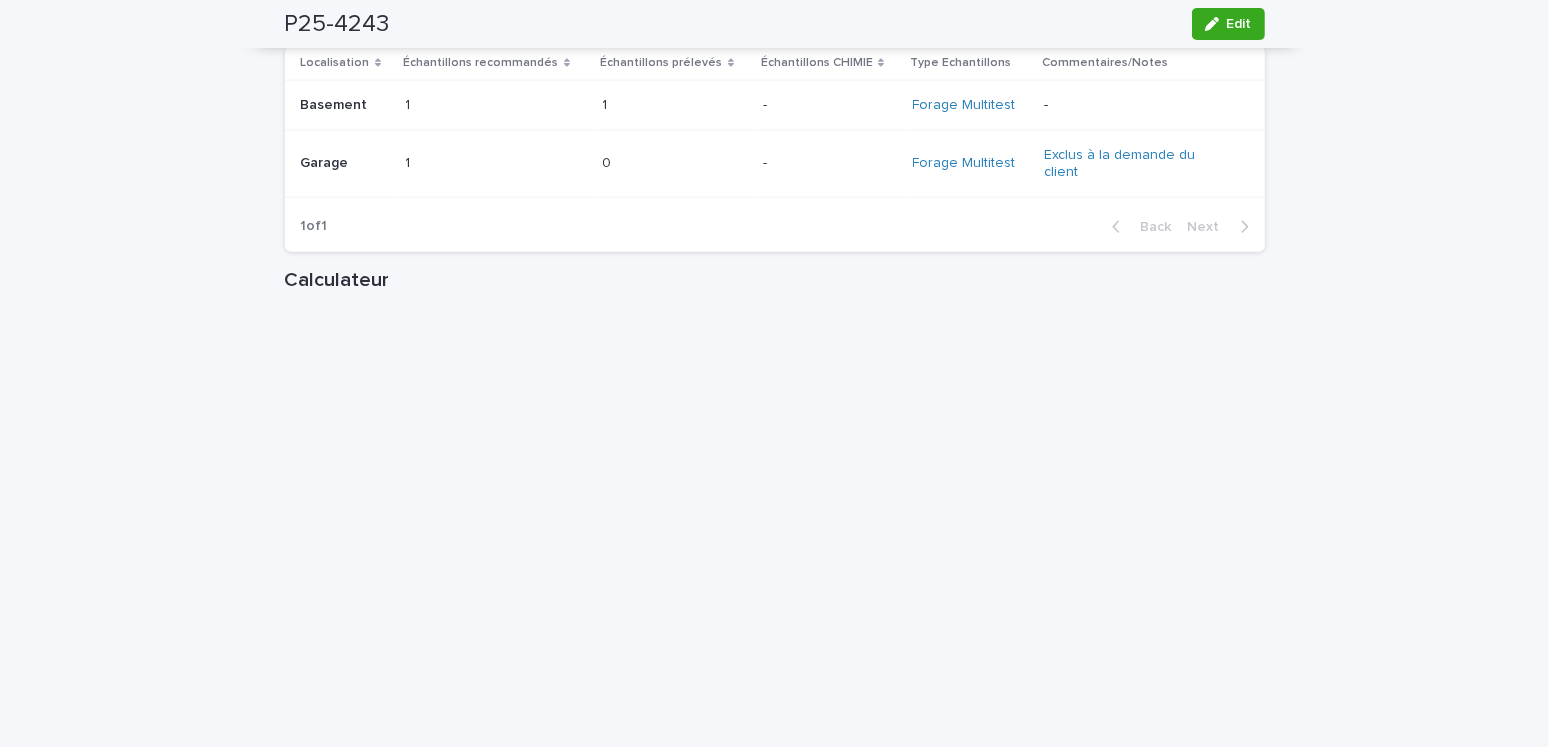 scroll, scrollTop: 2800, scrollLeft: 0, axis: vertical 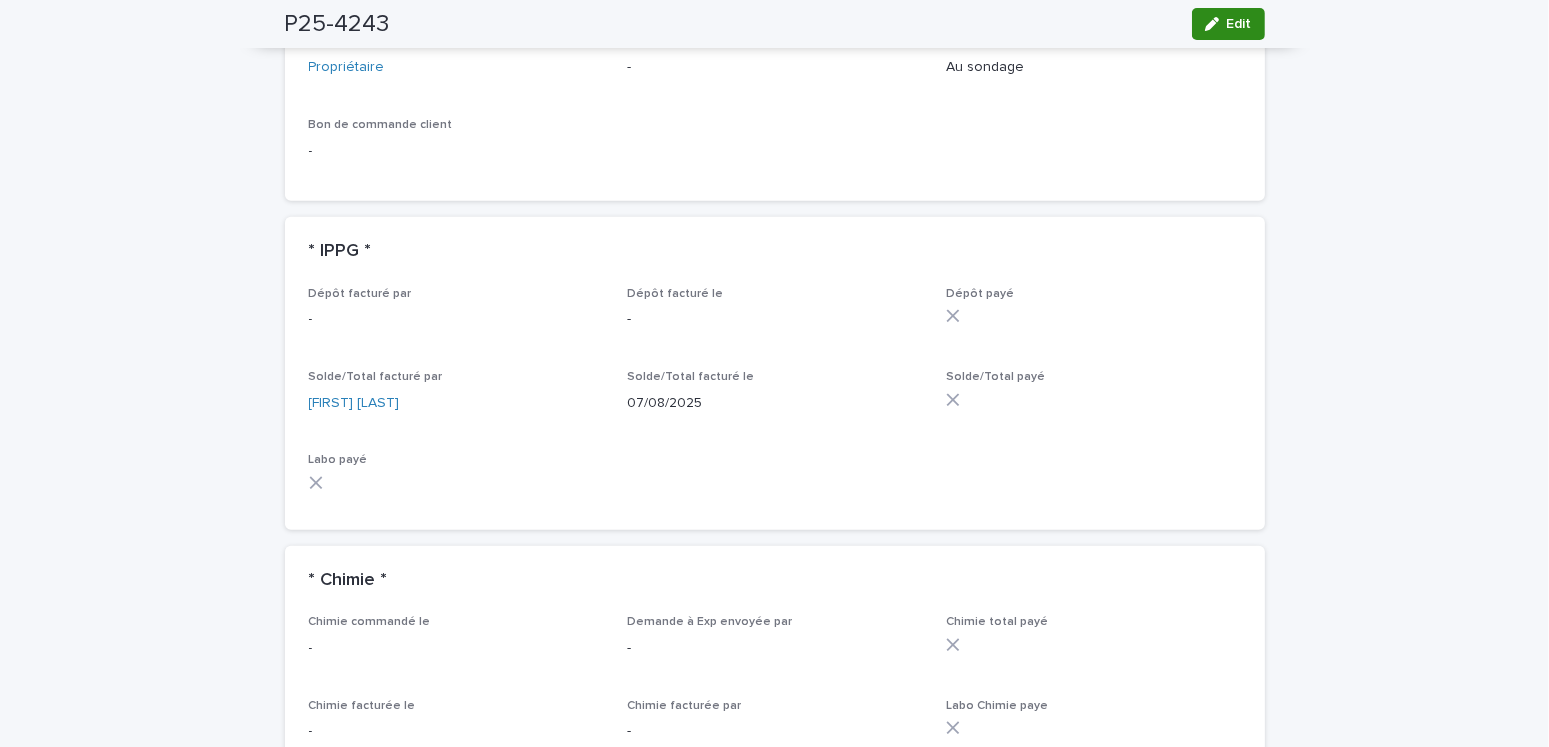 click on "Edit" at bounding box center (1239, 24) 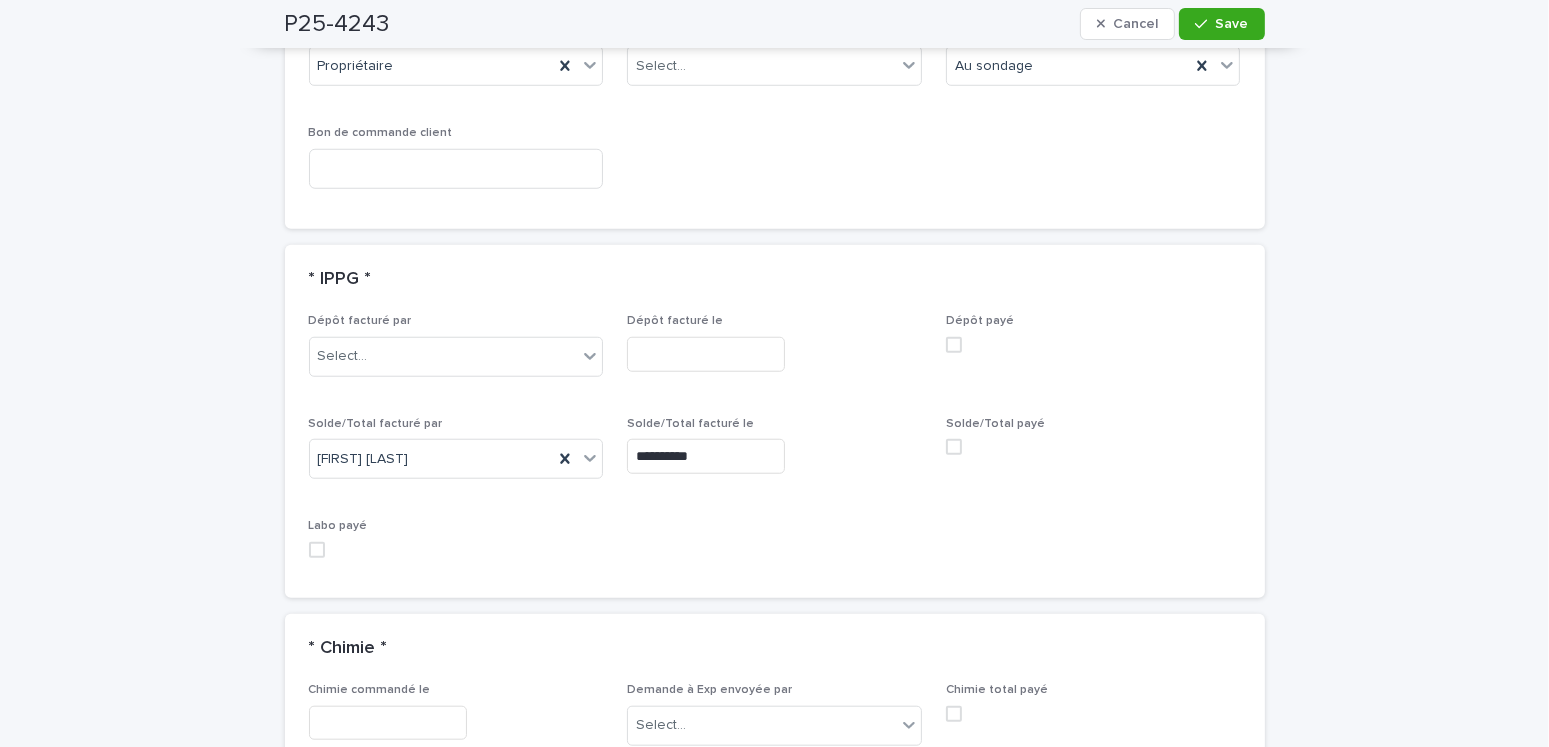 scroll, scrollTop: 1769, scrollLeft: 0, axis: vertical 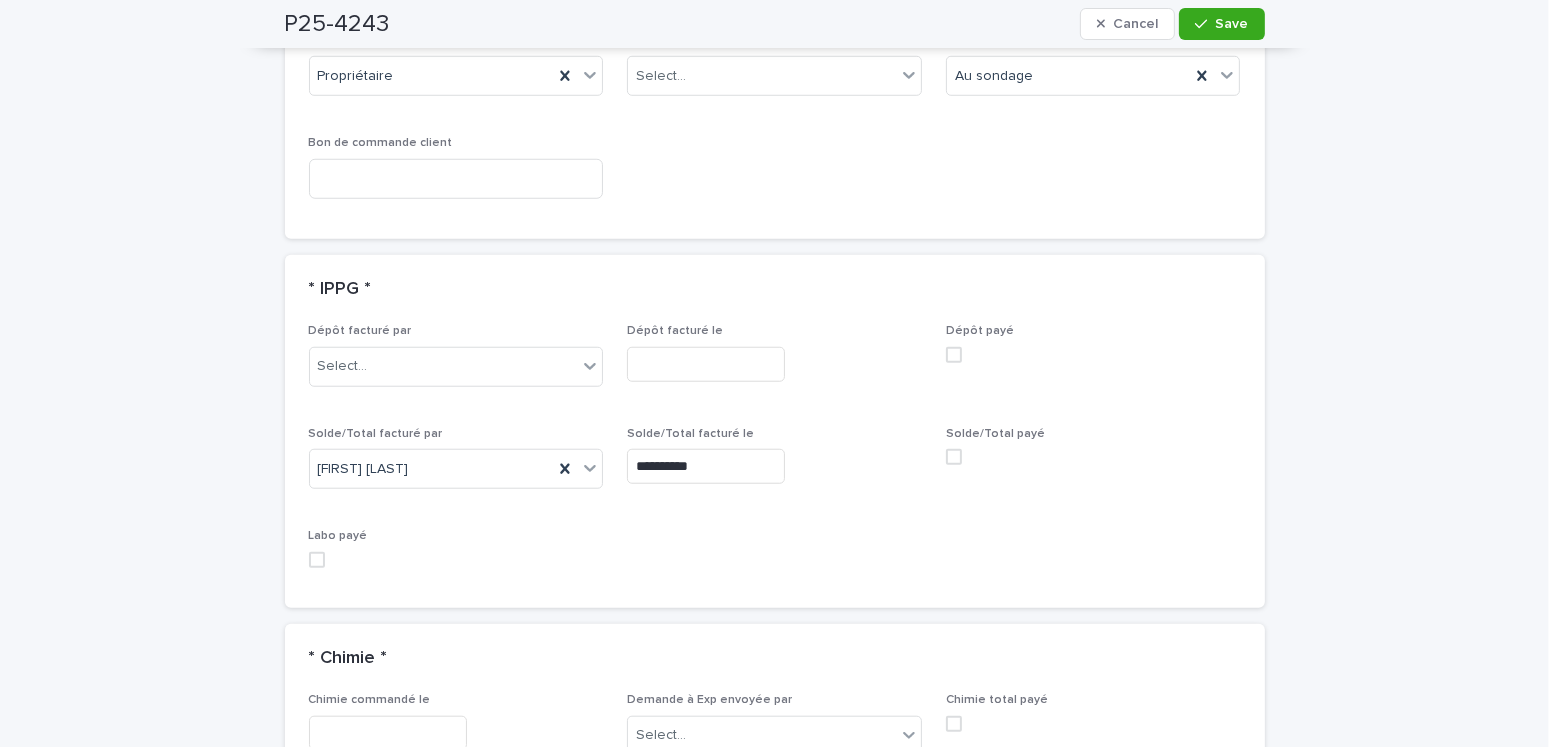 click on "**********" at bounding box center [775, 453] 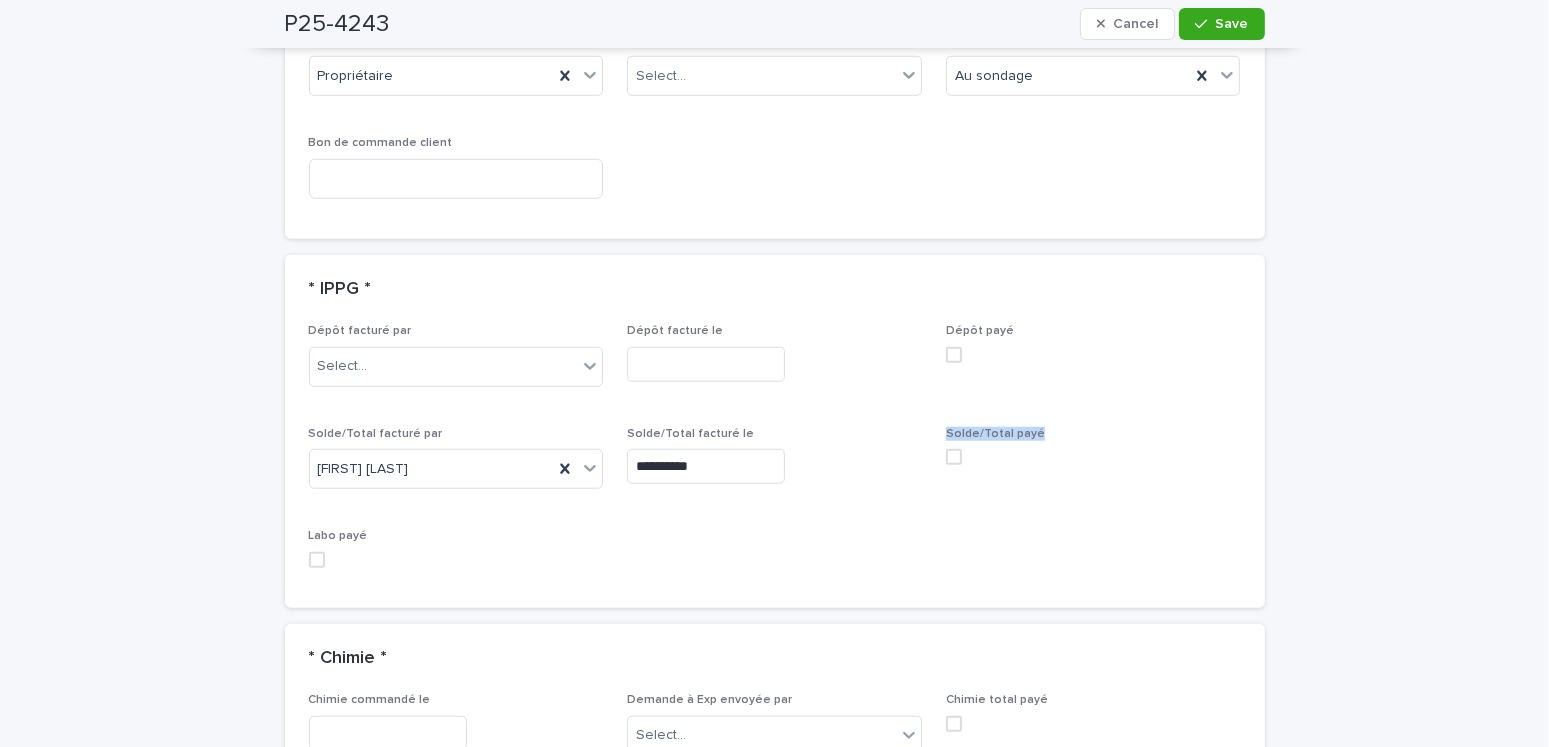 click at bounding box center [954, 457] 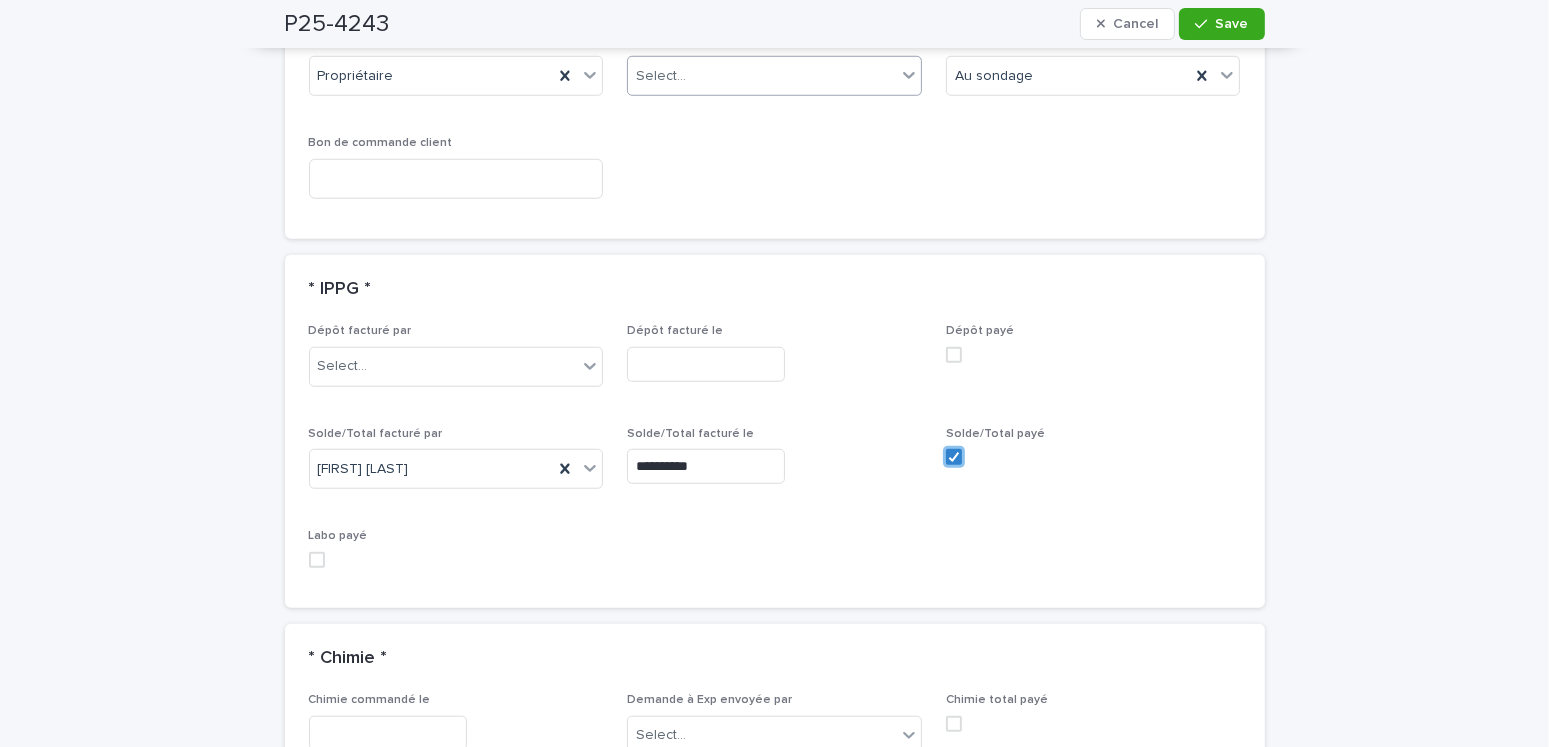 click on "Select..." at bounding box center [661, 76] 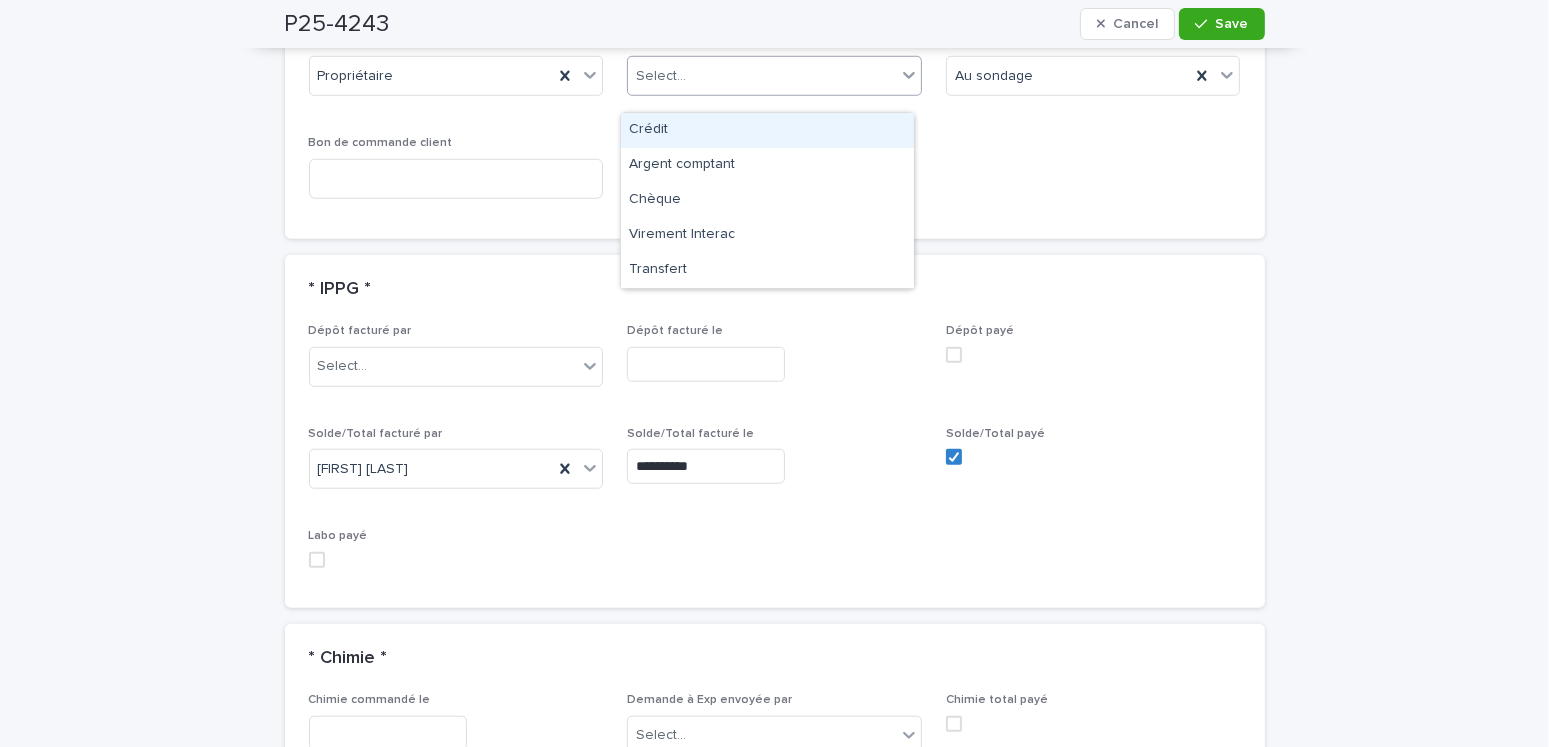 click on "Crédit" at bounding box center (767, 130) 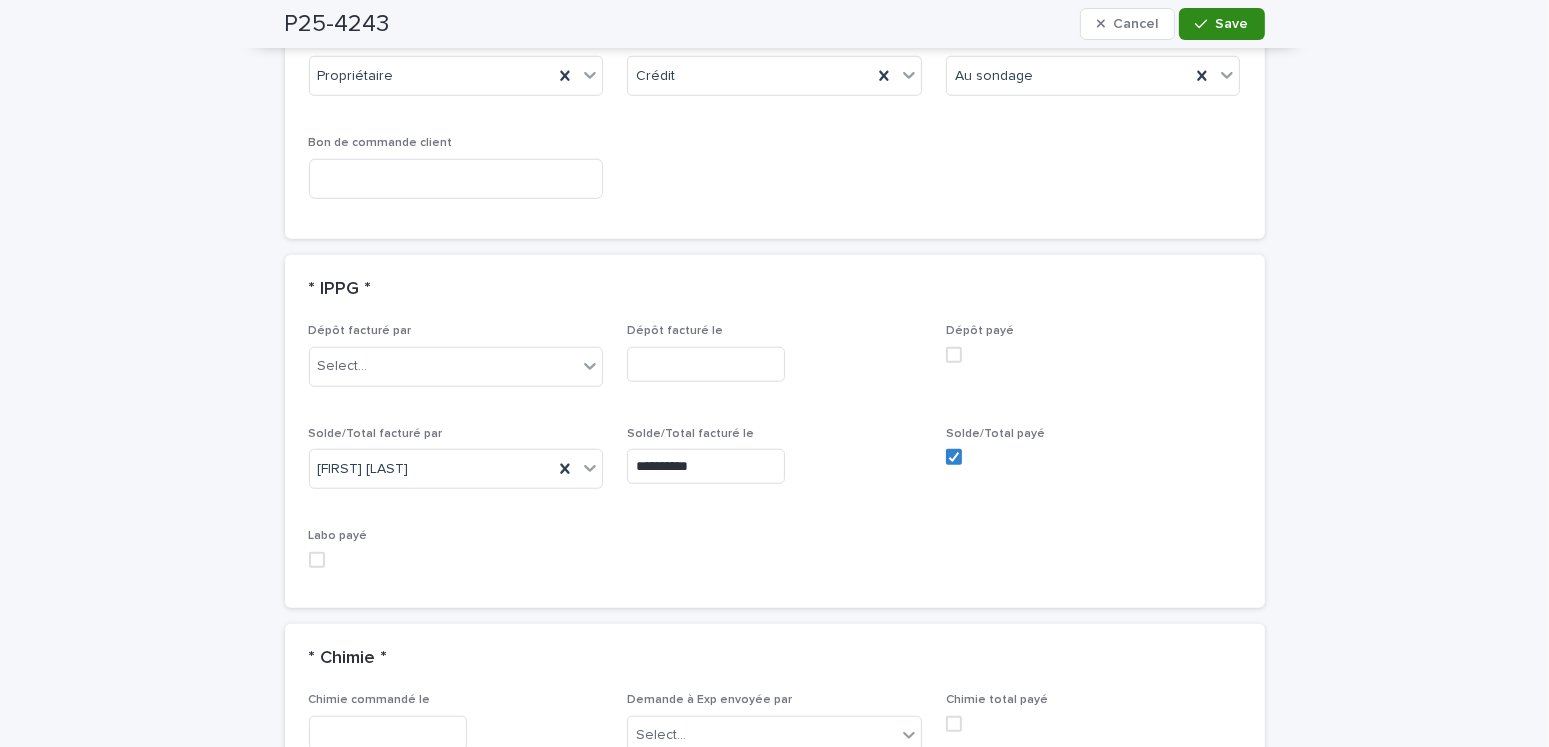 click 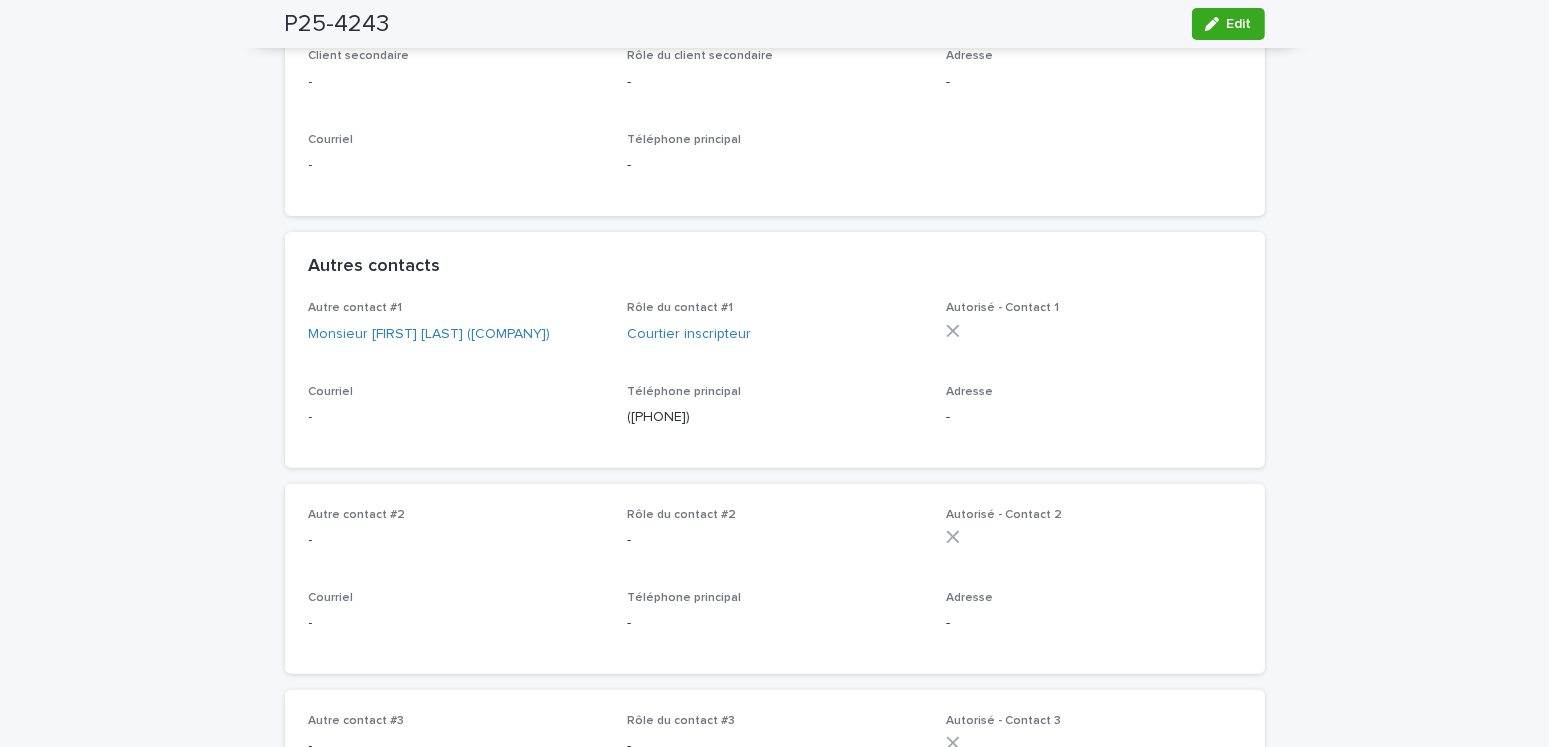 scroll, scrollTop: 269, scrollLeft: 0, axis: vertical 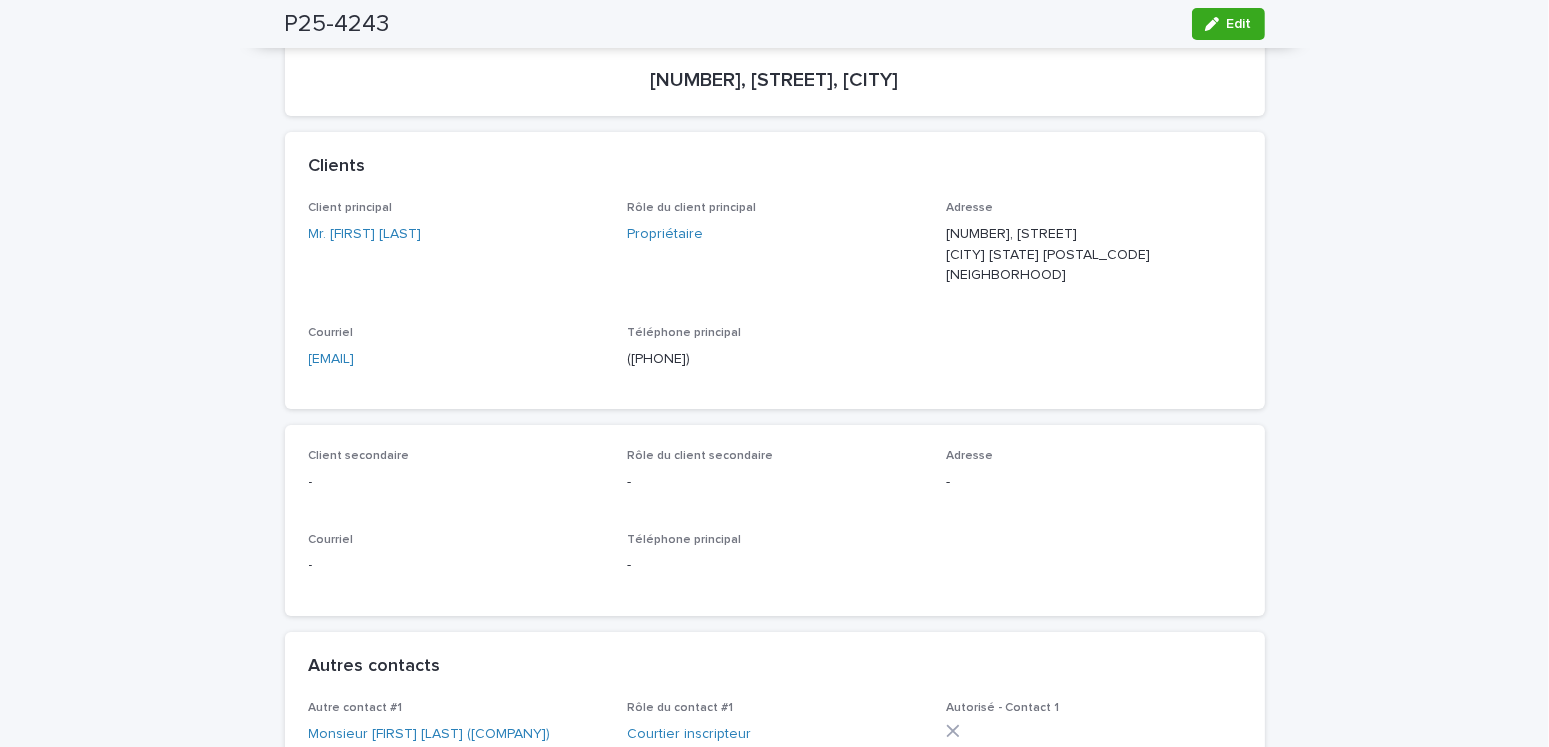 drag, startPoint x: 462, startPoint y: 371, endPoint x: 246, endPoint y: 372, distance: 216.00232 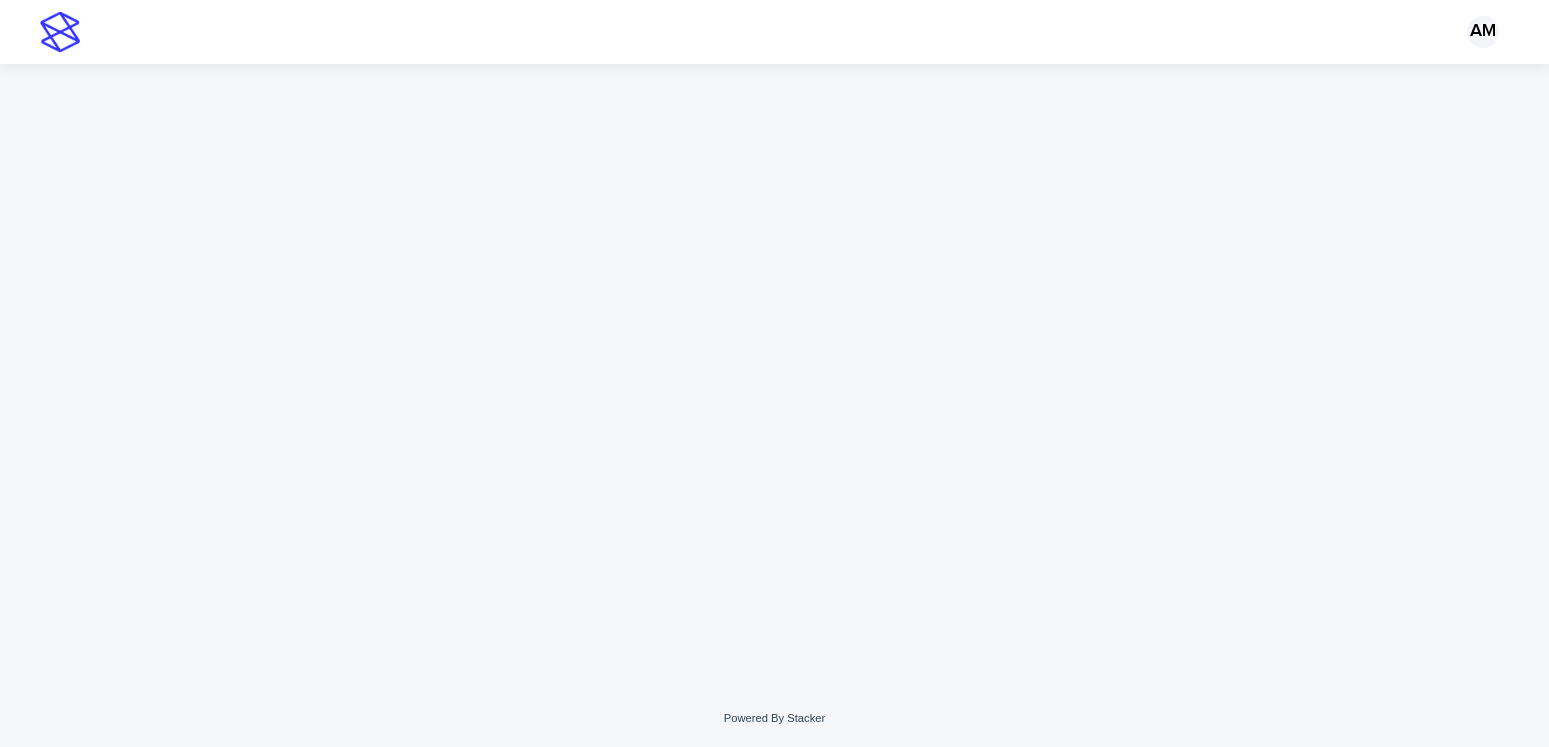 scroll, scrollTop: 0, scrollLeft: 0, axis: both 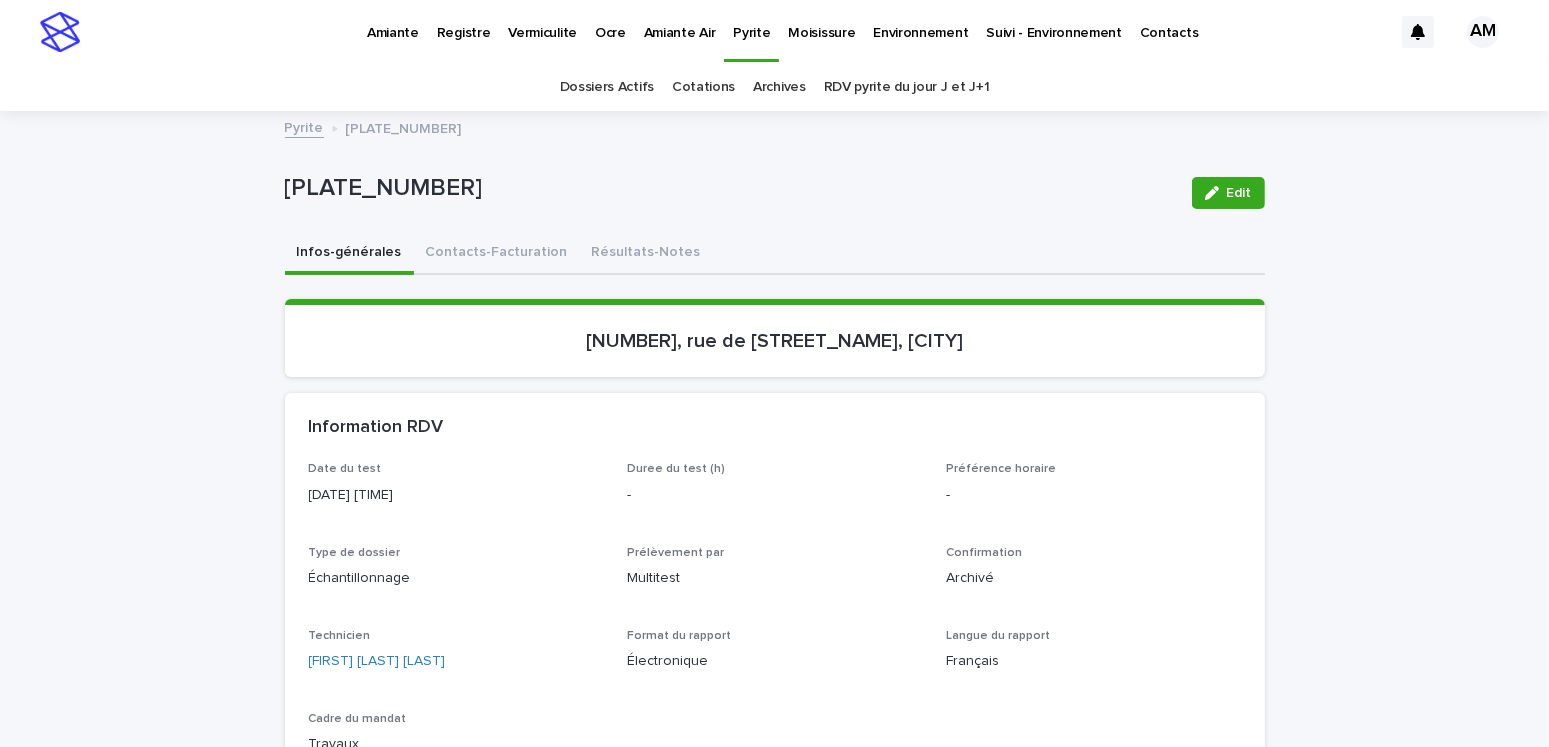 click on "Amiante" at bounding box center [393, 21] 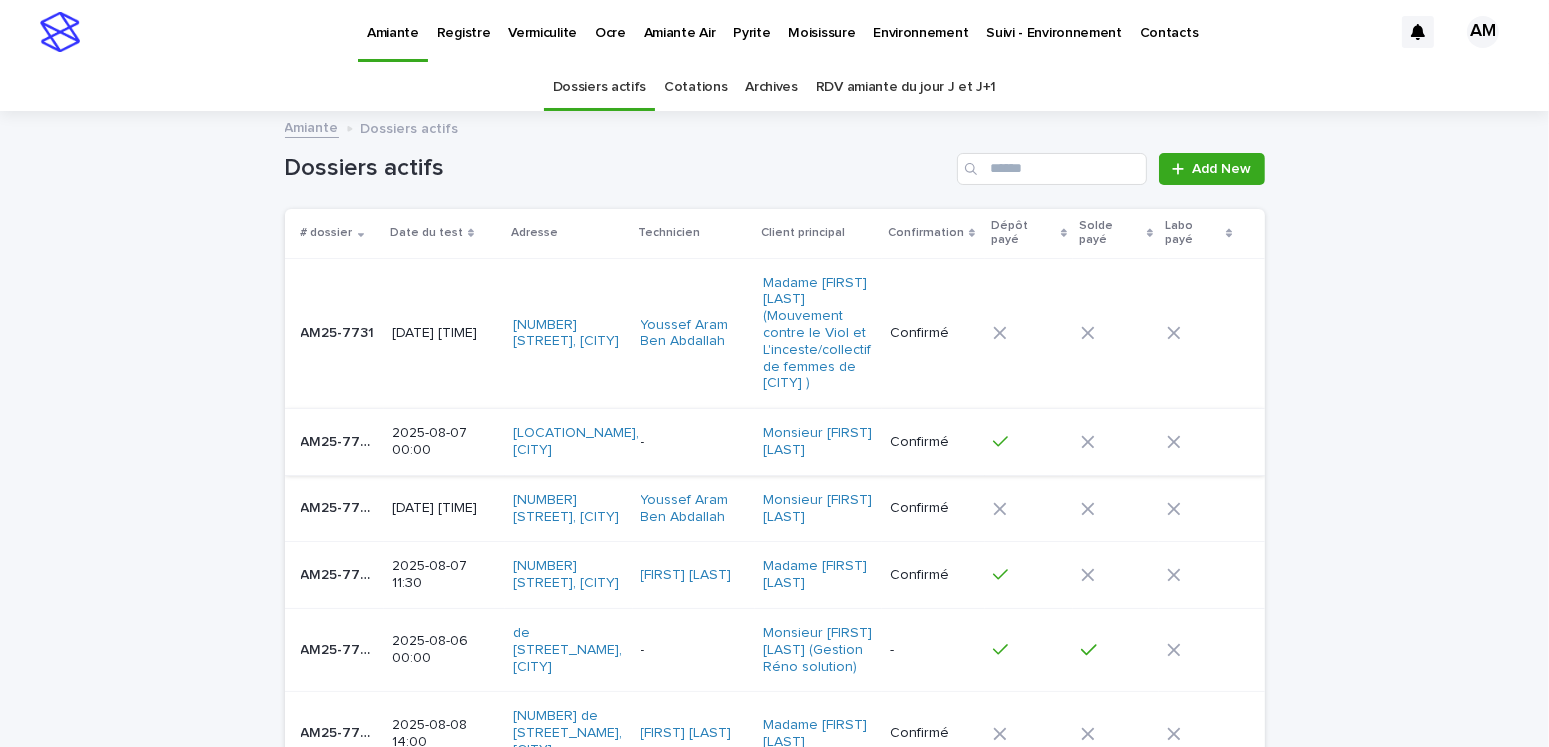 scroll, scrollTop: 200, scrollLeft: 0, axis: vertical 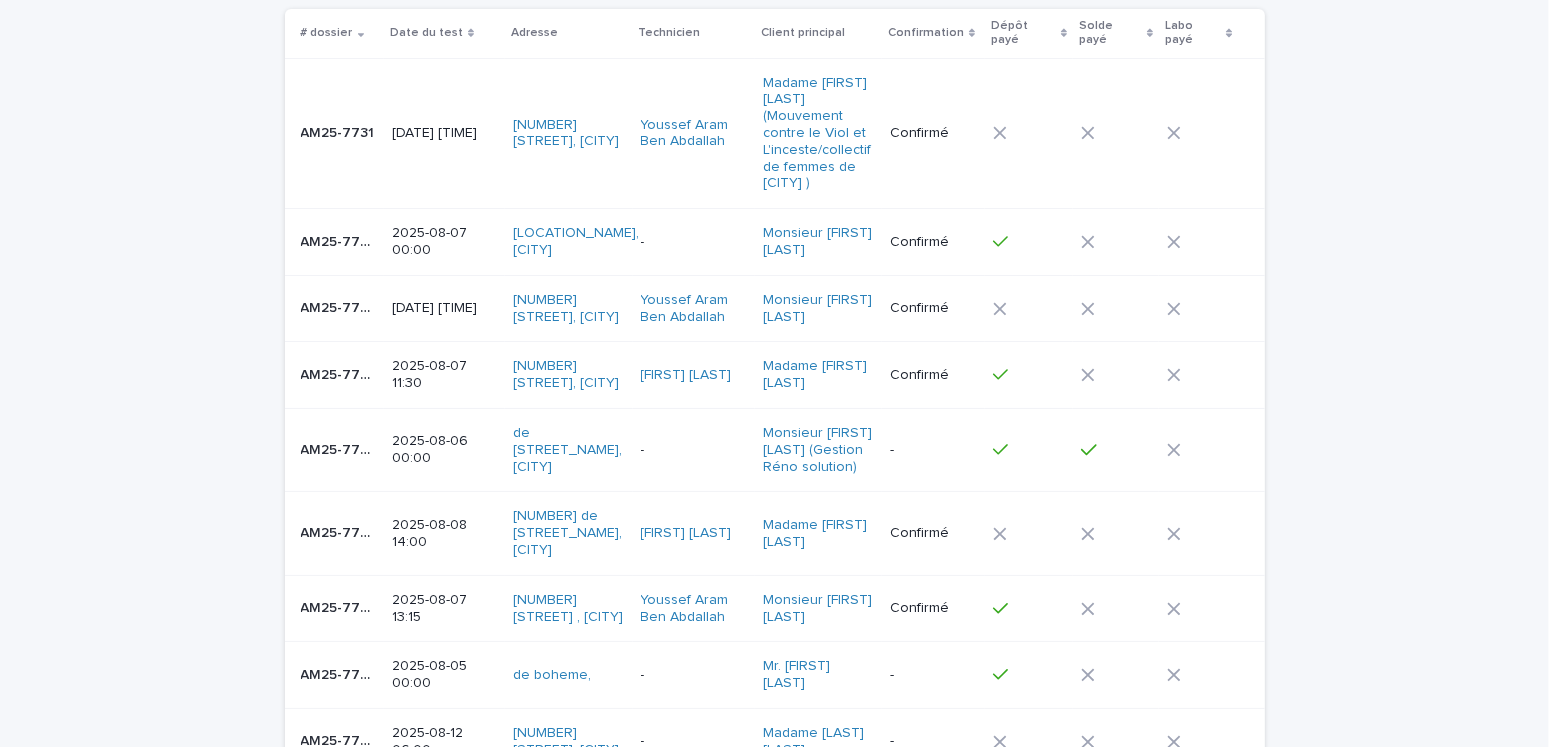 click on "2025-08-06 00:00" at bounding box center [444, 450] 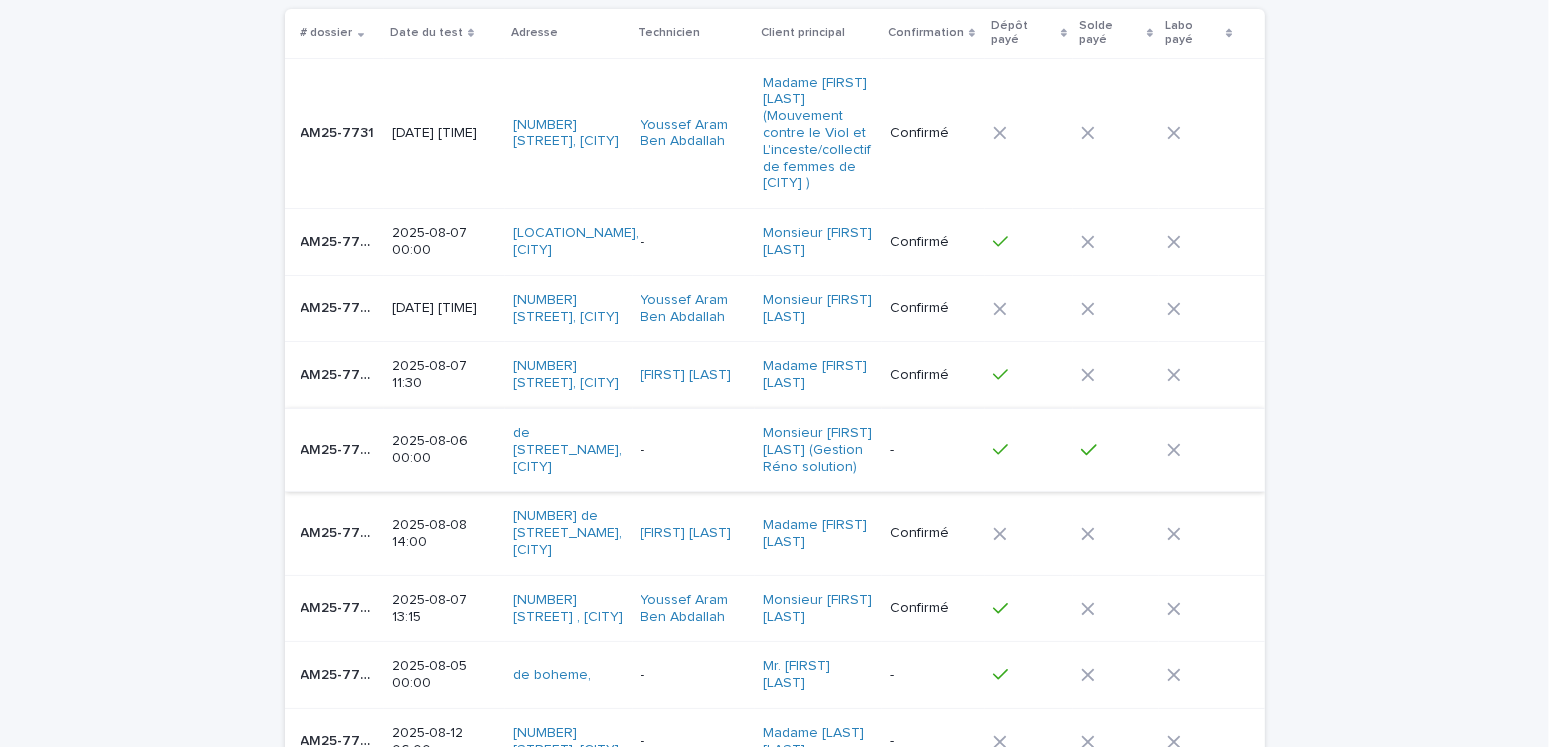 scroll, scrollTop: 0, scrollLeft: 0, axis: both 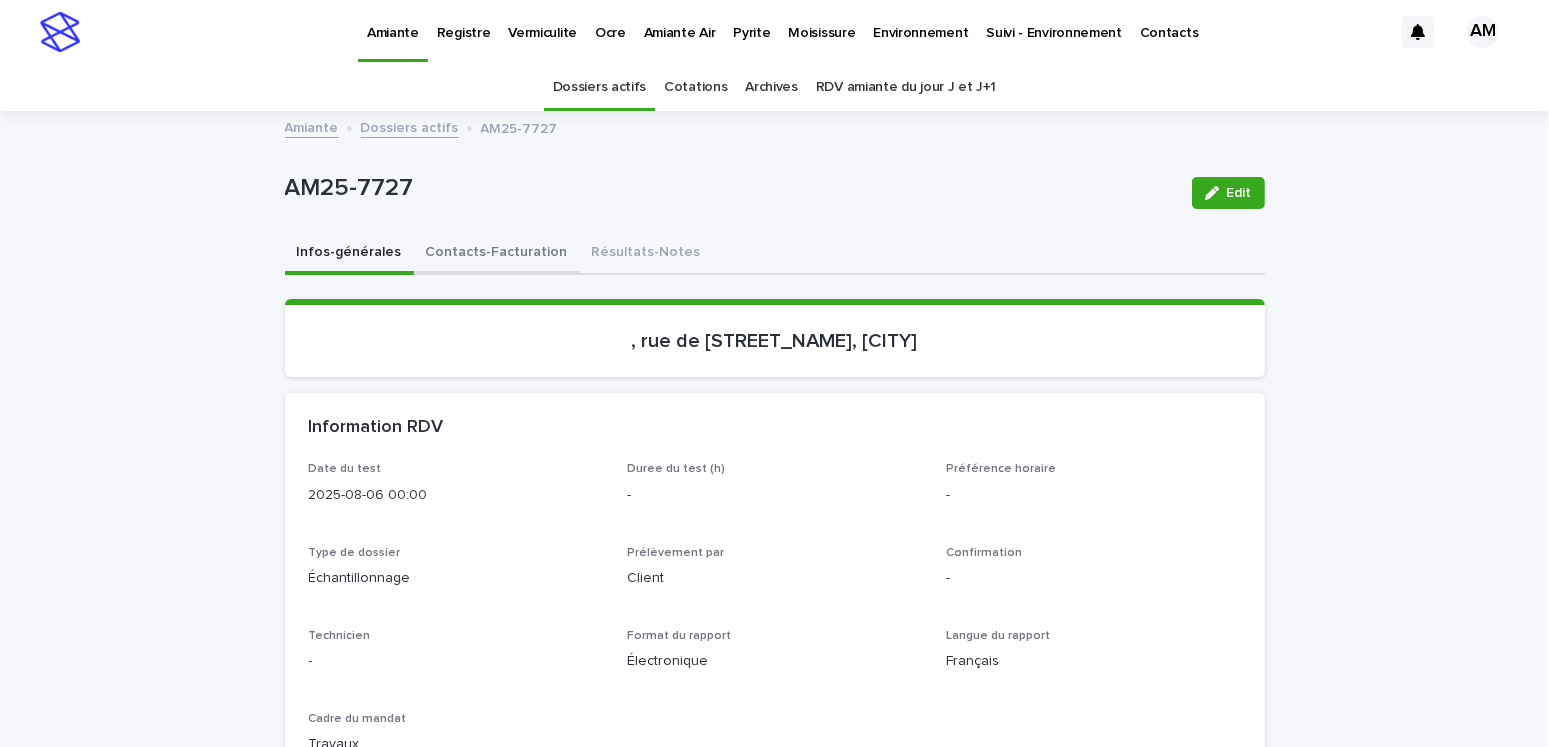 click on "Contacts-Facturation" at bounding box center [497, 254] 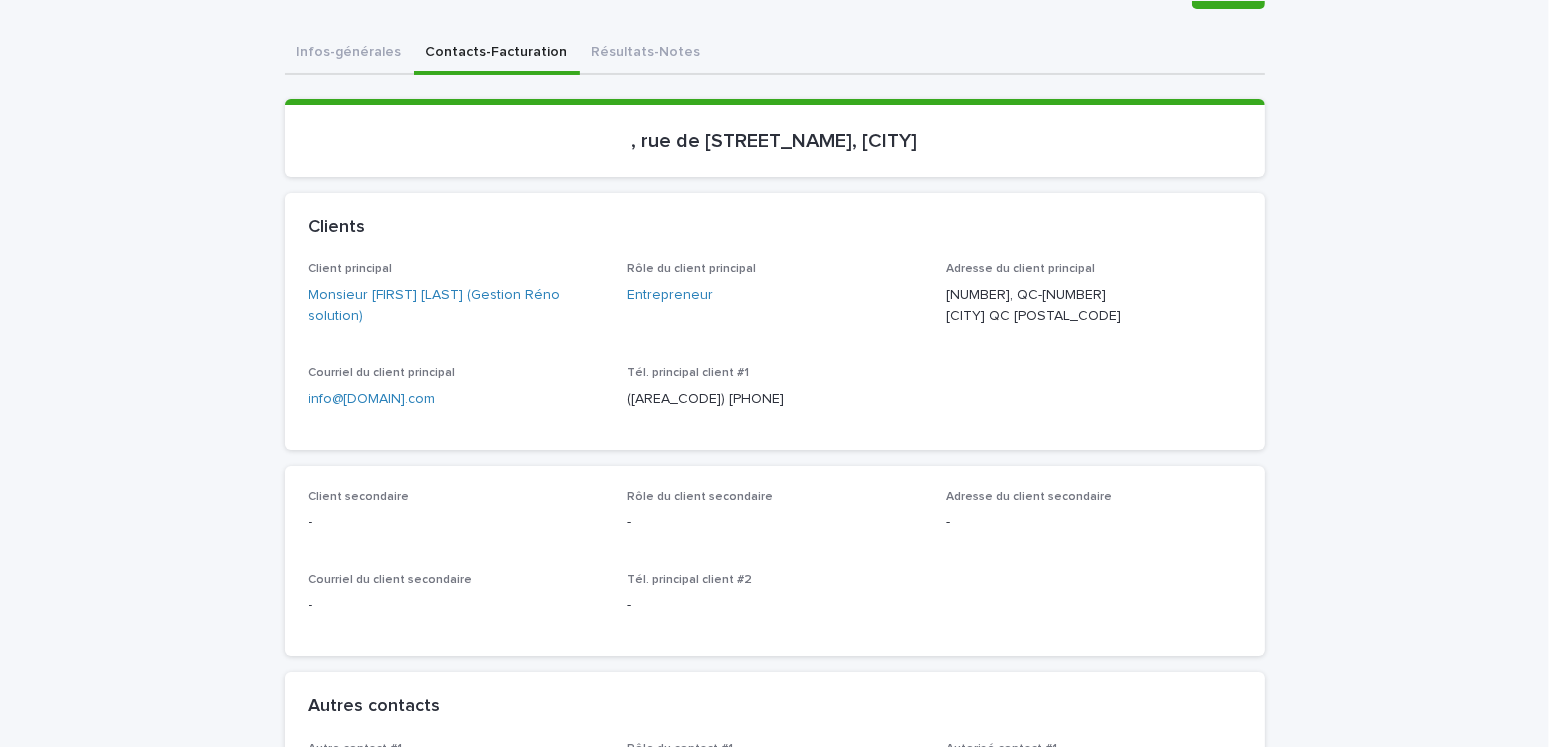 scroll, scrollTop: 0, scrollLeft: 0, axis: both 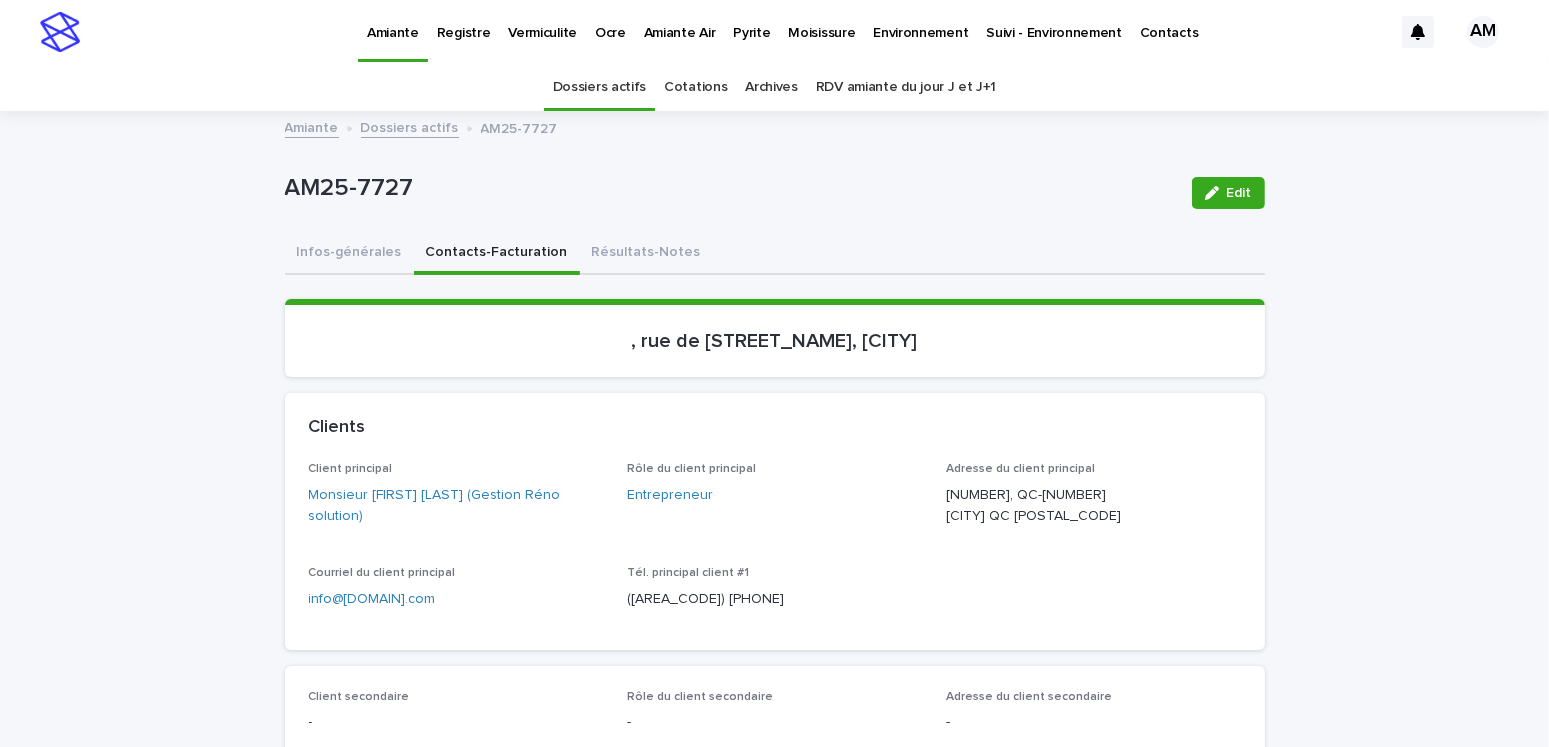 click on "Dossiers actifs" at bounding box center (410, 126) 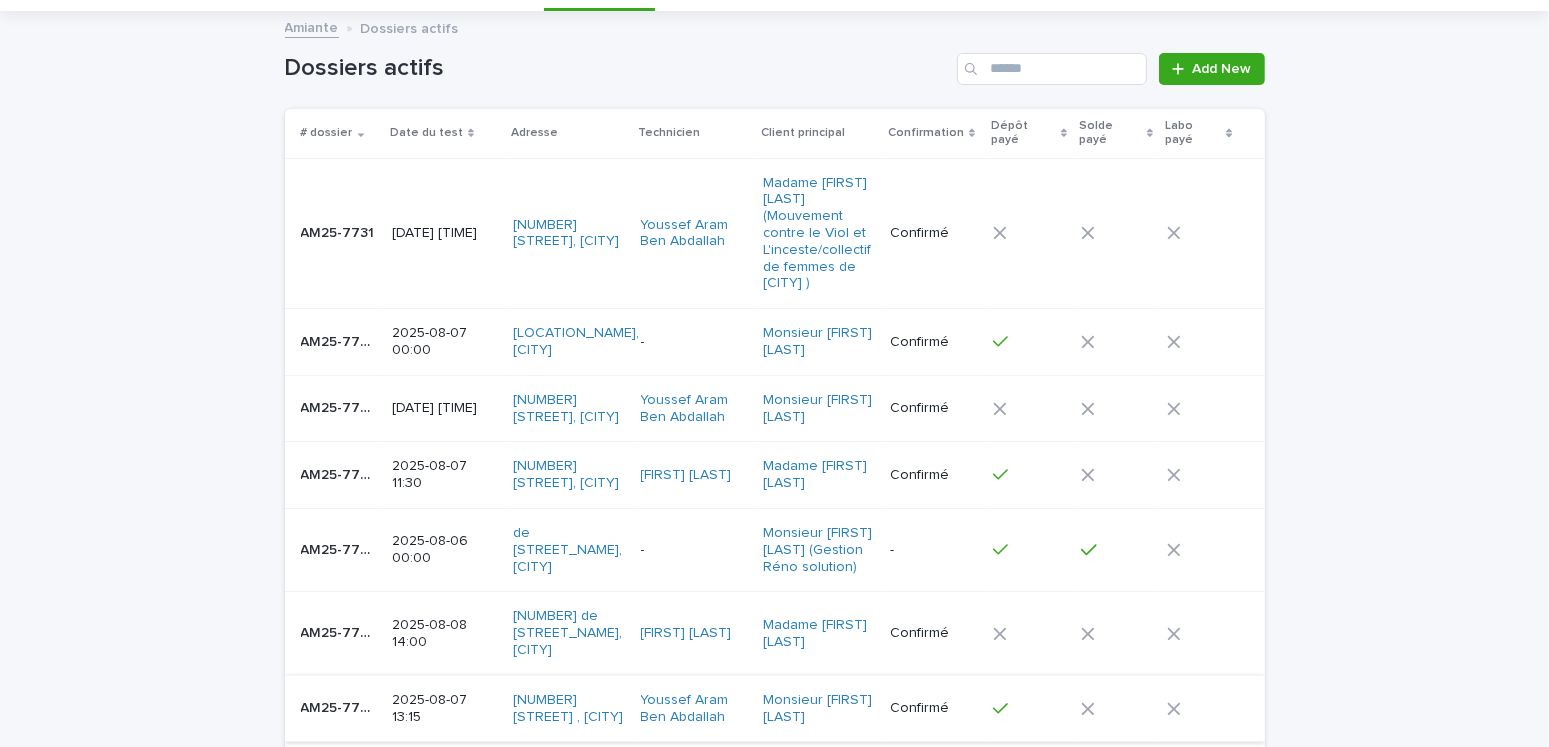 scroll, scrollTop: 0, scrollLeft: 0, axis: both 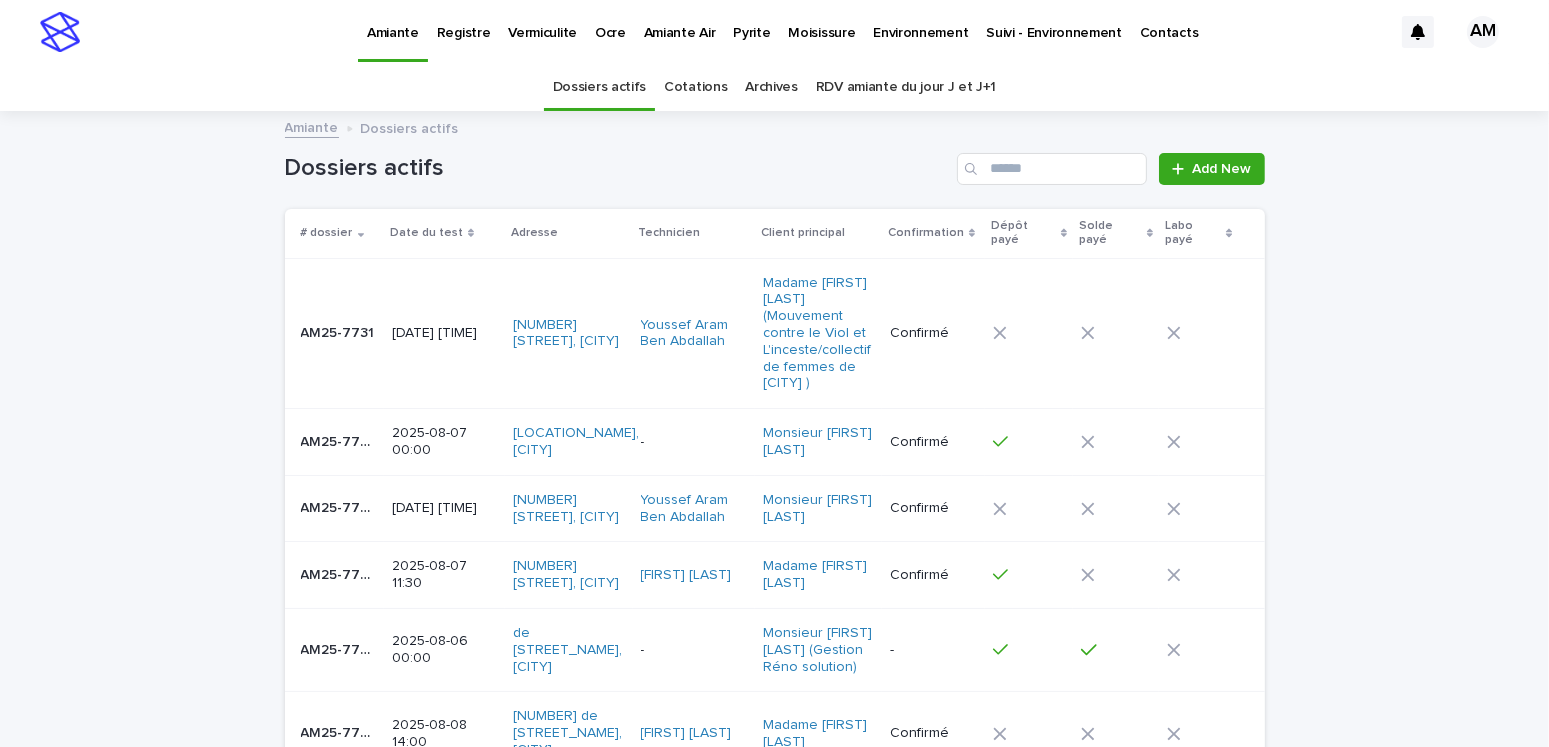 click on "Amiante" at bounding box center (312, 126) 